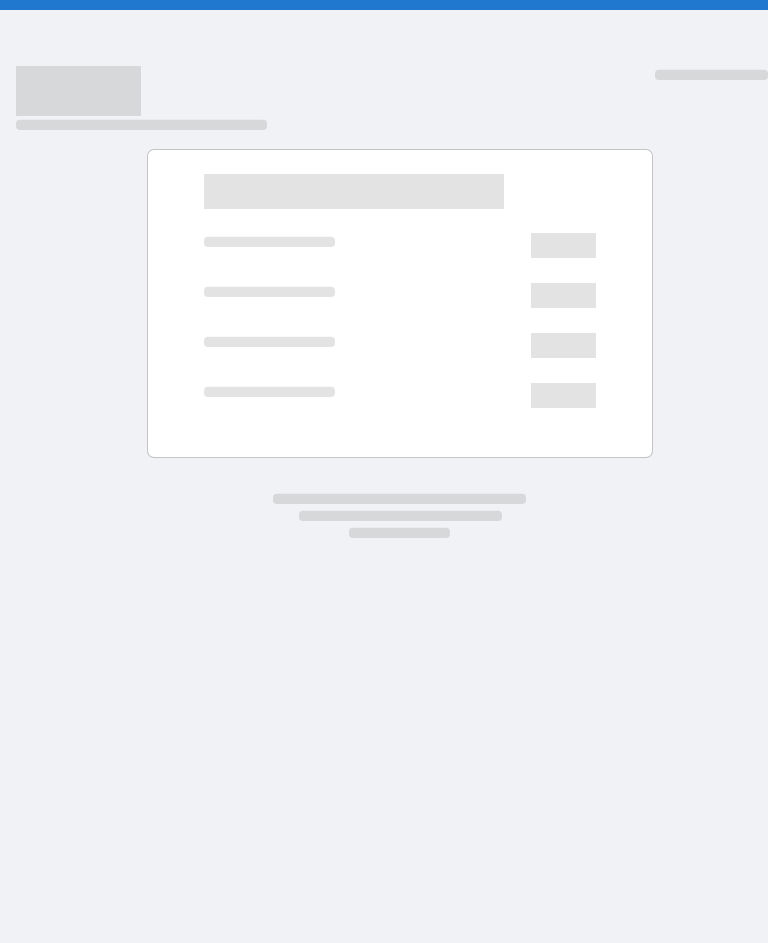 scroll, scrollTop: 0, scrollLeft: 0, axis: both 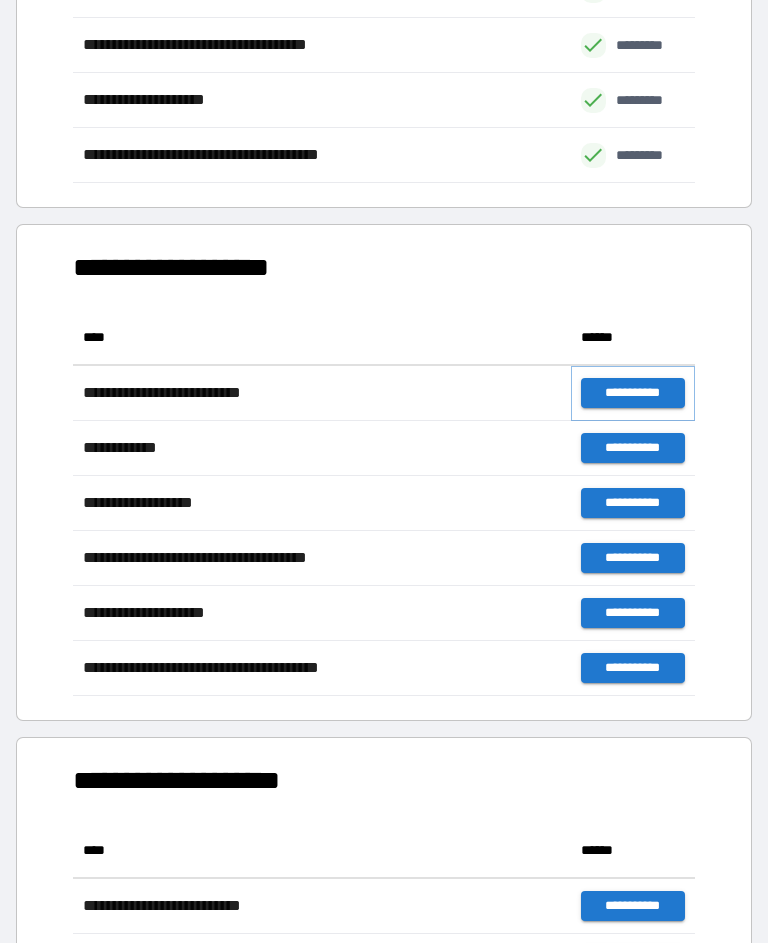 click on "**********" at bounding box center (633, 393) 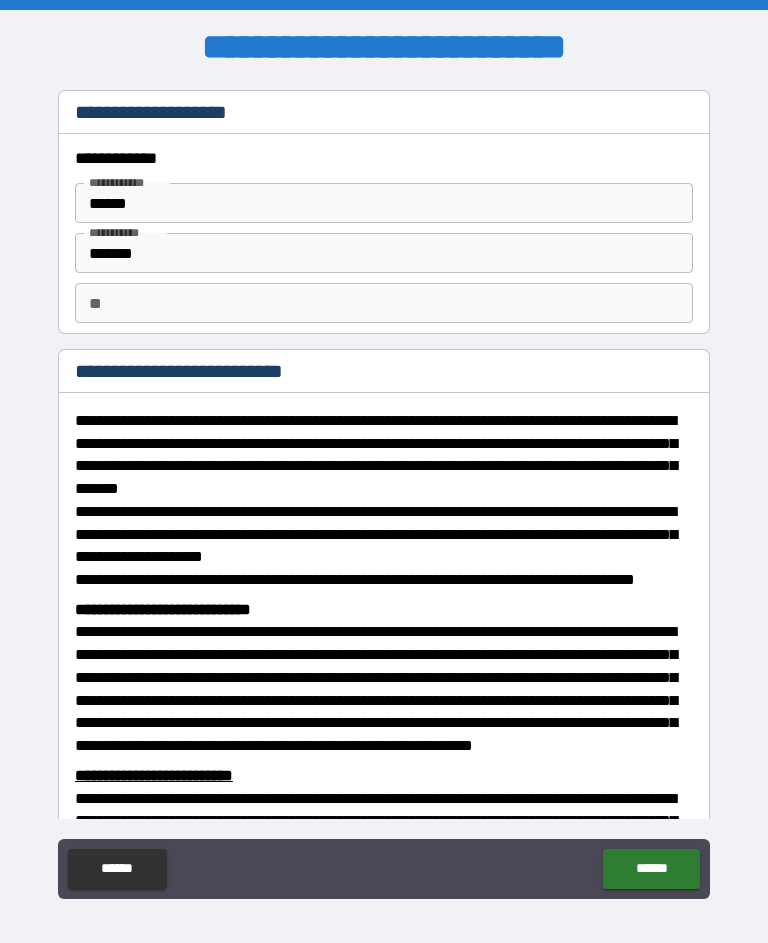 click on "**" at bounding box center (384, 303) 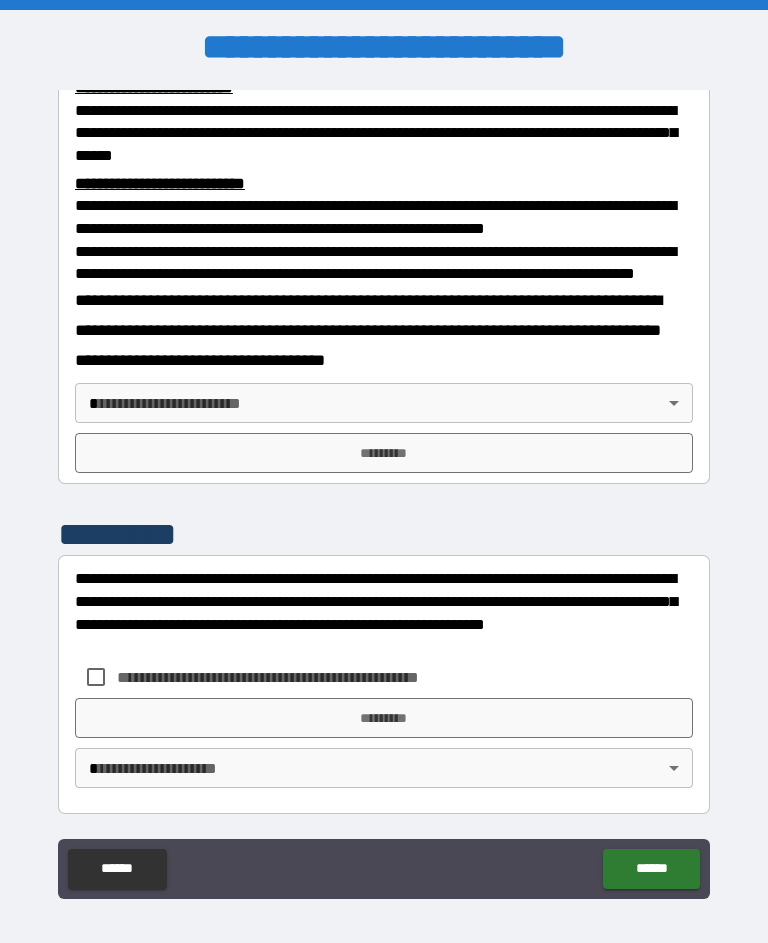 scroll, scrollTop: 739, scrollLeft: 0, axis: vertical 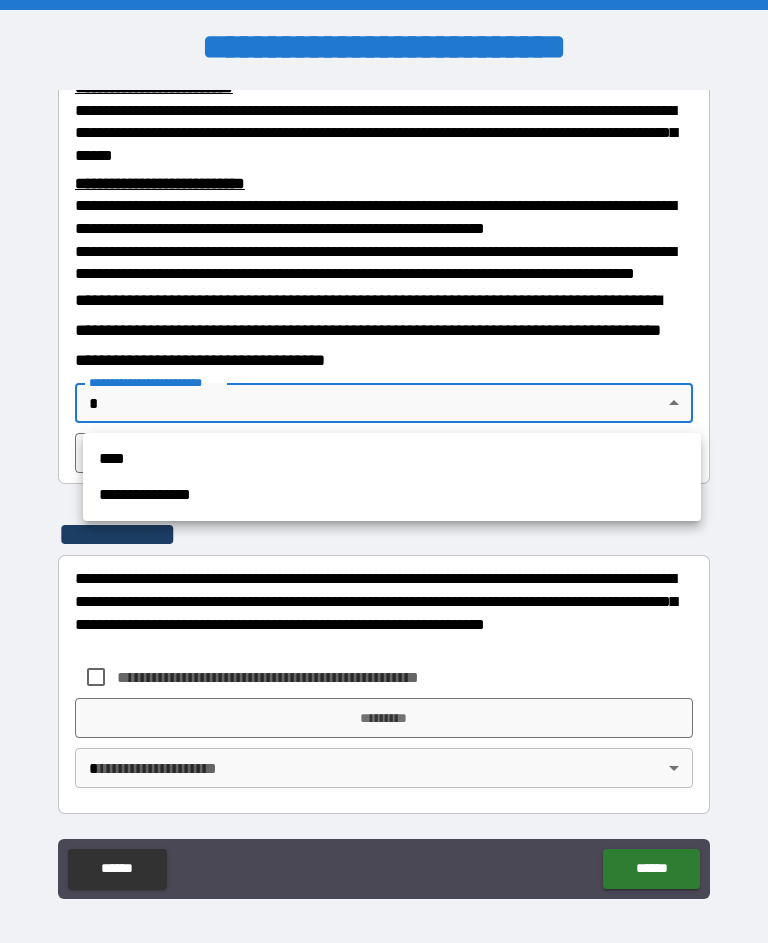 click on "**********" at bounding box center [392, 495] 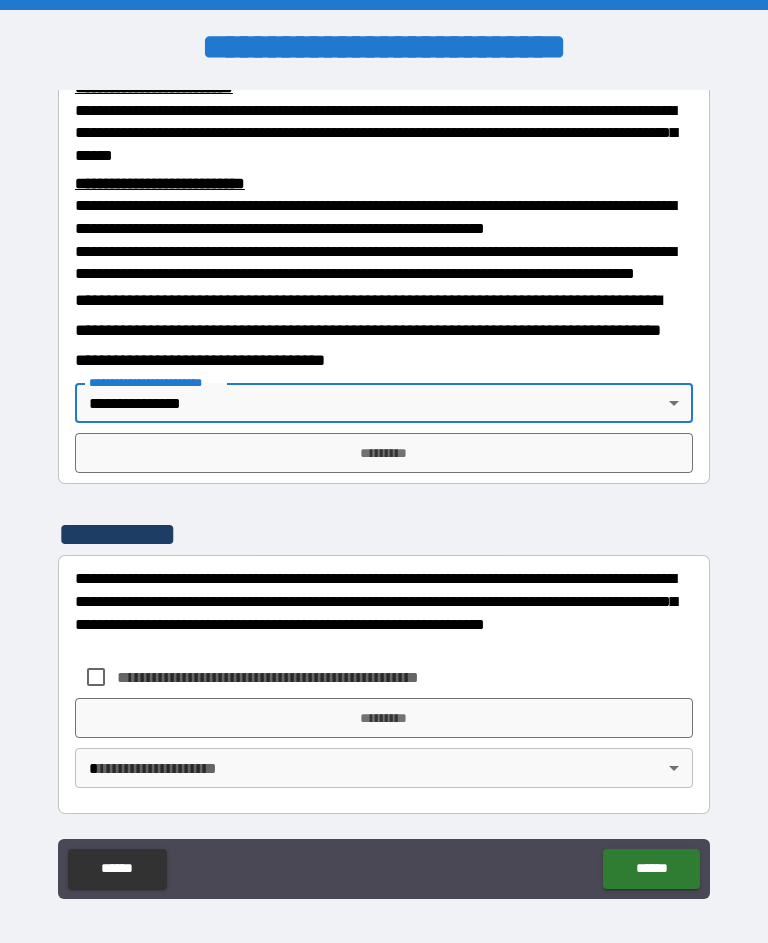 scroll, scrollTop: 739, scrollLeft: 0, axis: vertical 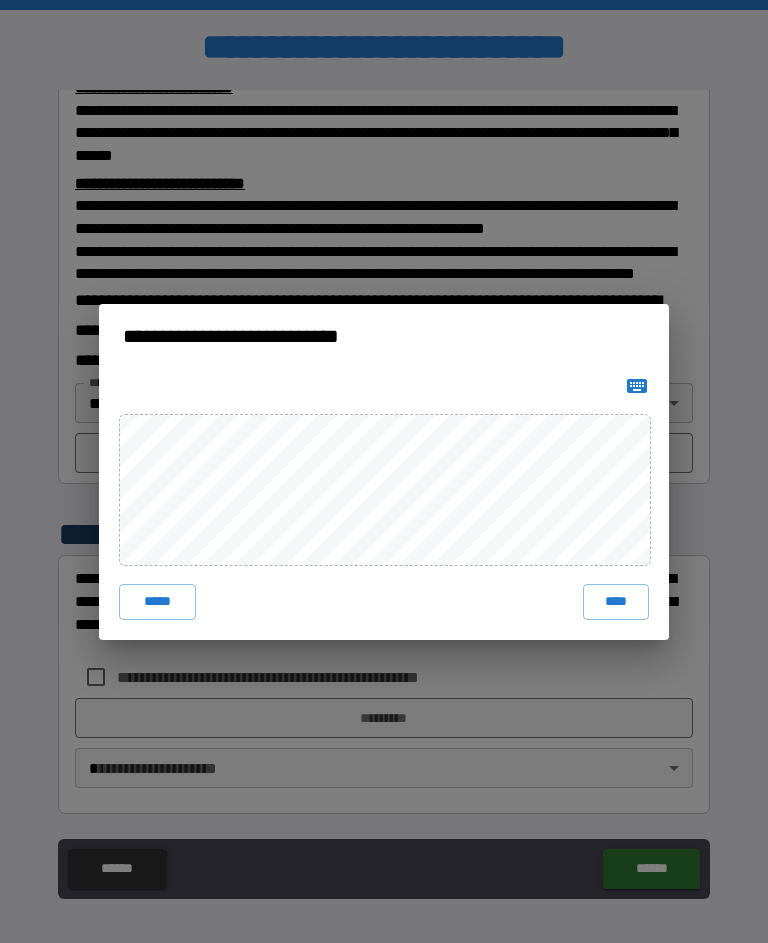 click on "****" at bounding box center (616, 602) 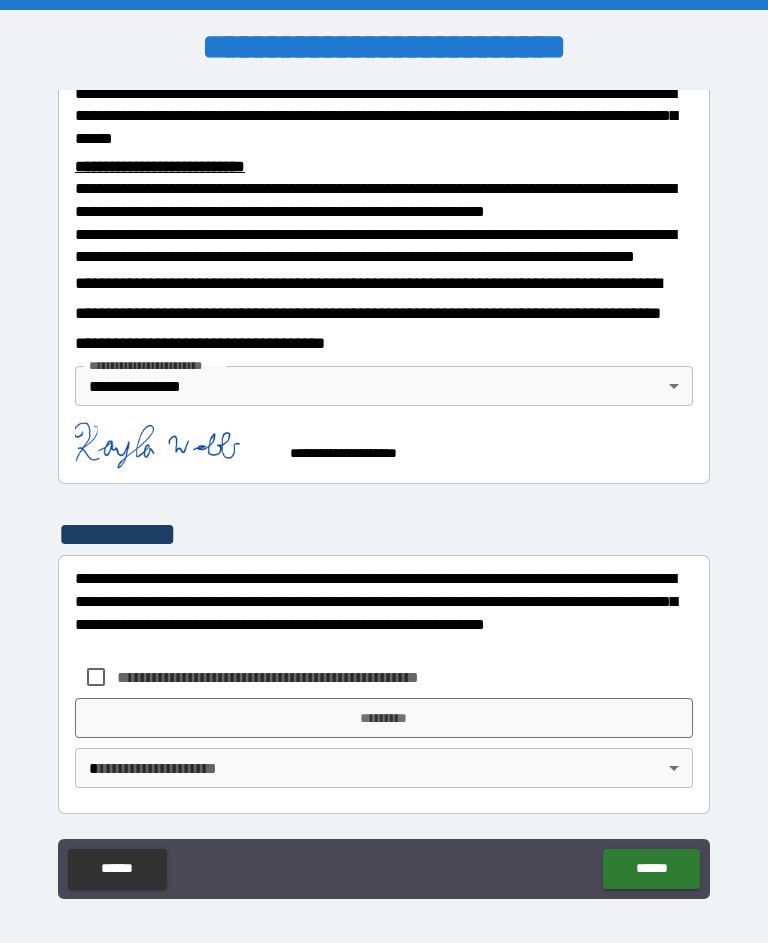 scroll, scrollTop: 756, scrollLeft: 0, axis: vertical 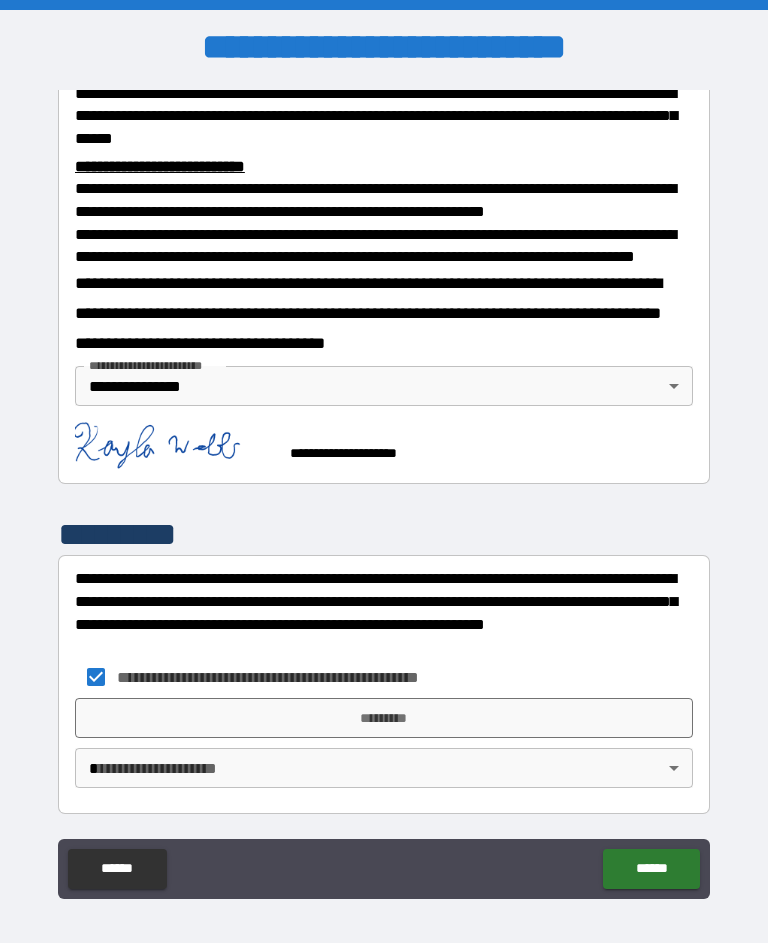 click on "*********" at bounding box center [384, 718] 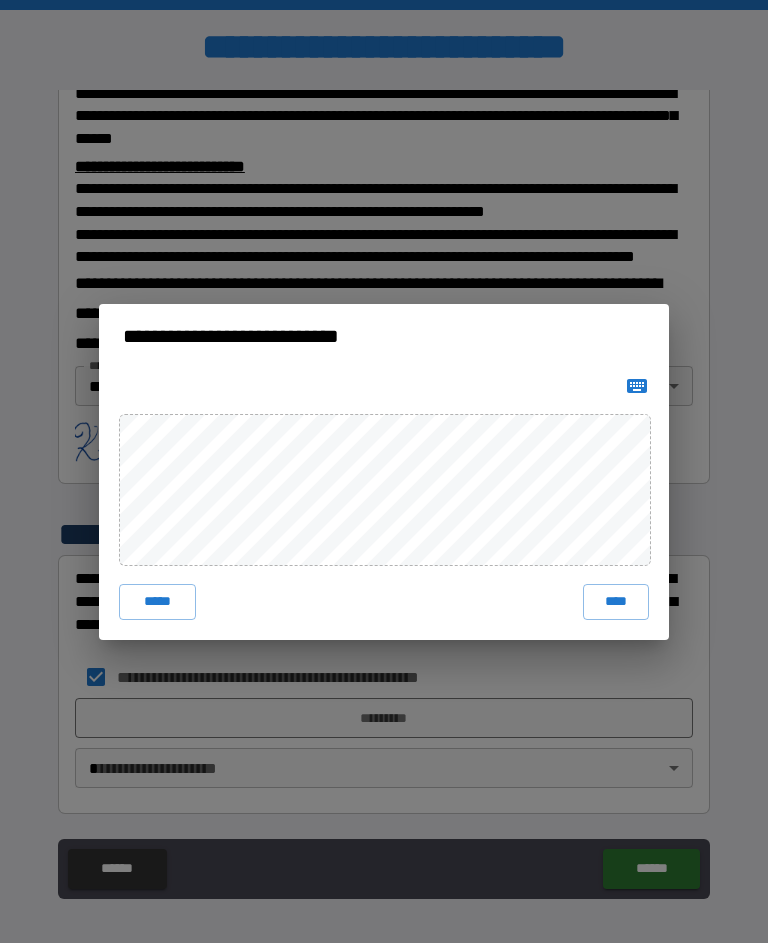 click on "****" at bounding box center [616, 602] 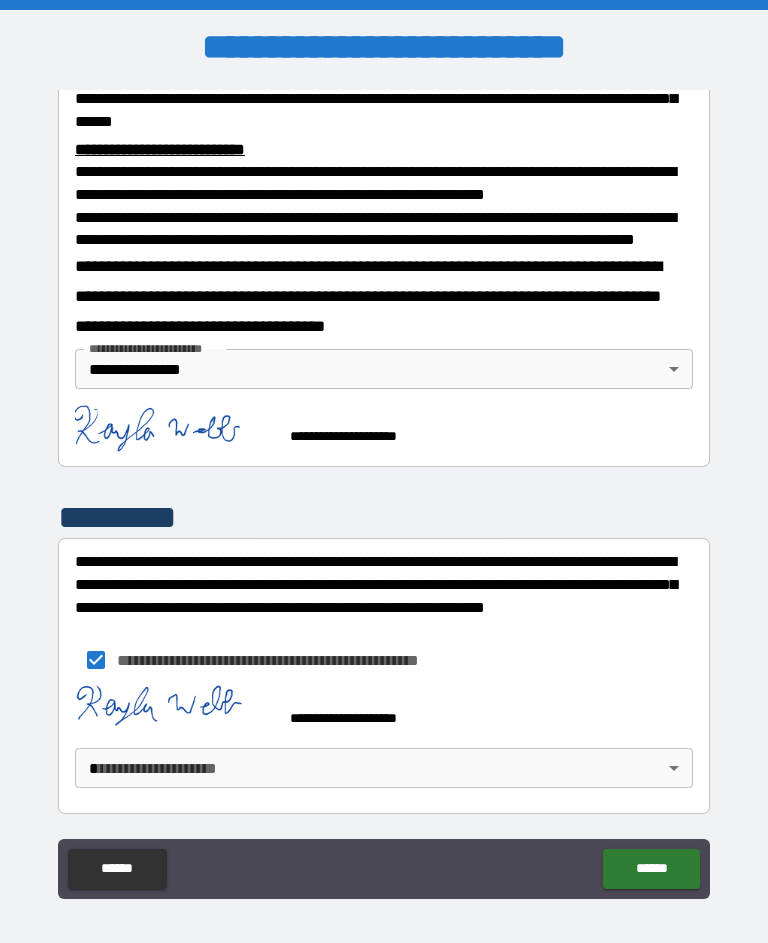 click on "**********" at bounding box center [384, 489] 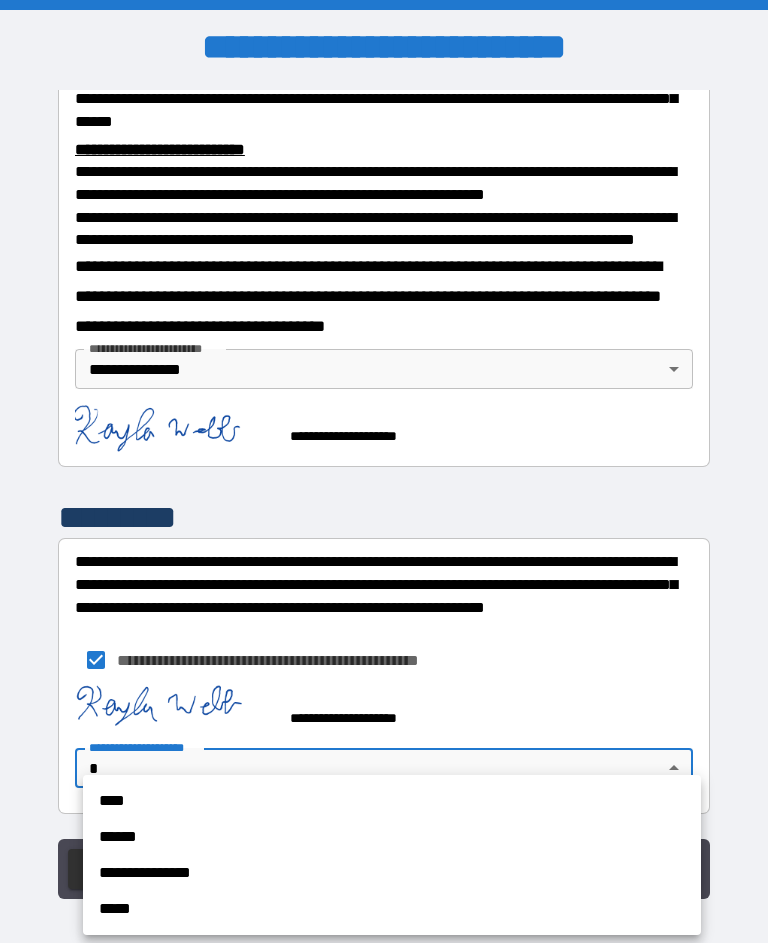 click on "**********" at bounding box center (392, 873) 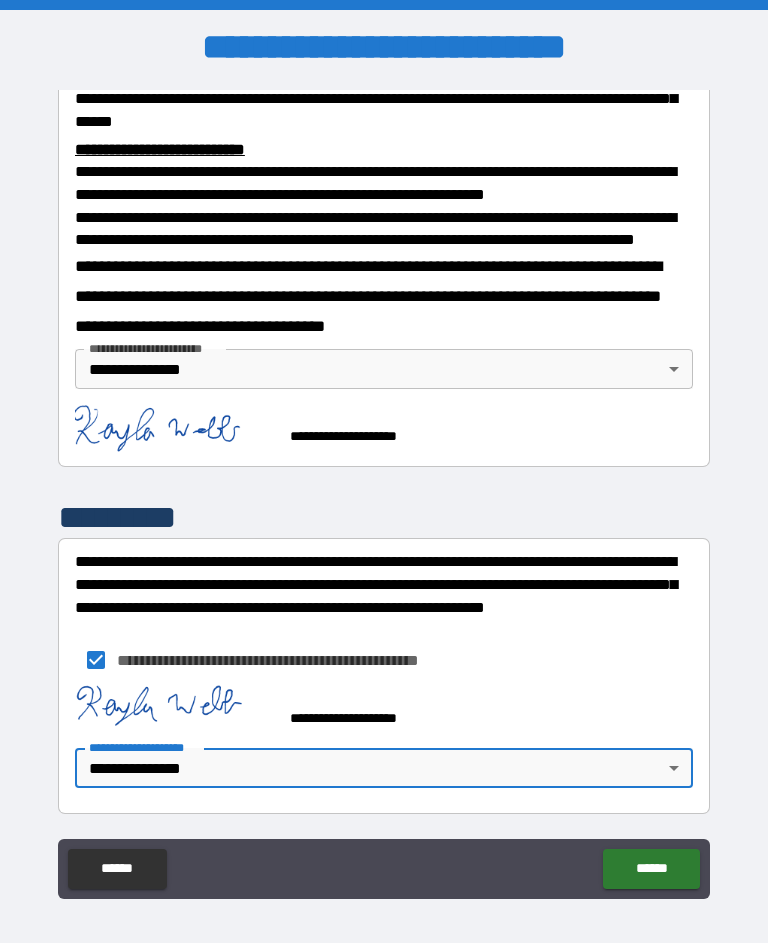 type on "**********" 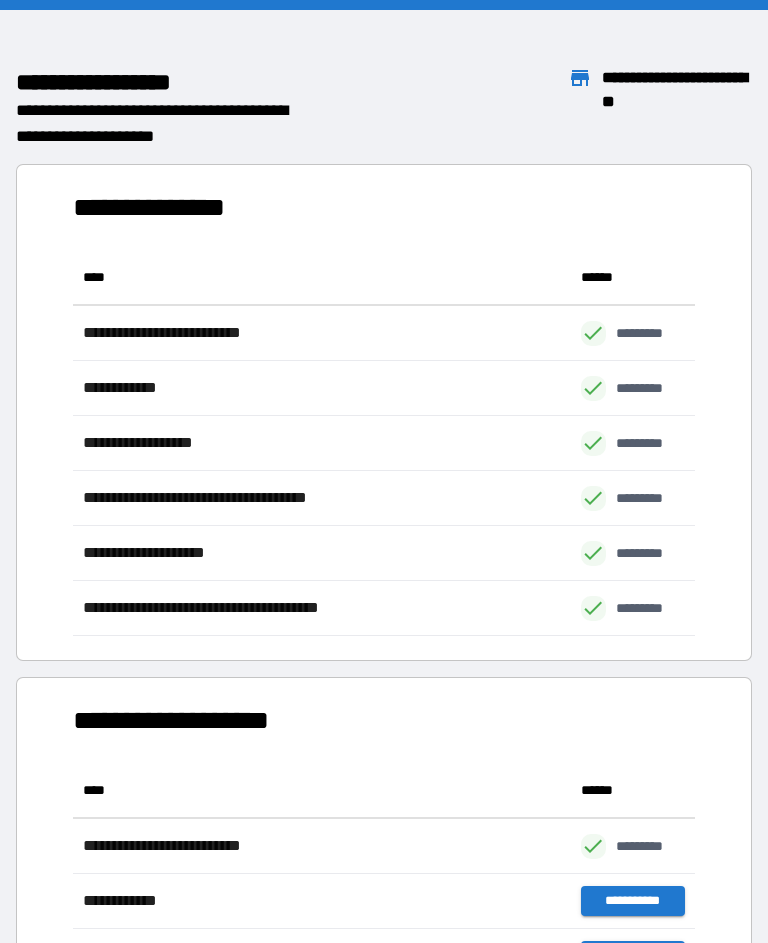 scroll, scrollTop: 1, scrollLeft: 1, axis: both 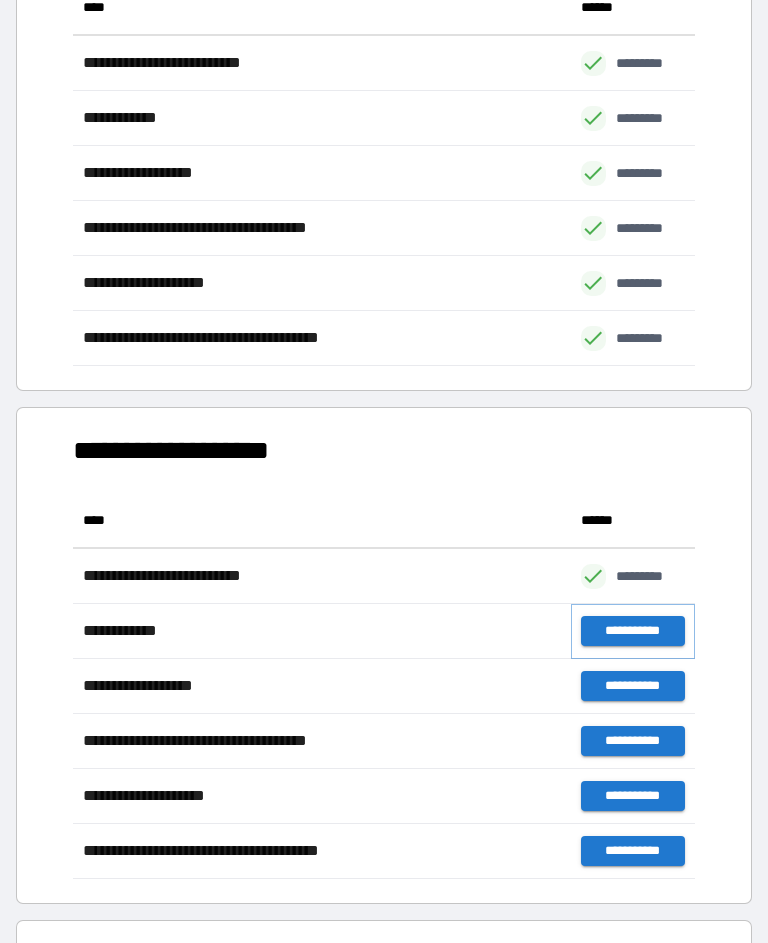 click on "**********" at bounding box center [633, 631] 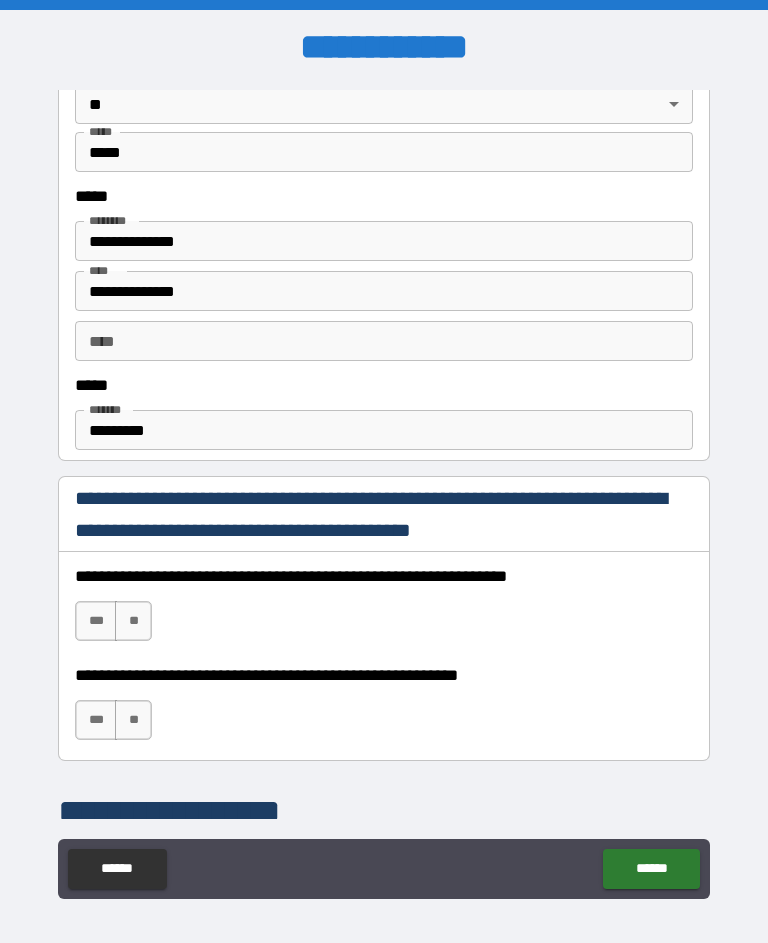 scroll, scrollTop: 972, scrollLeft: 0, axis: vertical 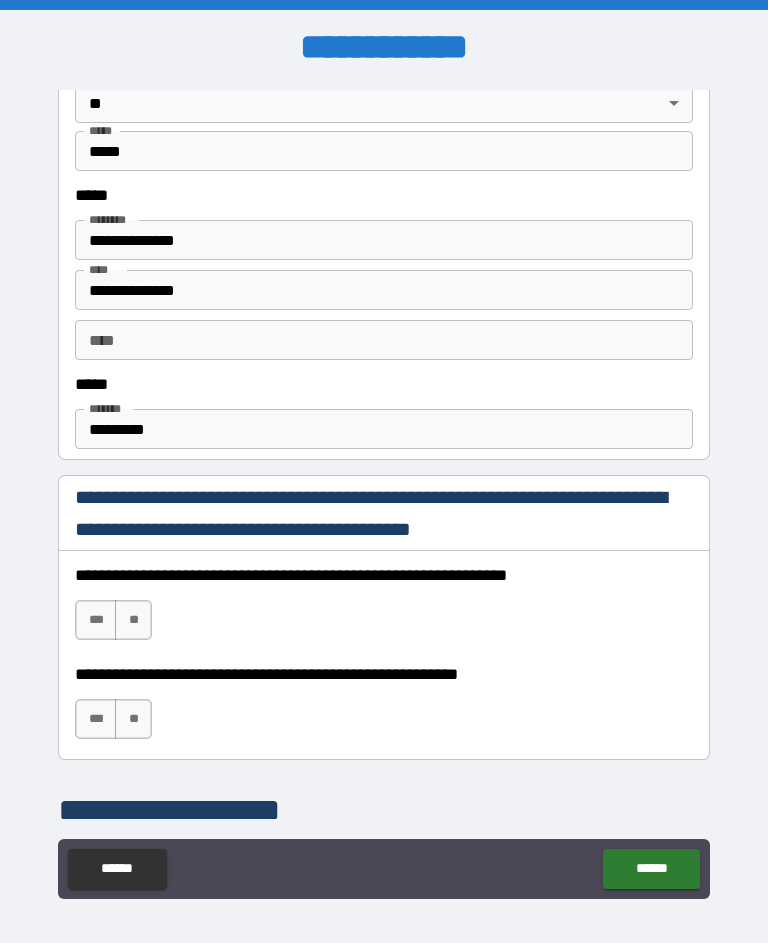 click on "***" at bounding box center (96, 620) 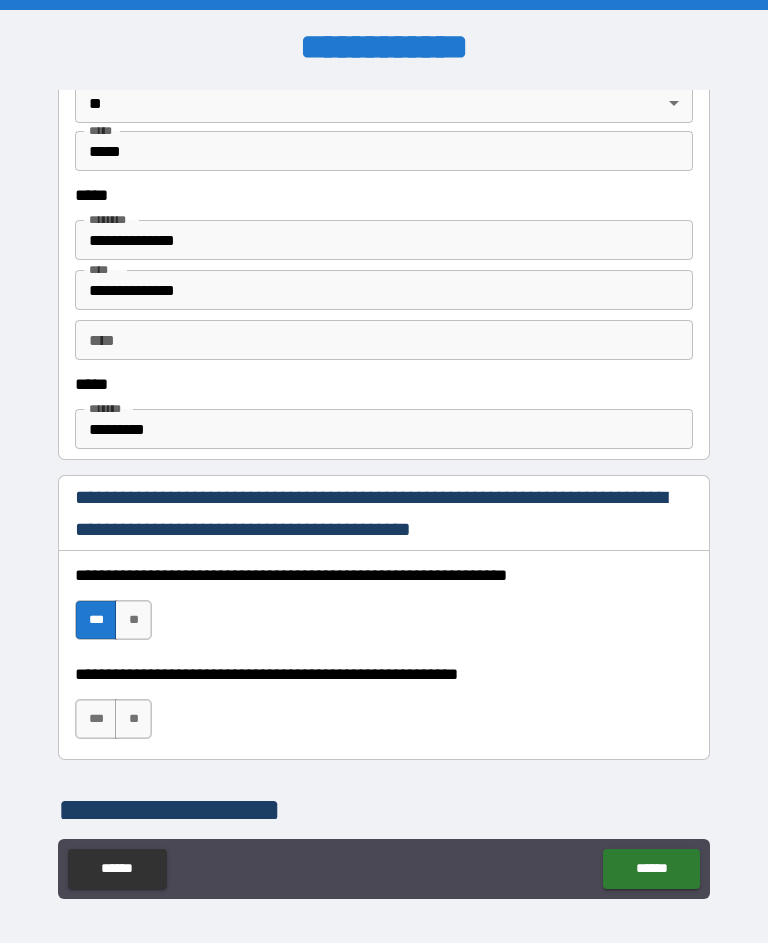 click on "***" at bounding box center [96, 719] 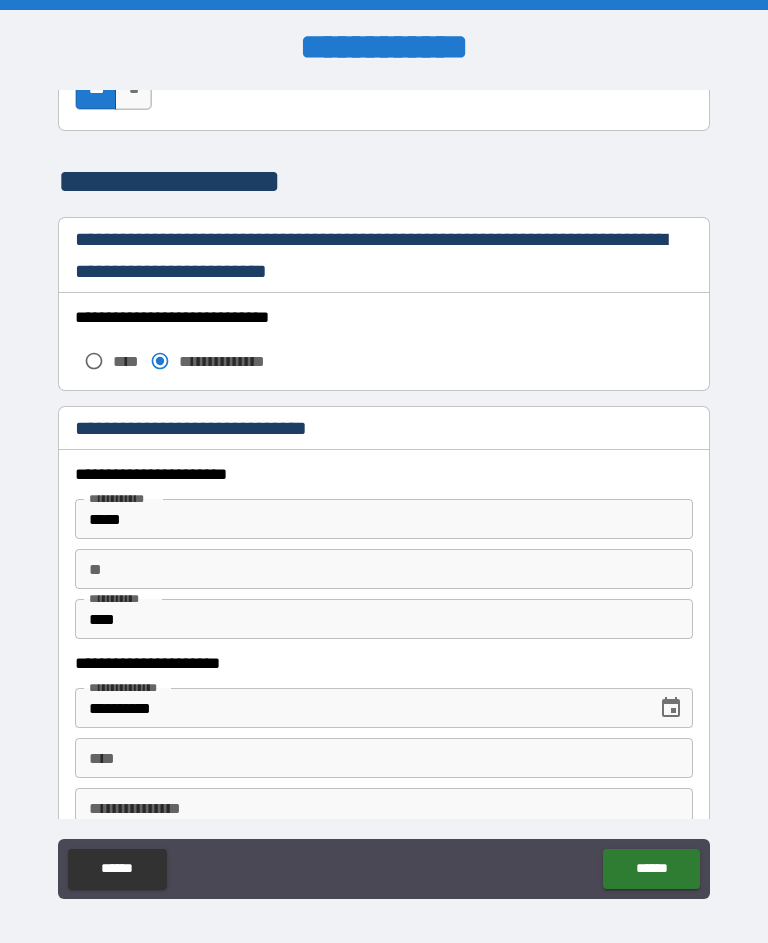scroll, scrollTop: 1600, scrollLeft: 0, axis: vertical 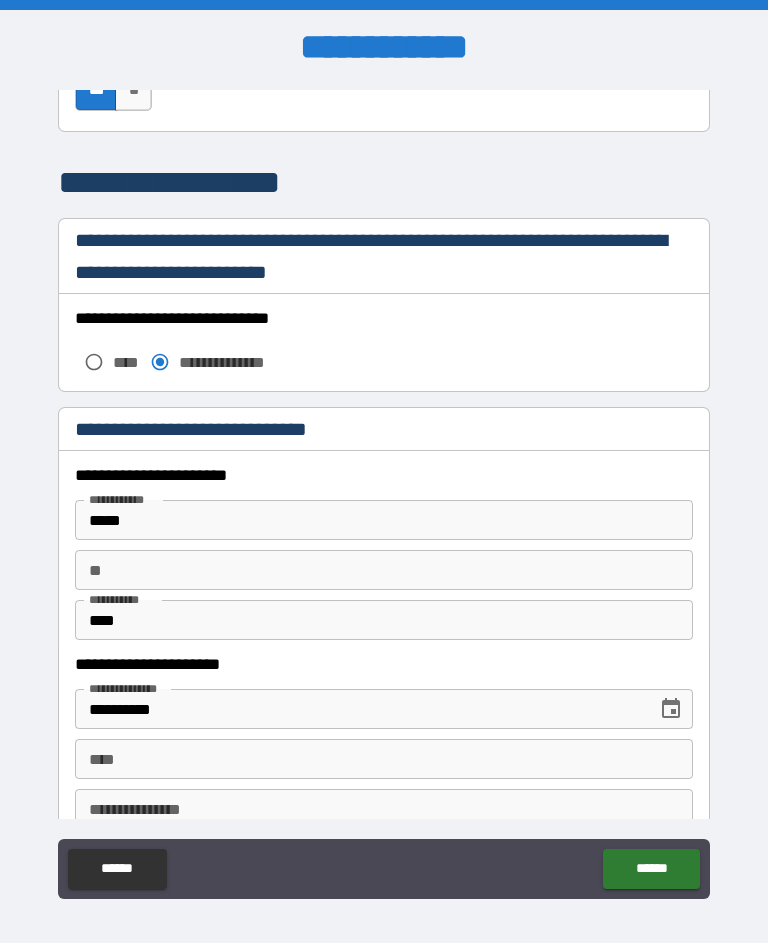 click on "**" at bounding box center (384, 570) 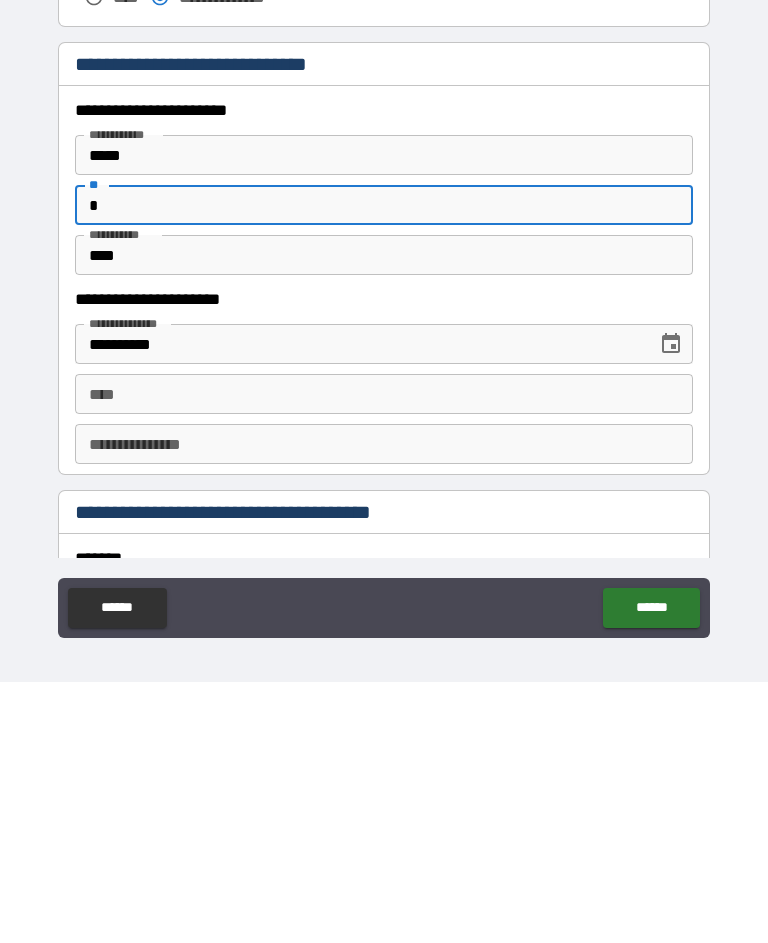 scroll, scrollTop: 1711, scrollLeft: 0, axis: vertical 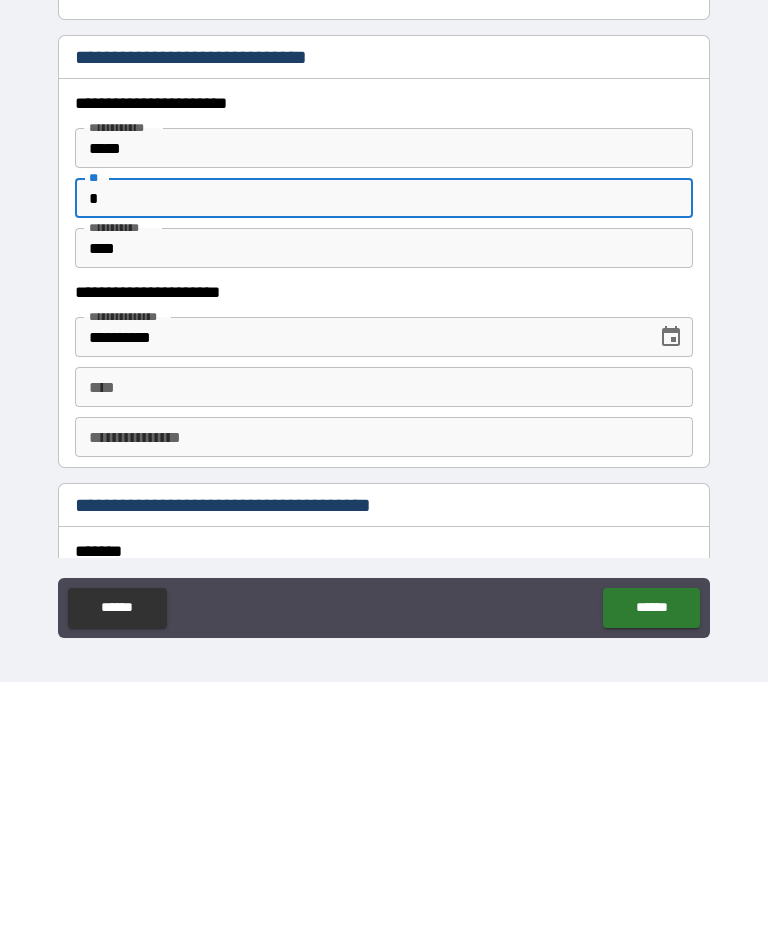 type on "*" 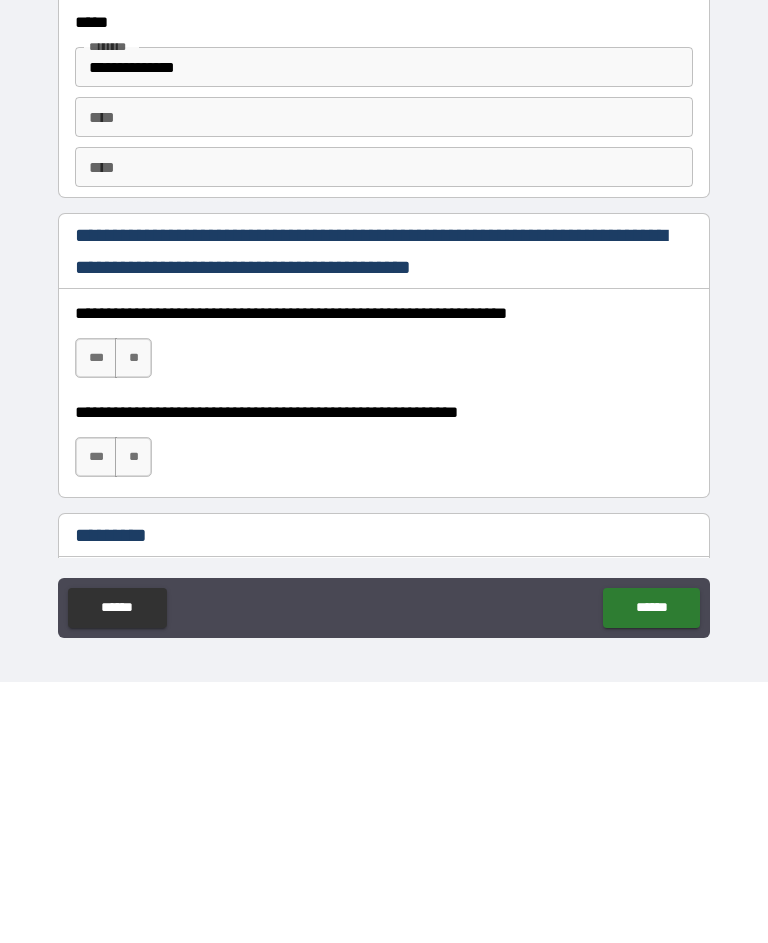 scroll, scrollTop: 2629, scrollLeft: 0, axis: vertical 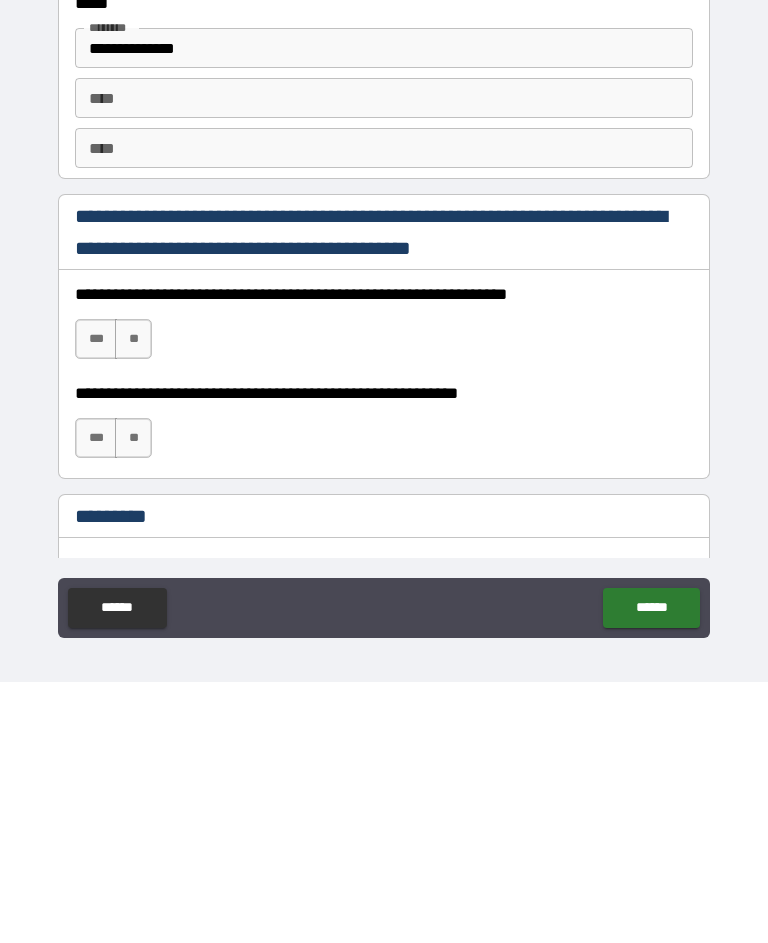 type on "**********" 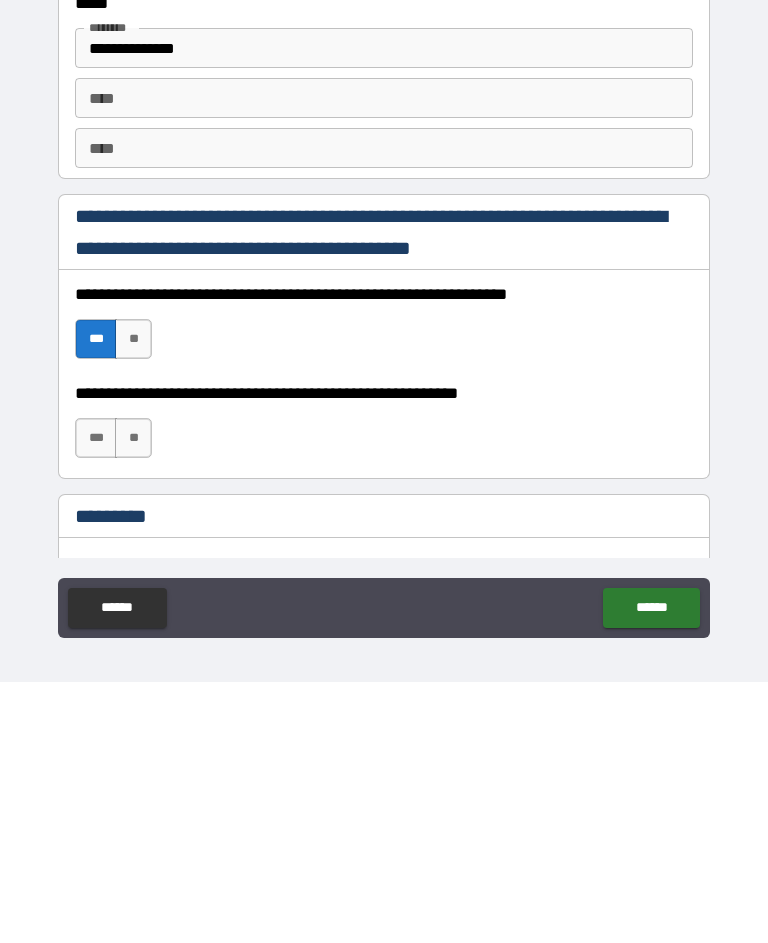 scroll, scrollTop: 36, scrollLeft: 0, axis: vertical 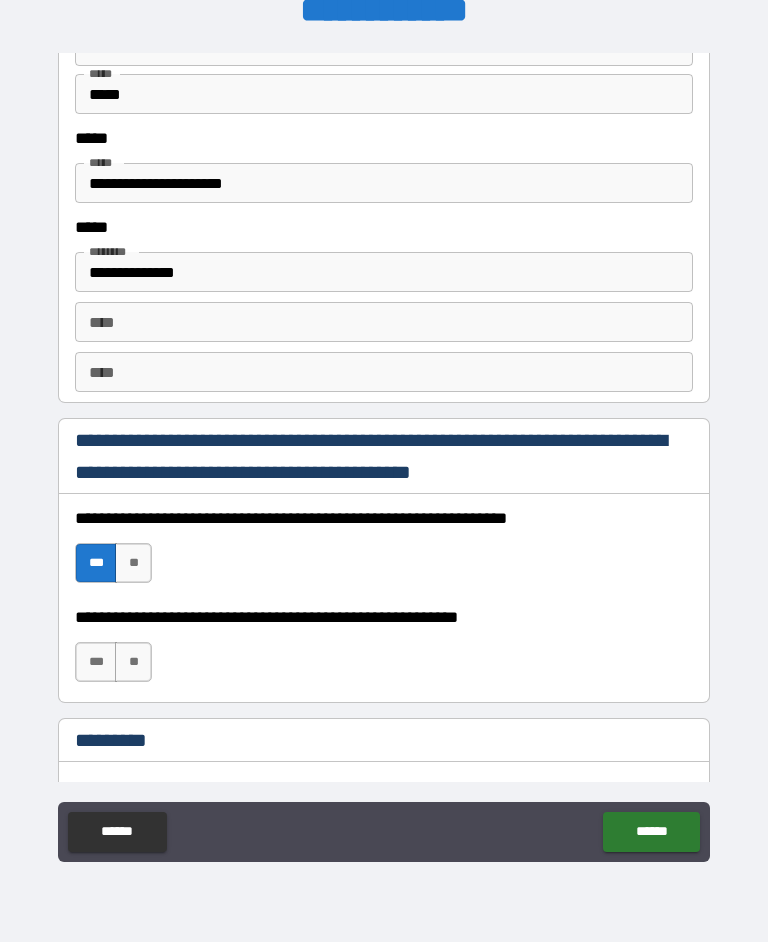click on "***" at bounding box center [96, 663] 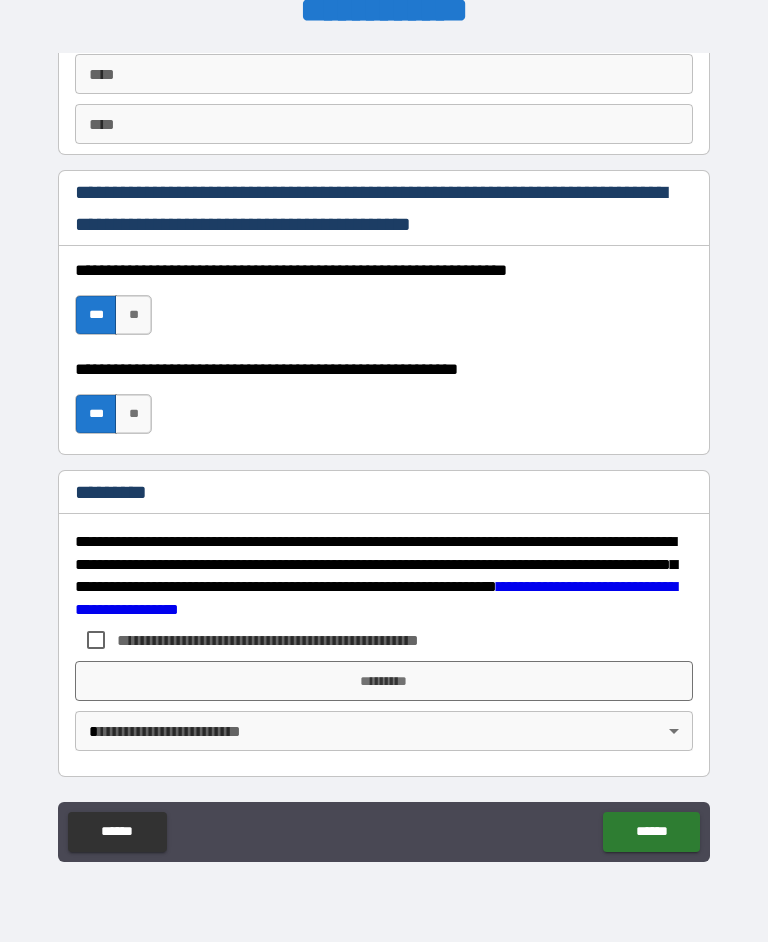 scroll, scrollTop: 2877, scrollLeft: 0, axis: vertical 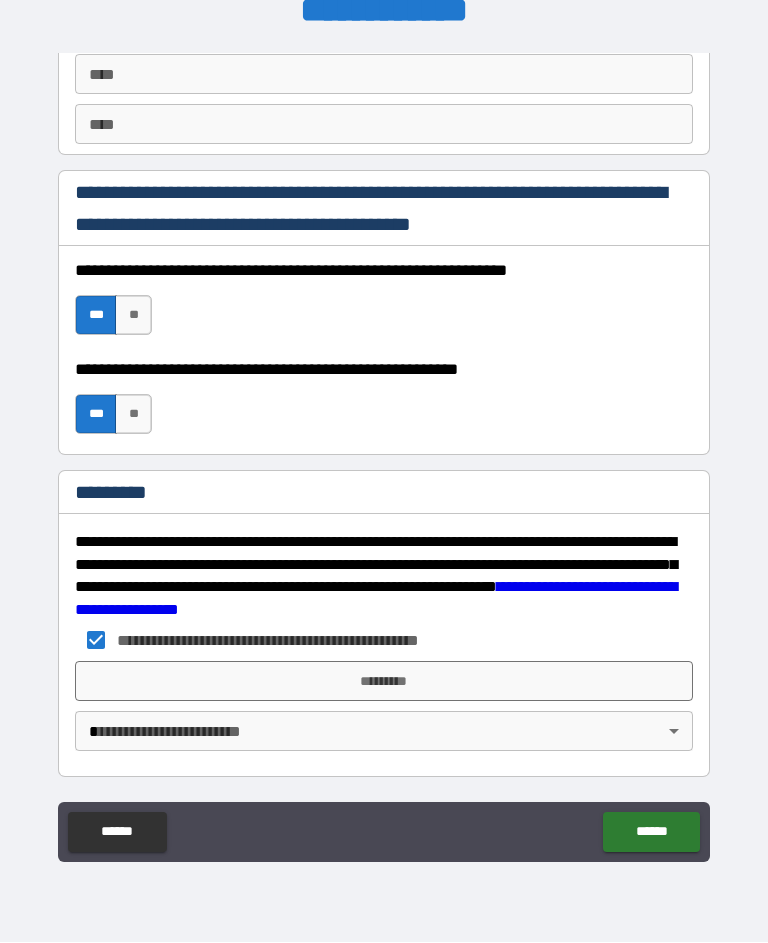 click on "*********" at bounding box center [384, 682] 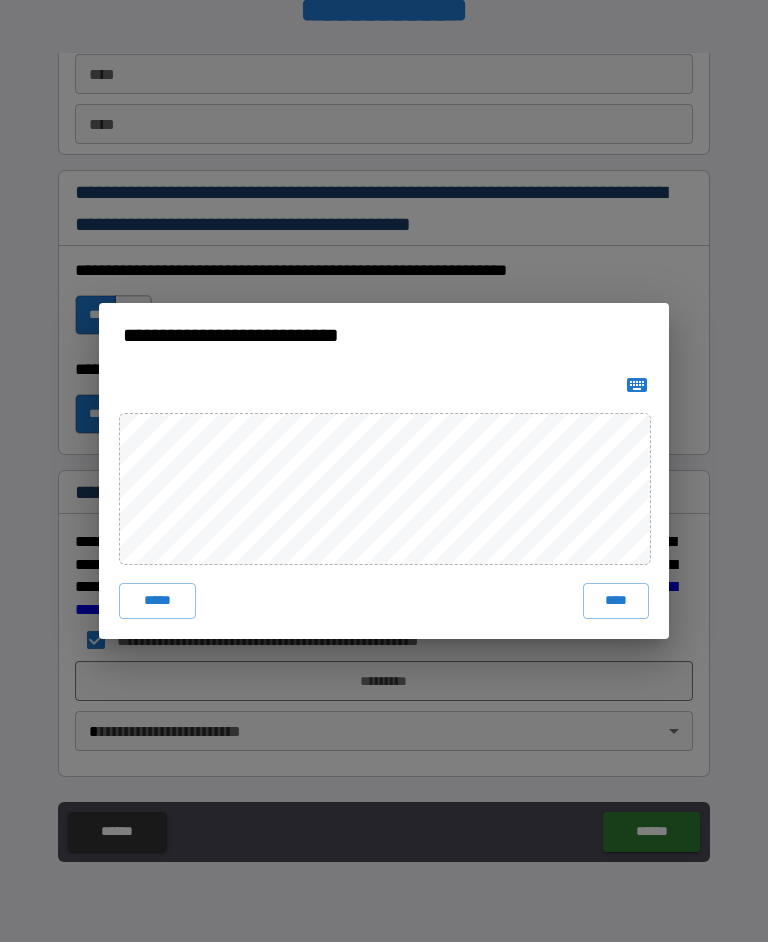 click on "****" at bounding box center [616, 602] 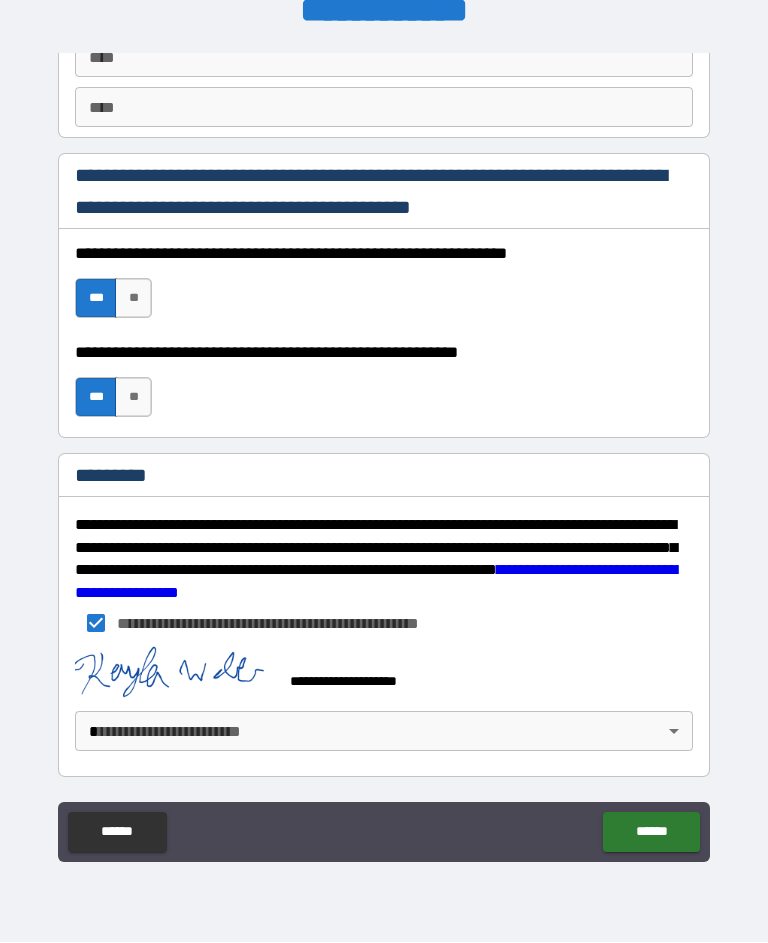 scroll, scrollTop: 2894, scrollLeft: 0, axis: vertical 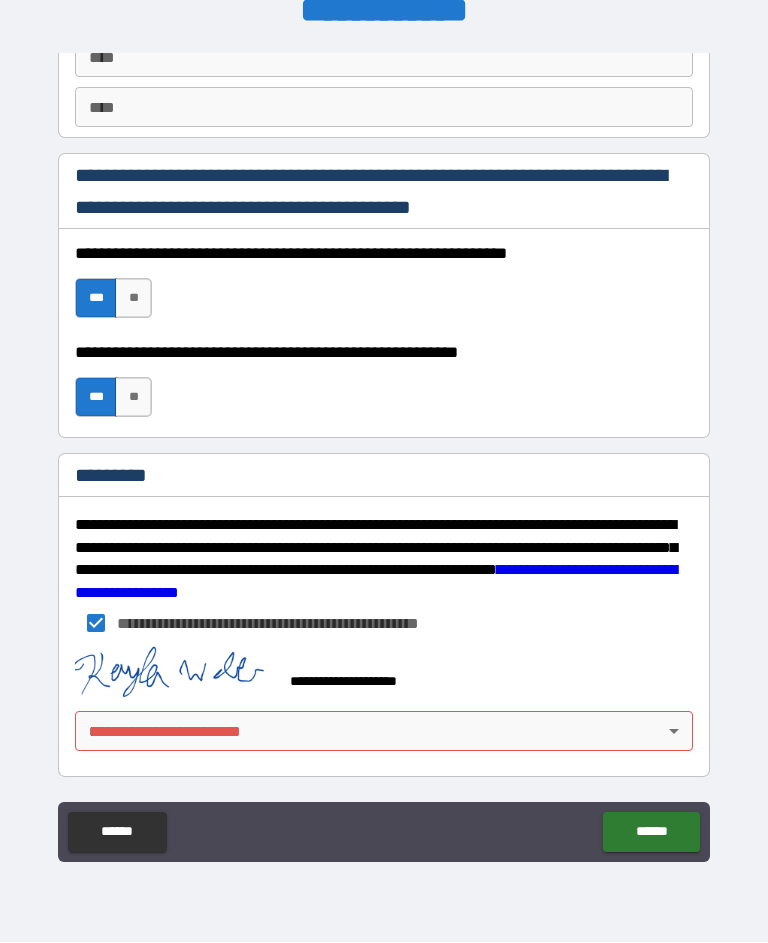 click on "**********" at bounding box center [384, 453] 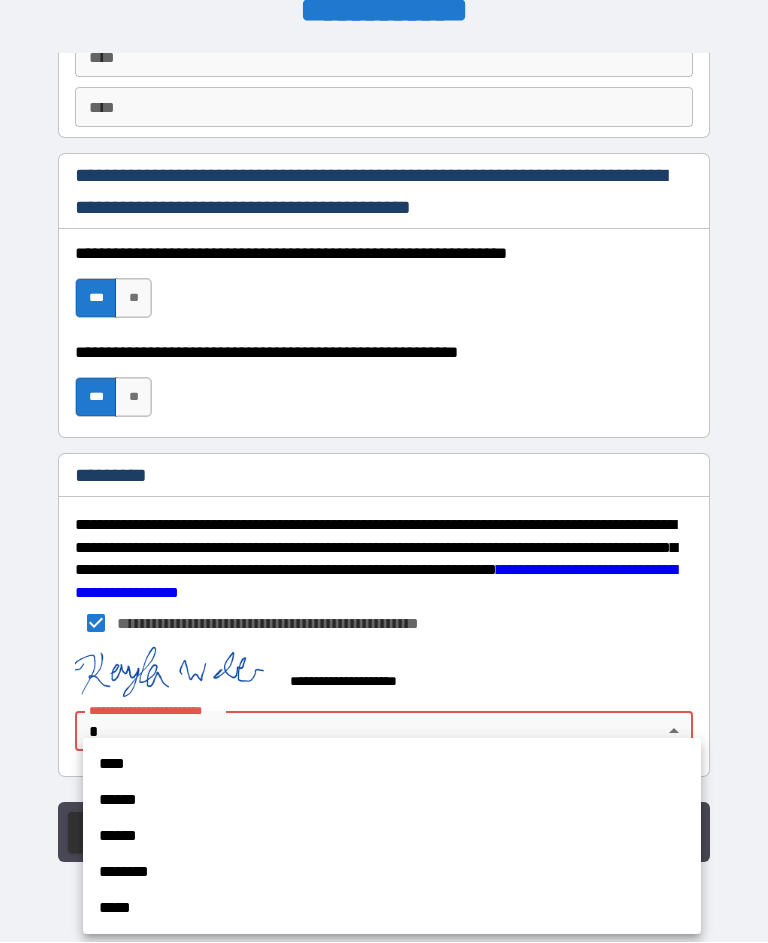 click on "******" at bounding box center [392, 801] 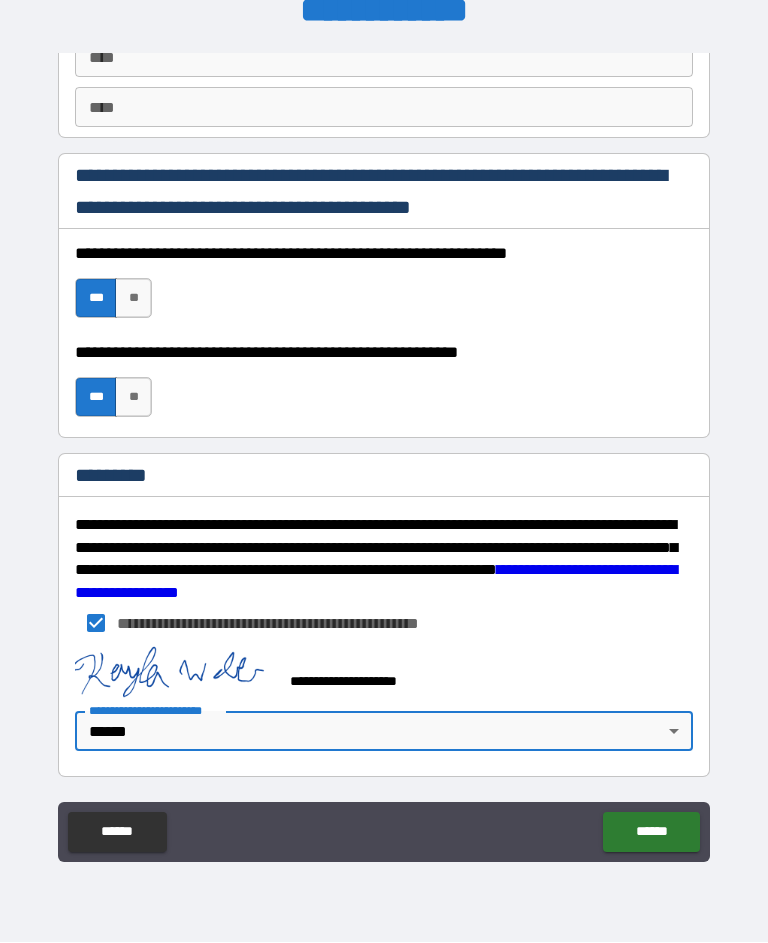 click on "******" at bounding box center (651, 833) 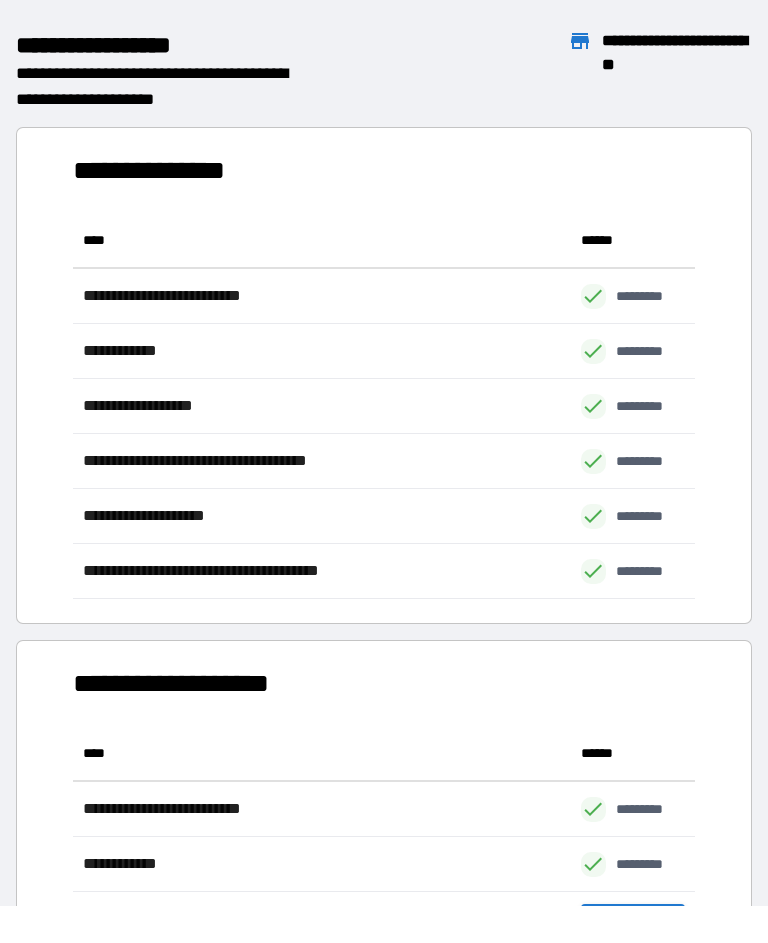scroll, scrollTop: 1, scrollLeft: 1, axis: both 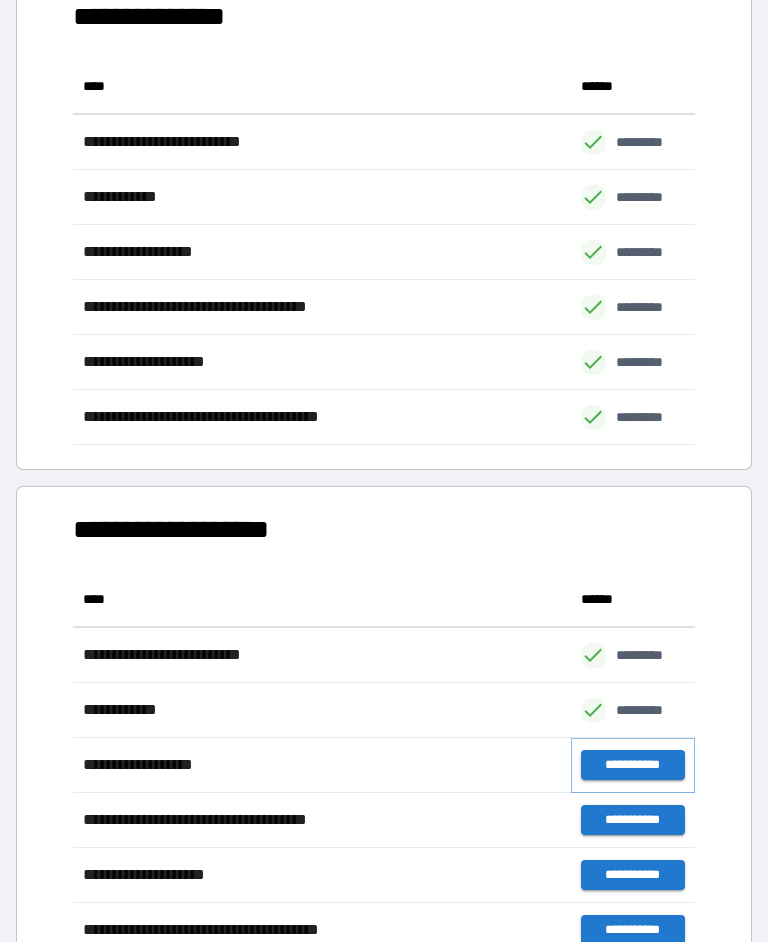 click on "**********" at bounding box center (633, 766) 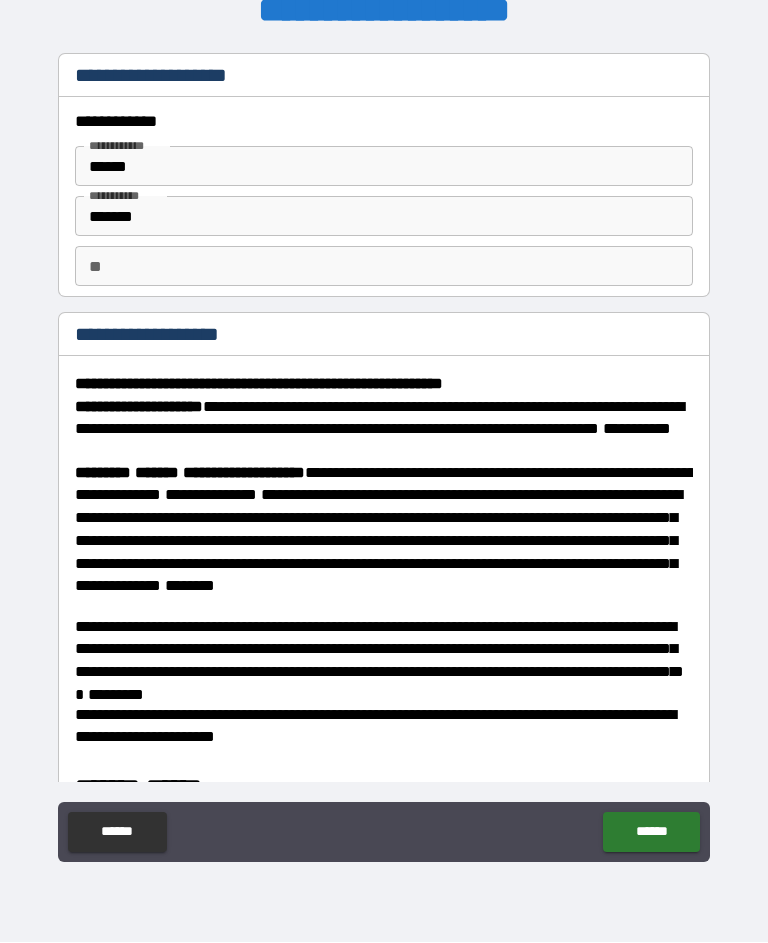 click on "**" at bounding box center (384, 267) 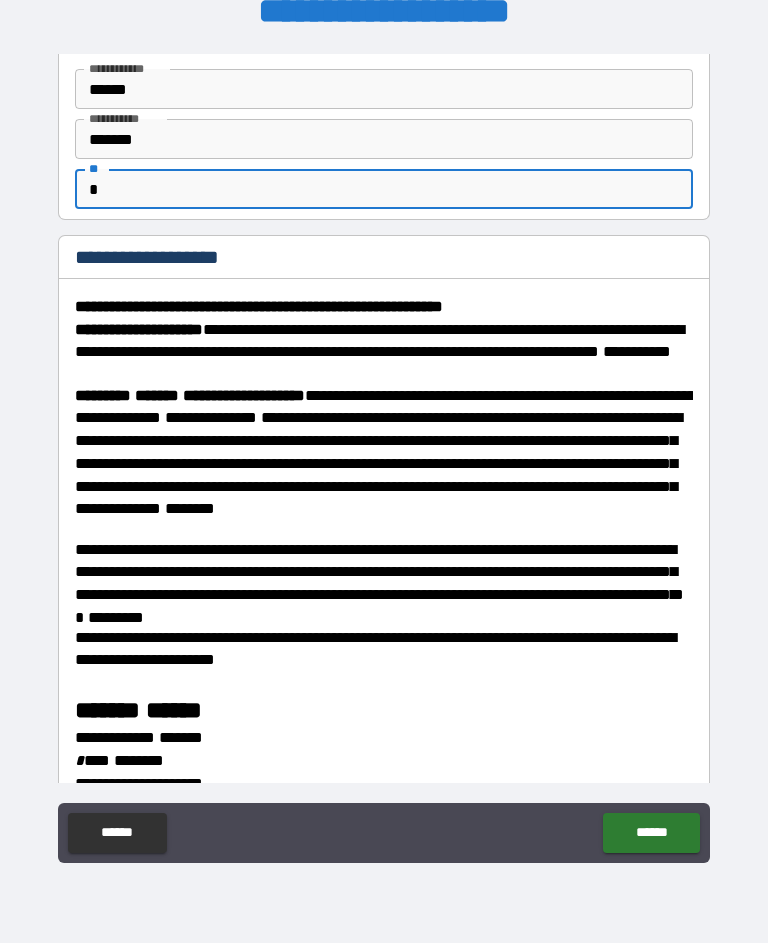 scroll, scrollTop: 81, scrollLeft: 0, axis: vertical 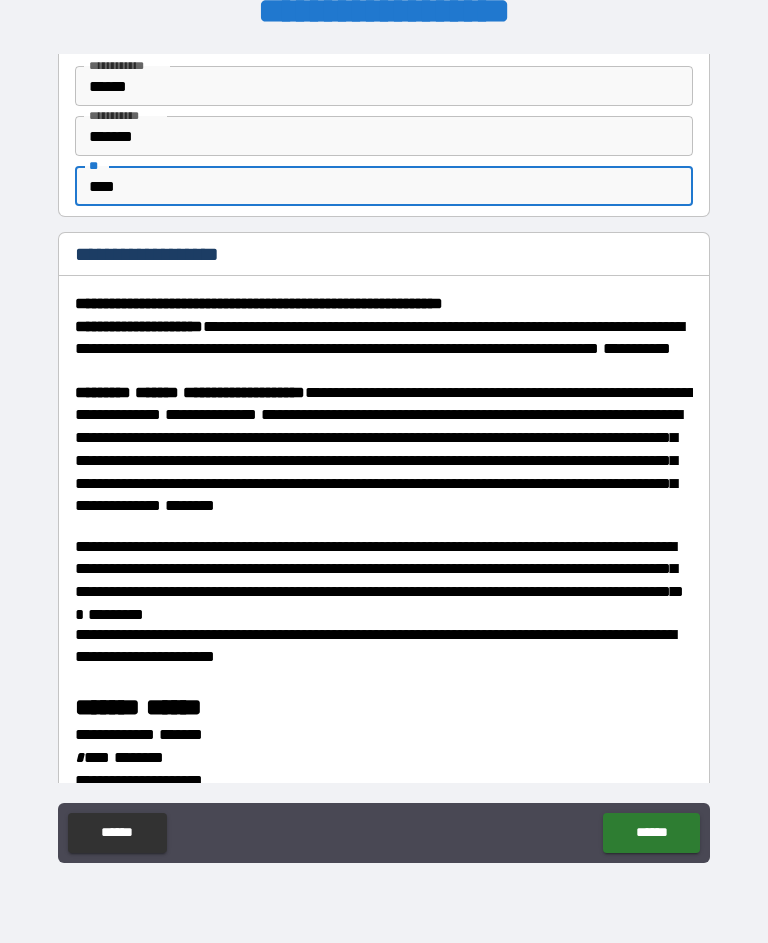 type on "****" 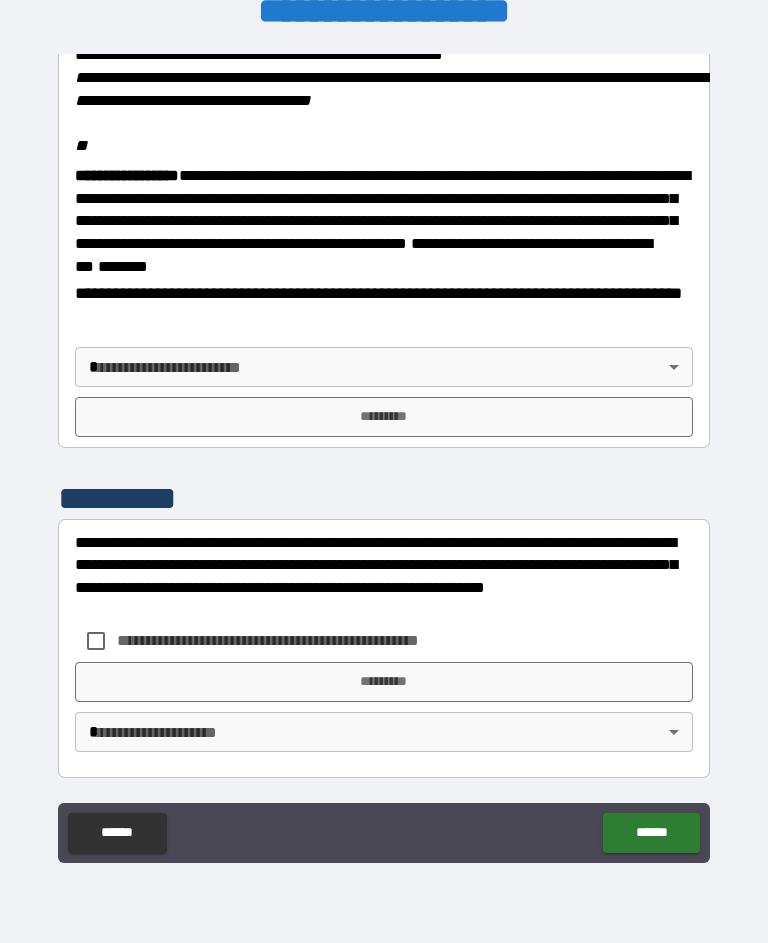 click on "*********" at bounding box center (384, 417) 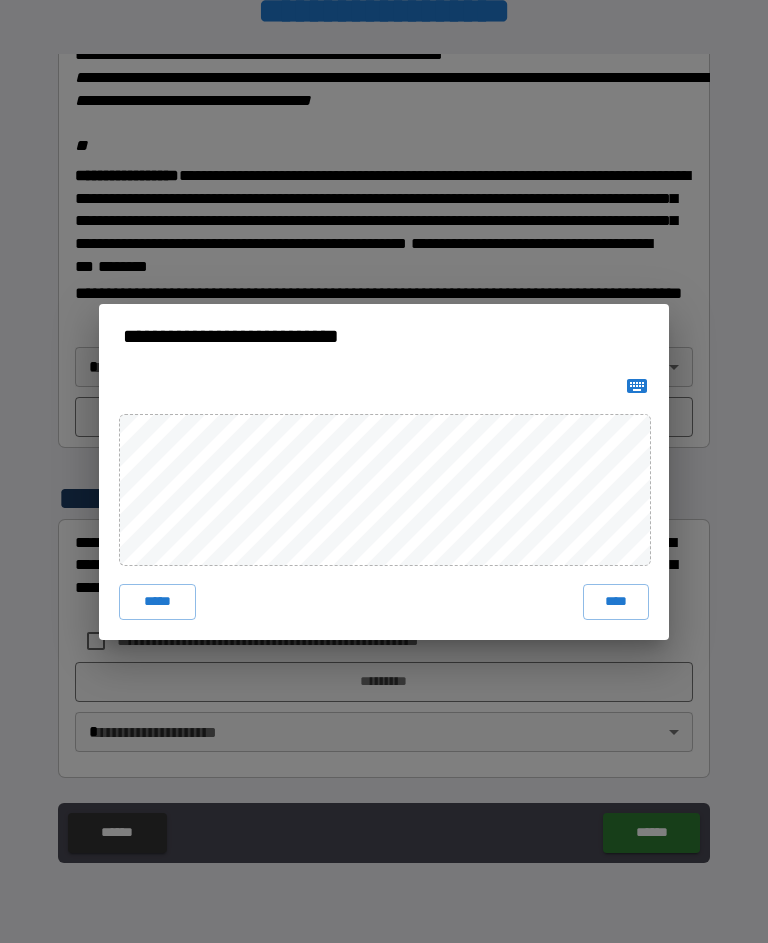 click on "*****" at bounding box center (157, 602) 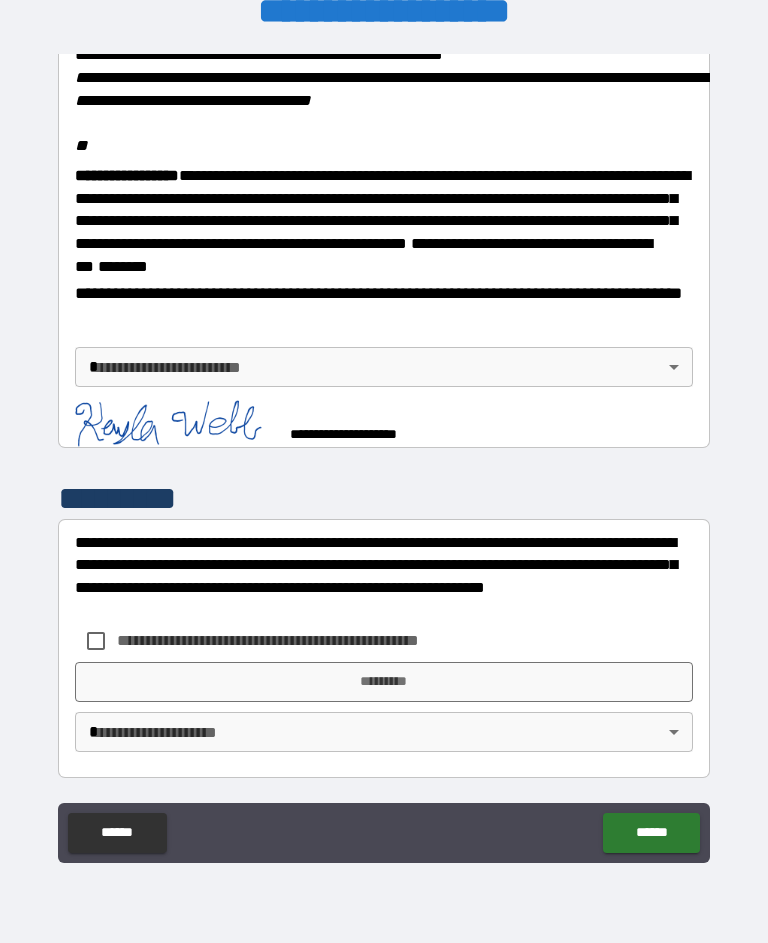 scroll, scrollTop: 2443, scrollLeft: 0, axis: vertical 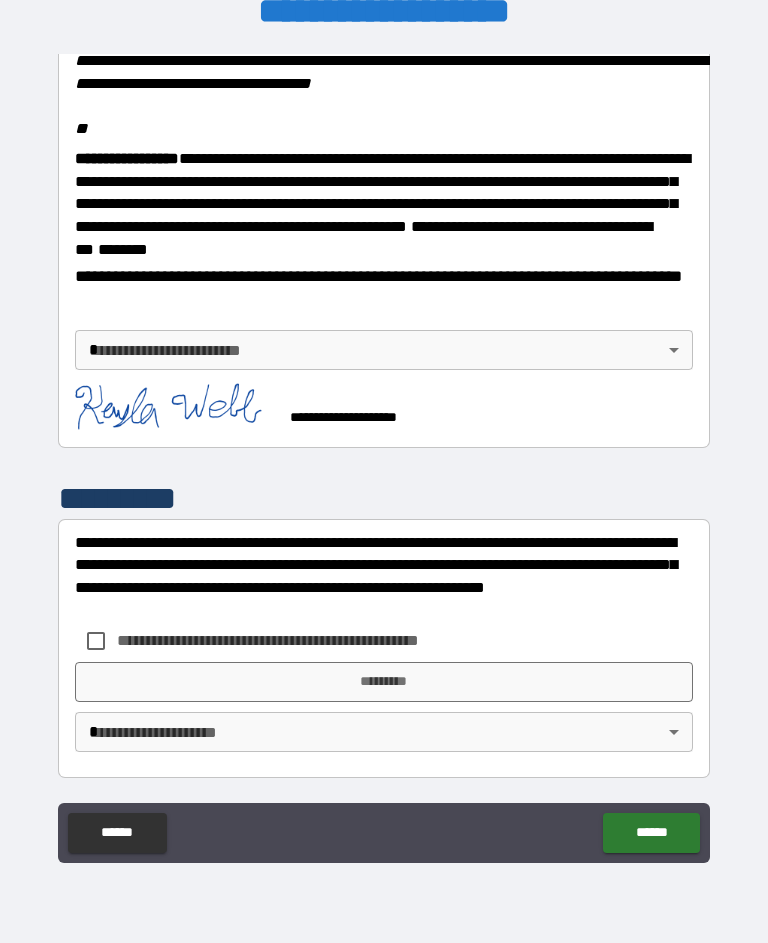 click on "**********" at bounding box center (384, 453) 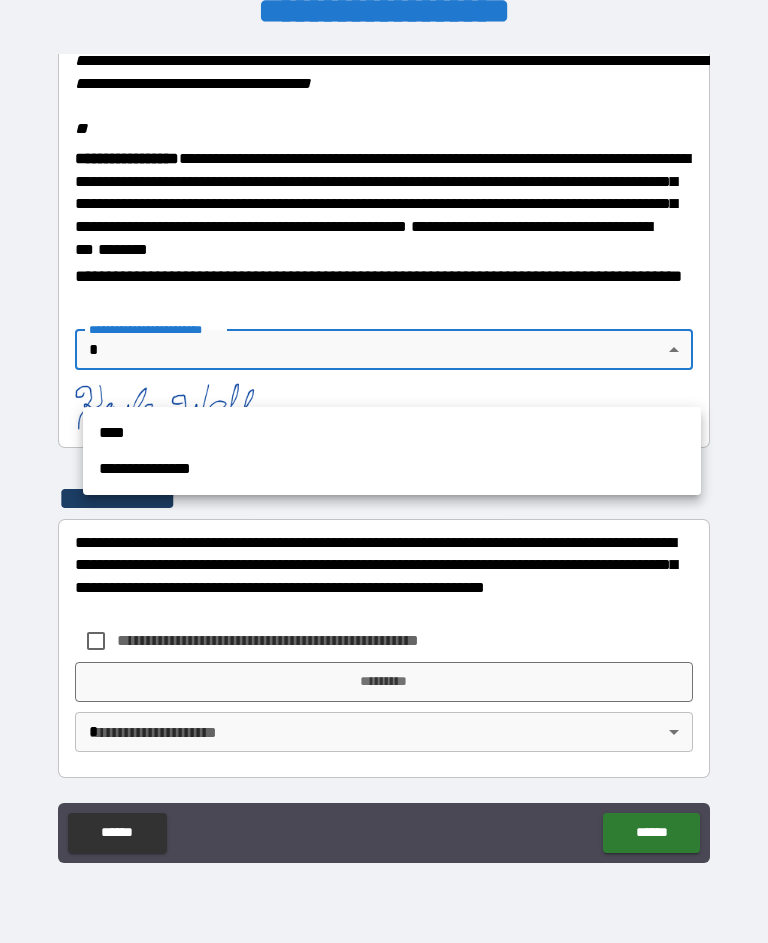 click on "**********" at bounding box center [392, 469] 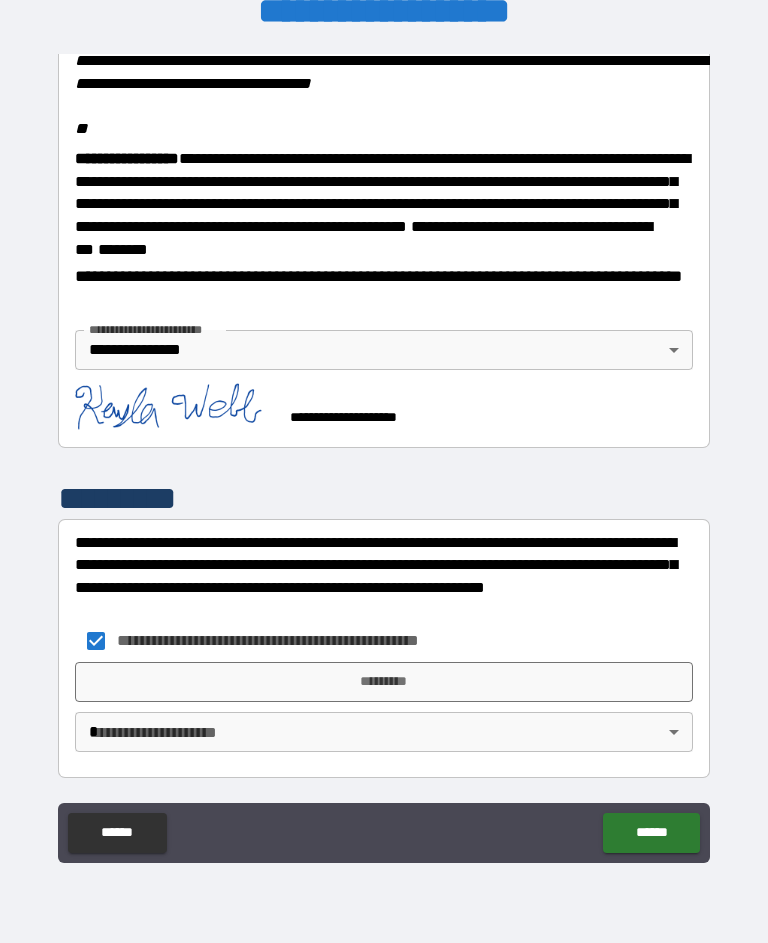 click on "*********" at bounding box center (384, 682) 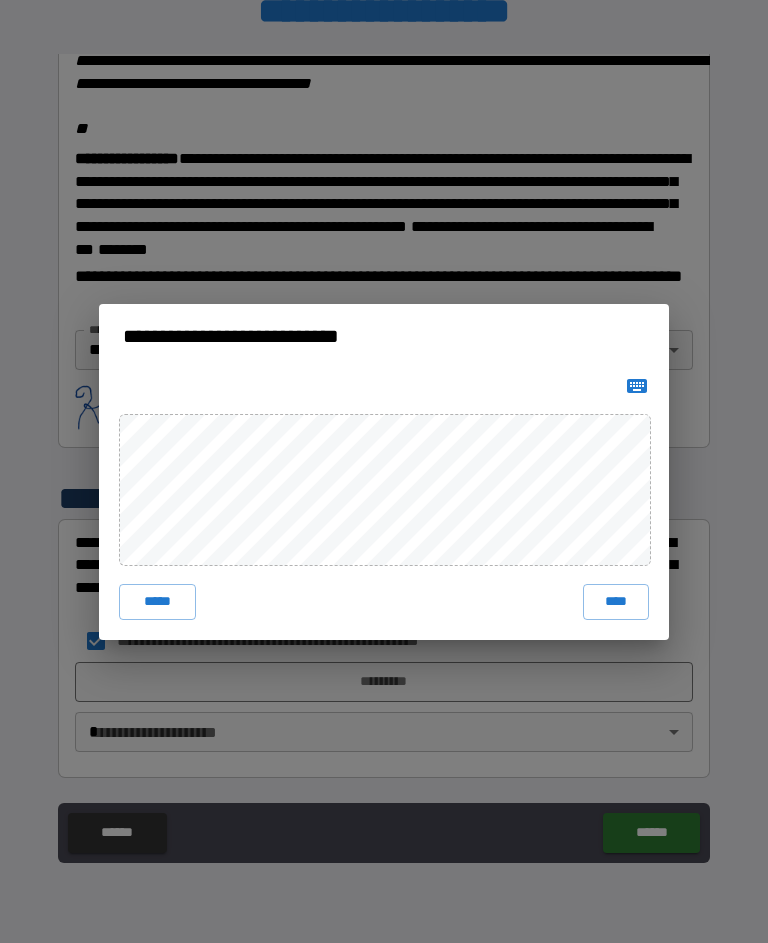 click on "****" at bounding box center [616, 602] 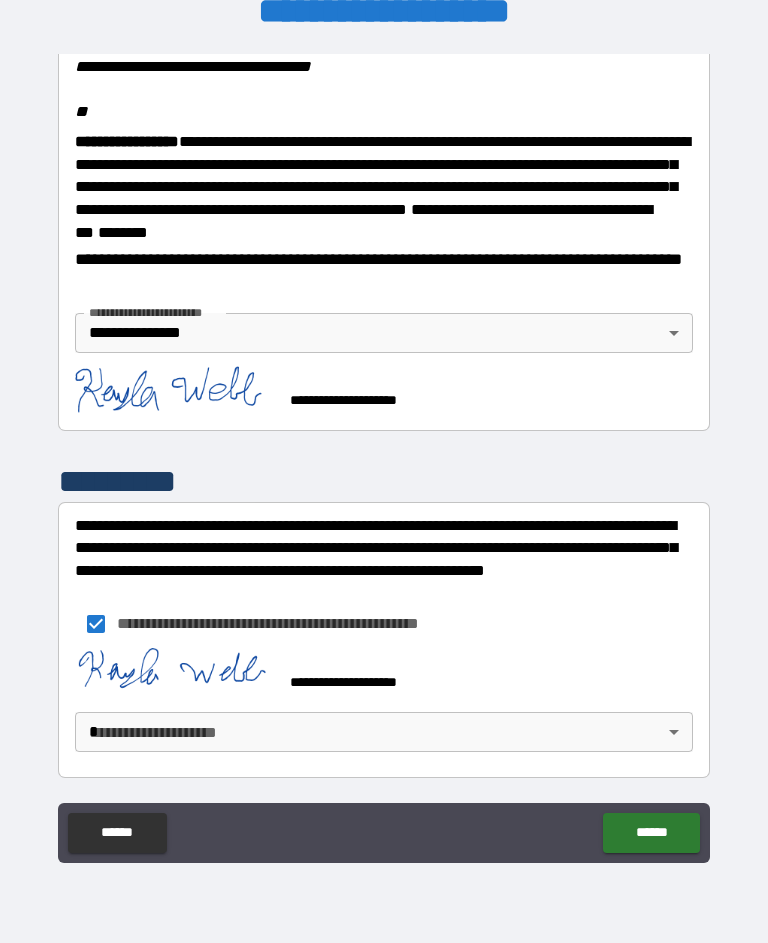 scroll, scrollTop: 2487, scrollLeft: 0, axis: vertical 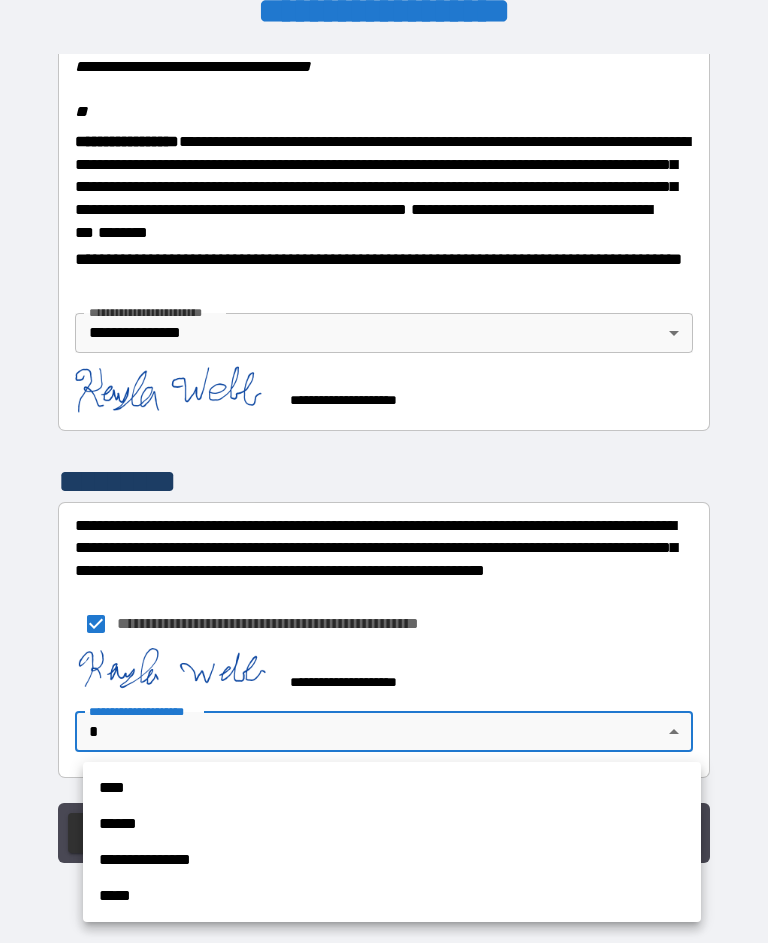 click on "**********" at bounding box center [392, 860] 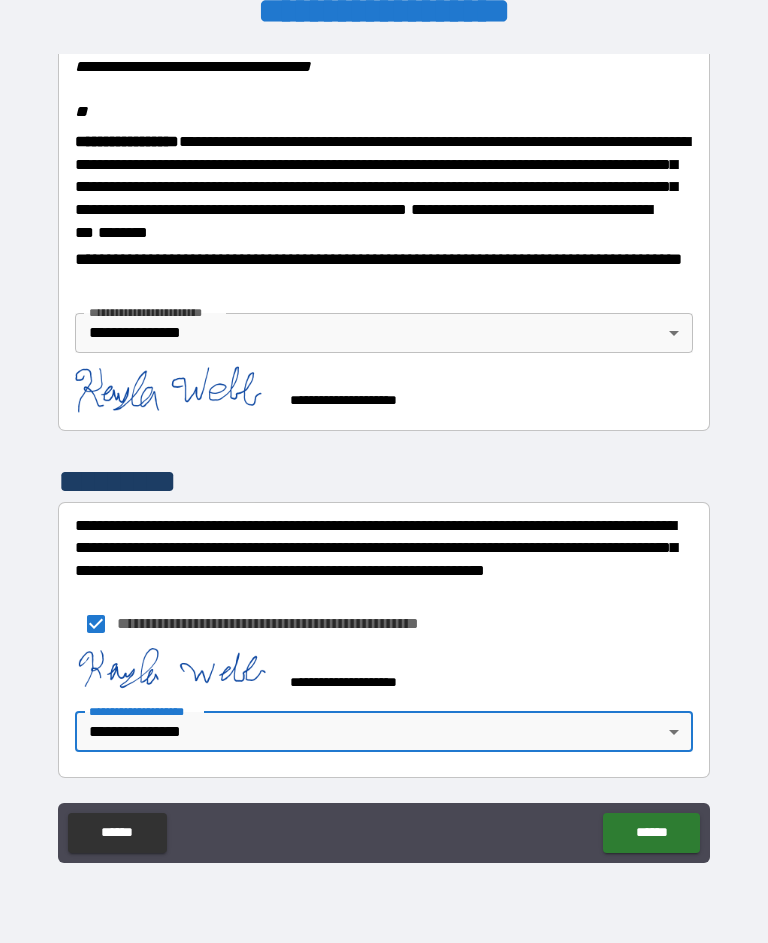 click on "******" at bounding box center (651, 833) 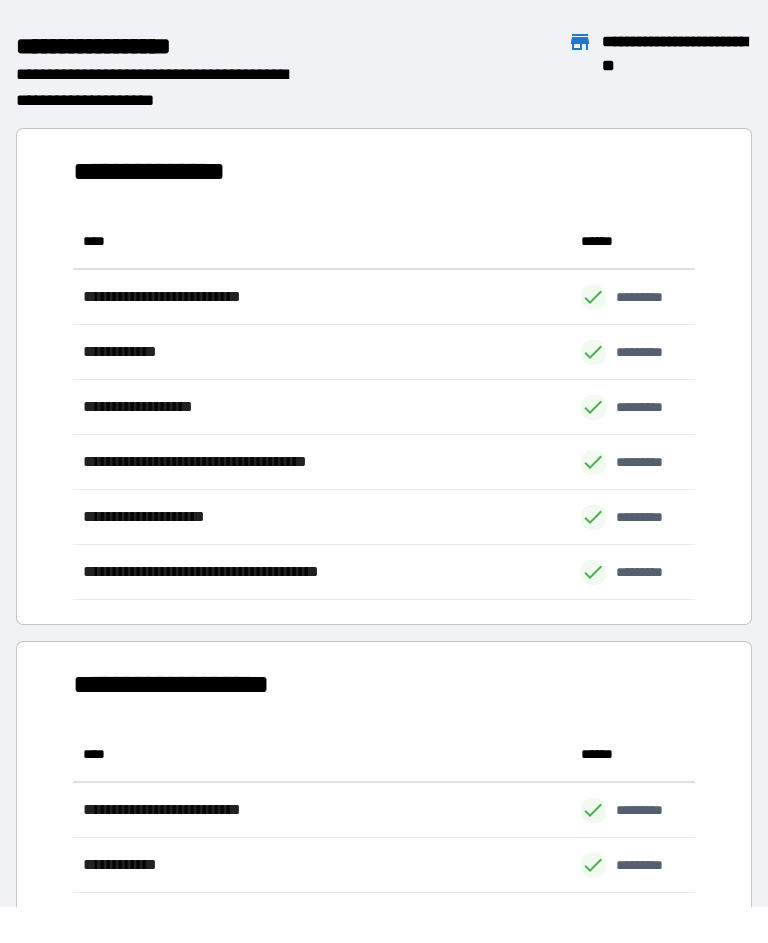 scroll, scrollTop: 386, scrollLeft: 622, axis: both 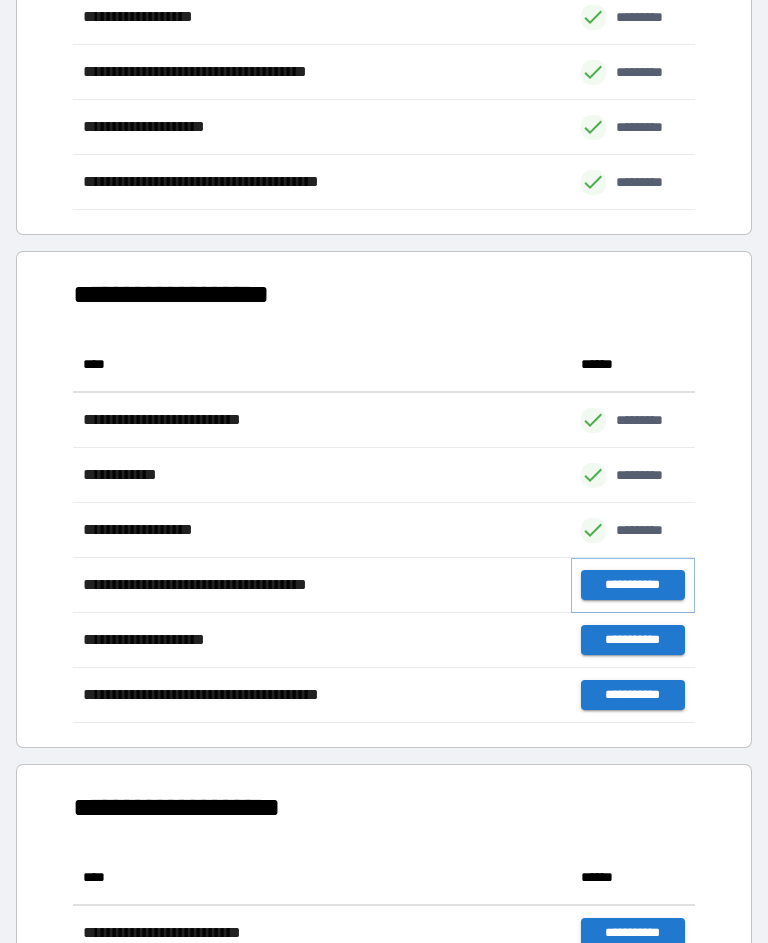 click on "**********" at bounding box center (633, 585) 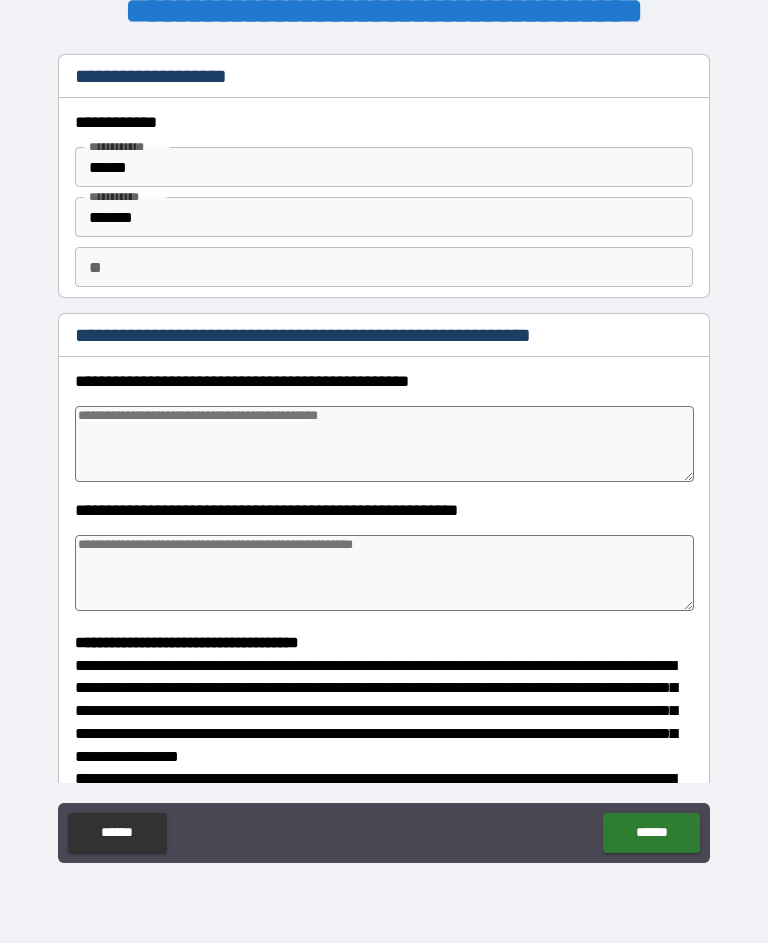 type on "*" 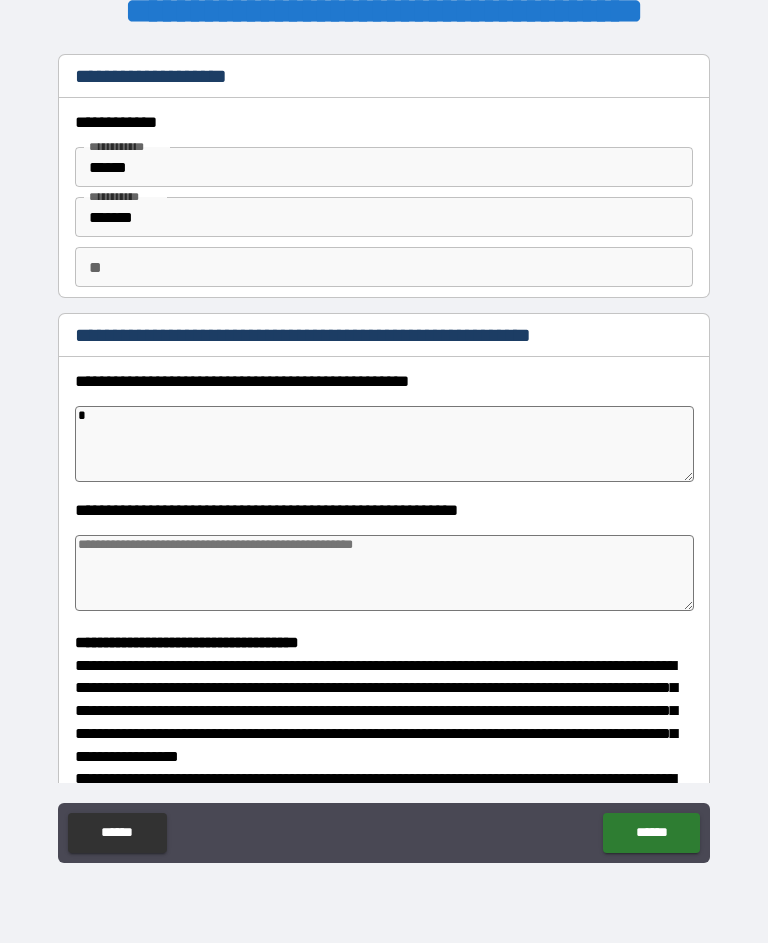 type on "*" 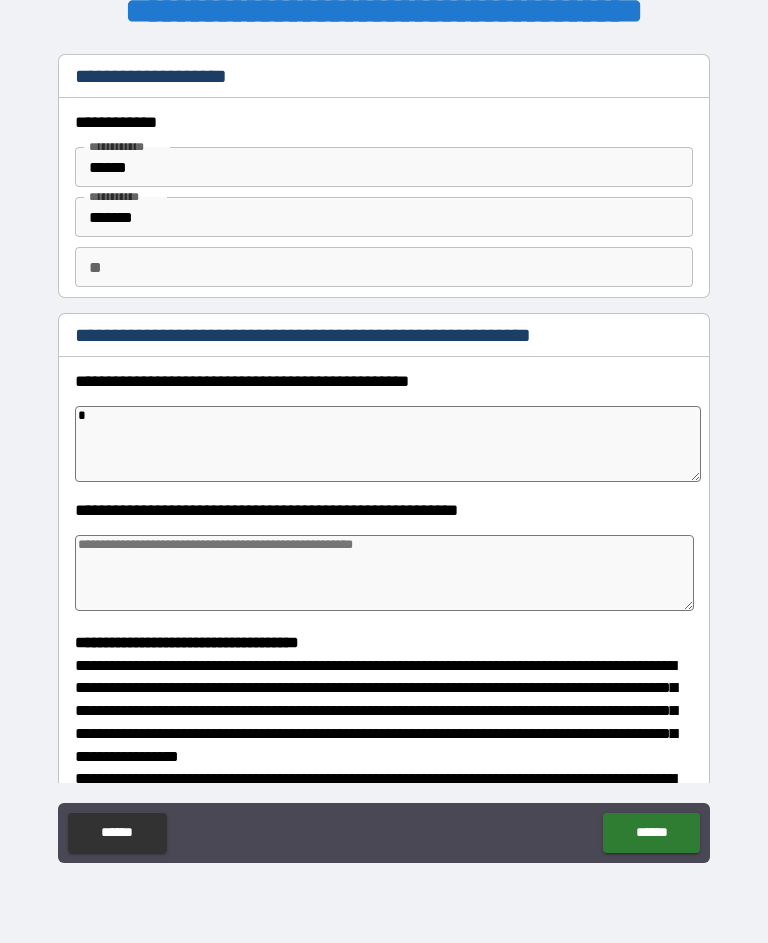 type on "**" 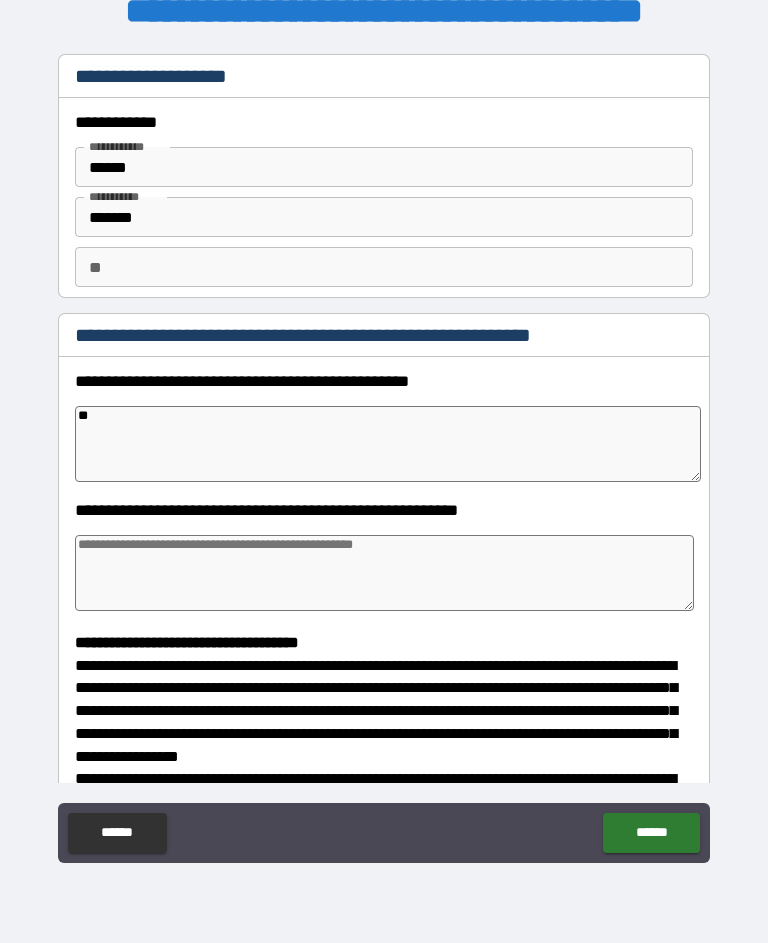 type on "*" 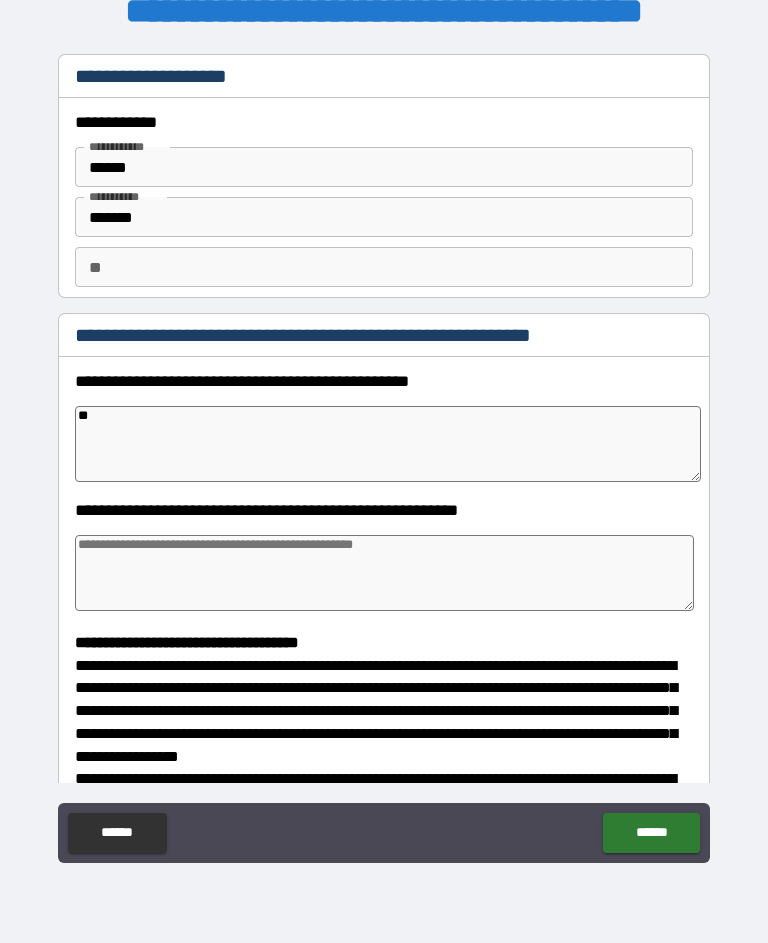type on "***" 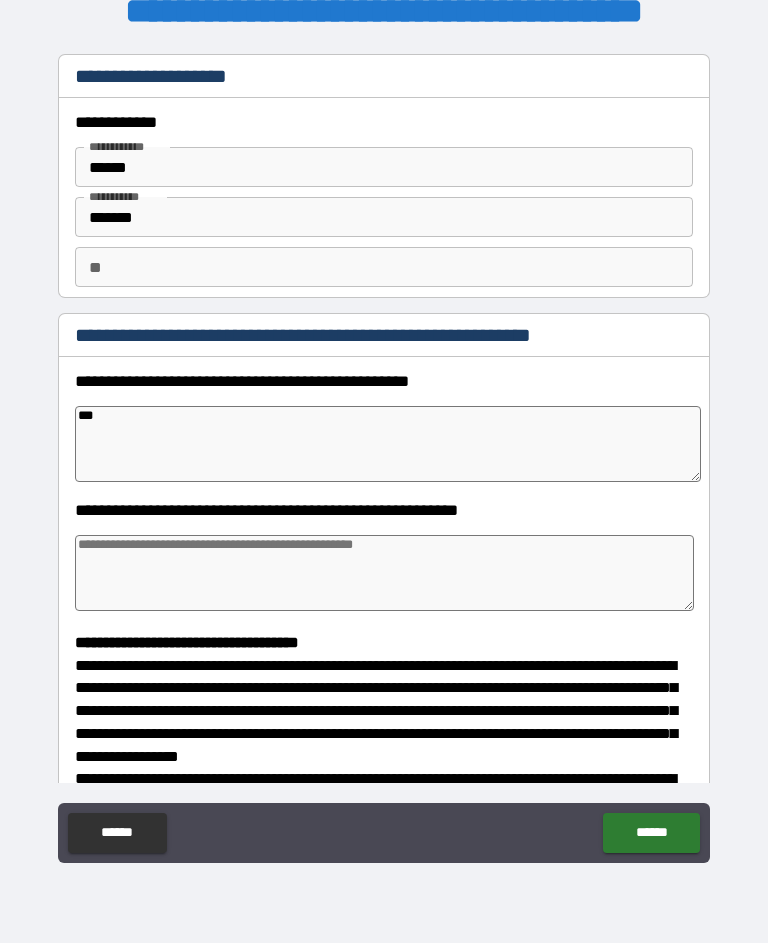 type on "*" 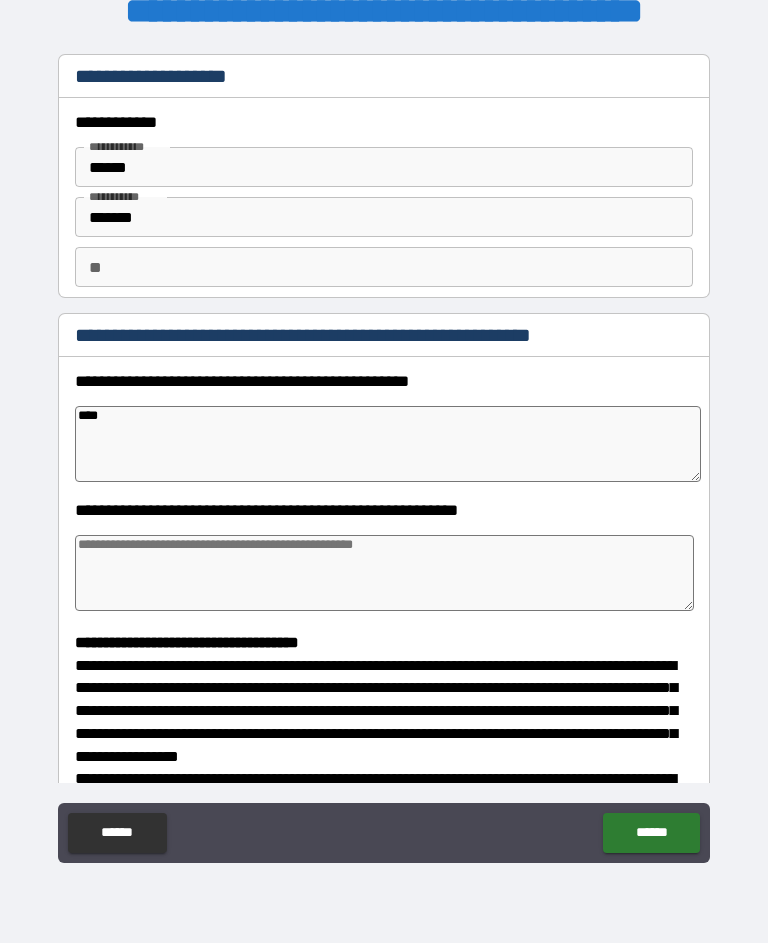 type on "*" 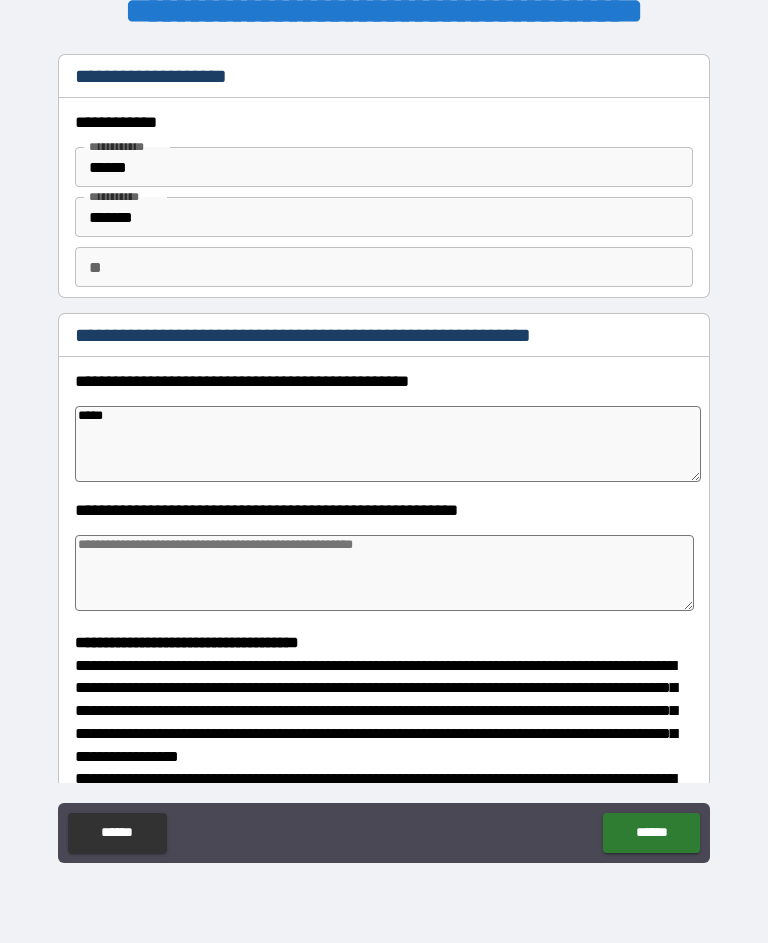 type on "*" 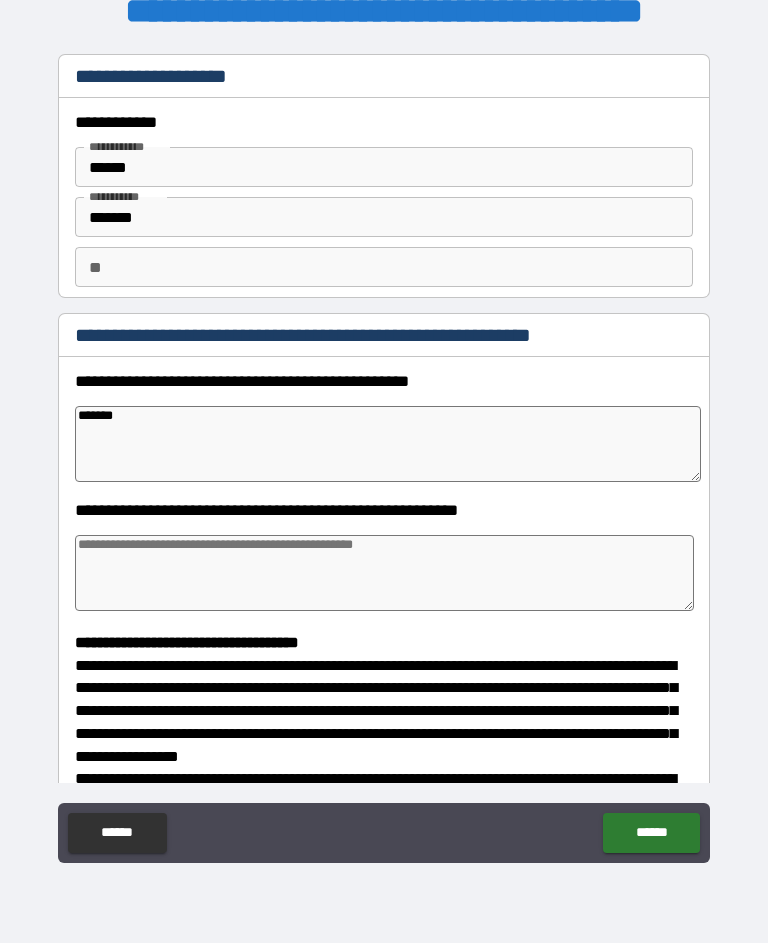 type on "*******" 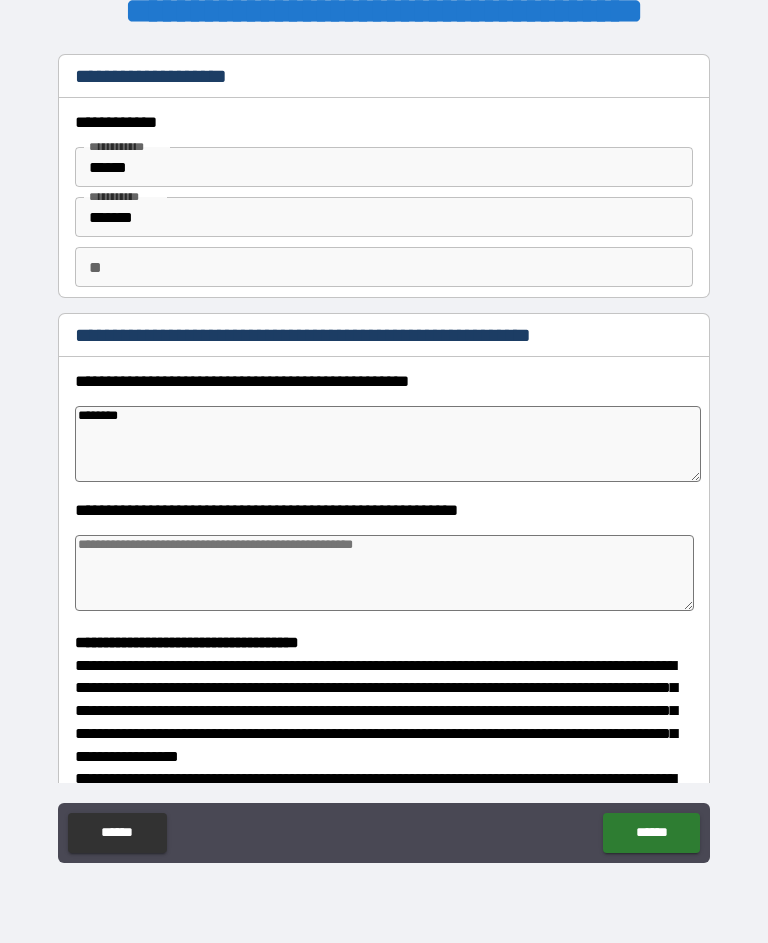 type on "*" 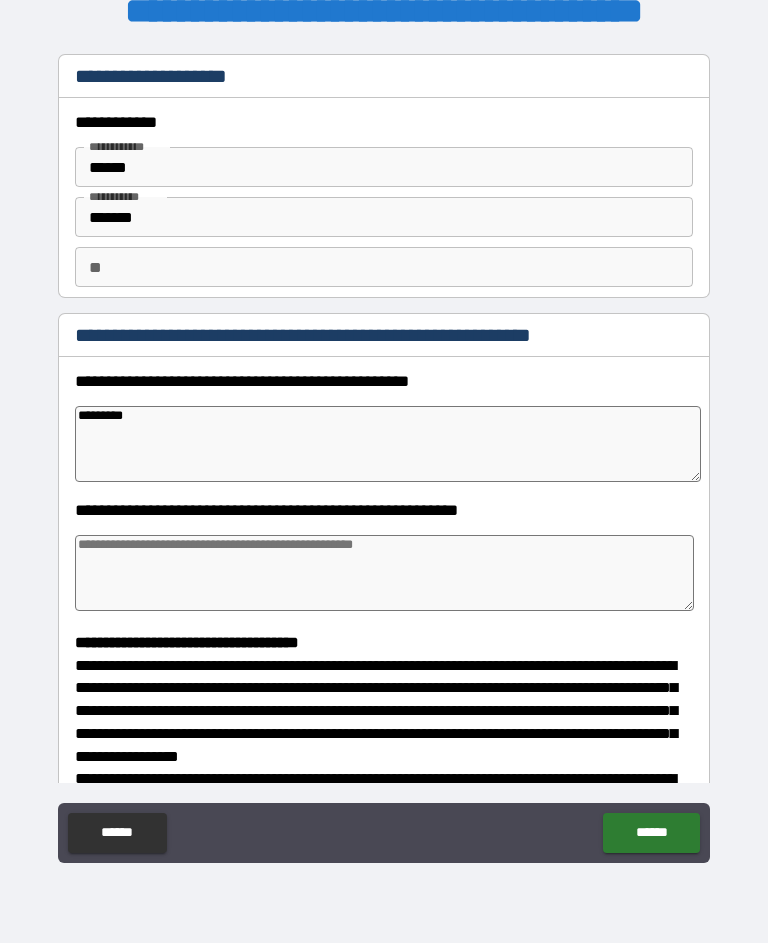 type on "*" 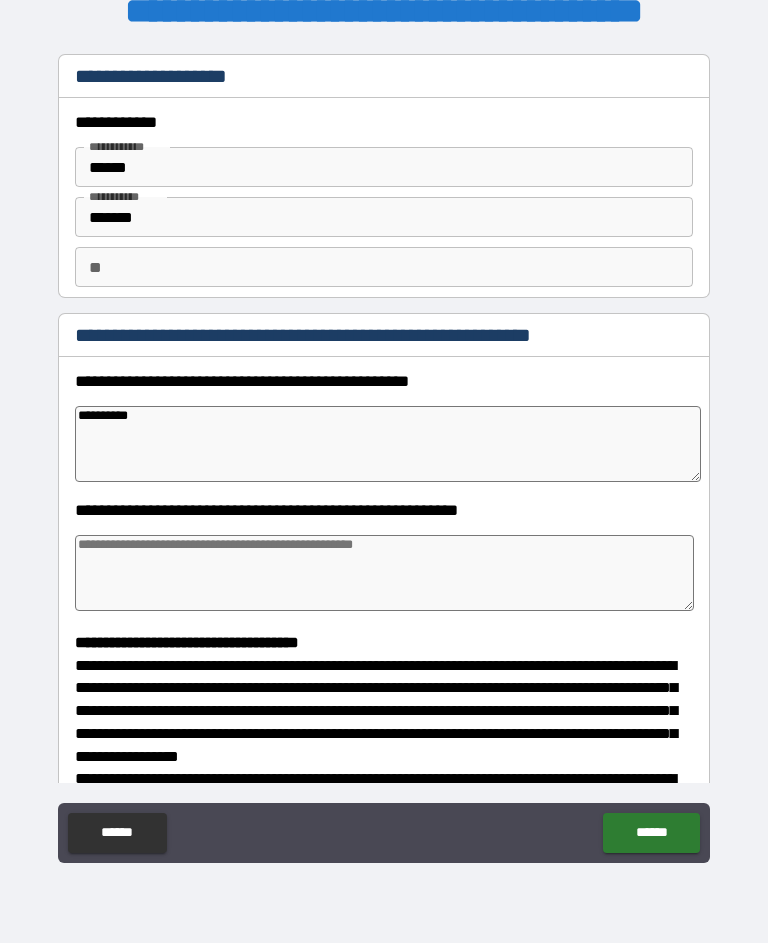 type on "*" 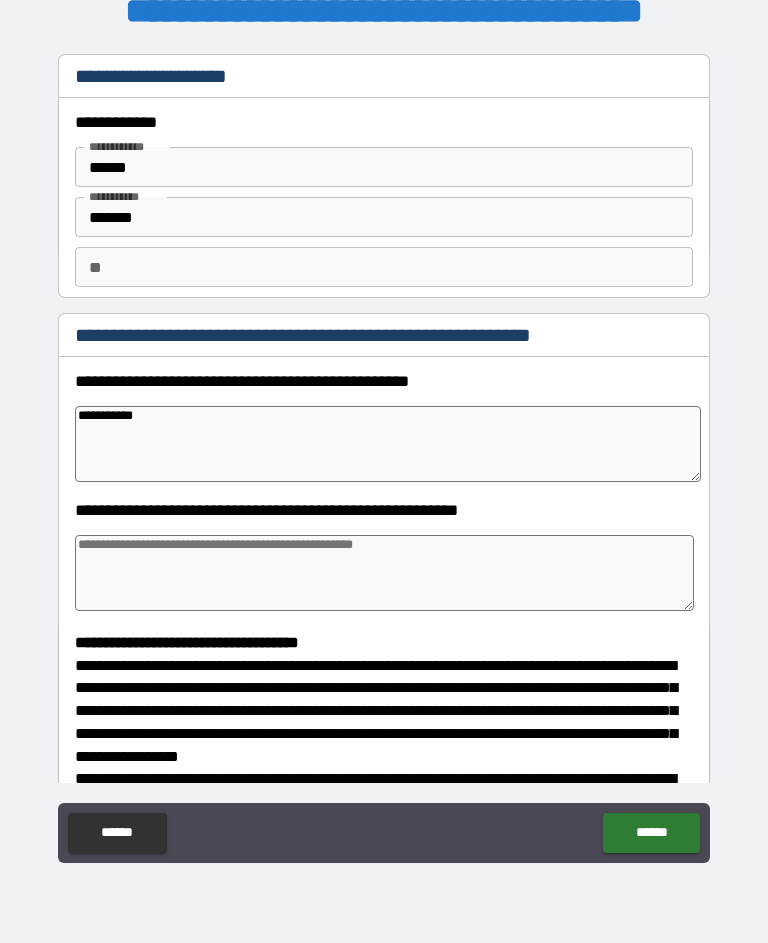 type on "**********" 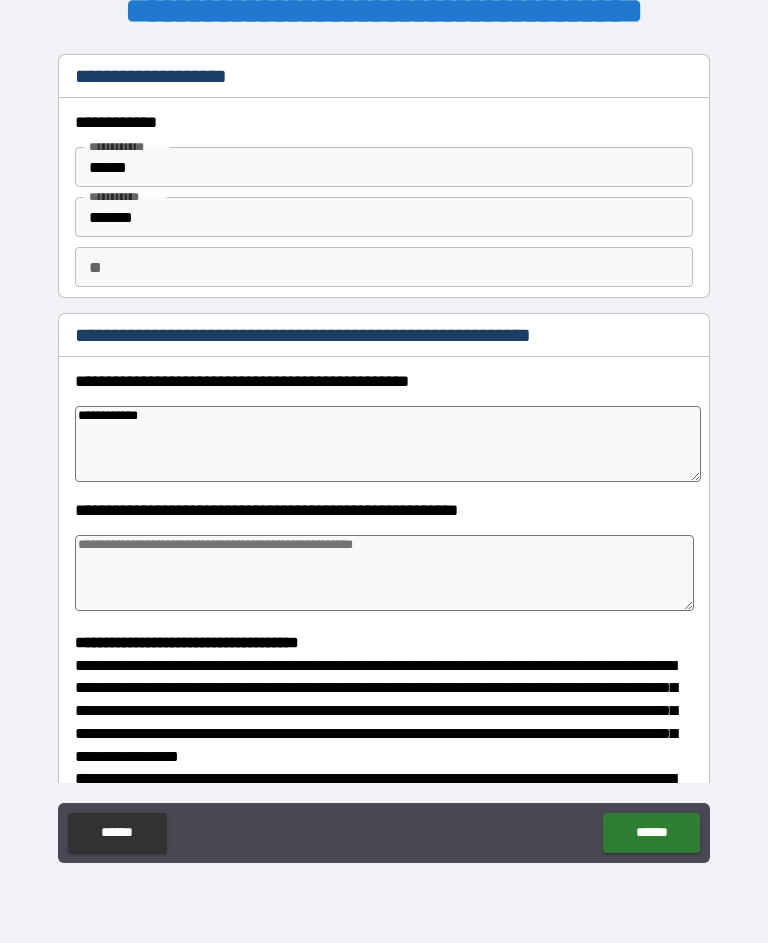 type on "*" 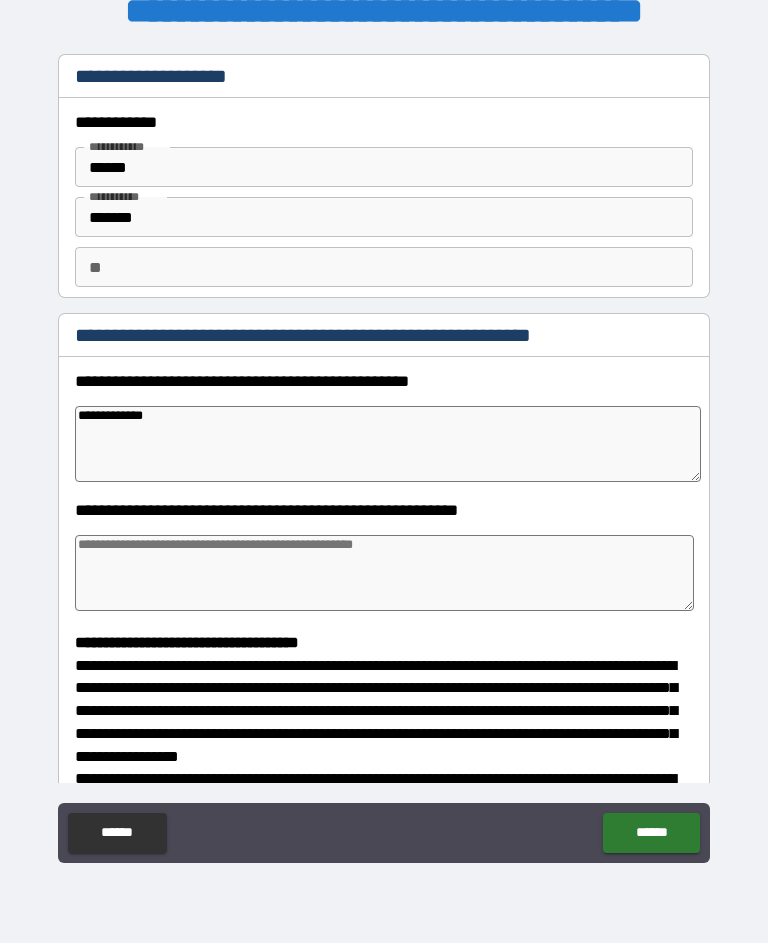 type on "*" 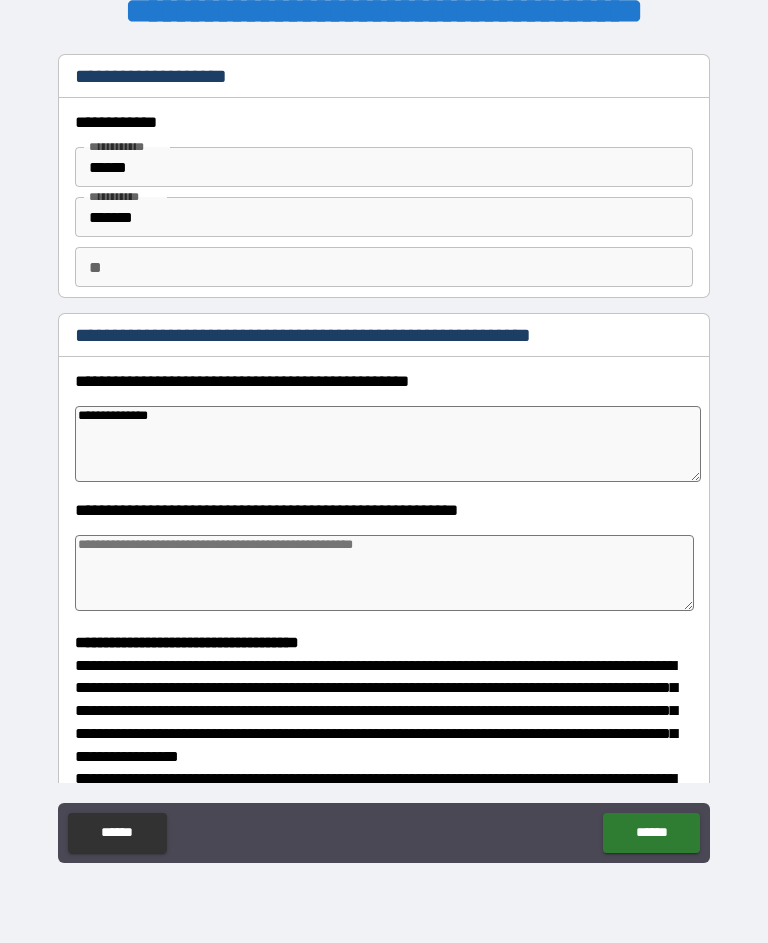 type on "*" 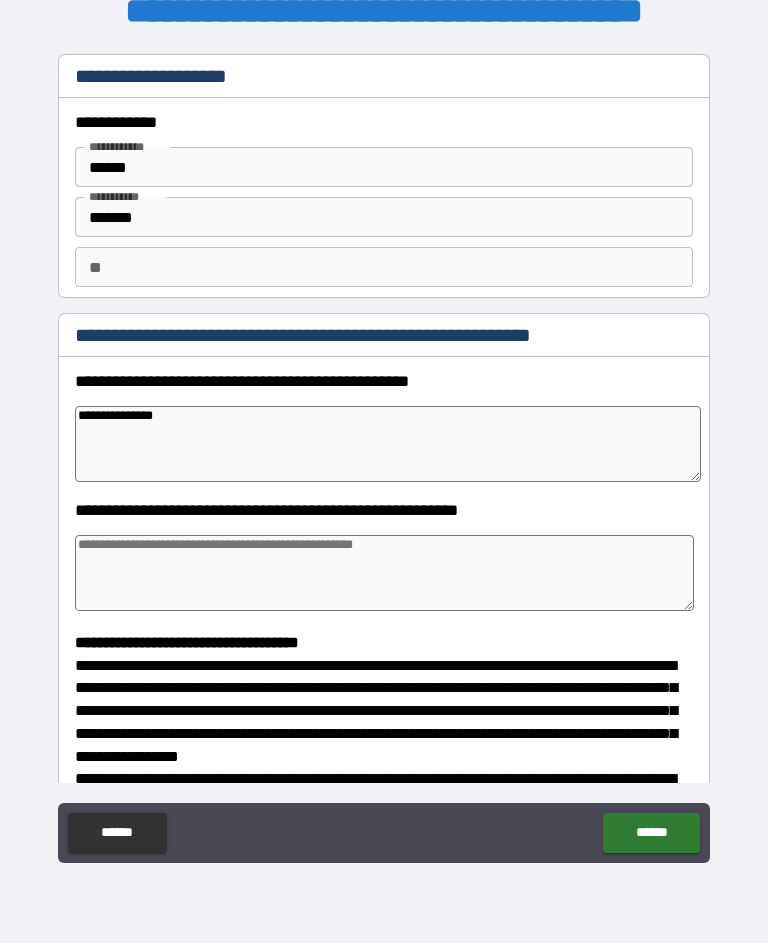 type on "*" 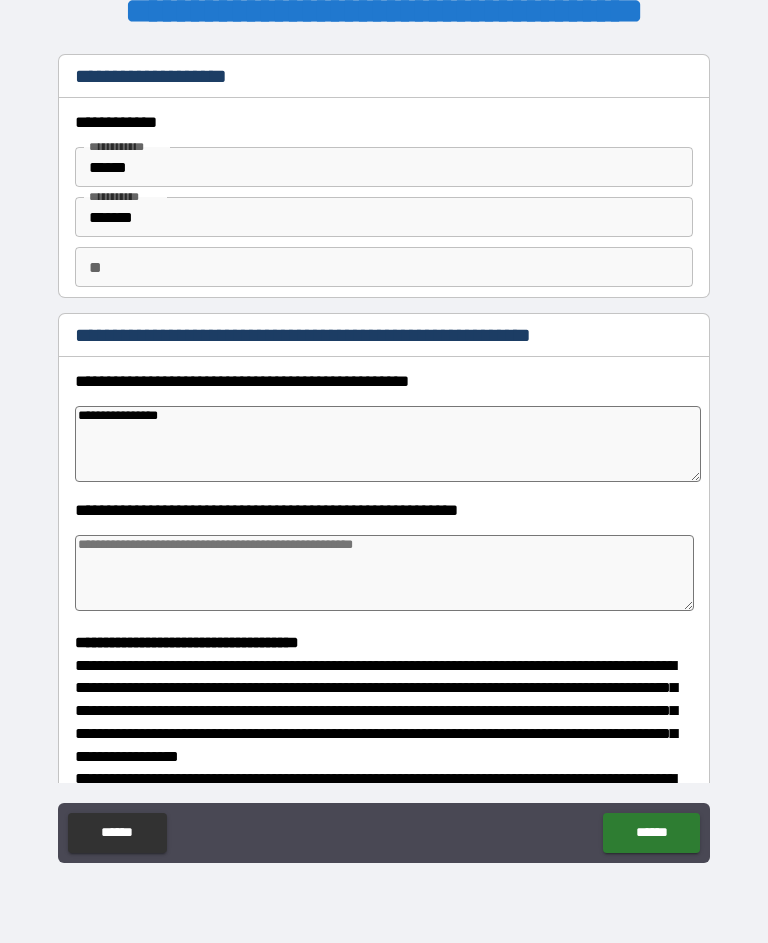 type on "*" 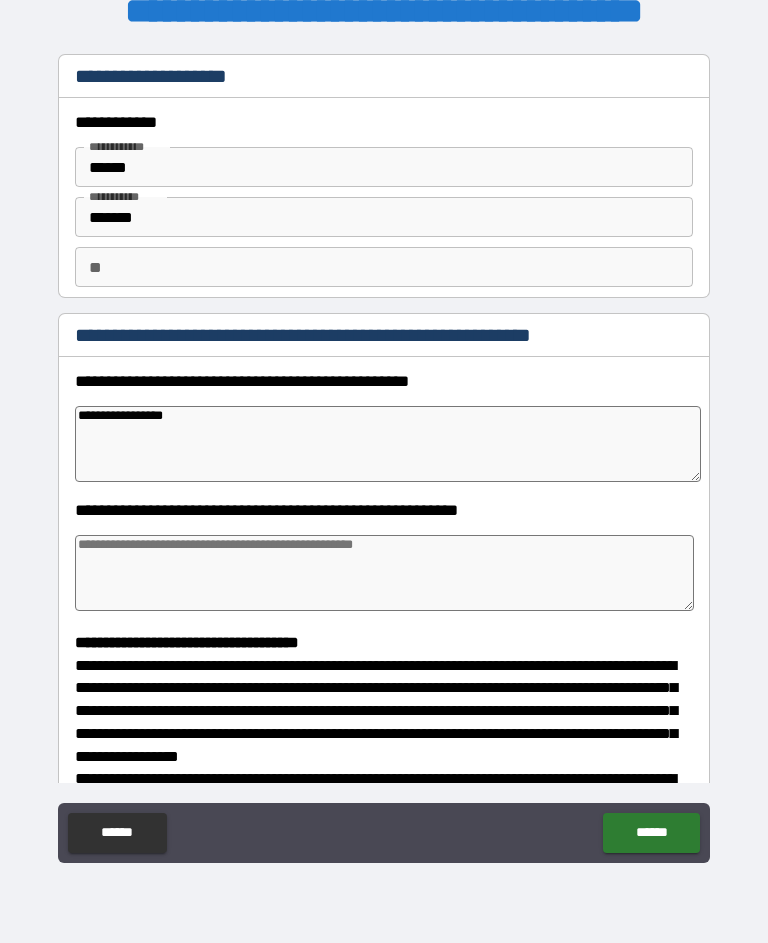 type on "*" 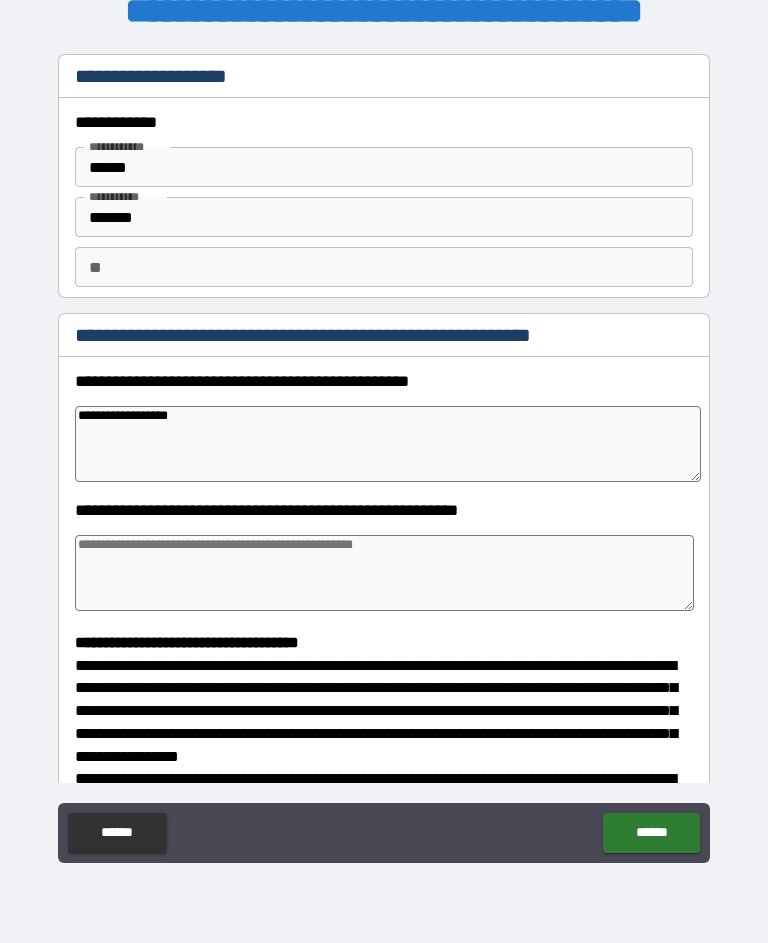 type on "*" 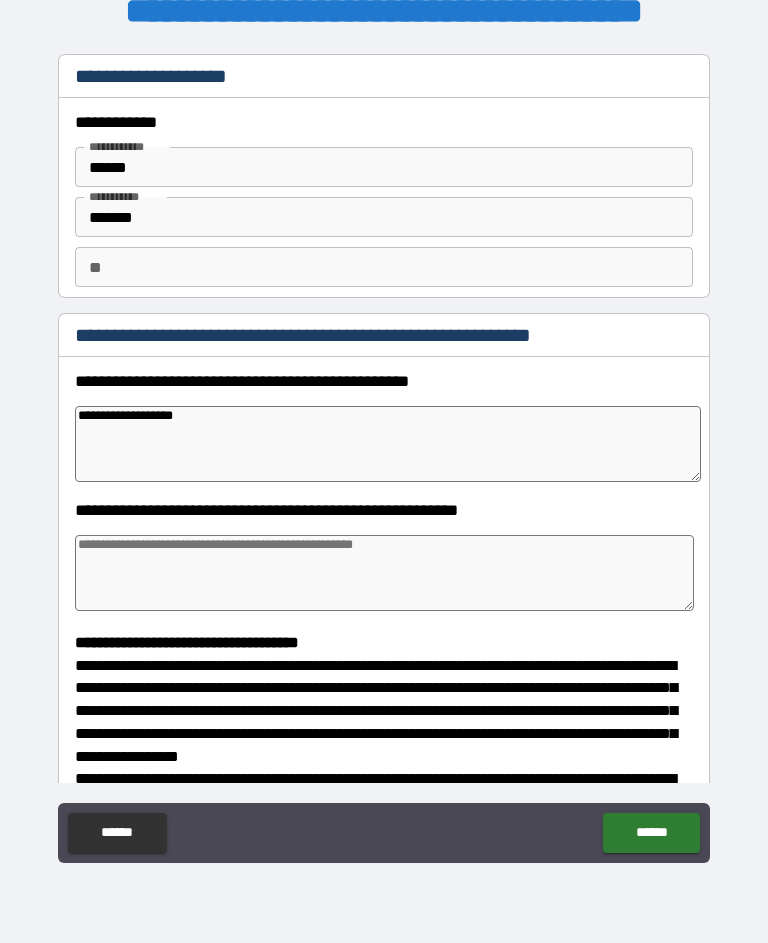 type on "*" 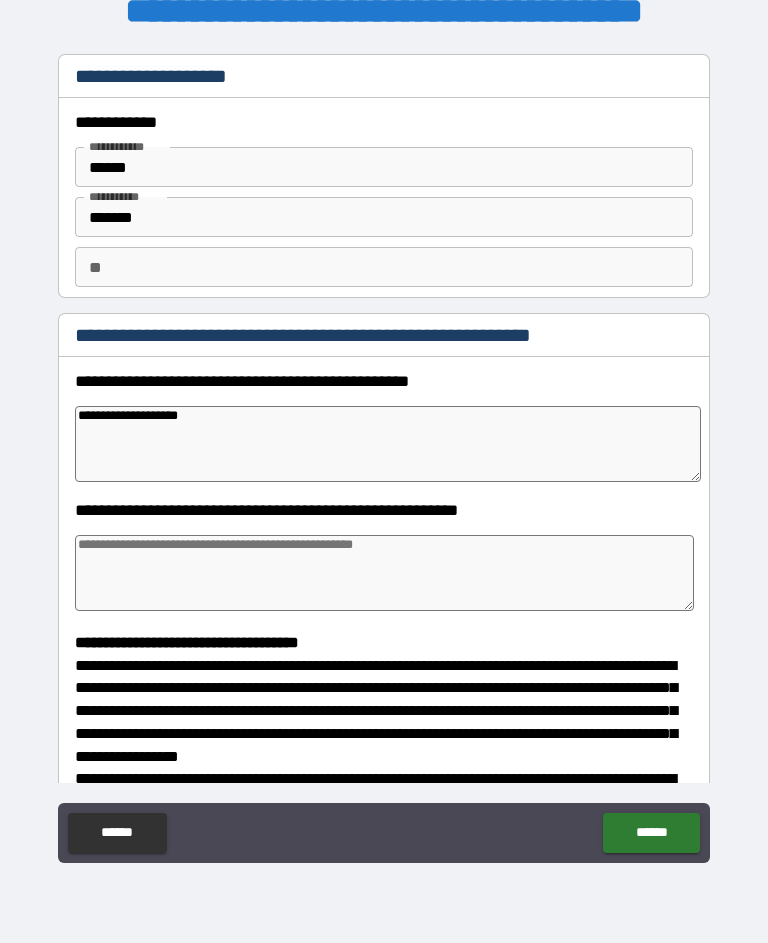 type on "*" 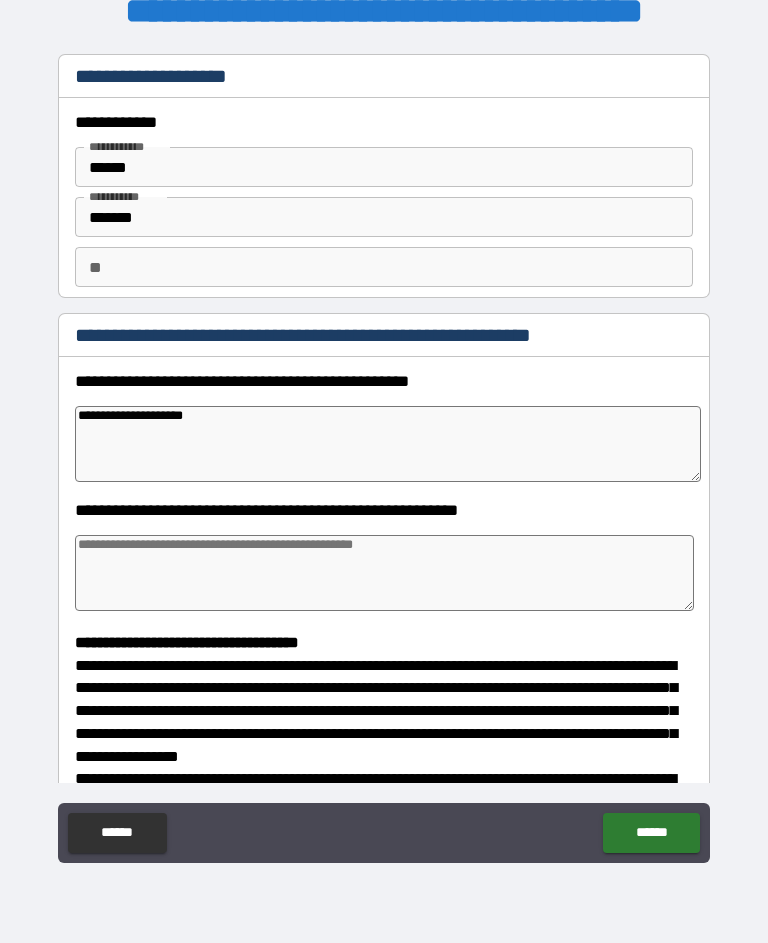type on "*" 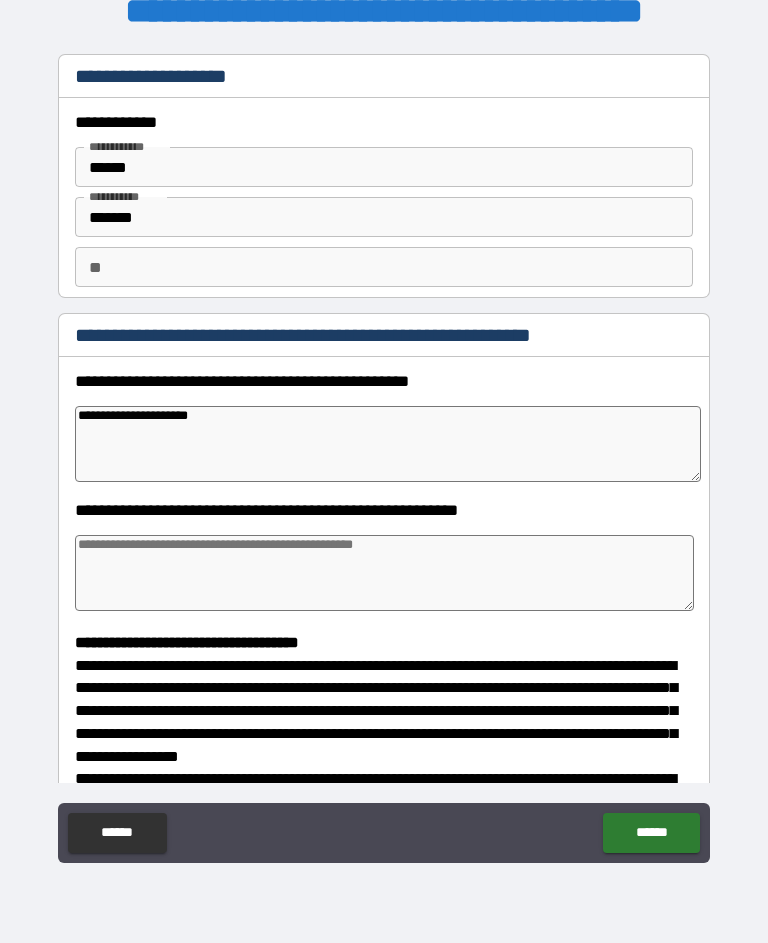 type on "*" 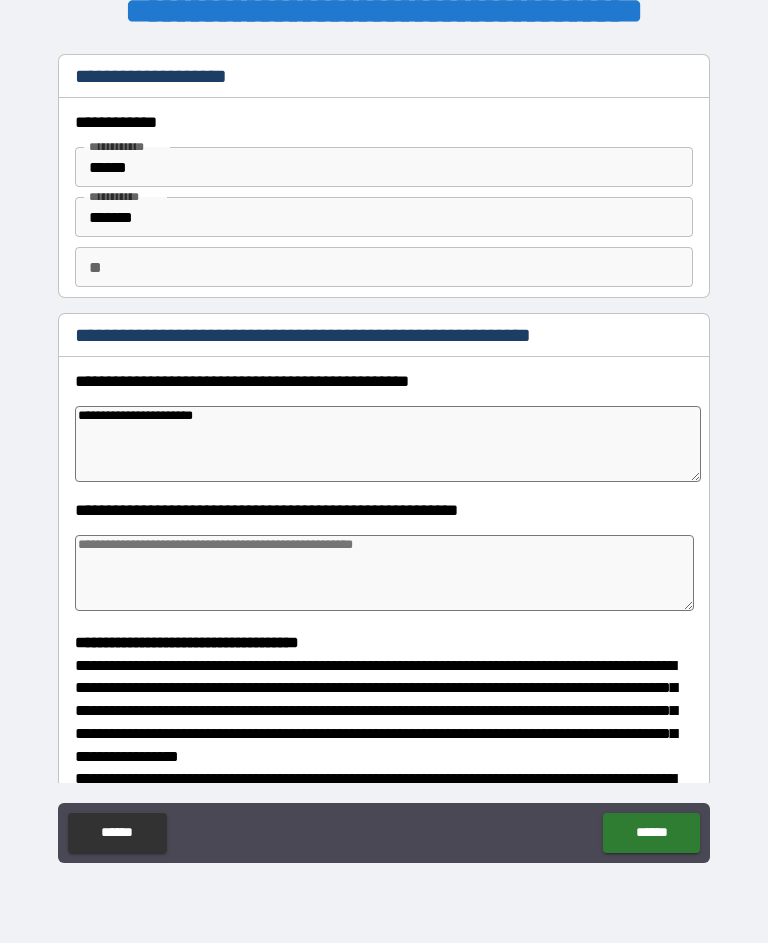 type on "*" 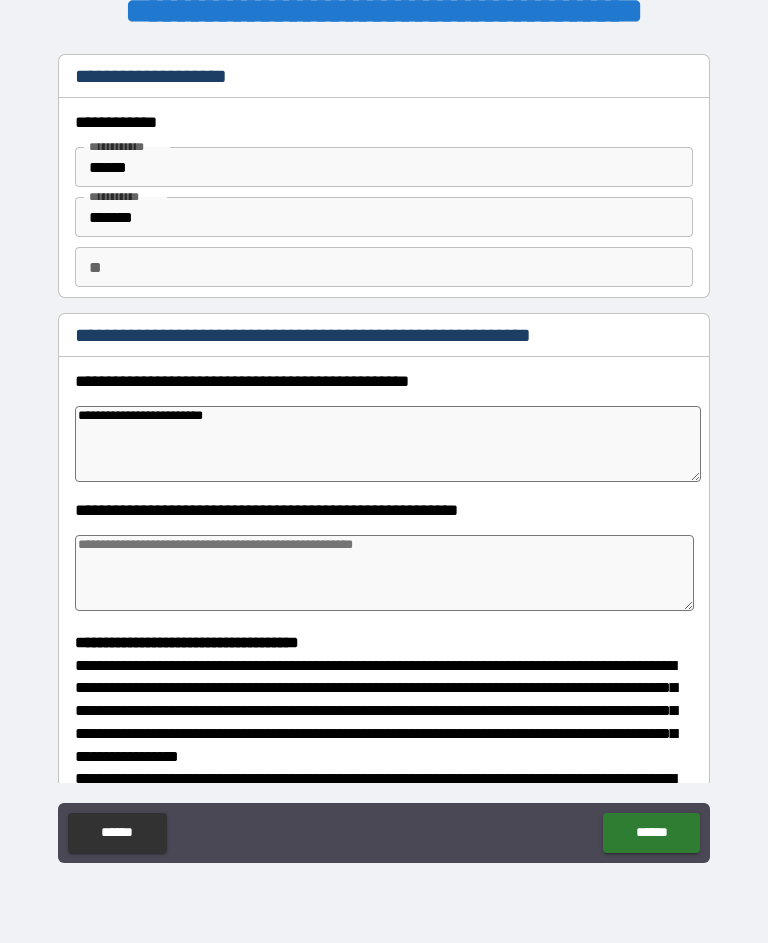 type on "**********" 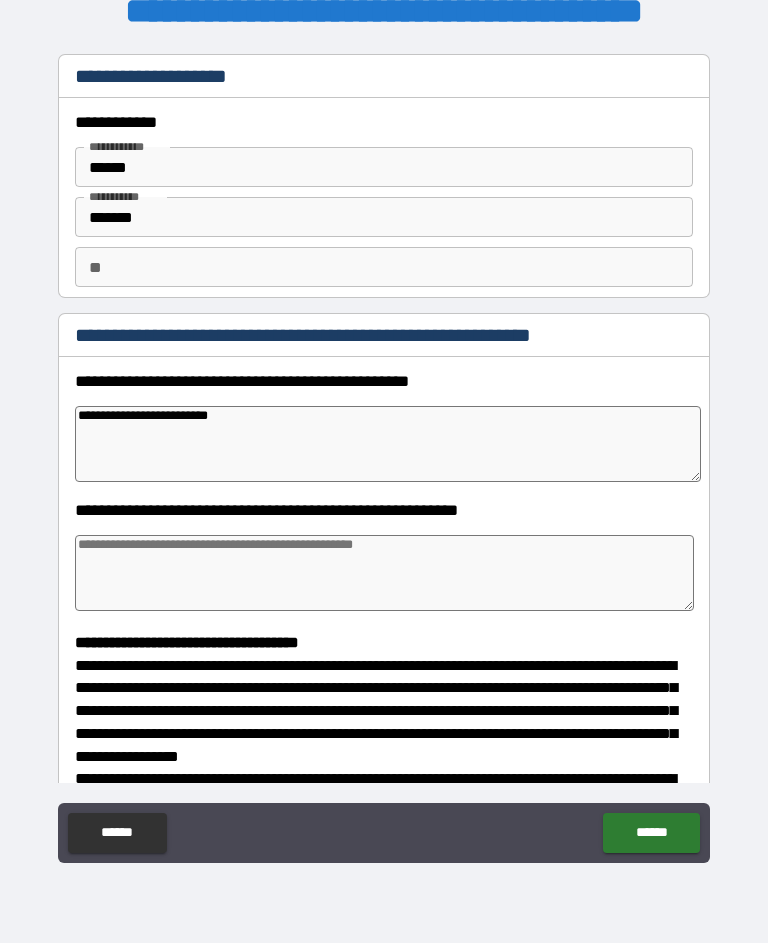 type on "*" 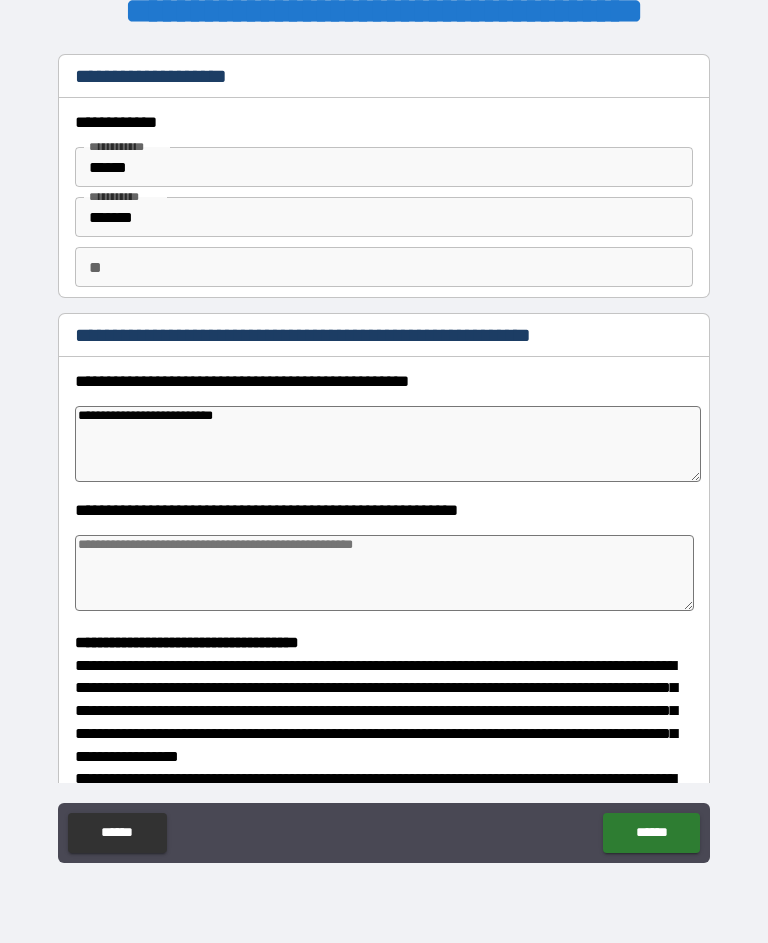 type on "*" 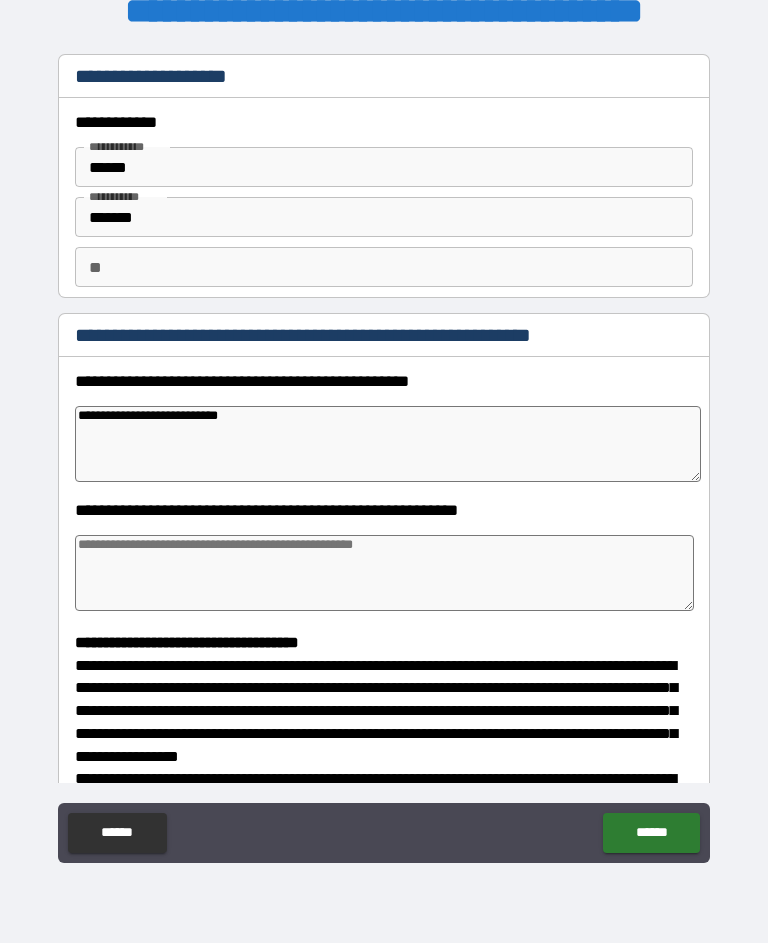type on "**********" 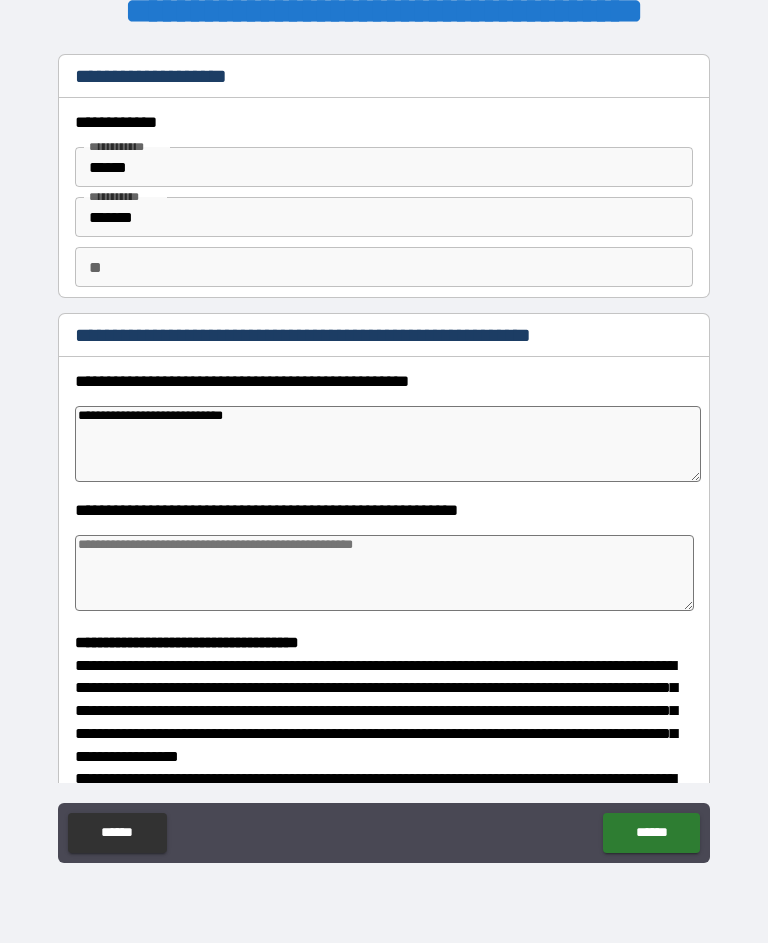 type on "*" 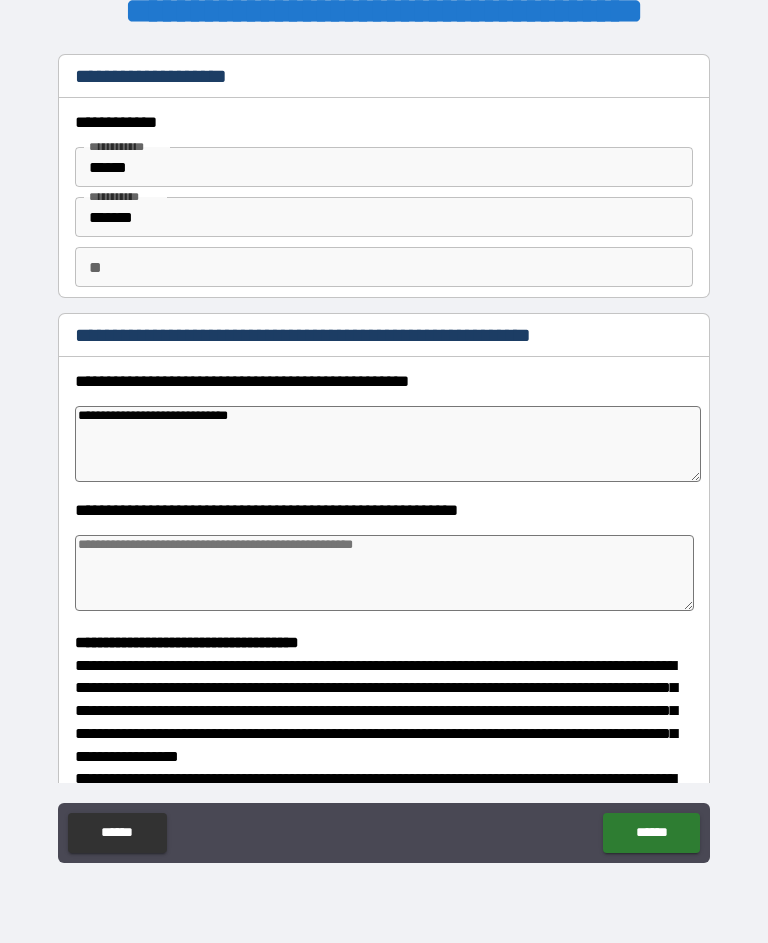 type on "*" 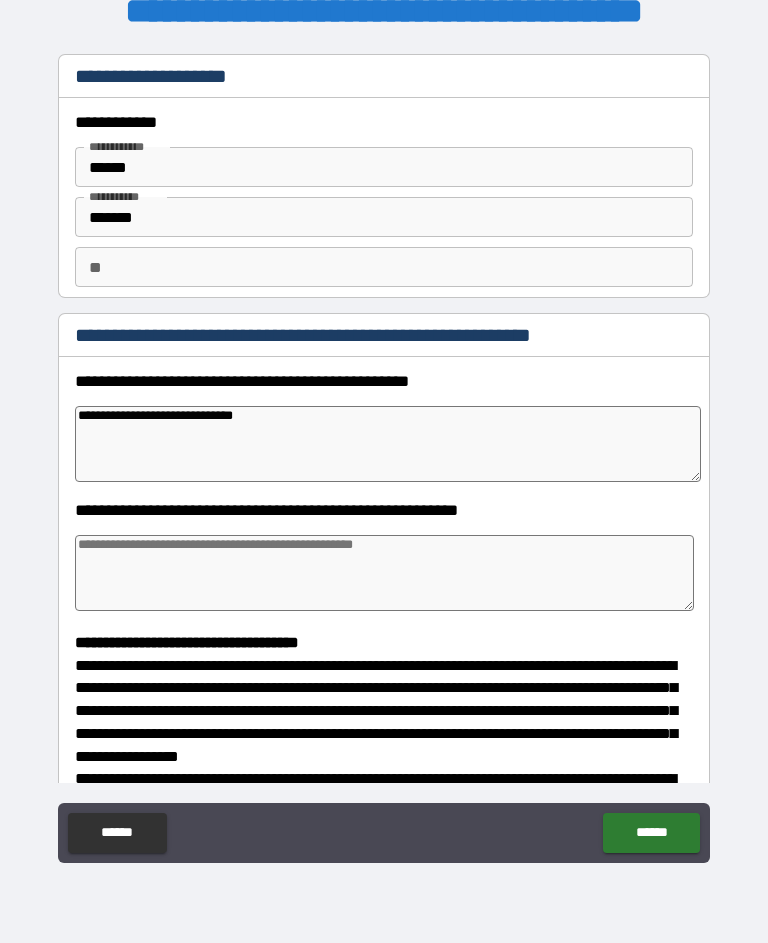 type on "*" 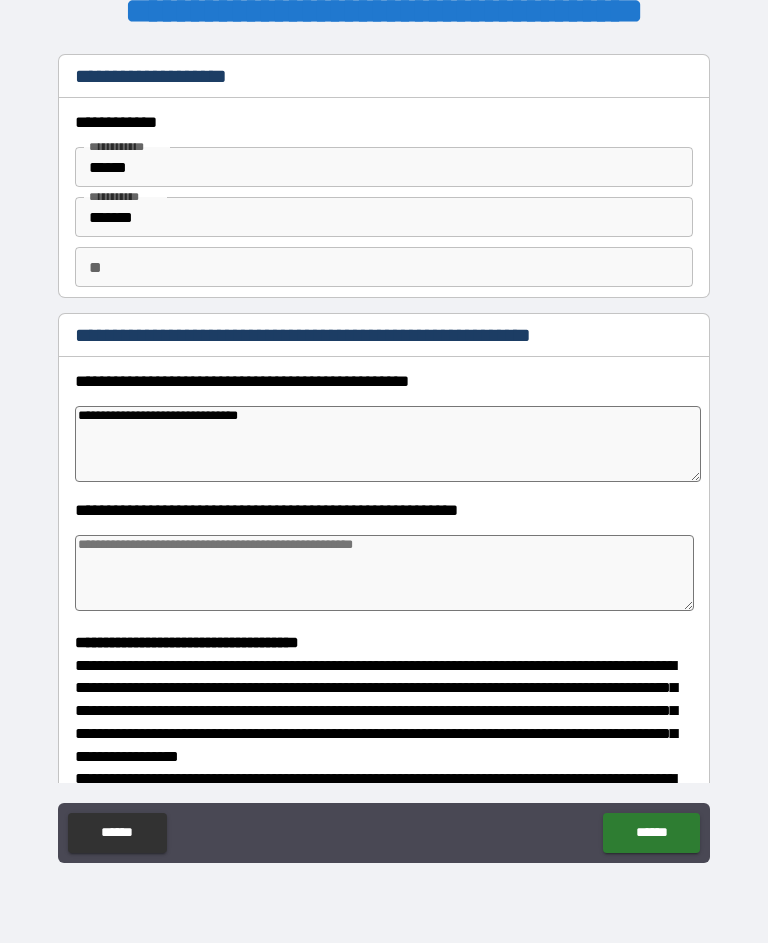 type on "*" 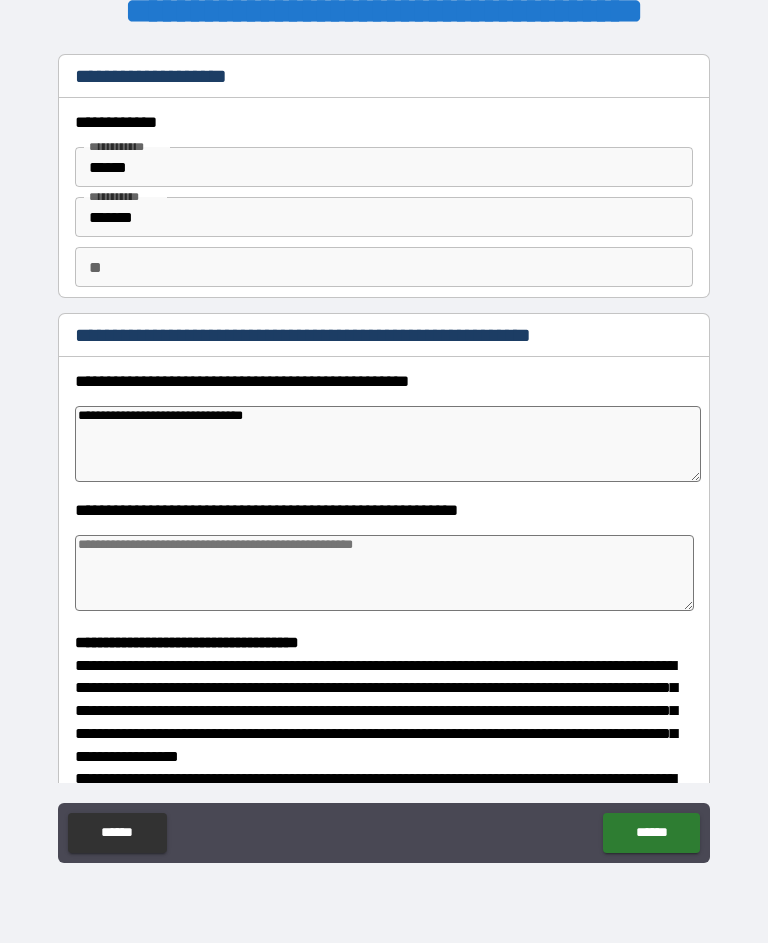 type on "*" 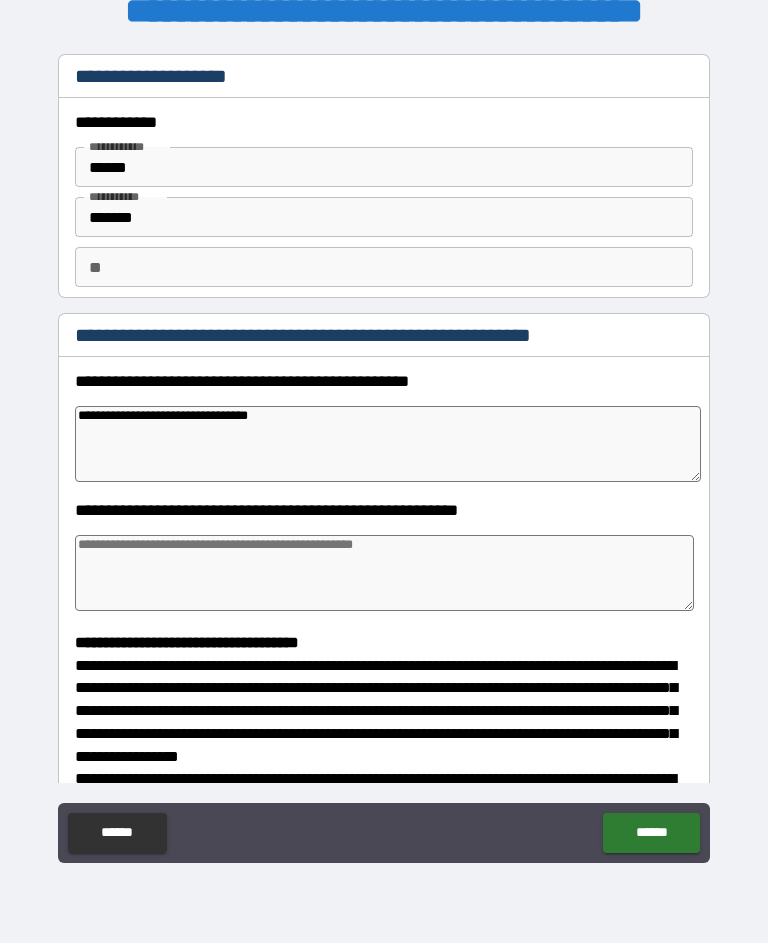 type on "*" 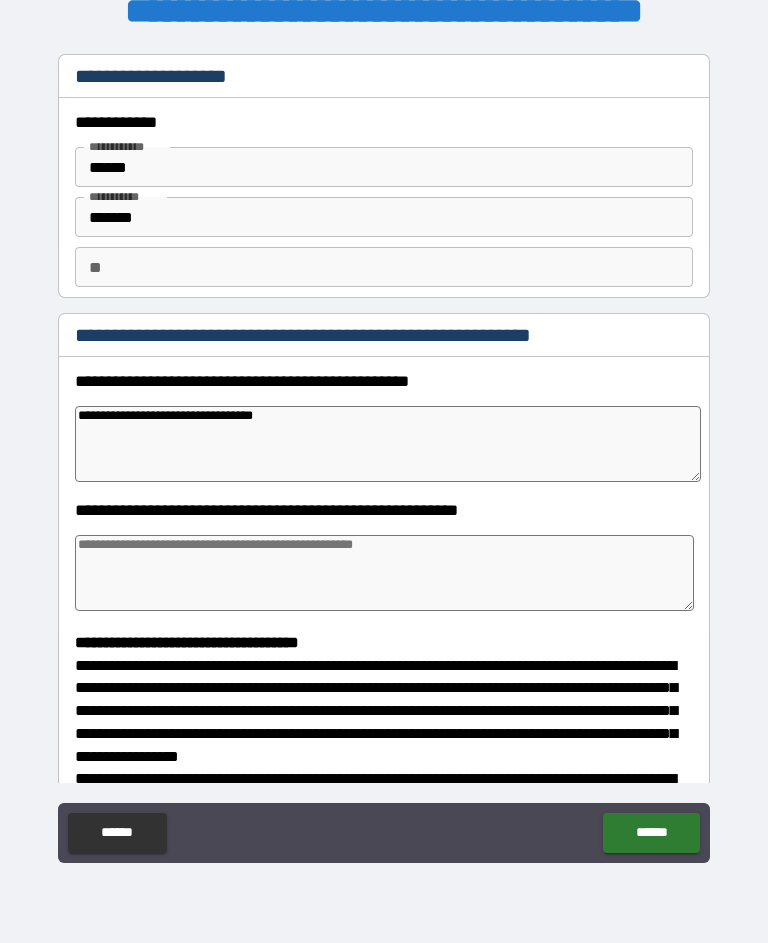 type on "*" 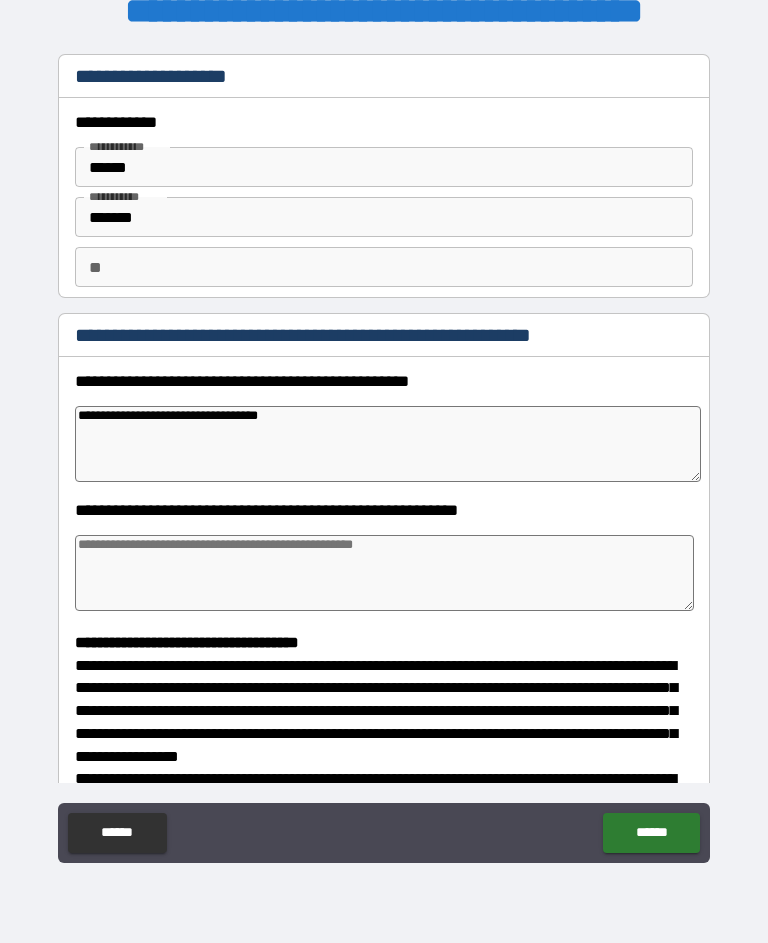 type on "*" 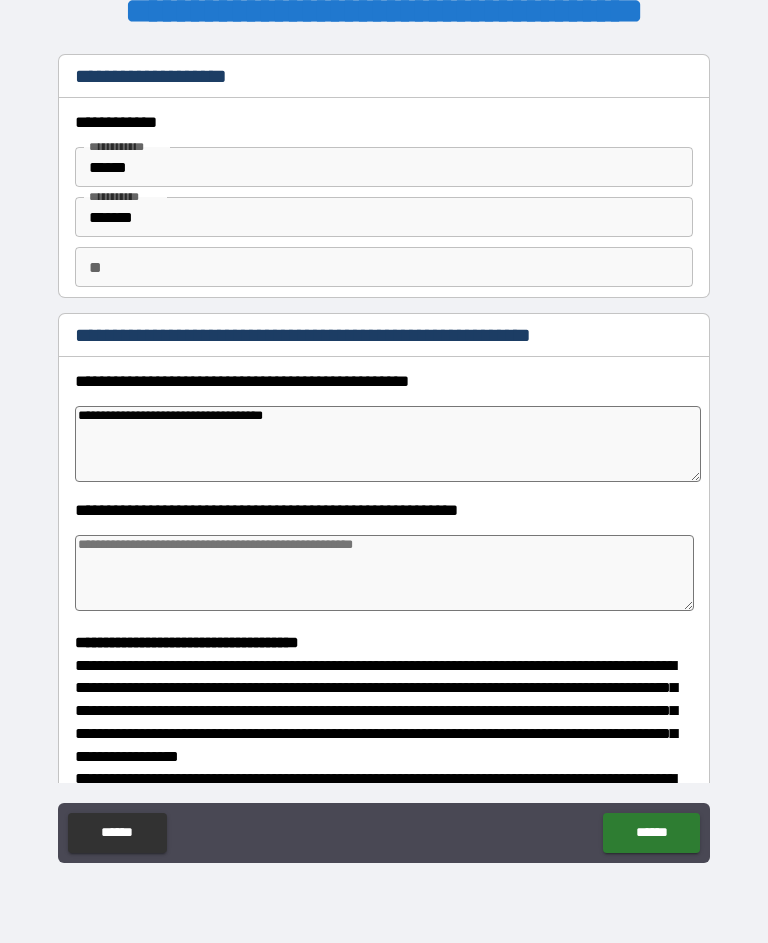 type on "*" 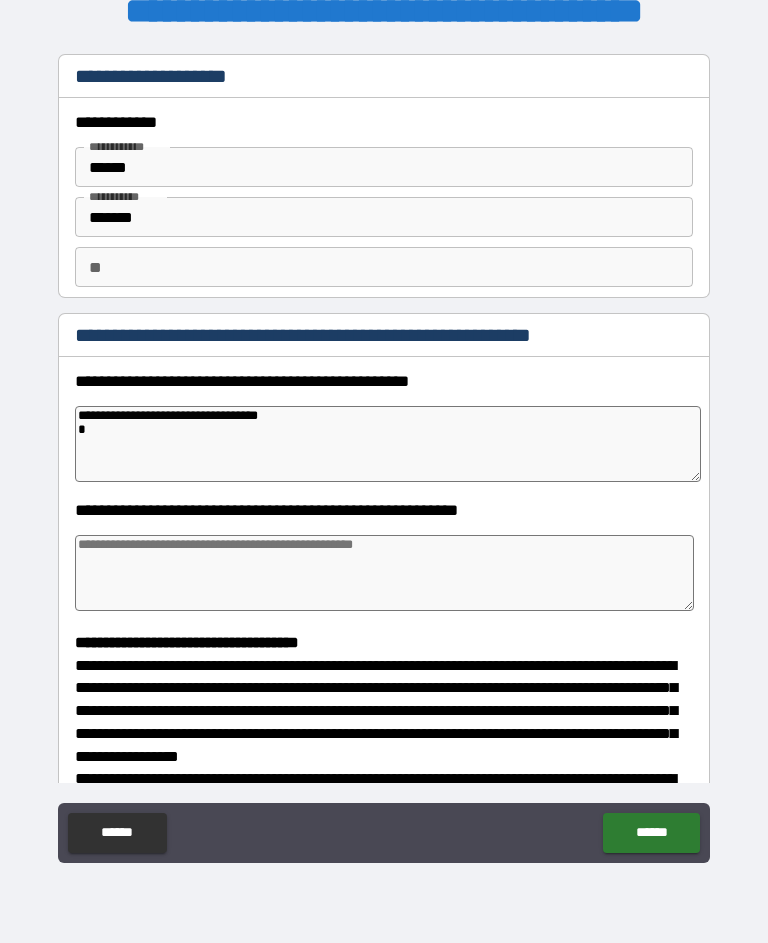 type on "**********" 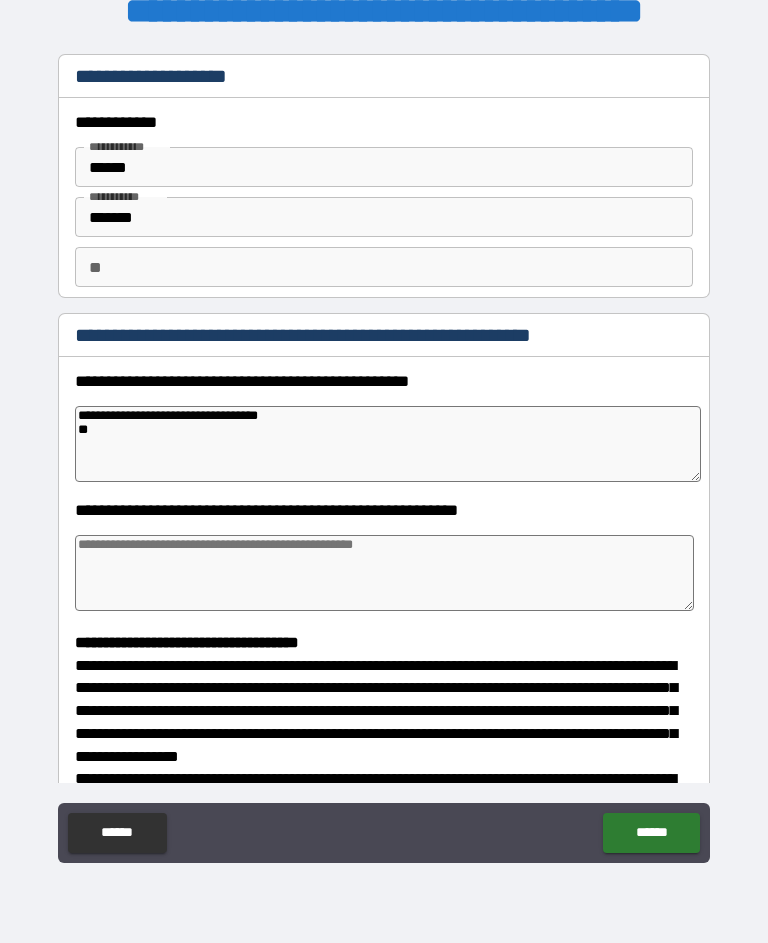 type on "*" 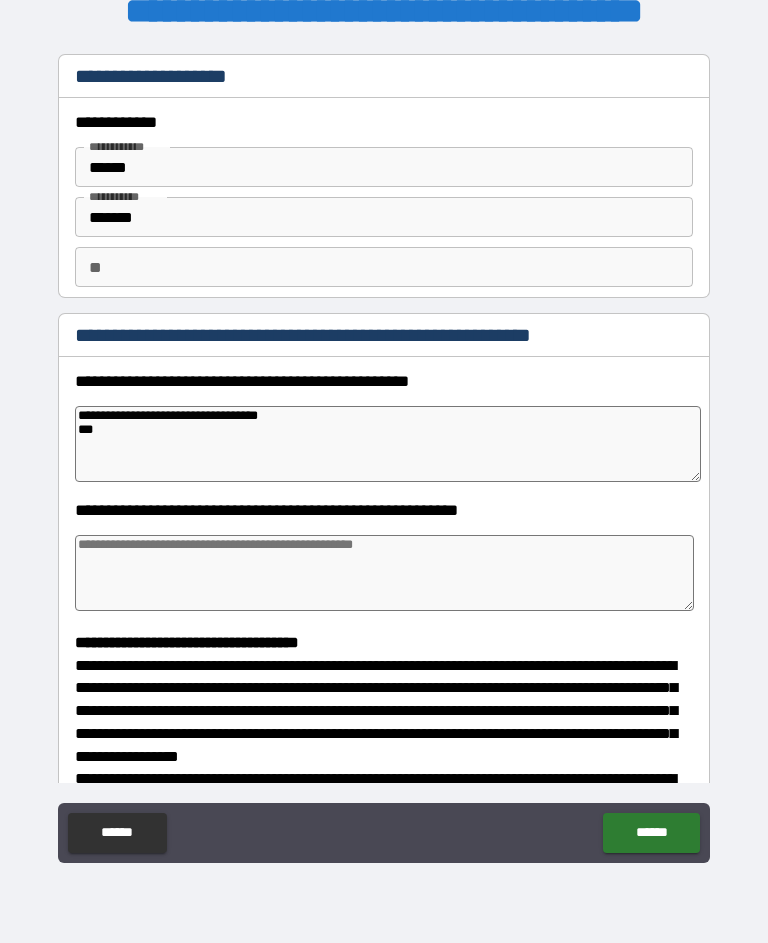 type on "*" 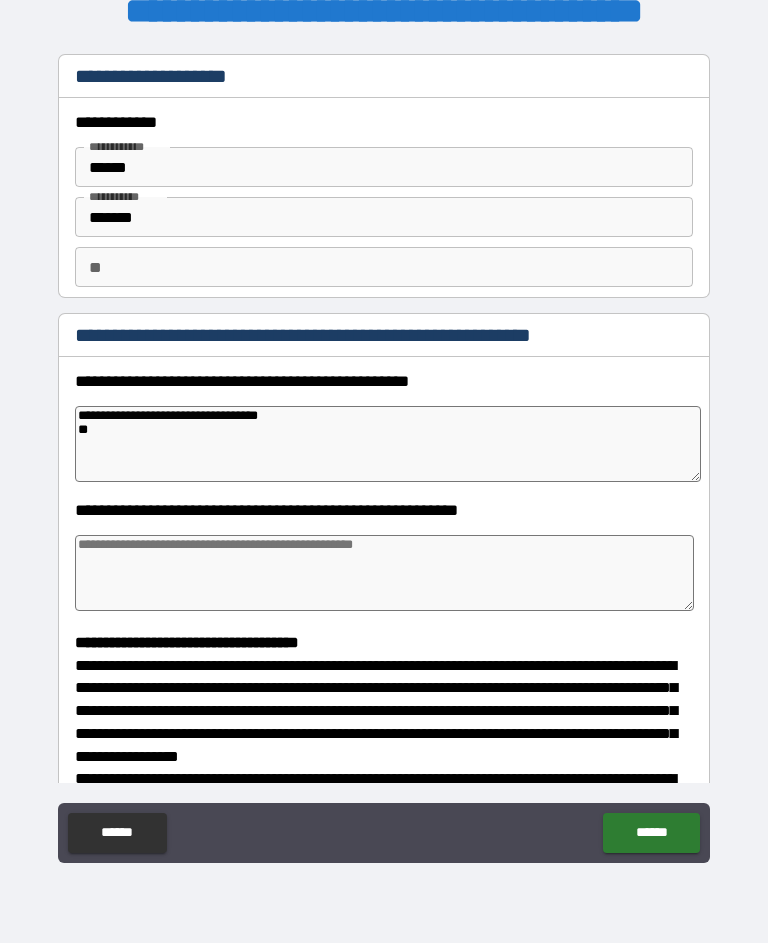 type on "*" 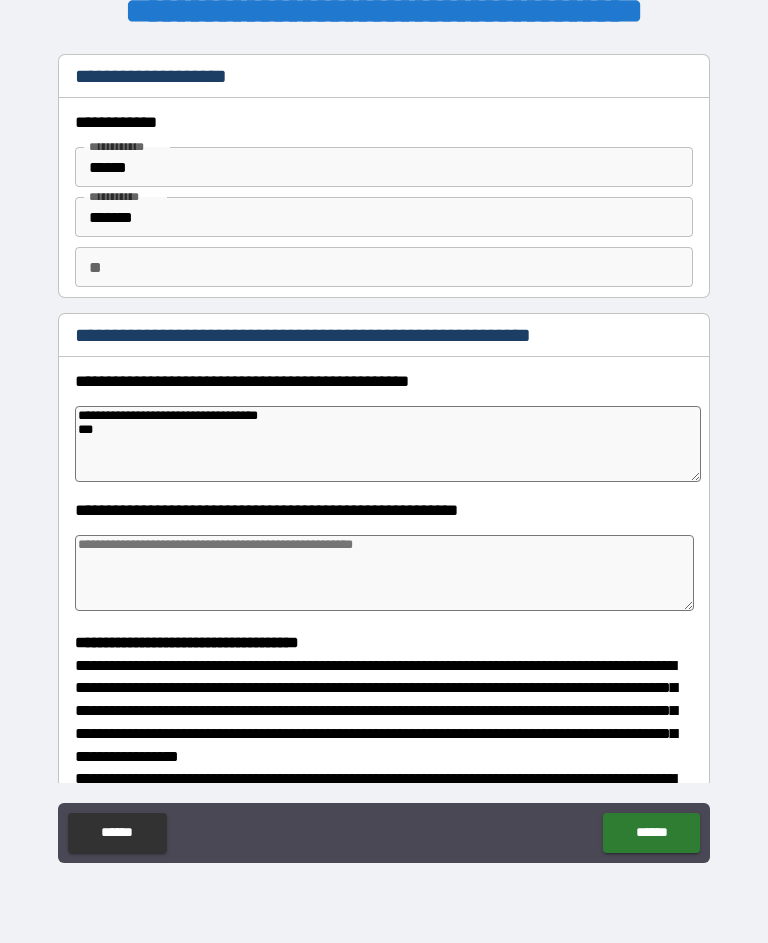 type on "*" 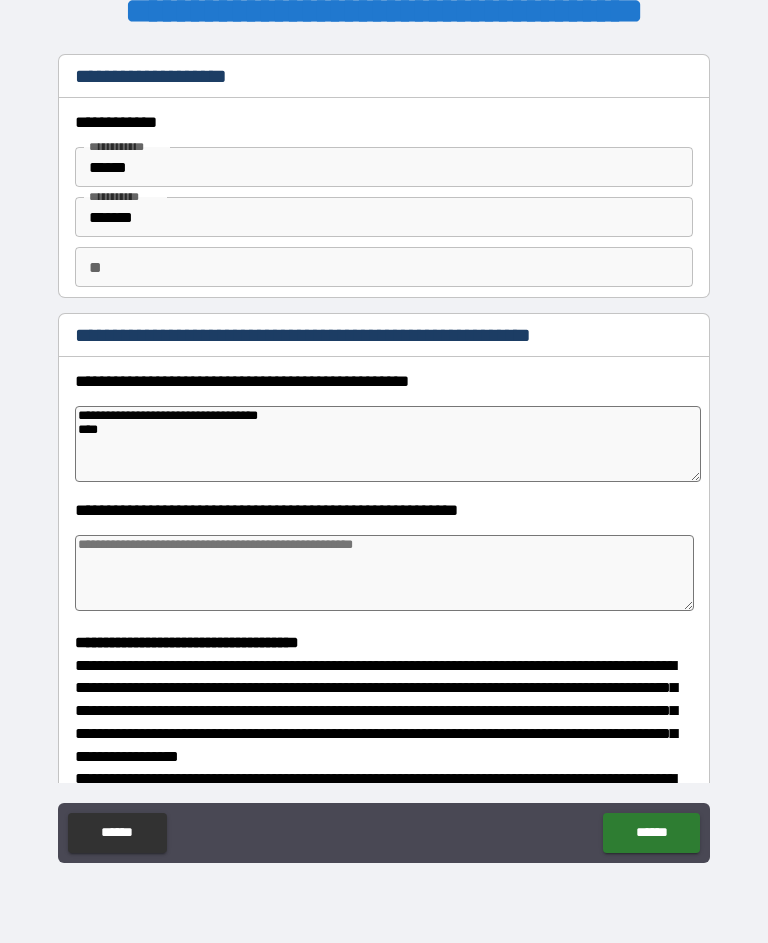 type on "*" 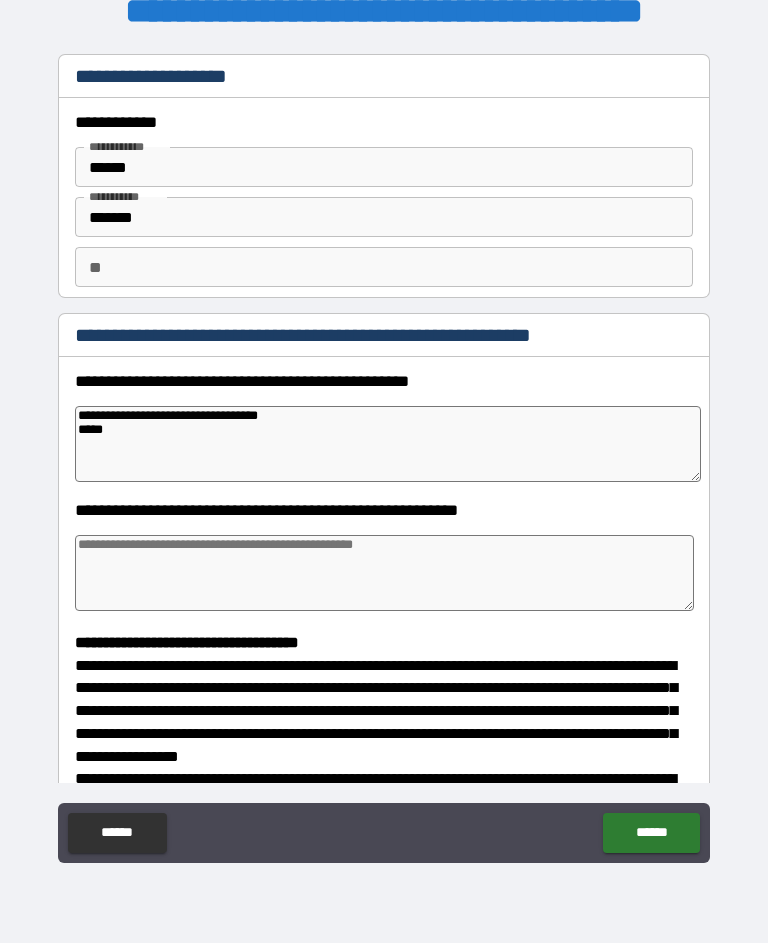 type on "*" 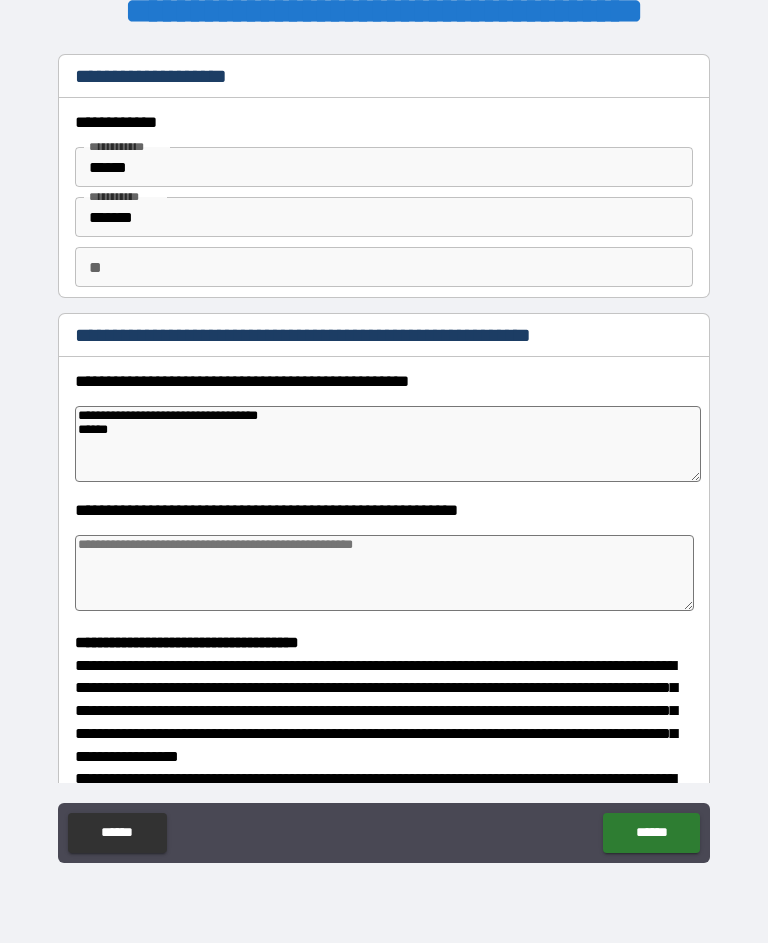 type on "*" 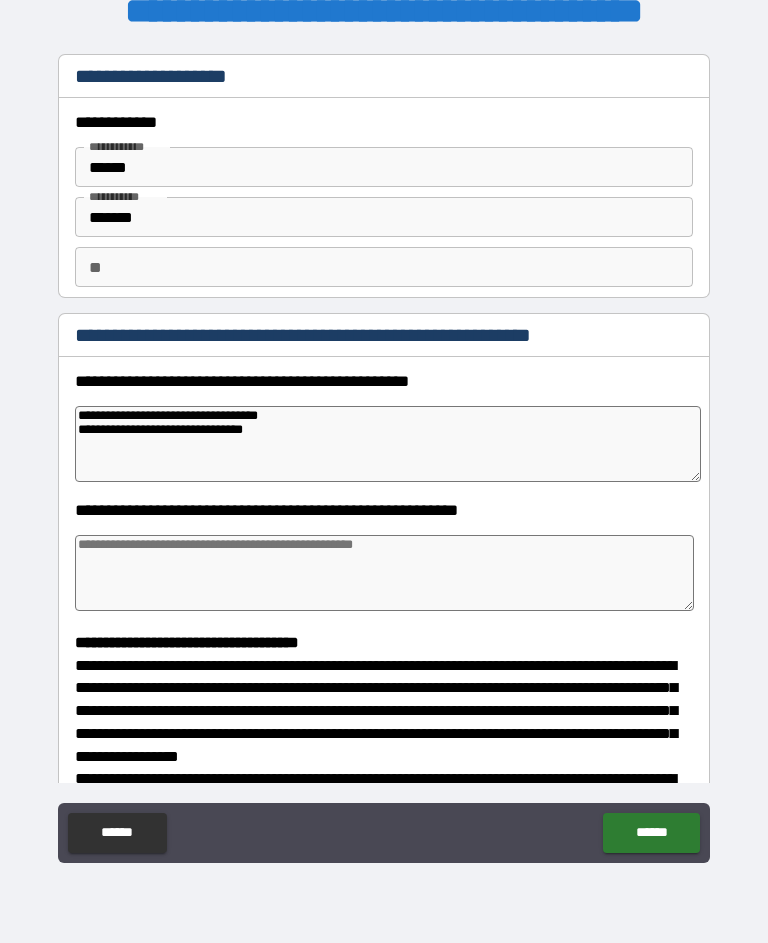 click at bounding box center (384, 573) 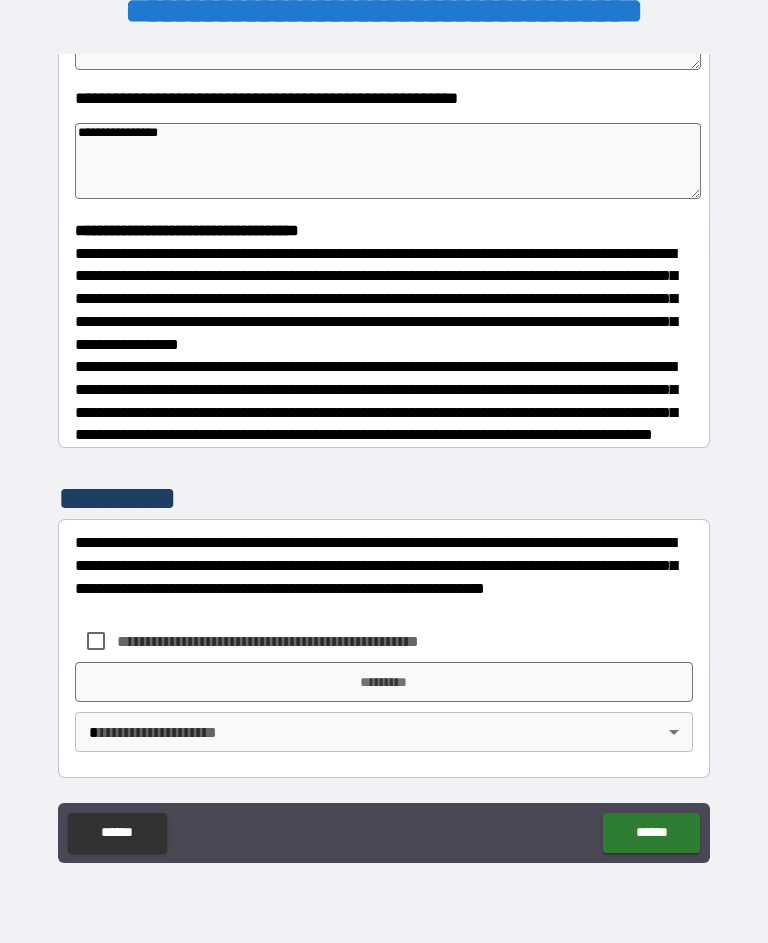 scroll, scrollTop: 427, scrollLeft: 0, axis: vertical 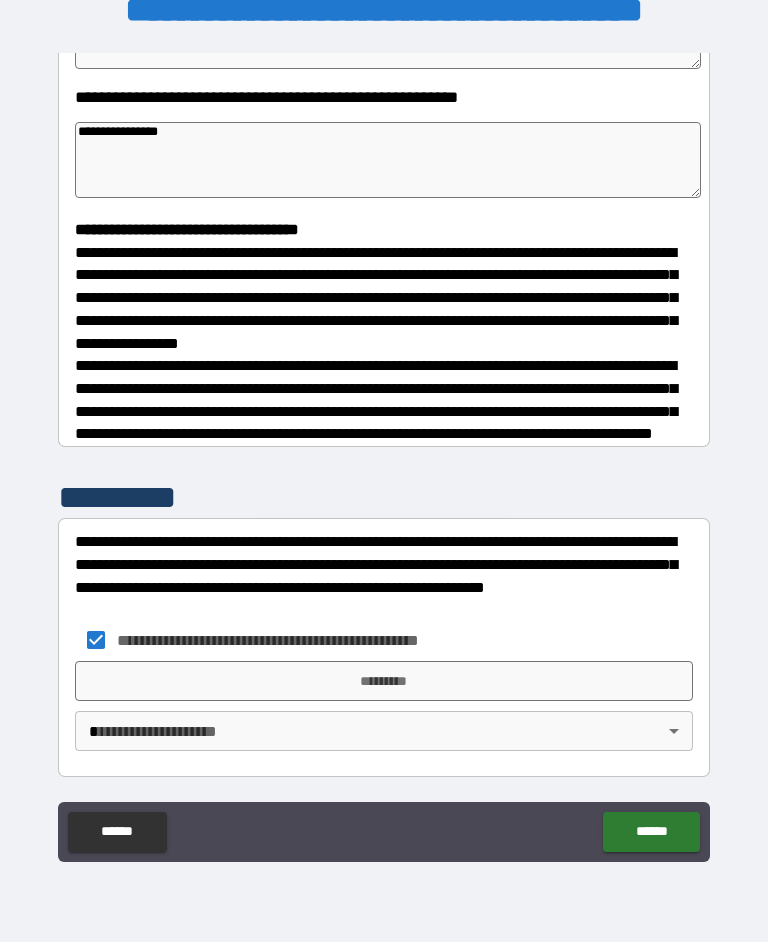 click on "*********" at bounding box center [384, 682] 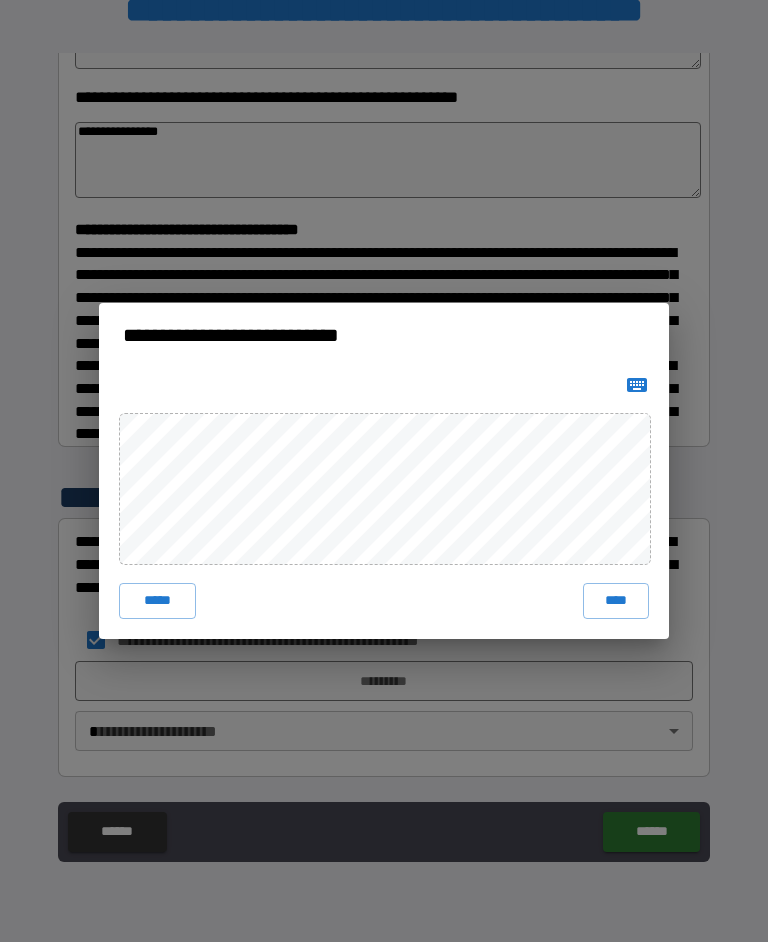click on "*****" at bounding box center [157, 602] 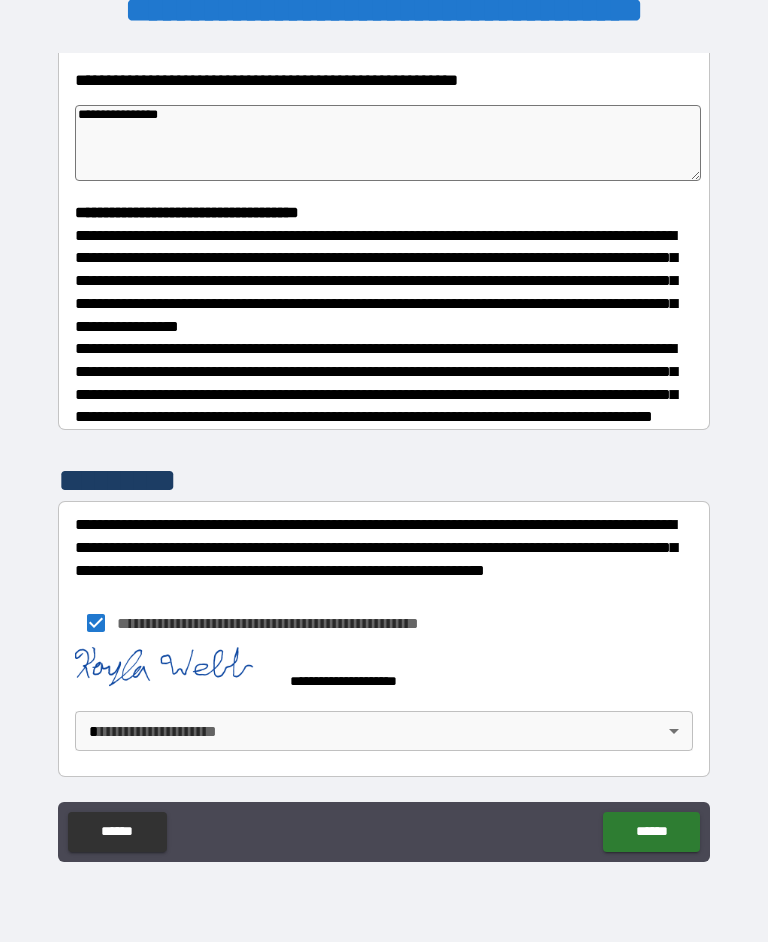 scroll, scrollTop: 444, scrollLeft: 0, axis: vertical 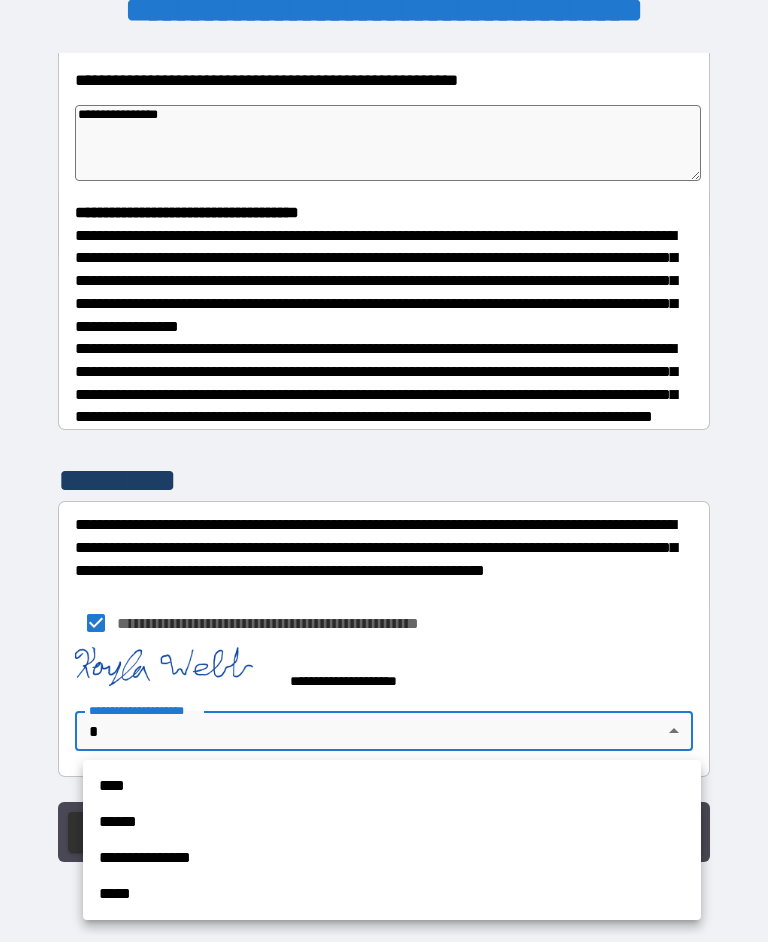 click on "**********" at bounding box center (392, 859) 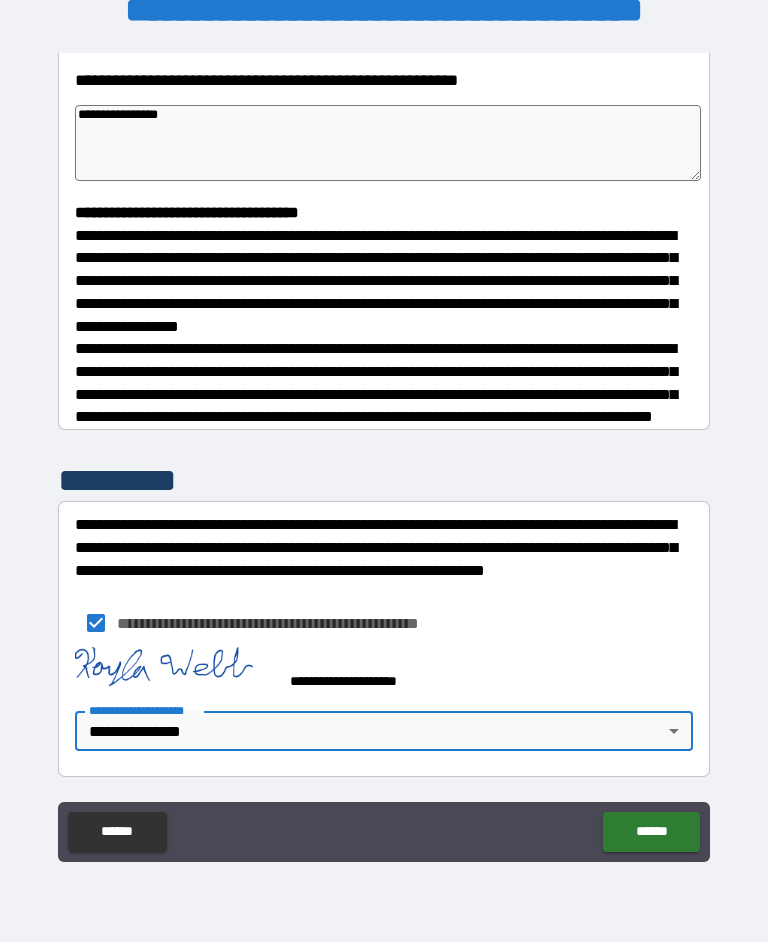 click on "******" at bounding box center (651, 833) 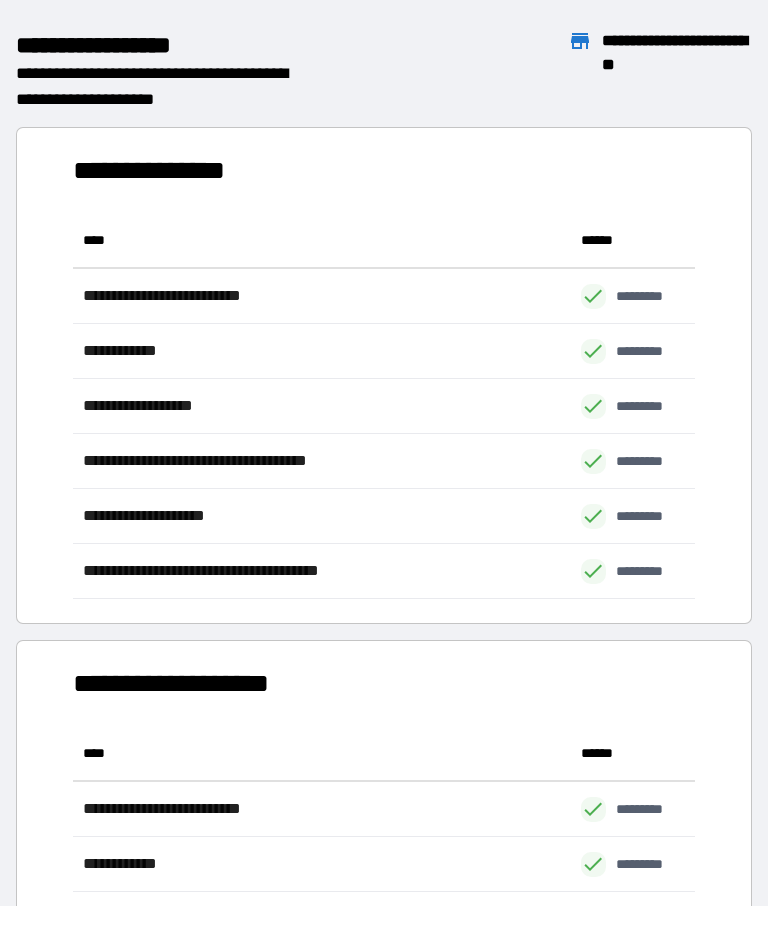 scroll, scrollTop: 386, scrollLeft: 622, axis: both 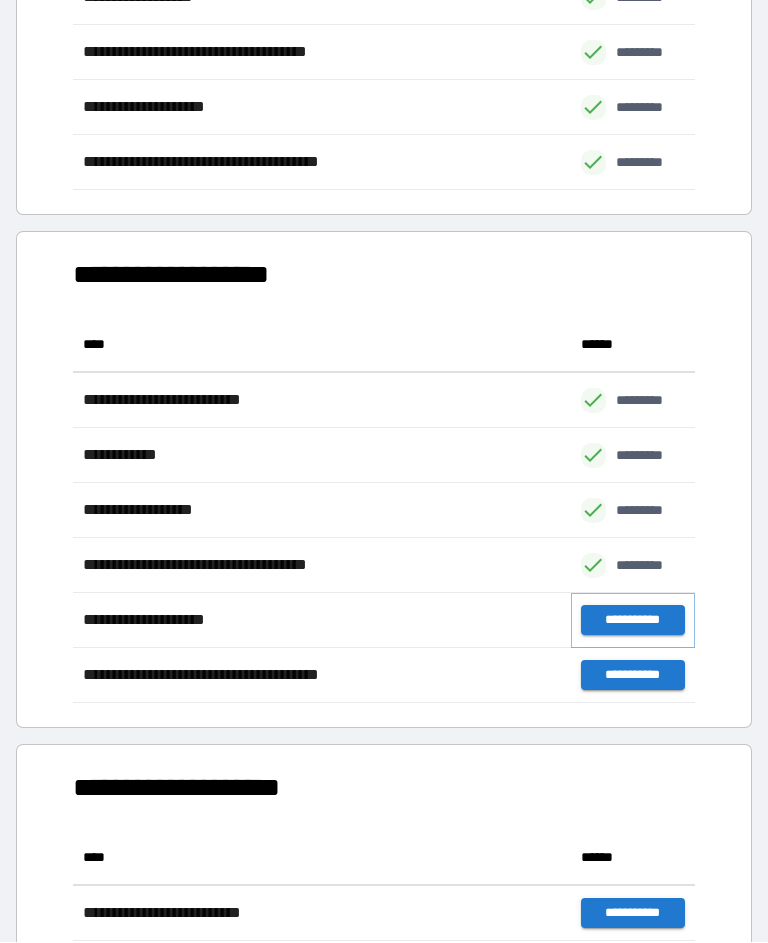 click on "**********" at bounding box center (633, 621) 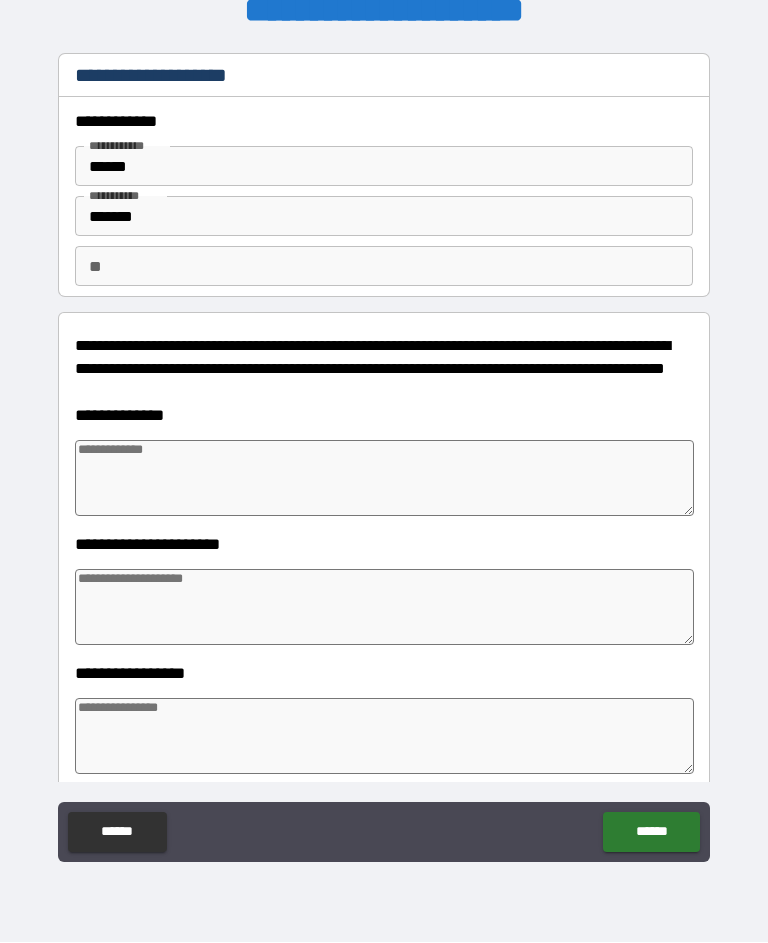 click on "**" at bounding box center (384, 267) 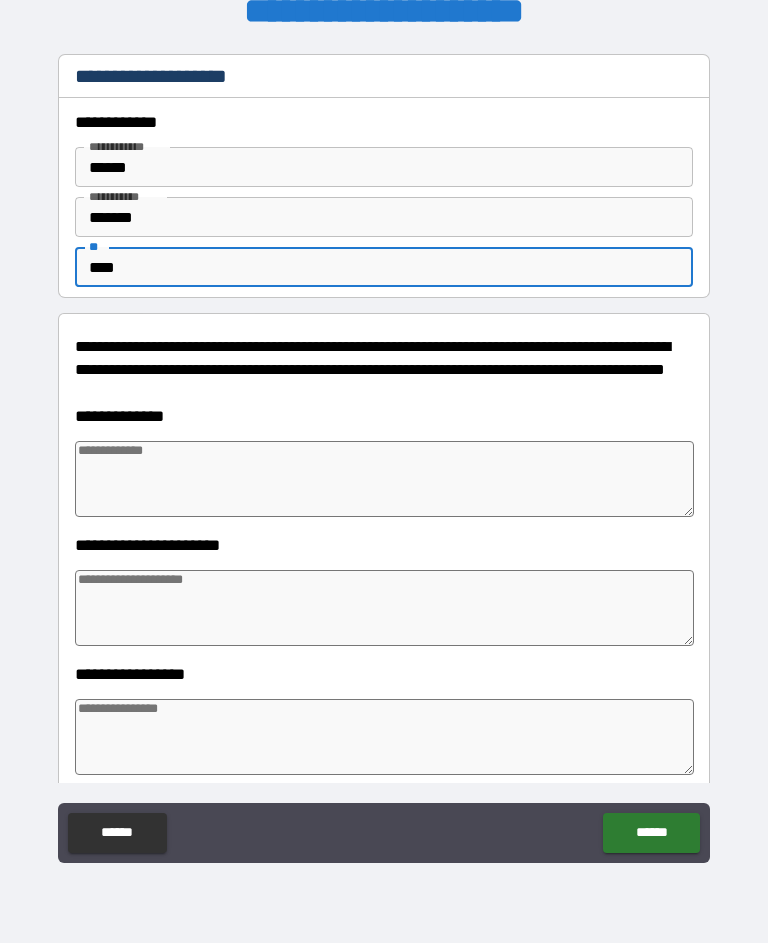 click on "**********" at bounding box center [384, 456] 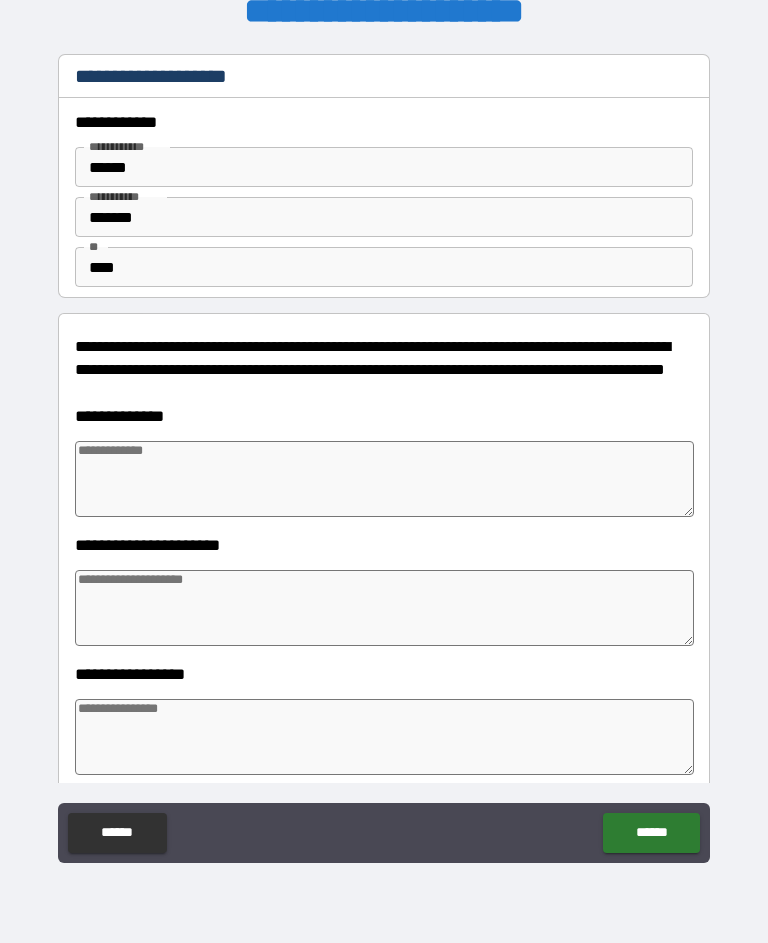 click at bounding box center (384, 479) 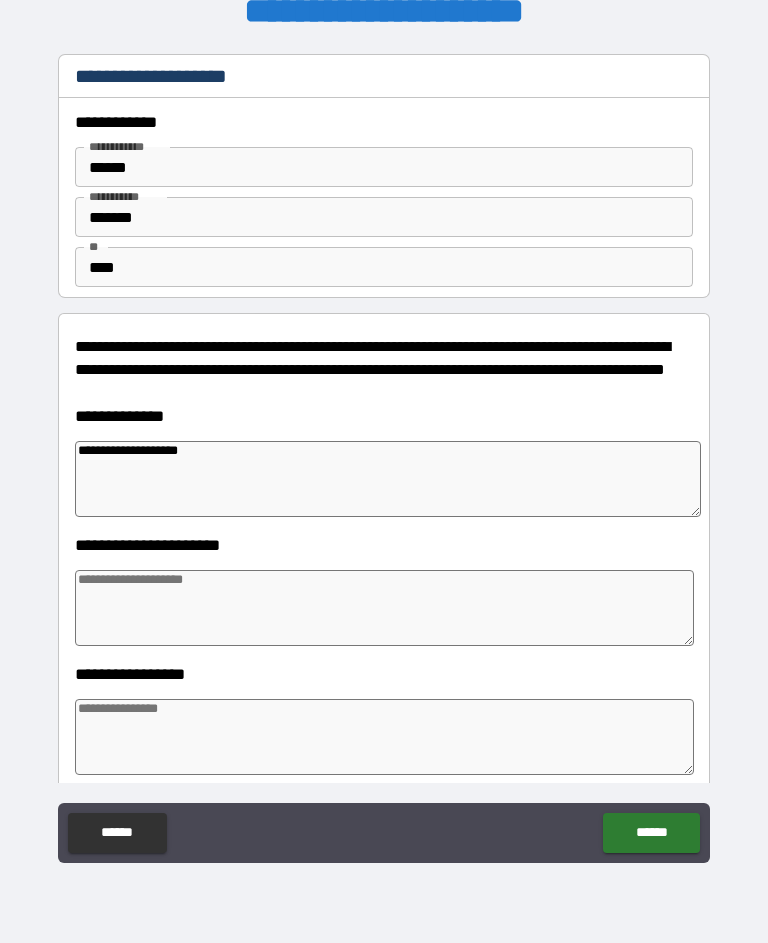 scroll, scrollTop: 46, scrollLeft: 0, axis: vertical 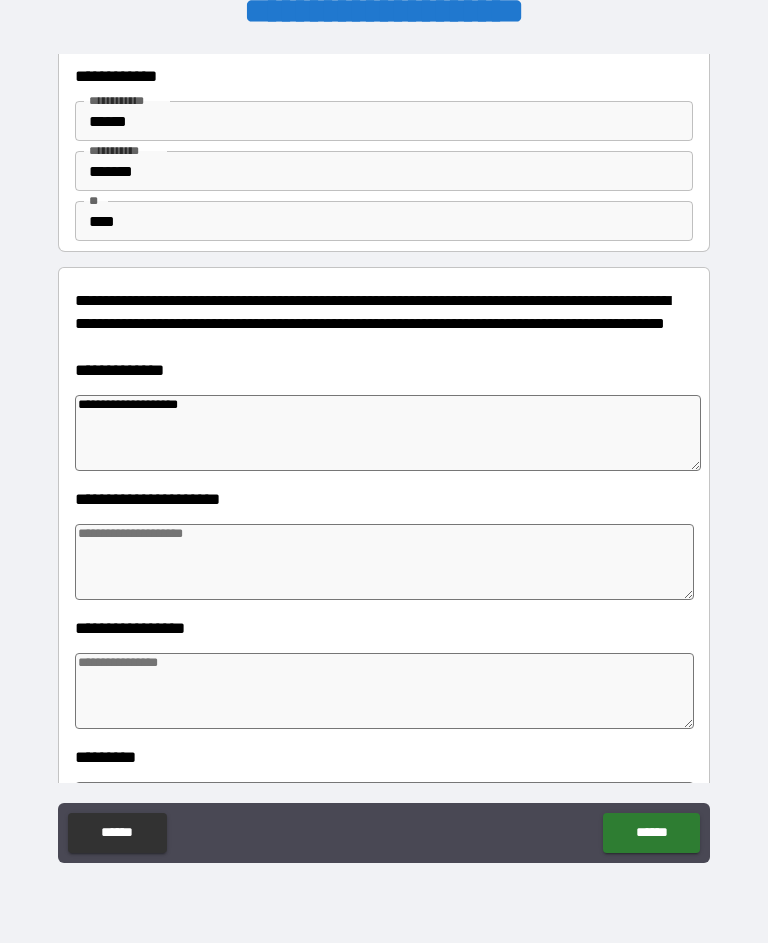 click on "**********" at bounding box center (384, 456) 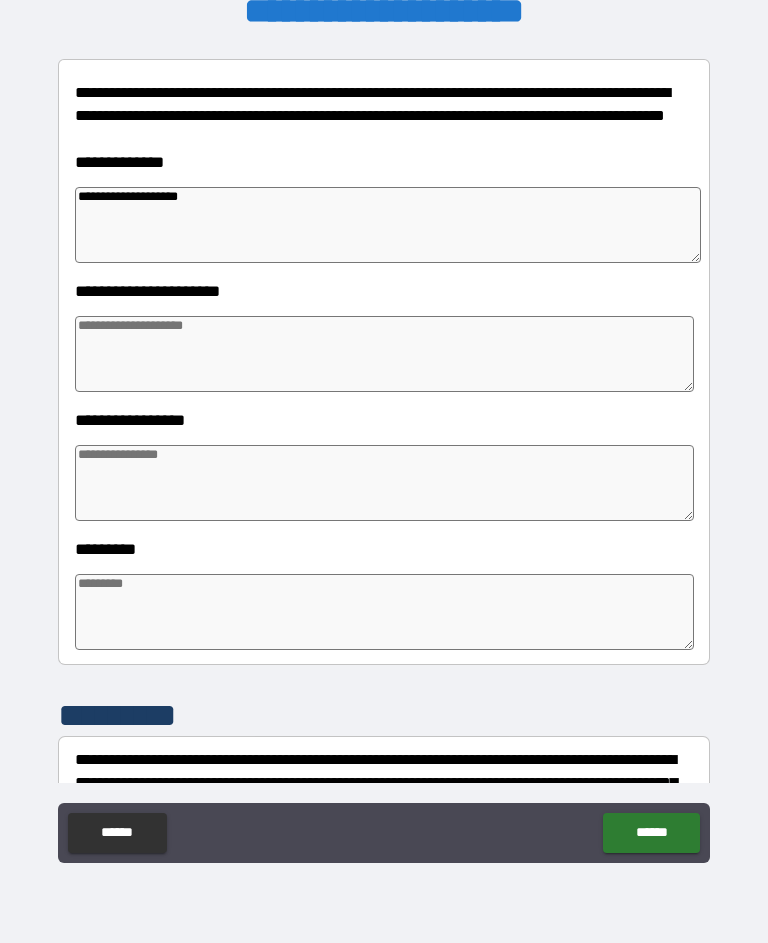 scroll, scrollTop: 251, scrollLeft: 0, axis: vertical 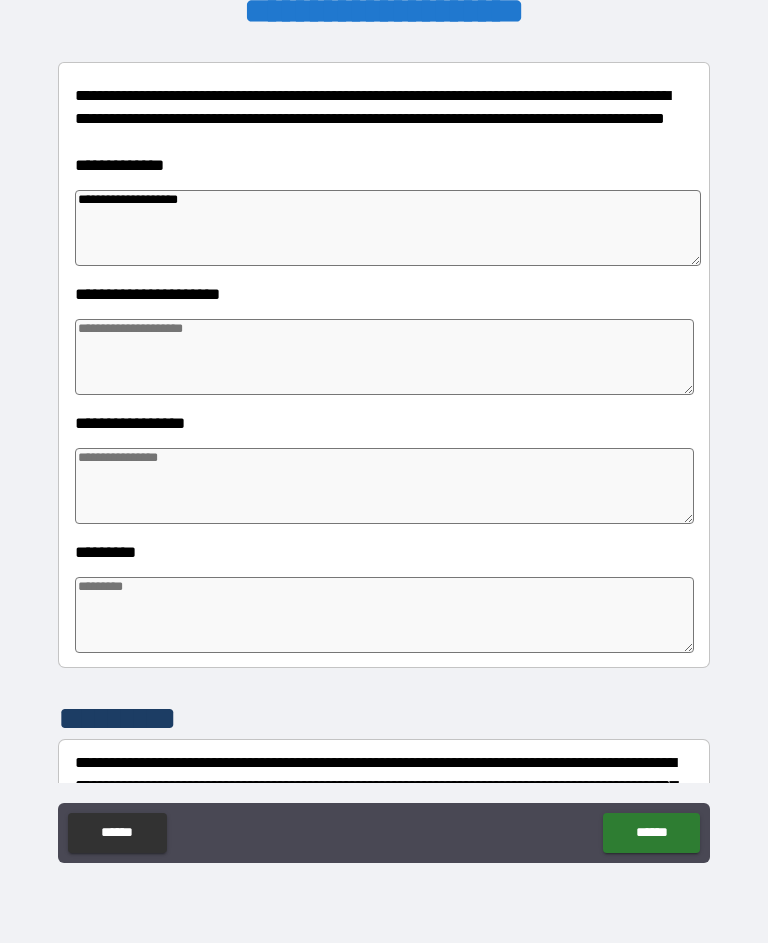click at bounding box center (384, 357) 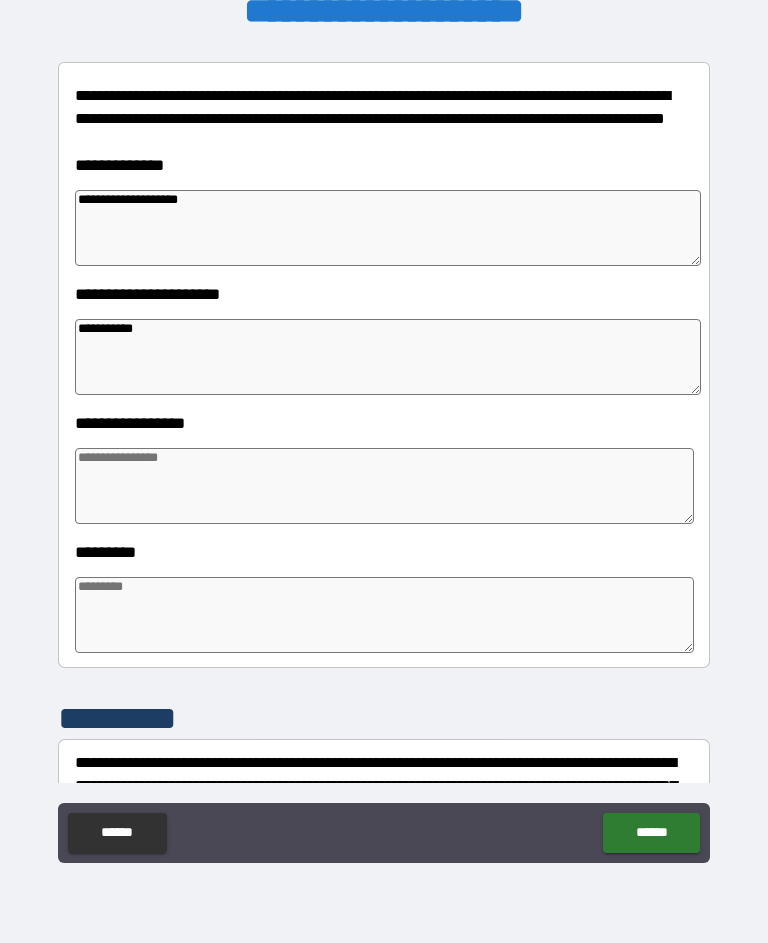 click at bounding box center [384, 486] 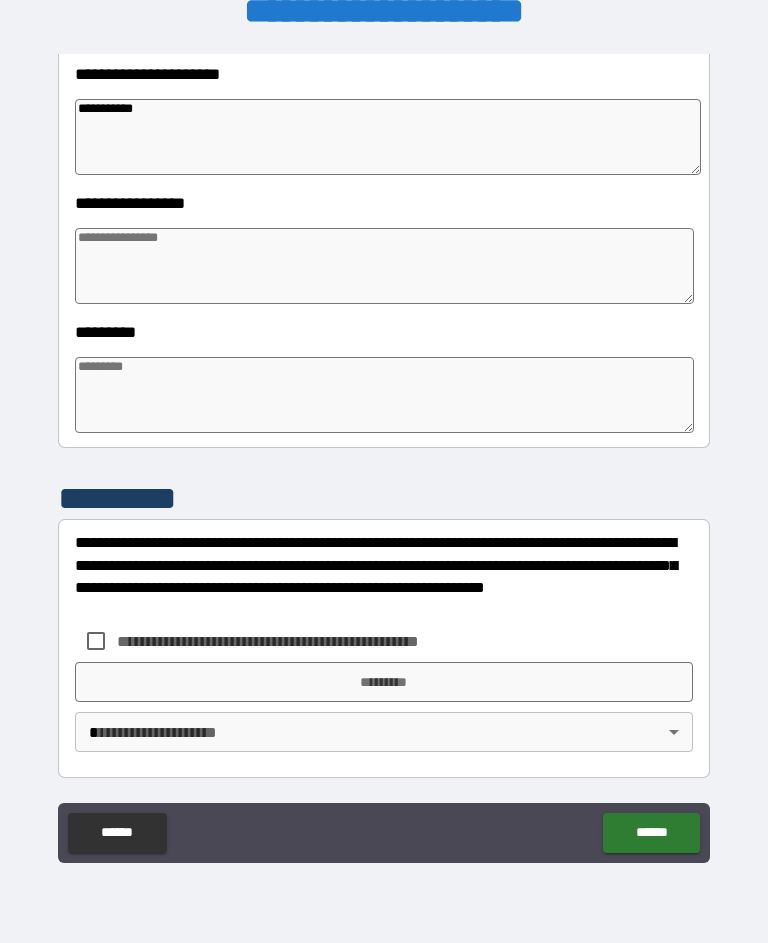 scroll, scrollTop: 470, scrollLeft: 0, axis: vertical 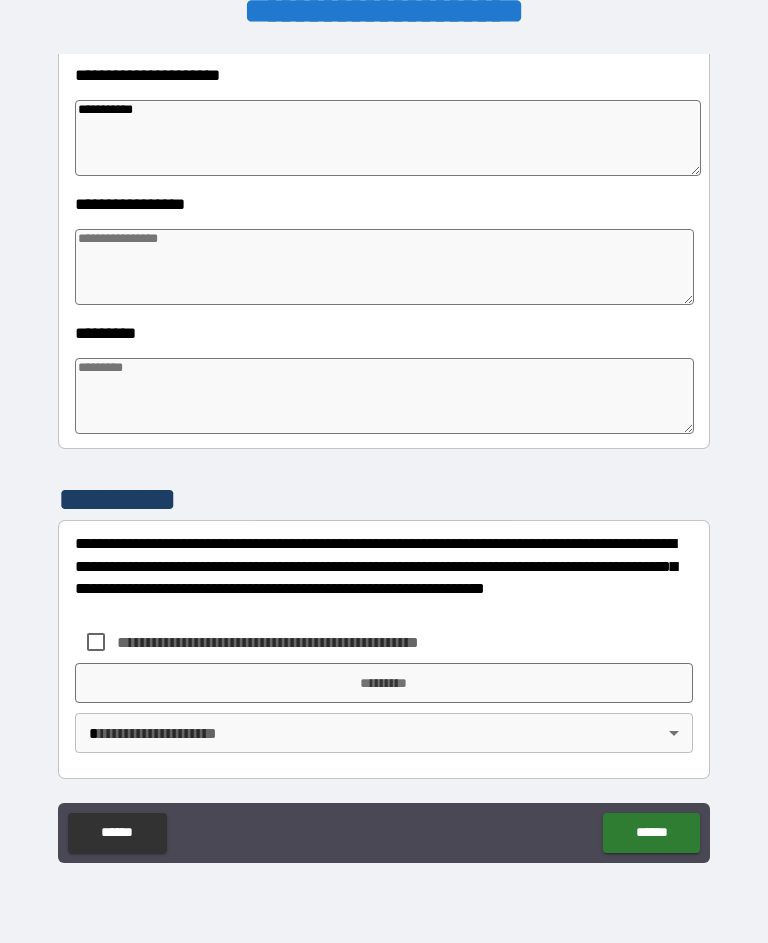 click at bounding box center (384, 396) 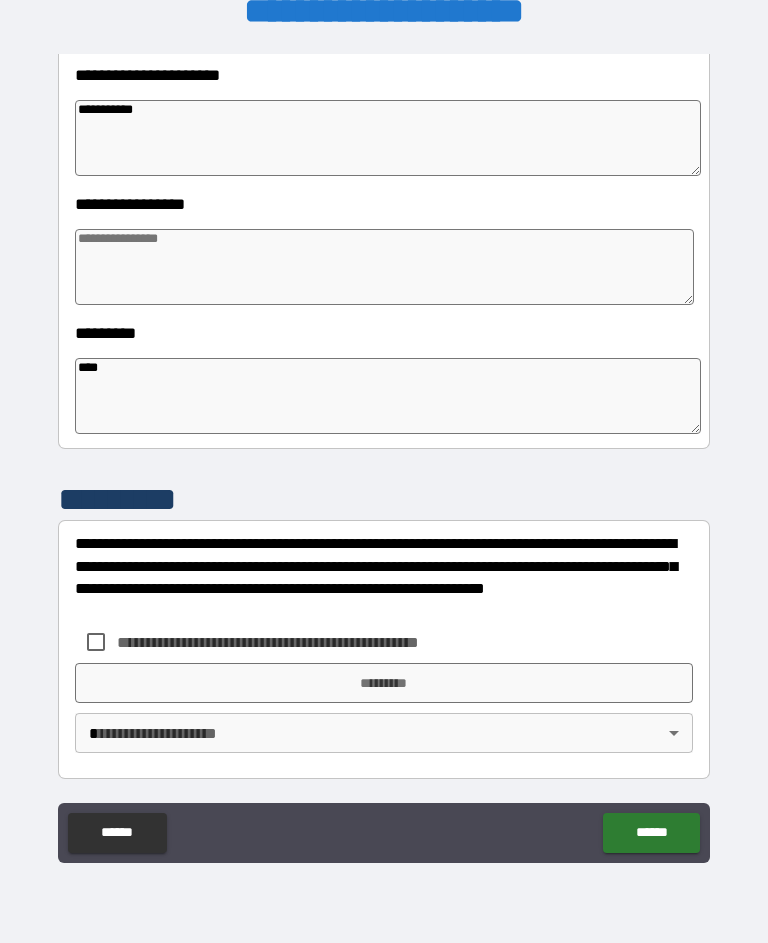 click at bounding box center [384, 267] 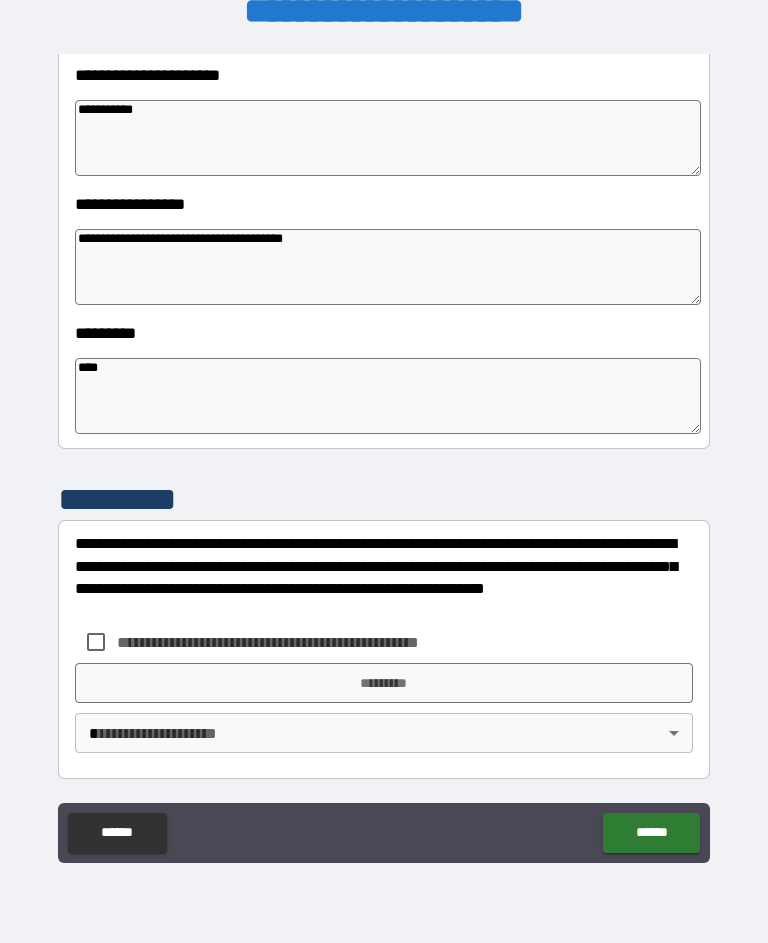 click on "****" at bounding box center [388, 396] 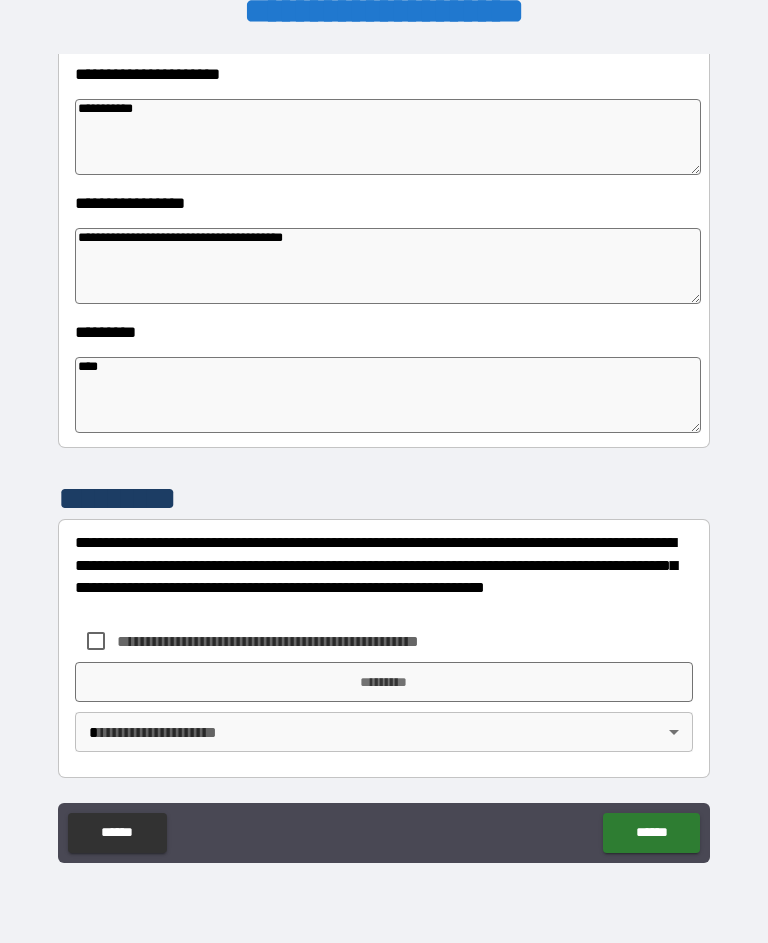 scroll, scrollTop: 471, scrollLeft: 0, axis: vertical 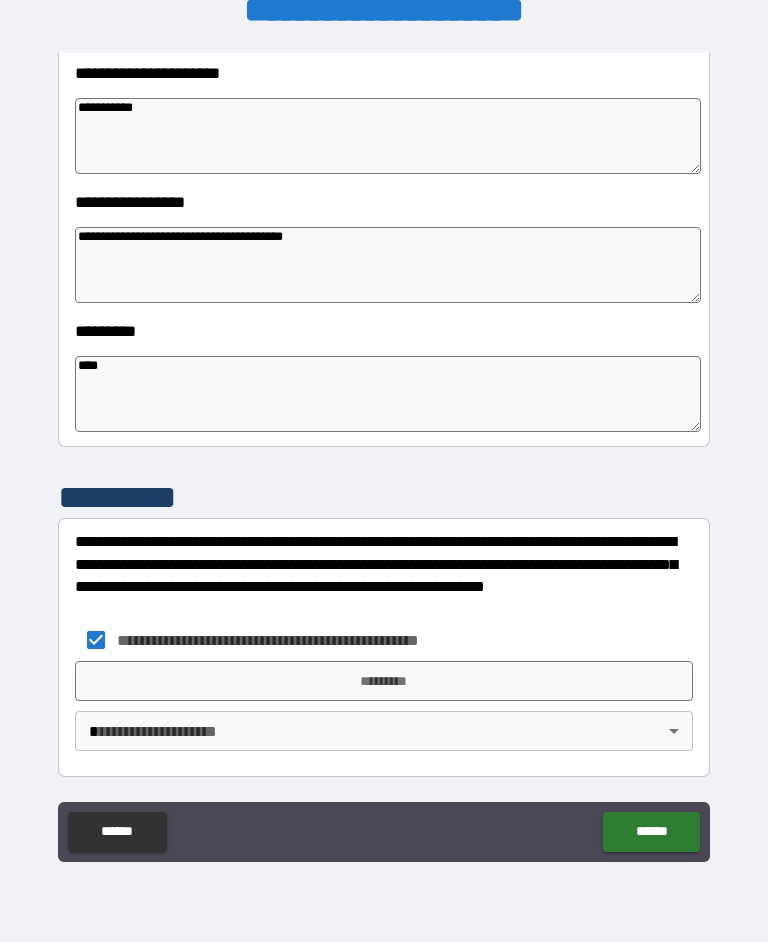 click on "*********" at bounding box center (384, 682) 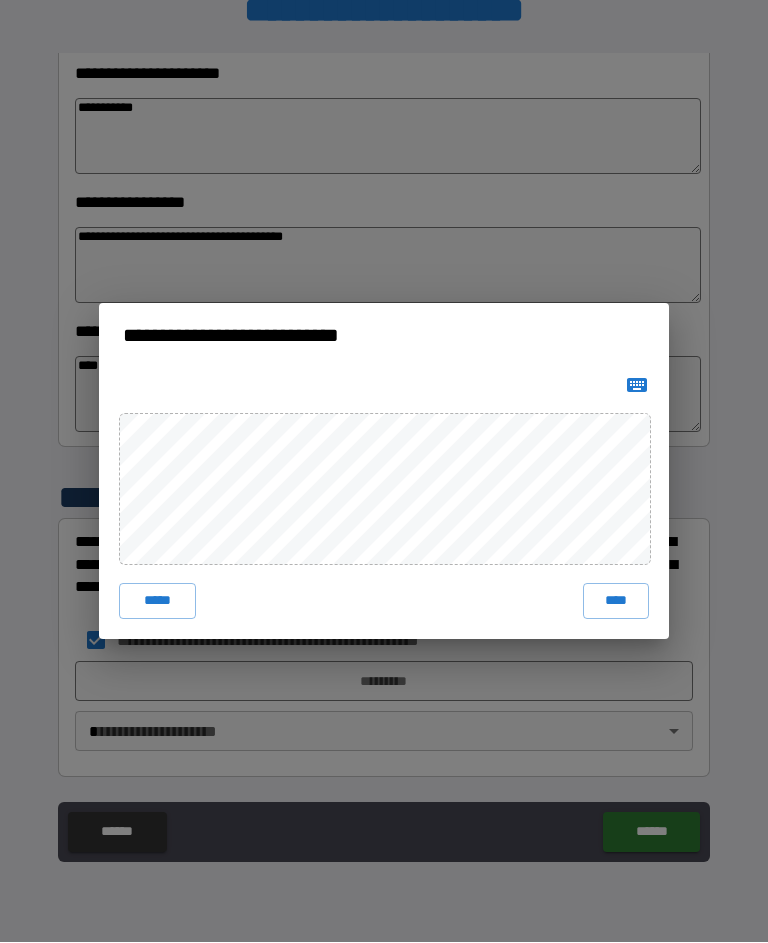 click on "****" at bounding box center (616, 602) 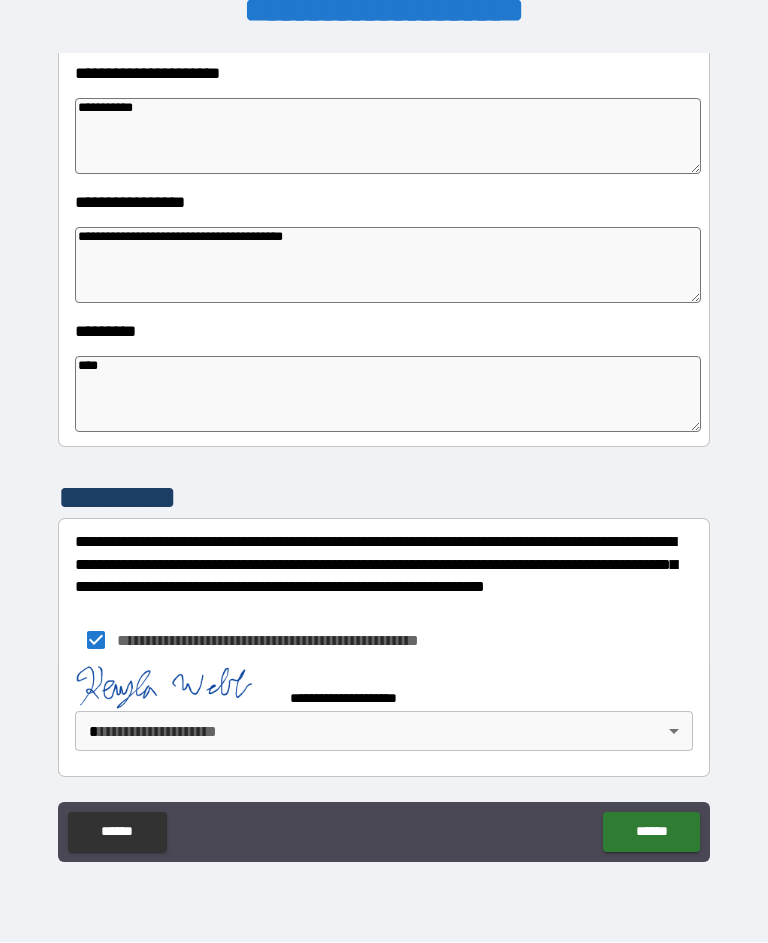 scroll, scrollTop: 461, scrollLeft: 0, axis: vertical 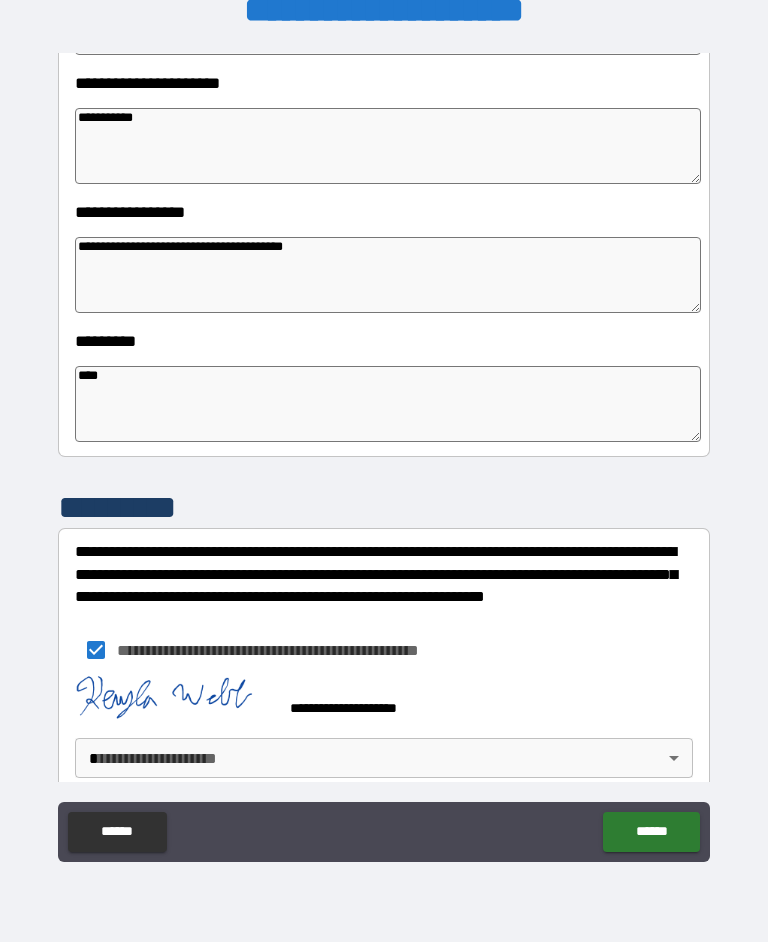 click on "******" at bounding box center (651, 833) 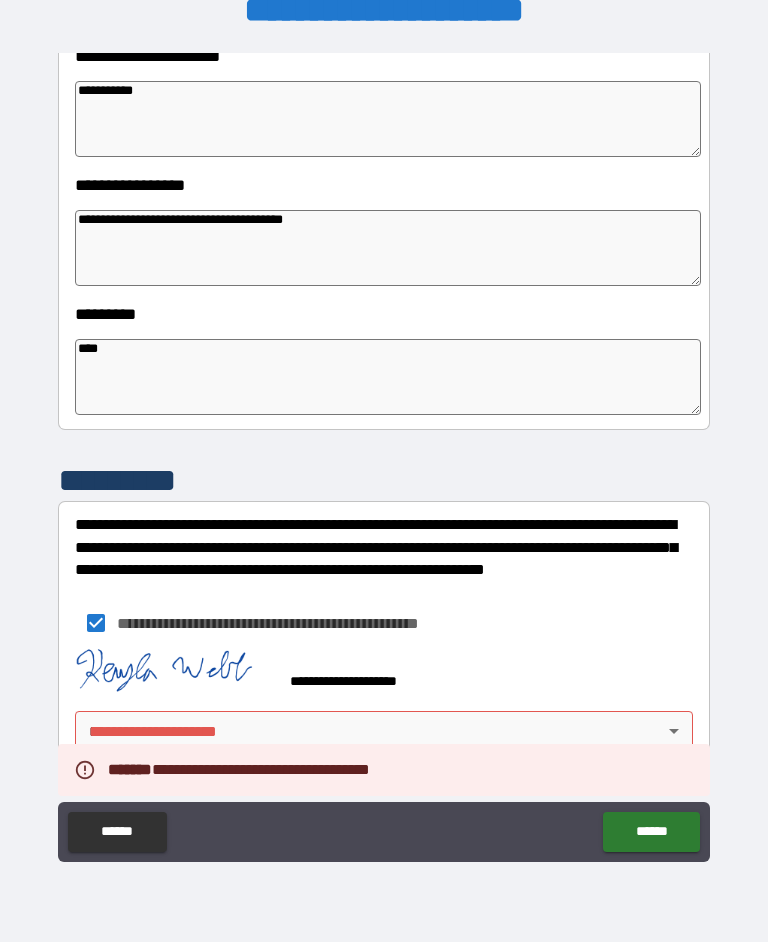 click on "**********" at bounding box center [384, 453] 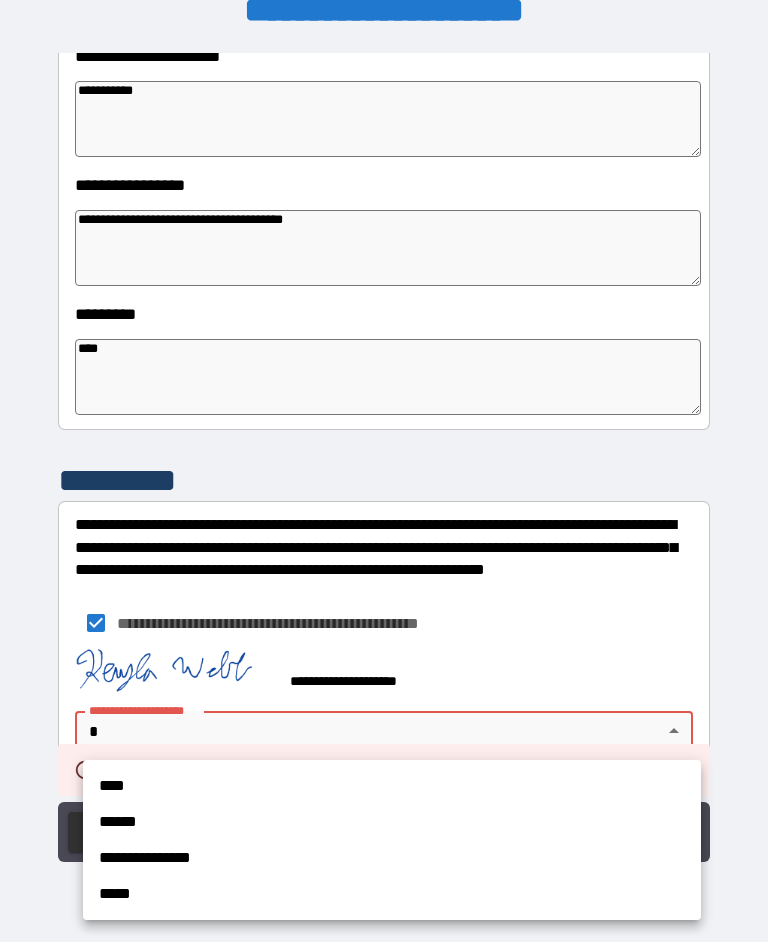 click on "**********" at bounding box center [392, 859] 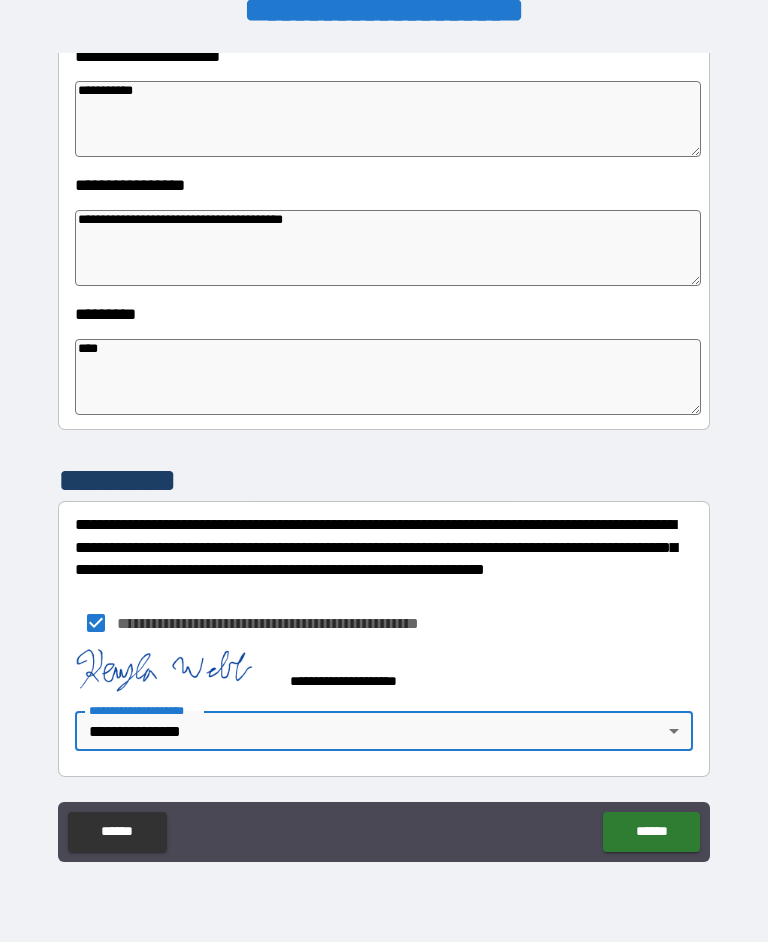click on "******" at bounding box center (651, 833) 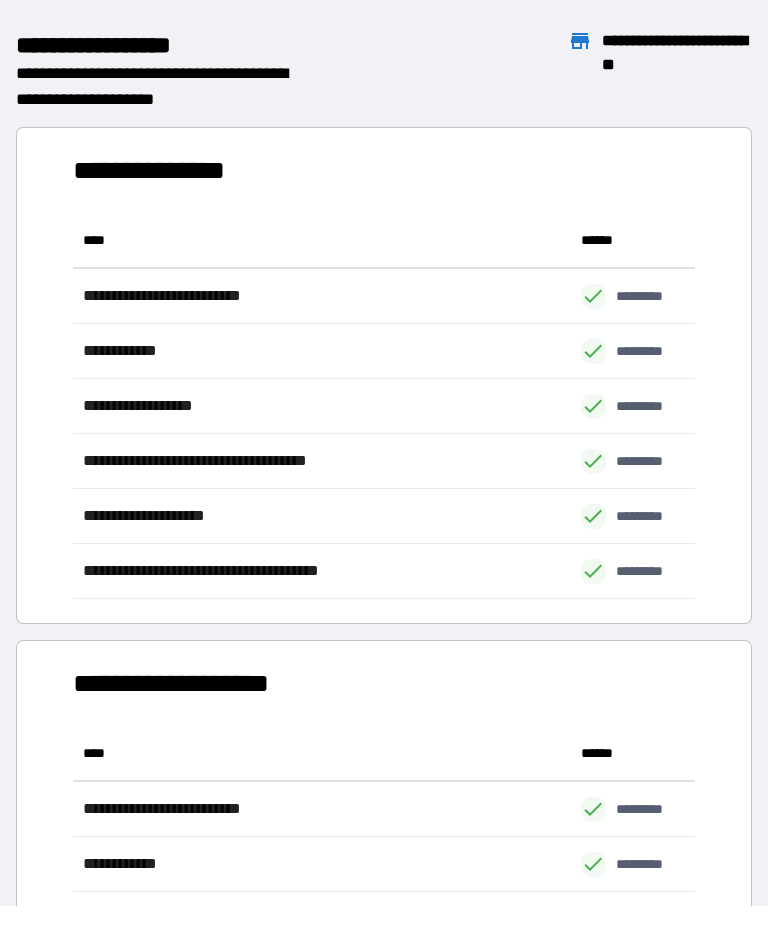 scroll, scrollTop: 386, scrollLeft: 622, axis: both 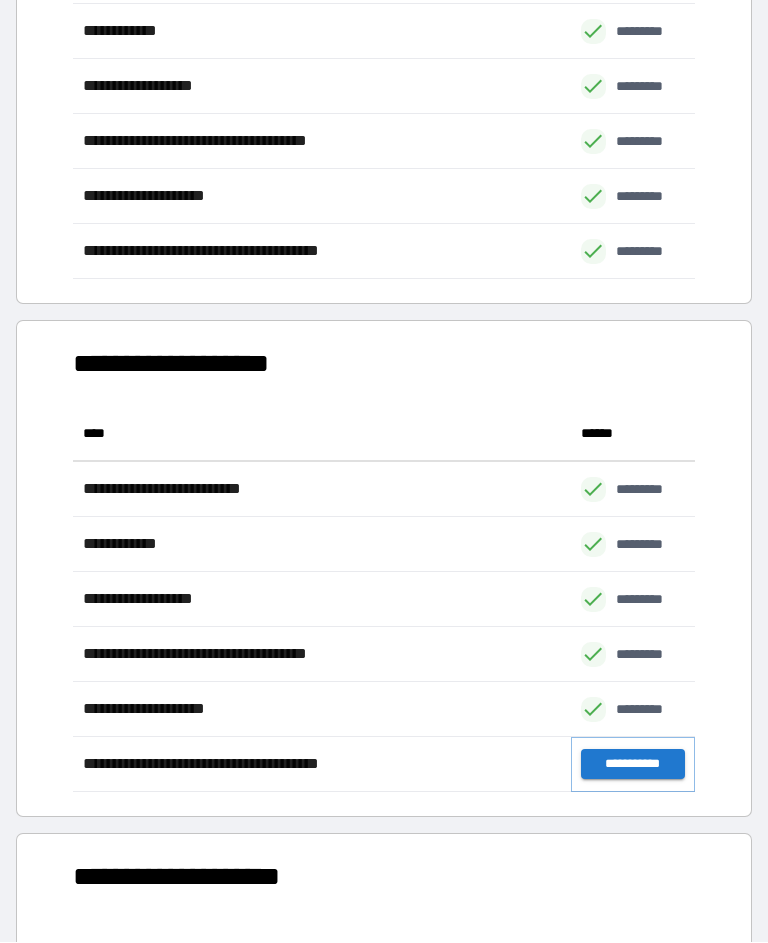 click on "**********" at bounding box center [633, 765] 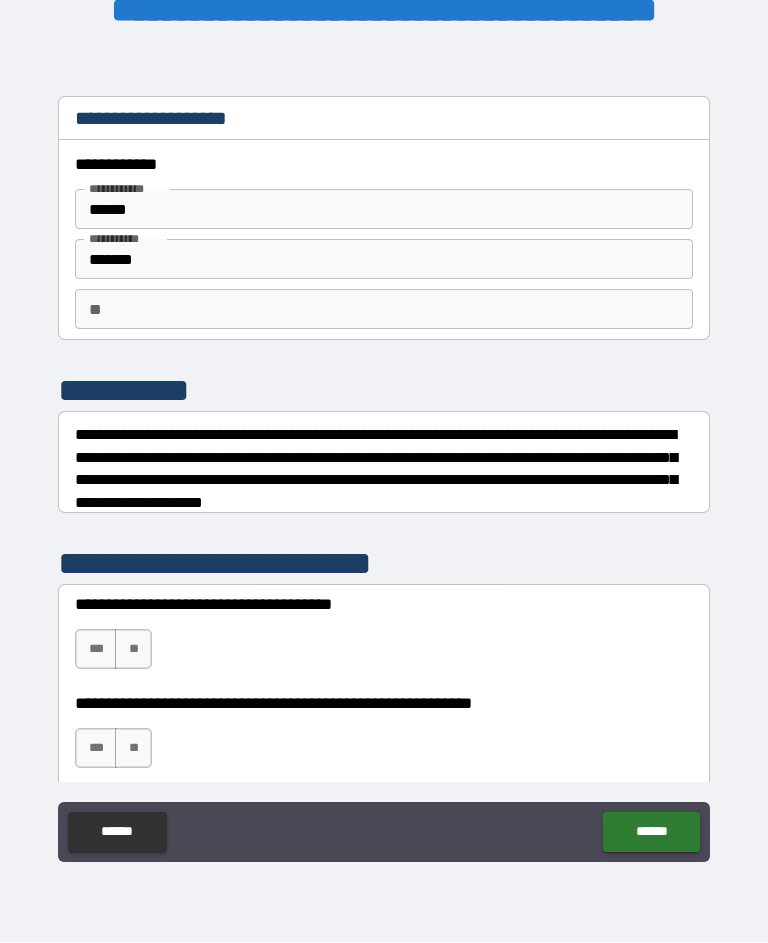 click on "**" at bounding box center (384, 310) 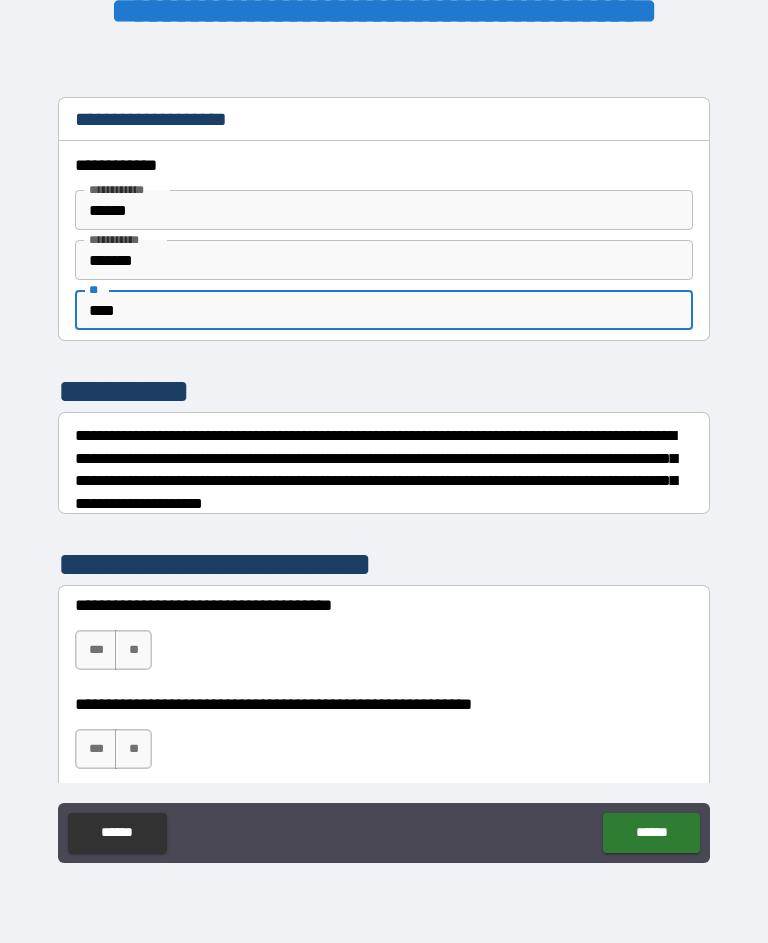 click on "**********" at bounding box center (384, 456) 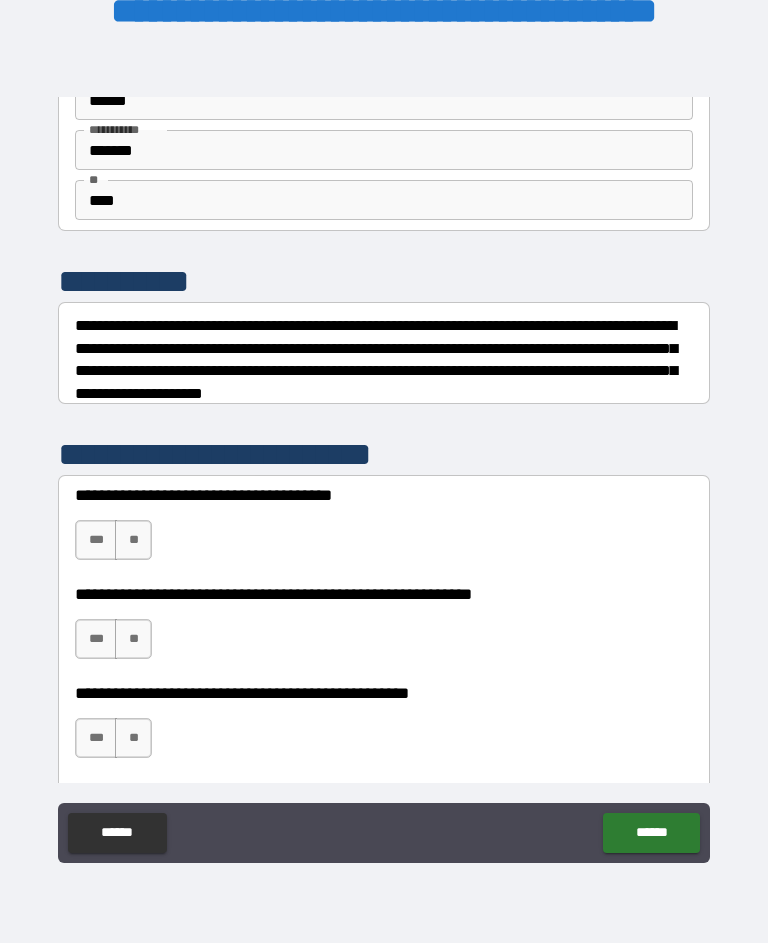 scroll, scrollTop: 128, scrollLeft: 0, axis: vertical 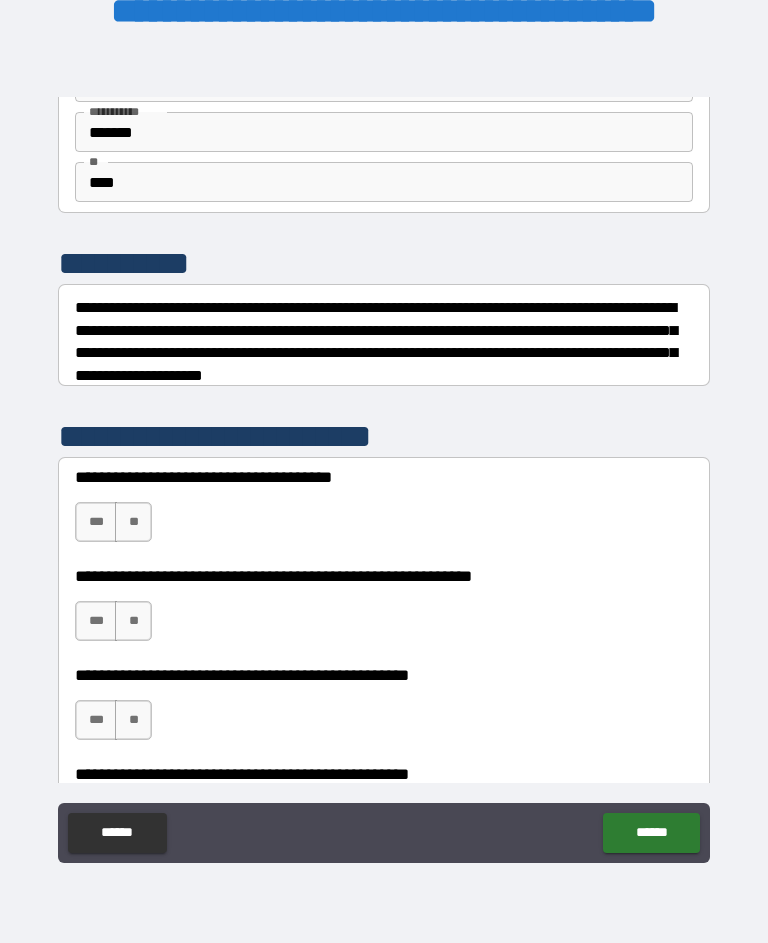 click on "***" at bounding box center (96, 522) 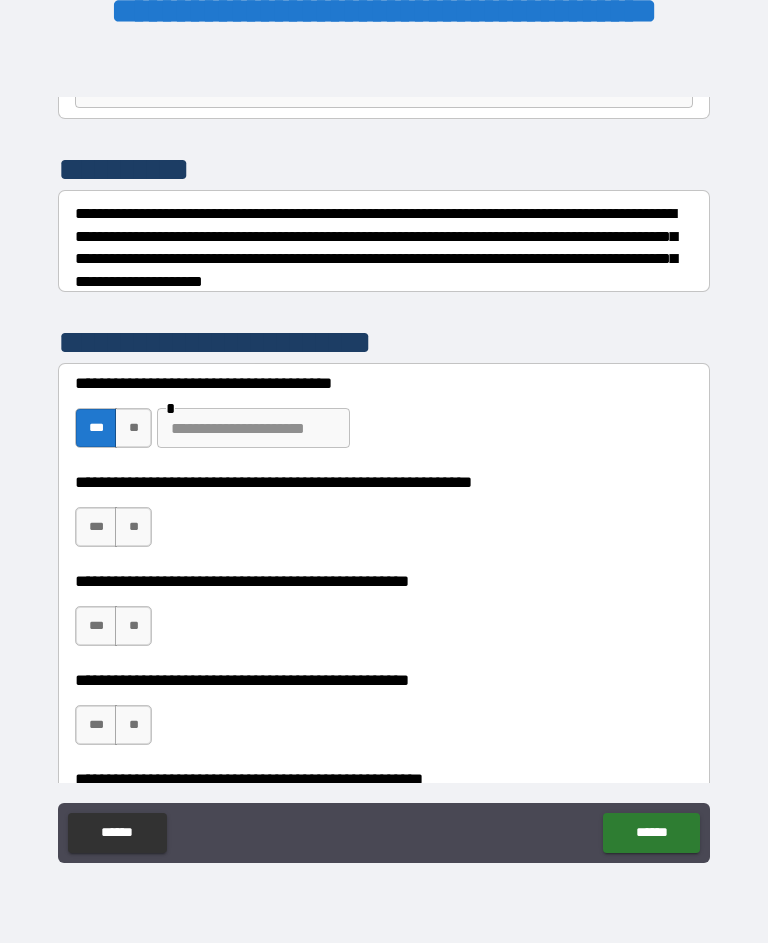 scroll, scrollTop: 225, scrollLeft: 0, axis: vertical 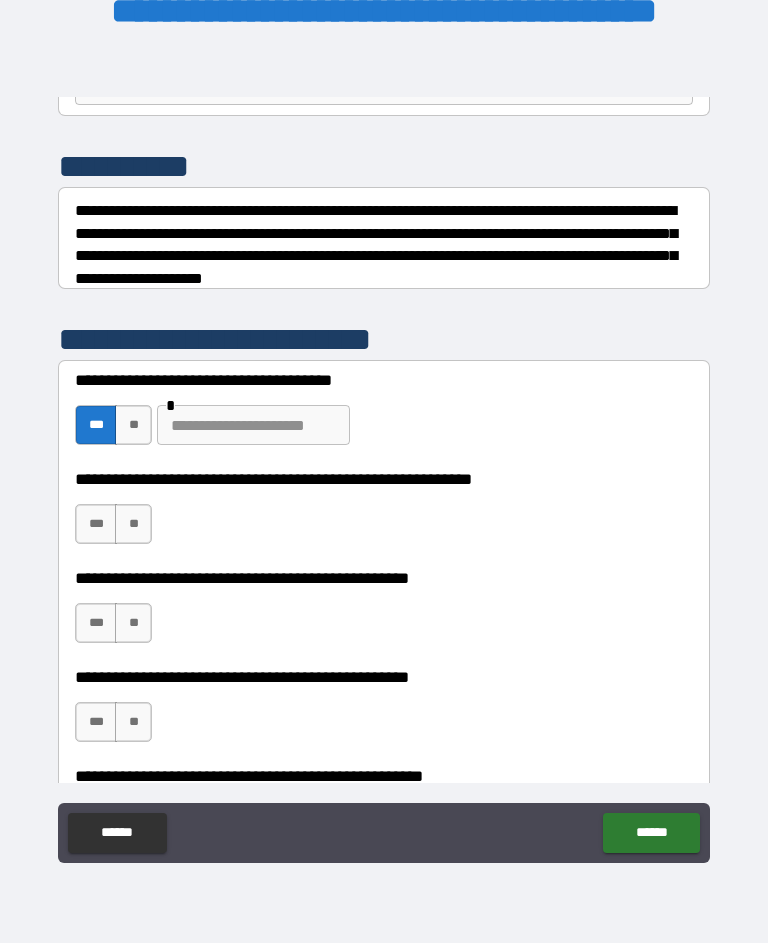 click on "**" at bounding box center [133, 524] 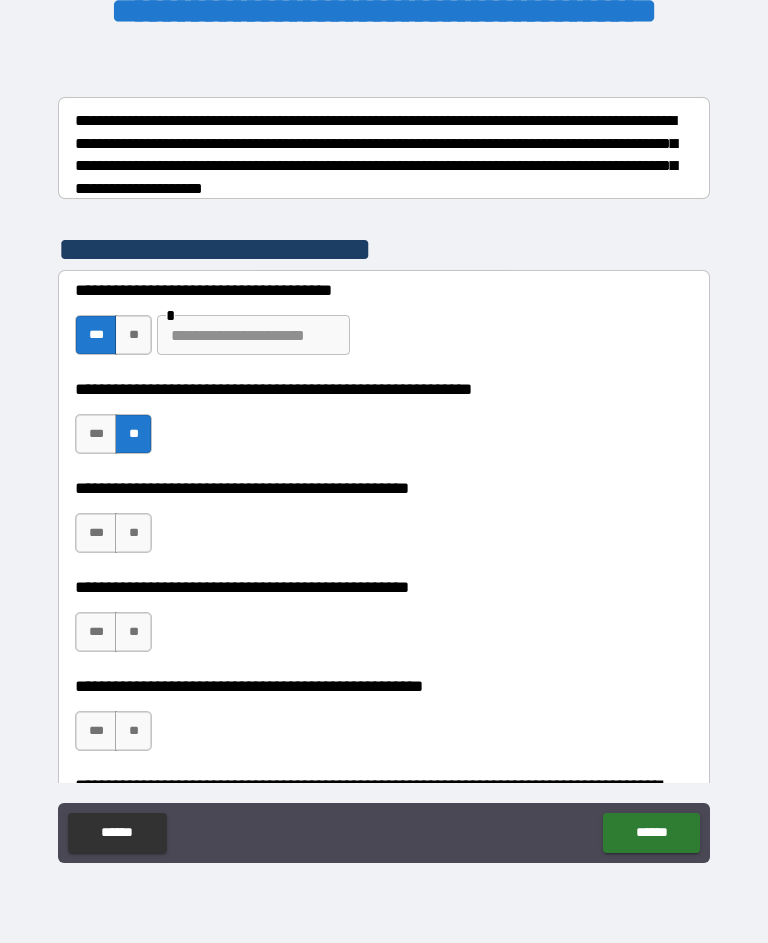 scroll, scrollTop: 316, scrollLeft: 0, axis: vertical 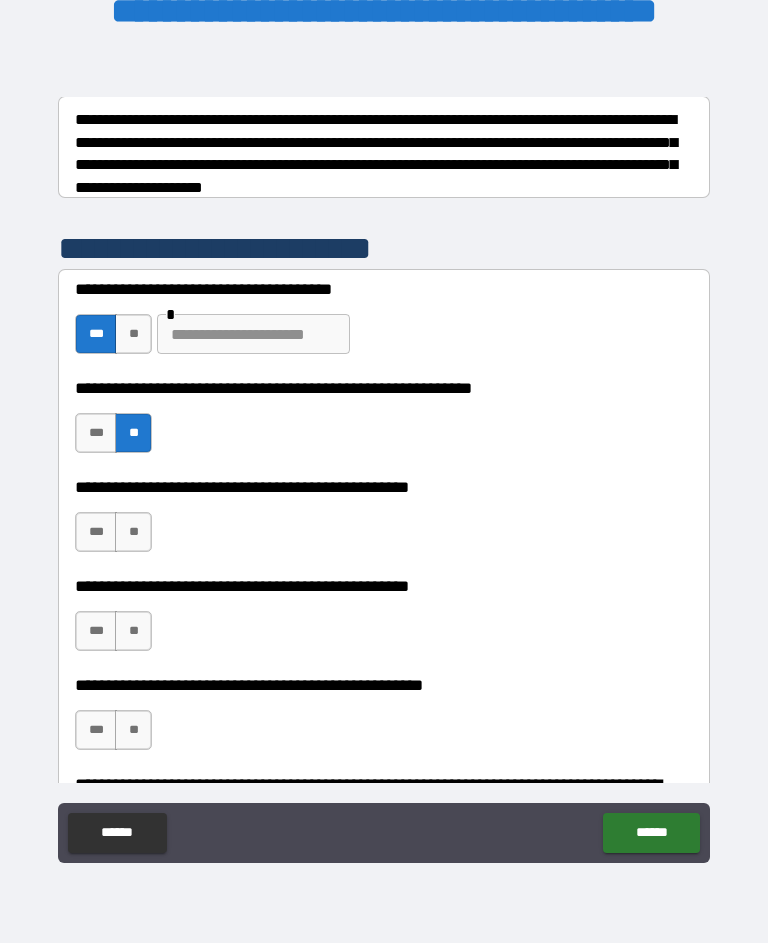 click on "**" at bounding box center [133, 532] 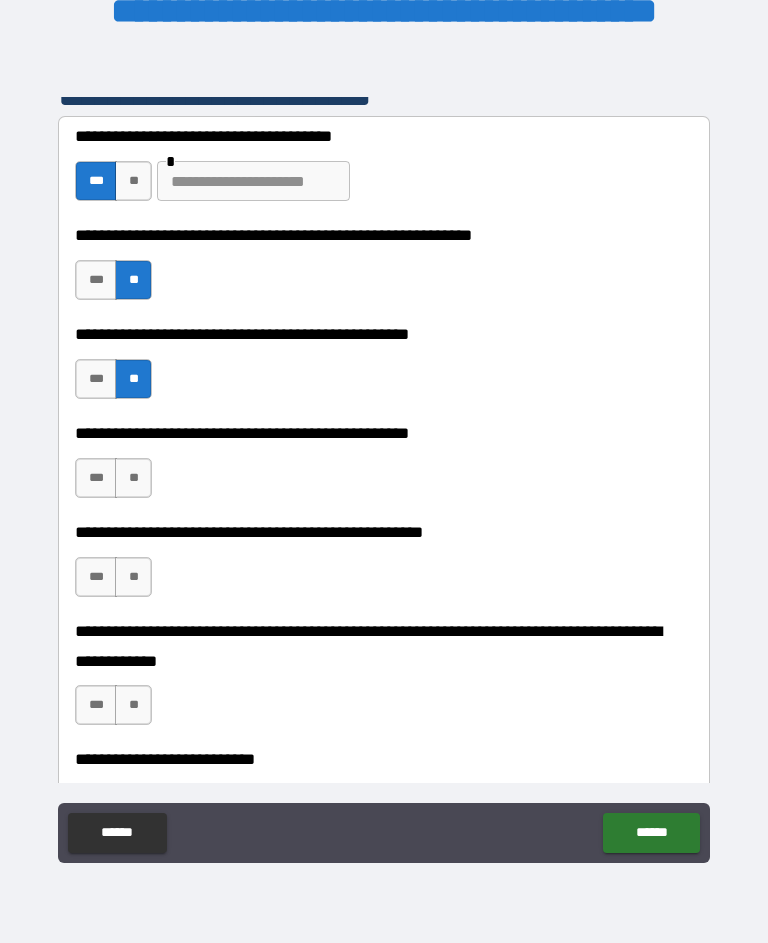 scroll, scrollTop: 471, scrollLeft: 0, axis: vertical 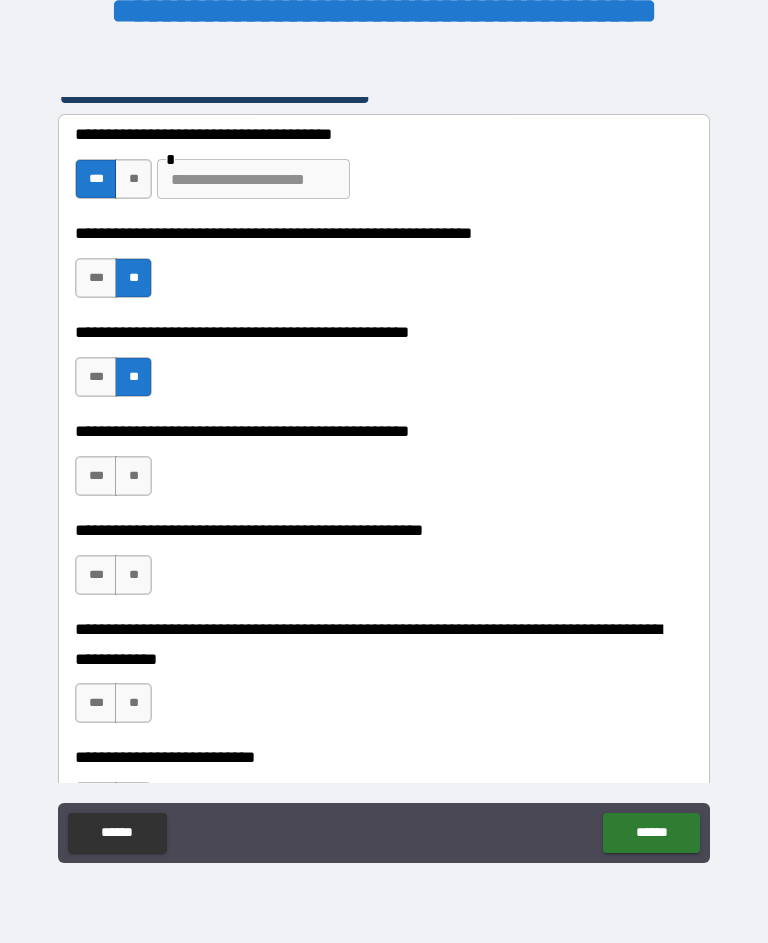 click on "**" at bounding box center [133, 476] 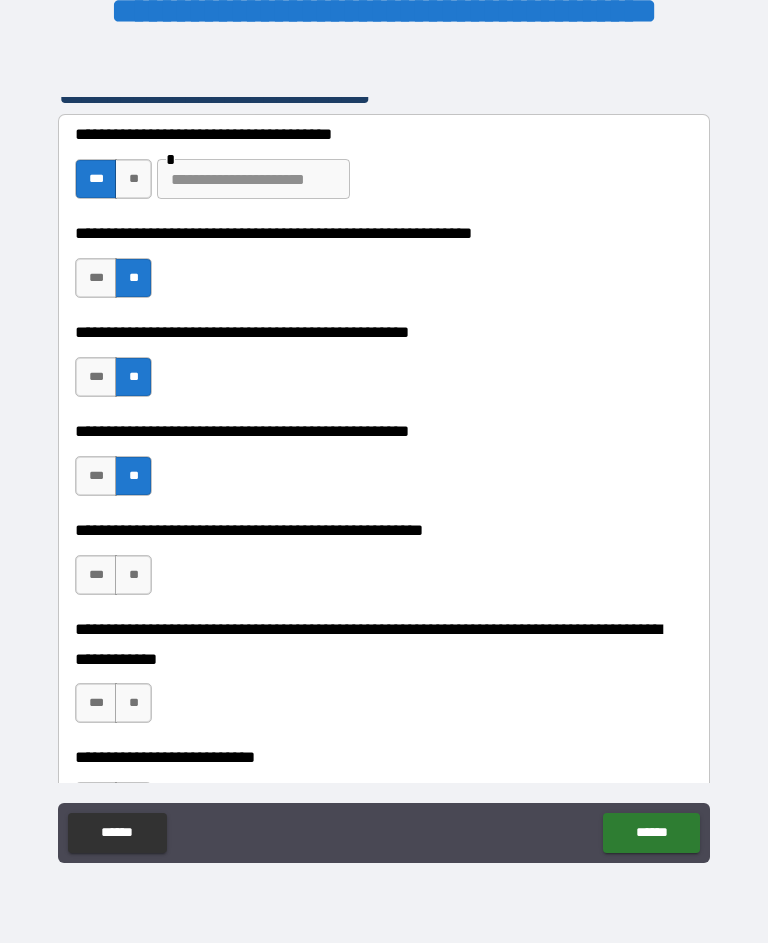click on "**" at bounding box center [133, 575] 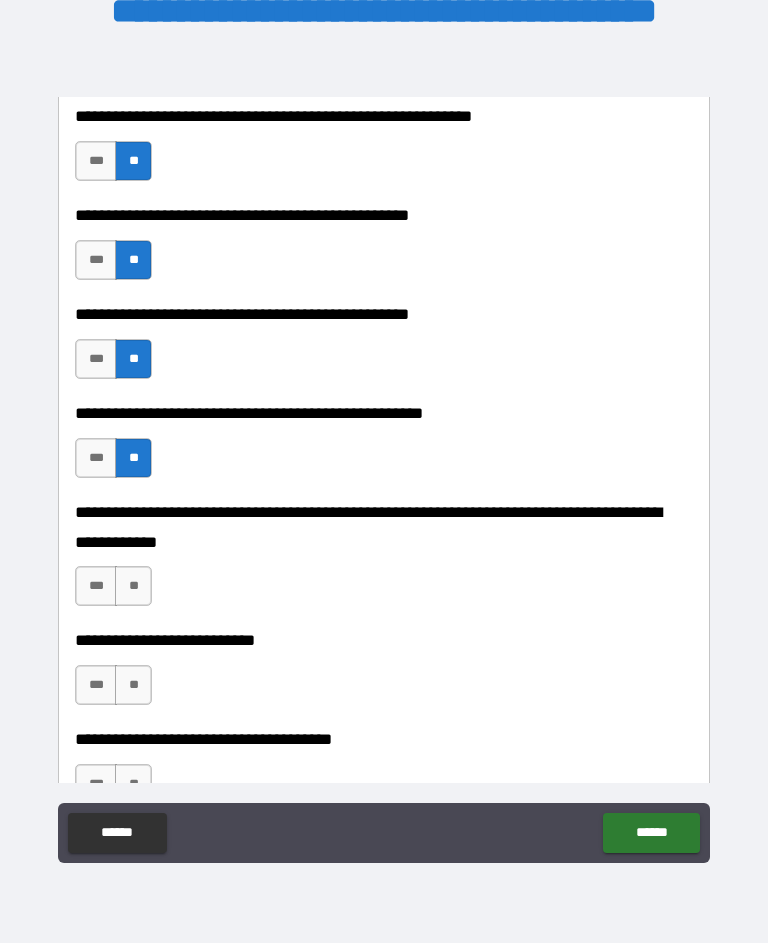 scroll, scrollTop: 589, scrollLeft: 0, axis: vertical 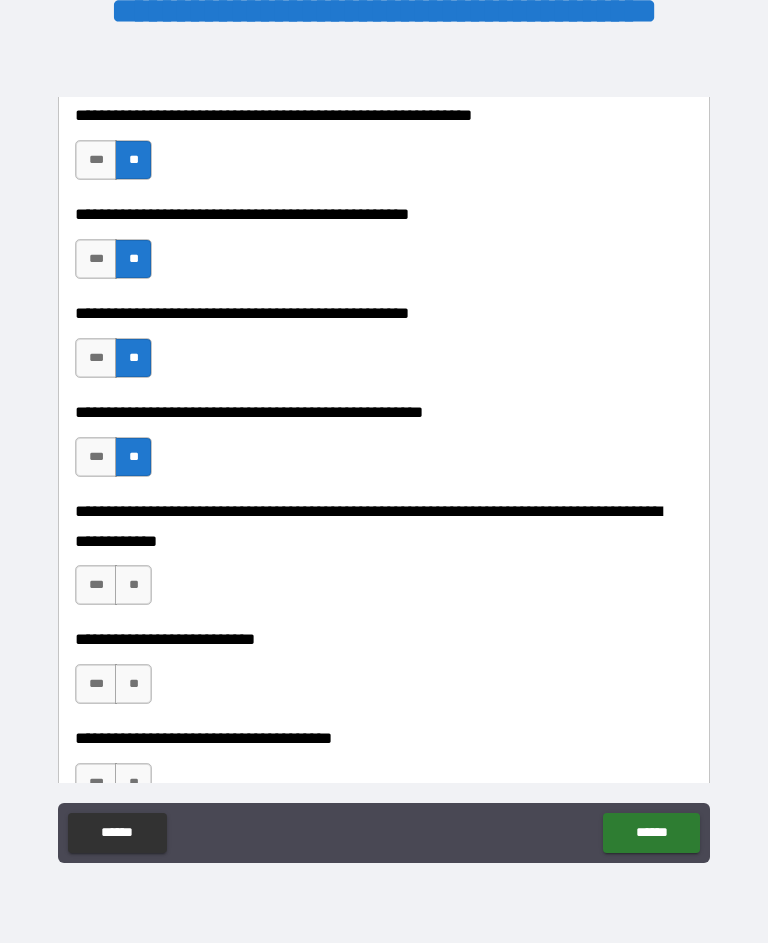 click on "**" at bounding box center (133, 585) 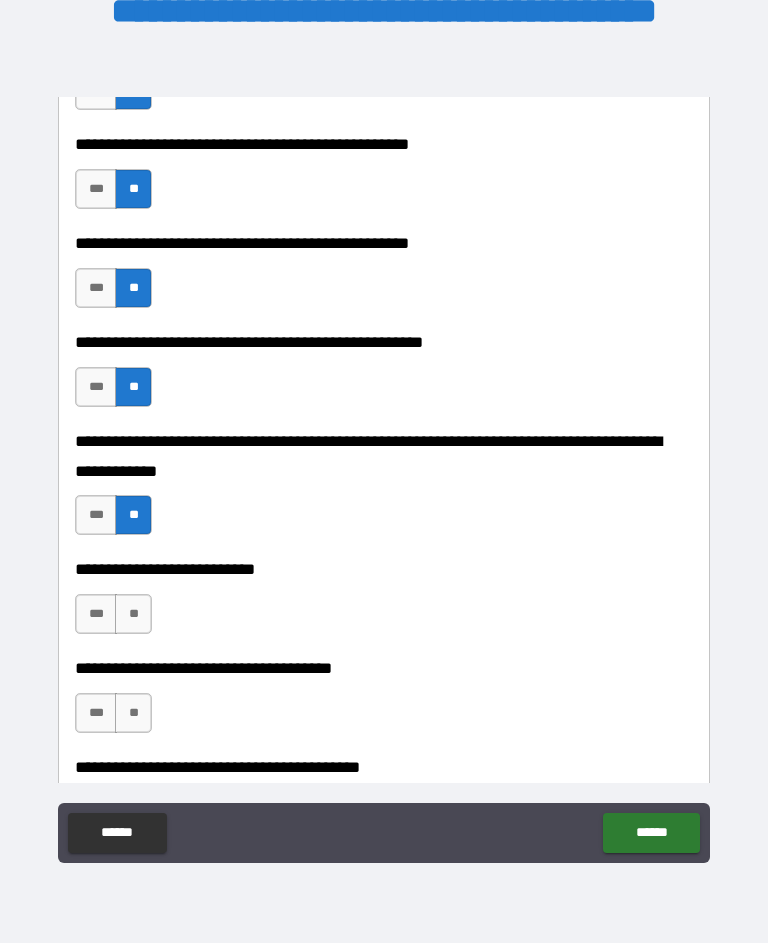 scroll, scrollTop: 659, scrollLeft: 0, axis: vertical 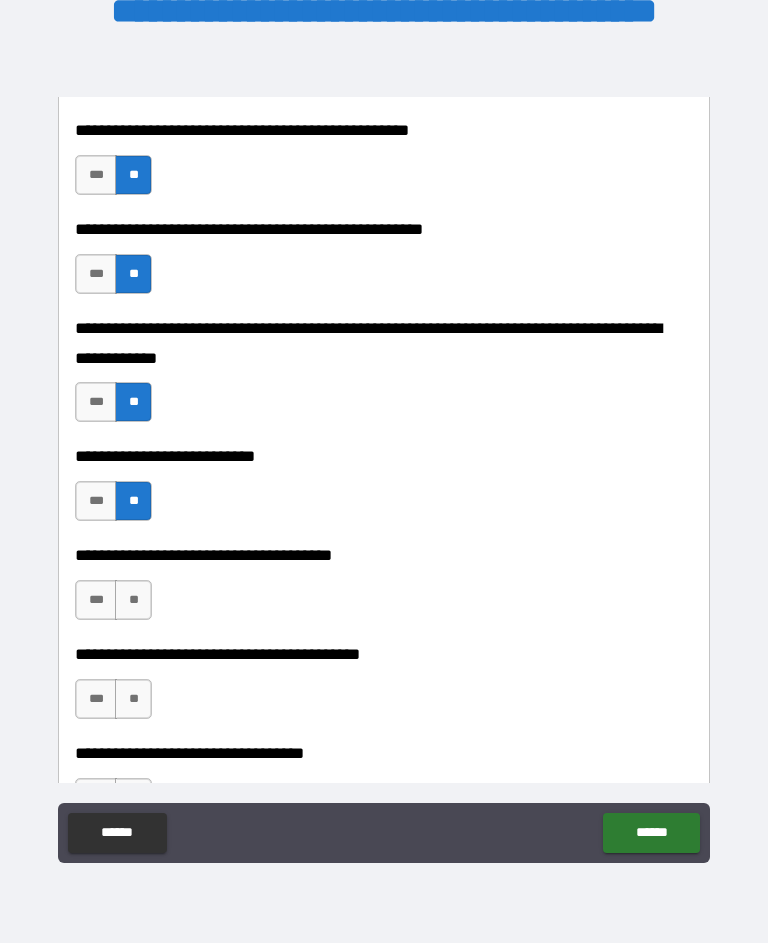 click on "**" at bounding box center (133, 600) 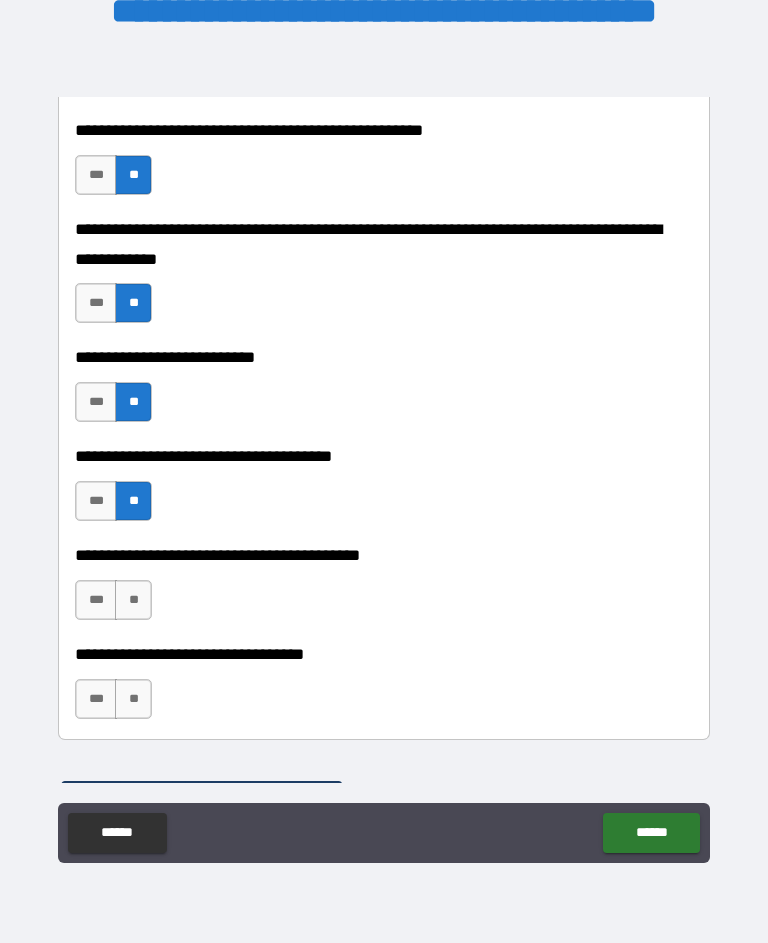 click on "**" at bounding box center [133, 600] 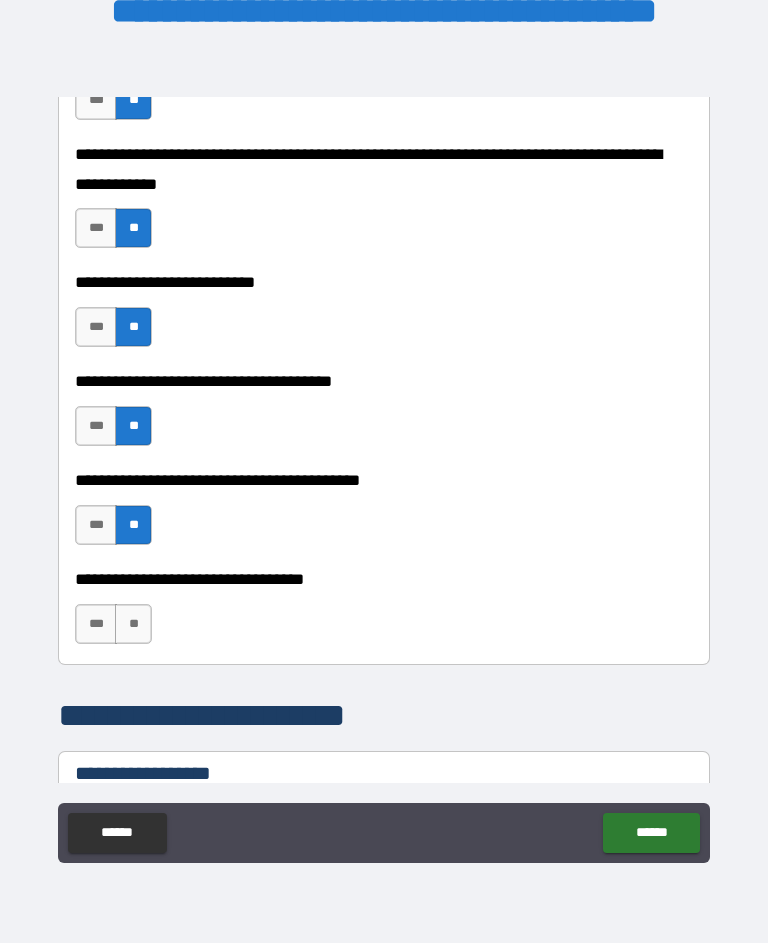 click on "**" at bounding box center [133, 624] 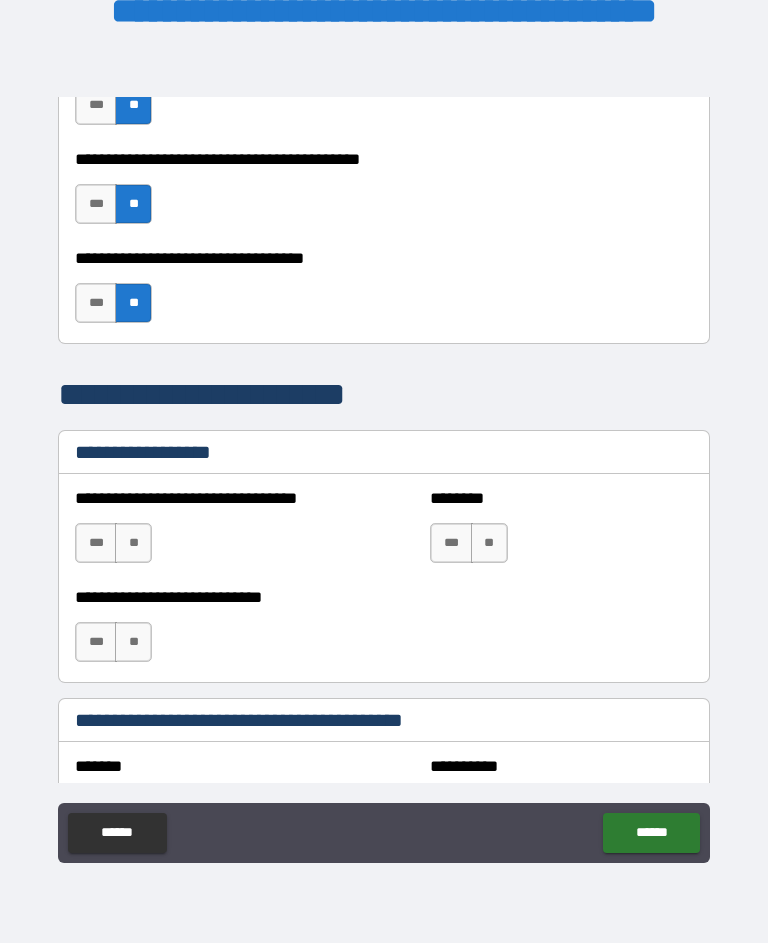 scroll, scrollTop: 1323, scrollLeft: 0, axis: vertical 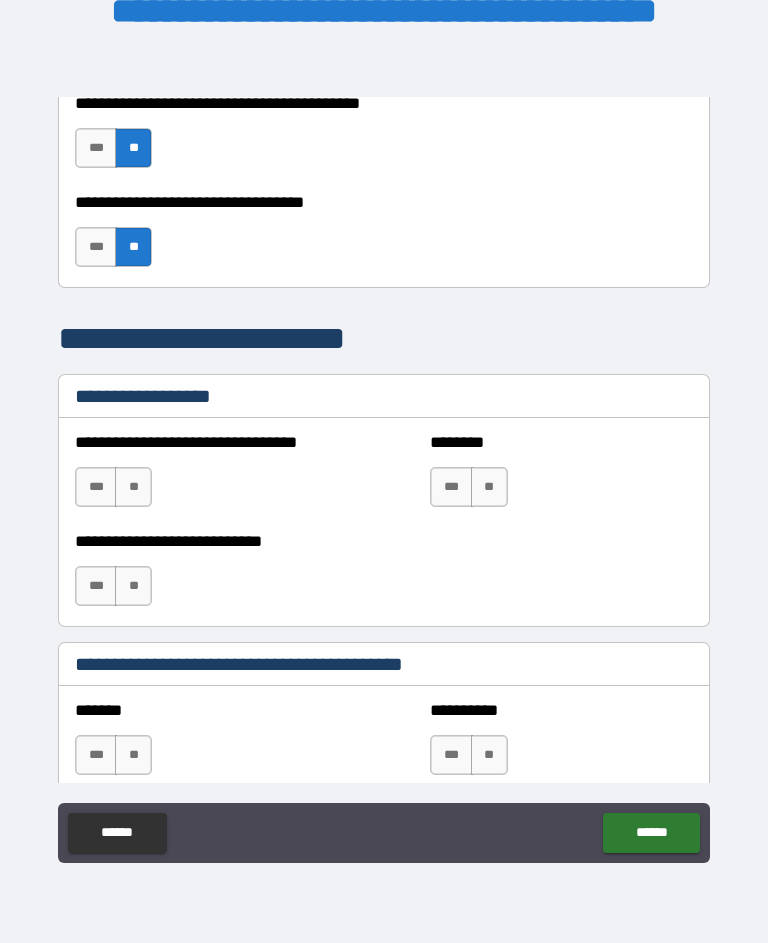 click on "**" at bounding box center [133, 487] 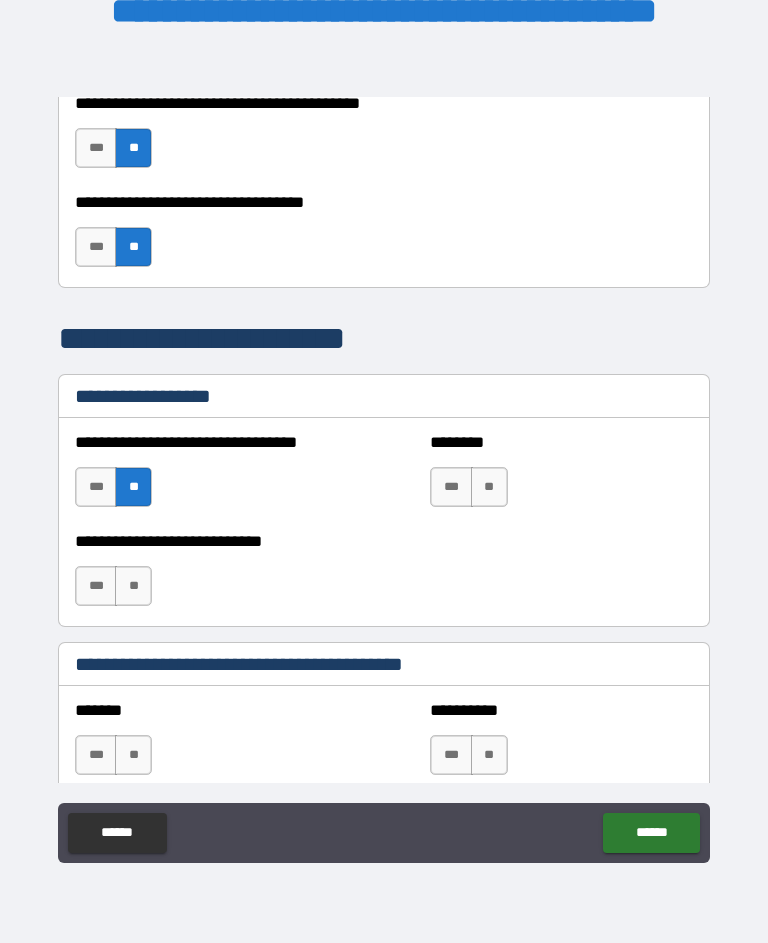 click on "**" at bounding box center [133, 586] 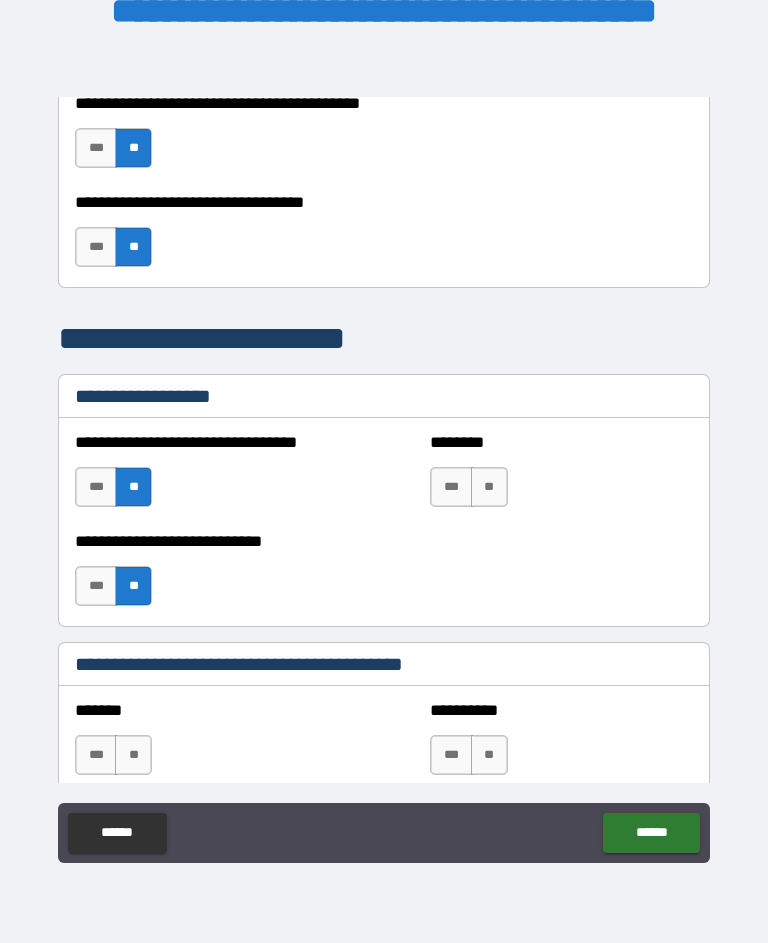 click on "**" at bounding box center [489, 487] 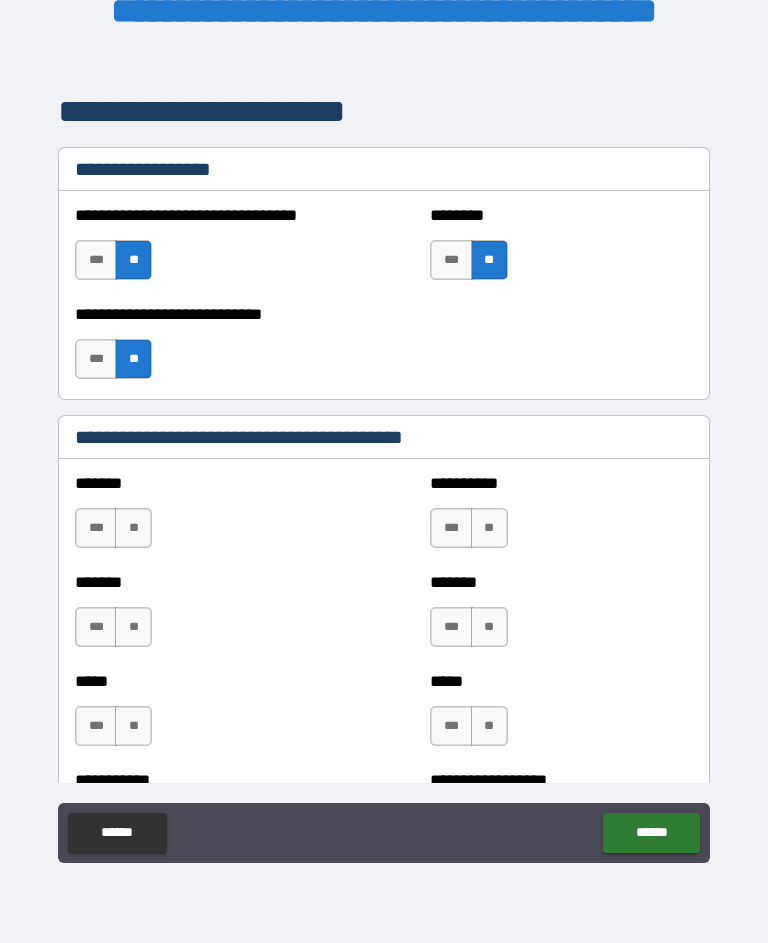 scroll, scrollTop: 1577, scrollLeft: 0, axis: vertical 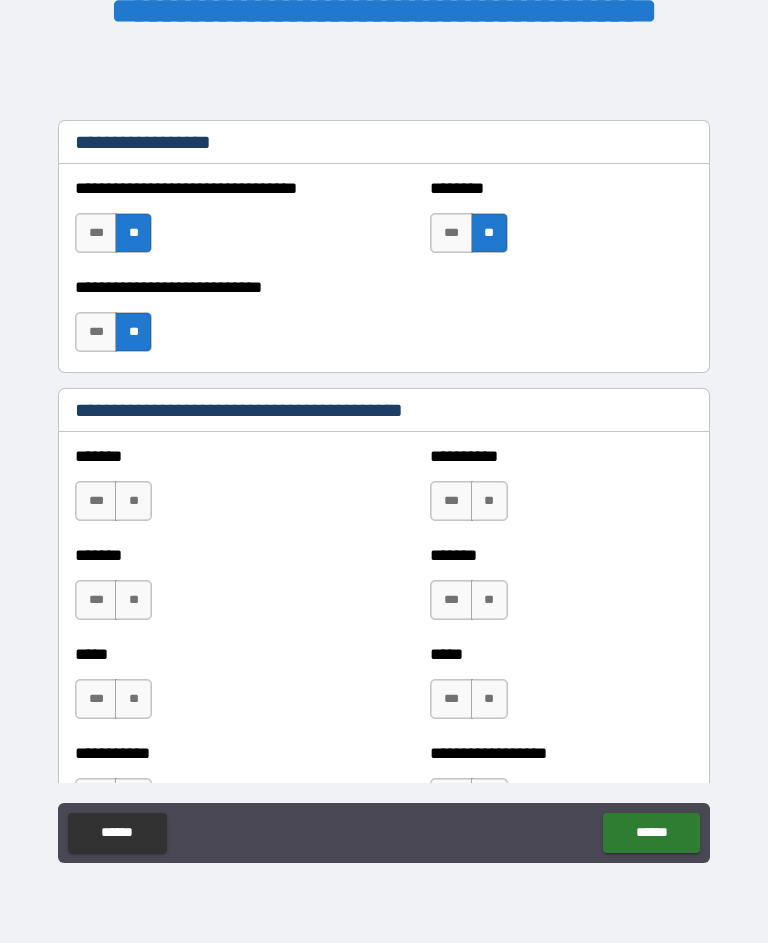 click on "**" at bounding box center [133, 501] 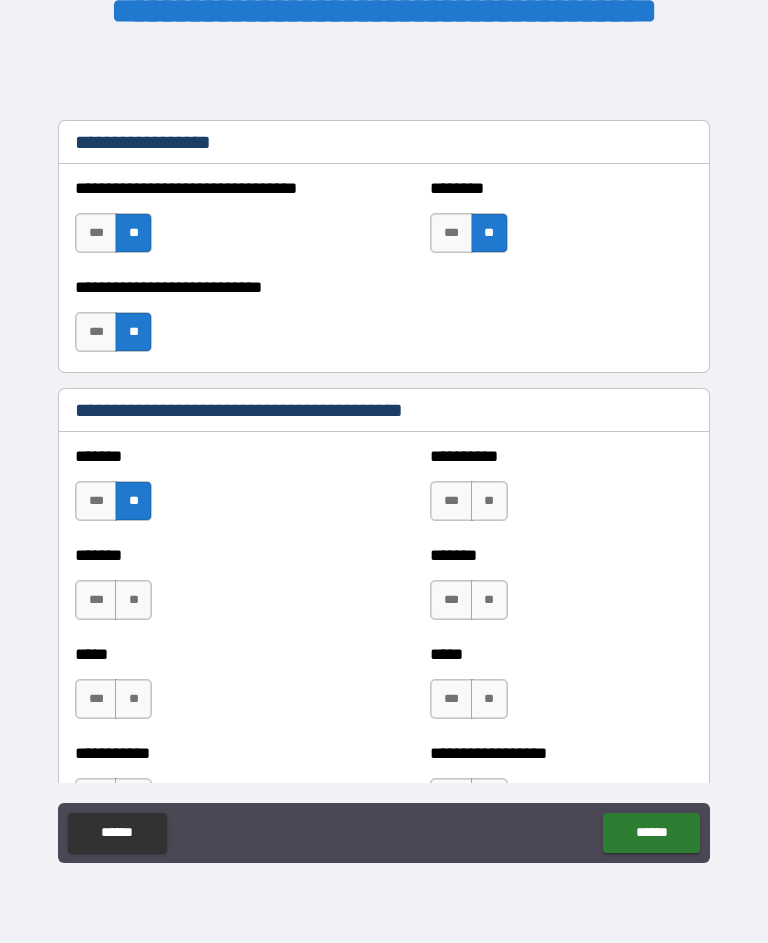 click on "**" at bounding box center [489, 501] 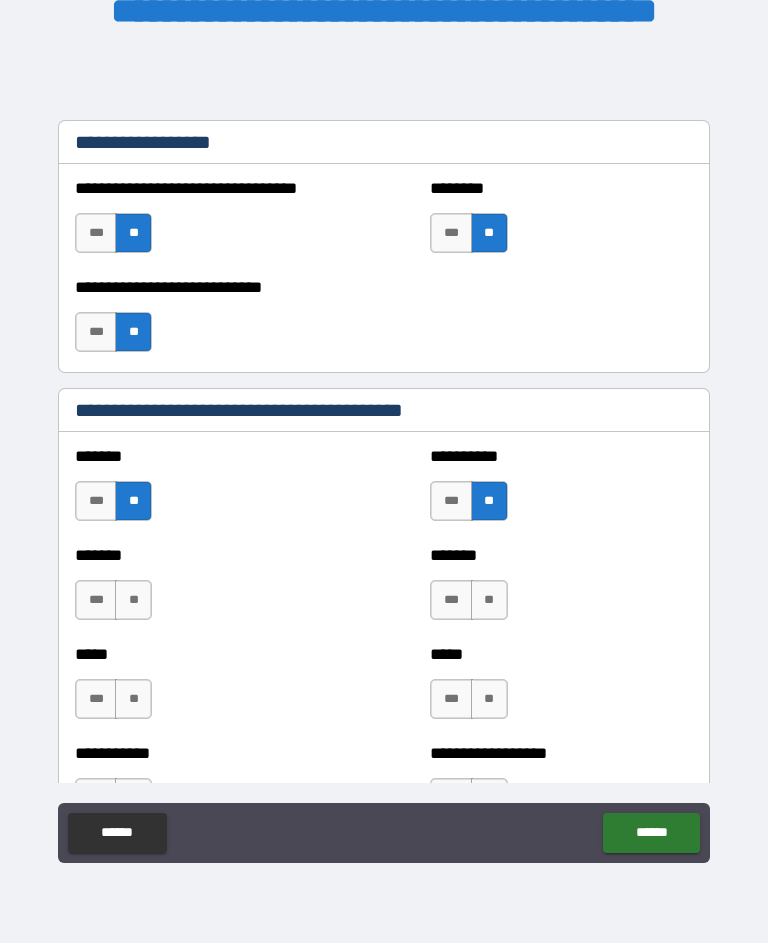 click on "**" at bounding box center (489, 600) 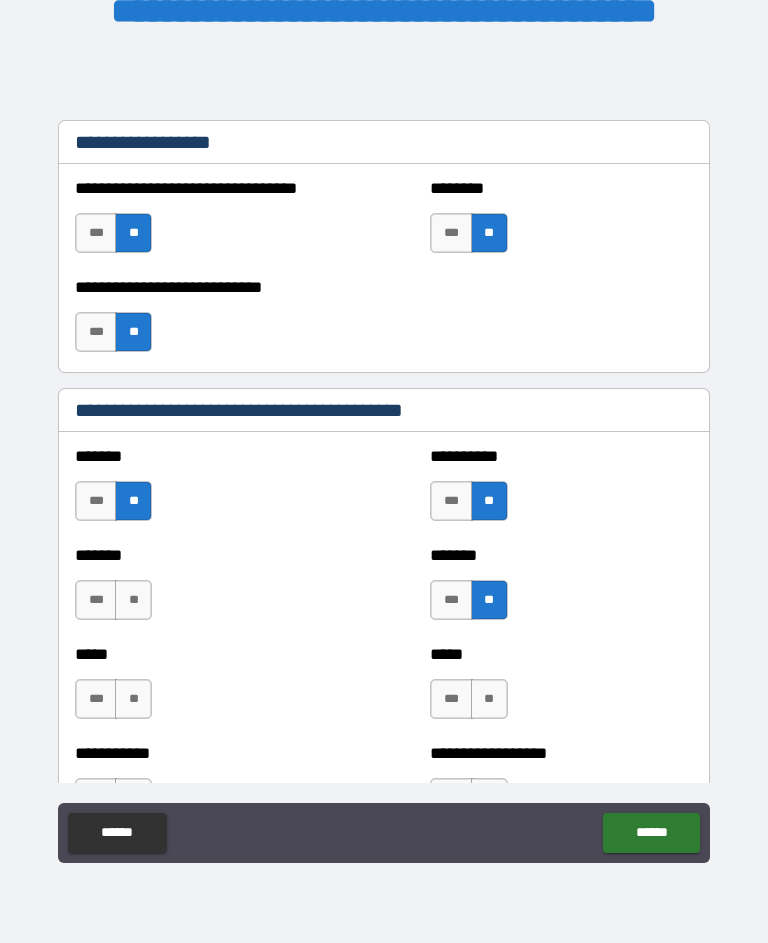 click on "**" at bounding box center [133, 600] 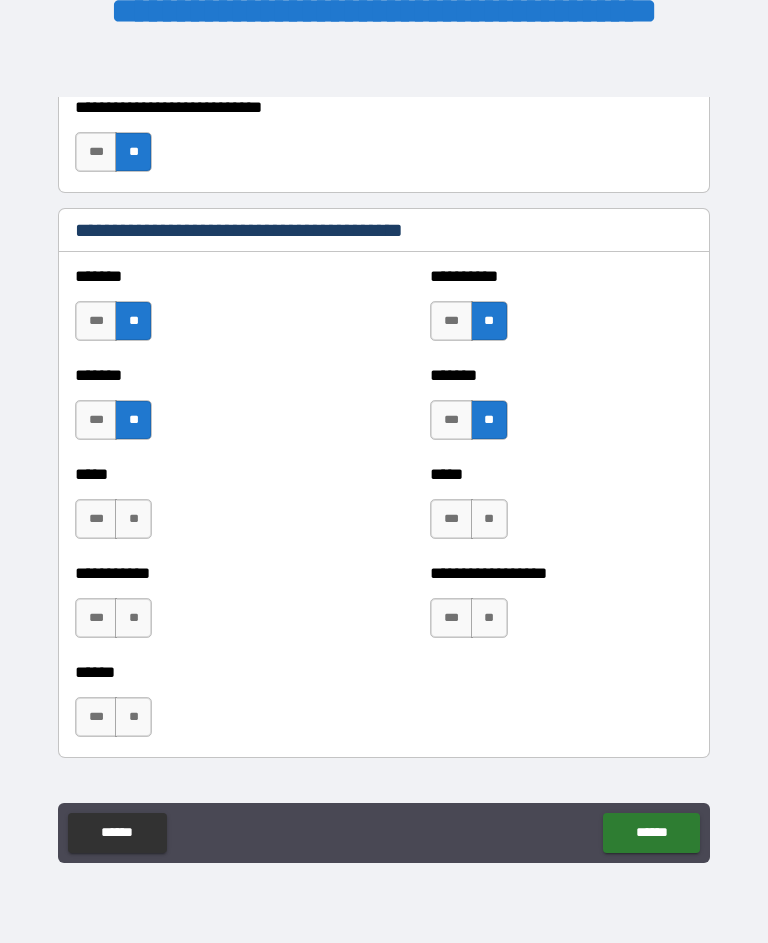 scroll, scrollTop: 1755, scrollLeft: 0, axis: vertical 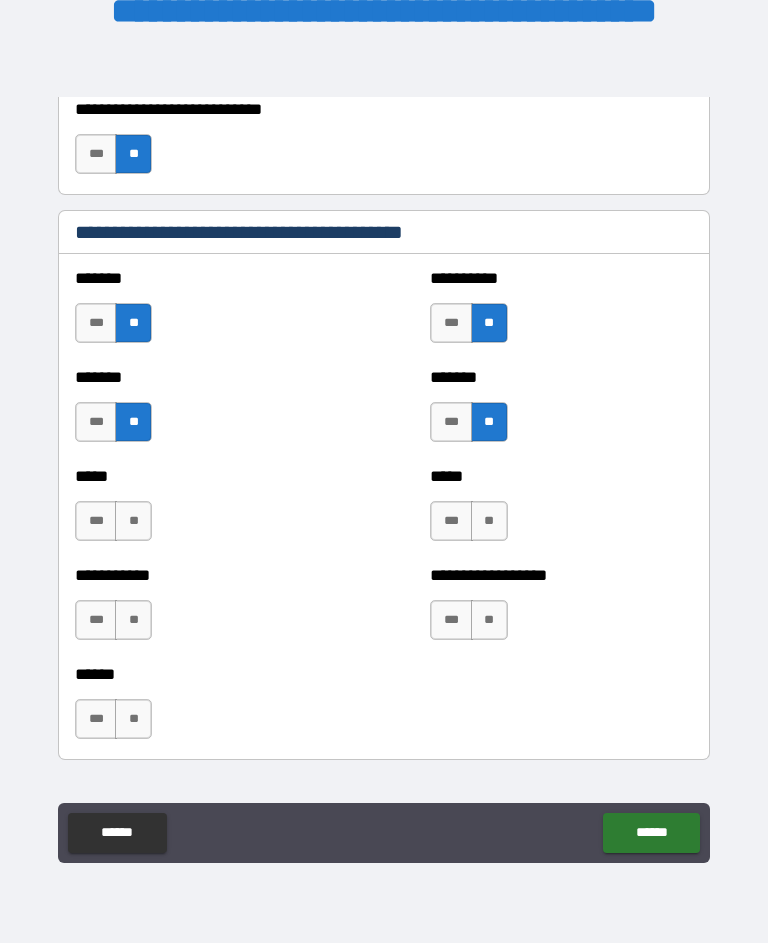 click on "**" at bounding box center [133, 521] 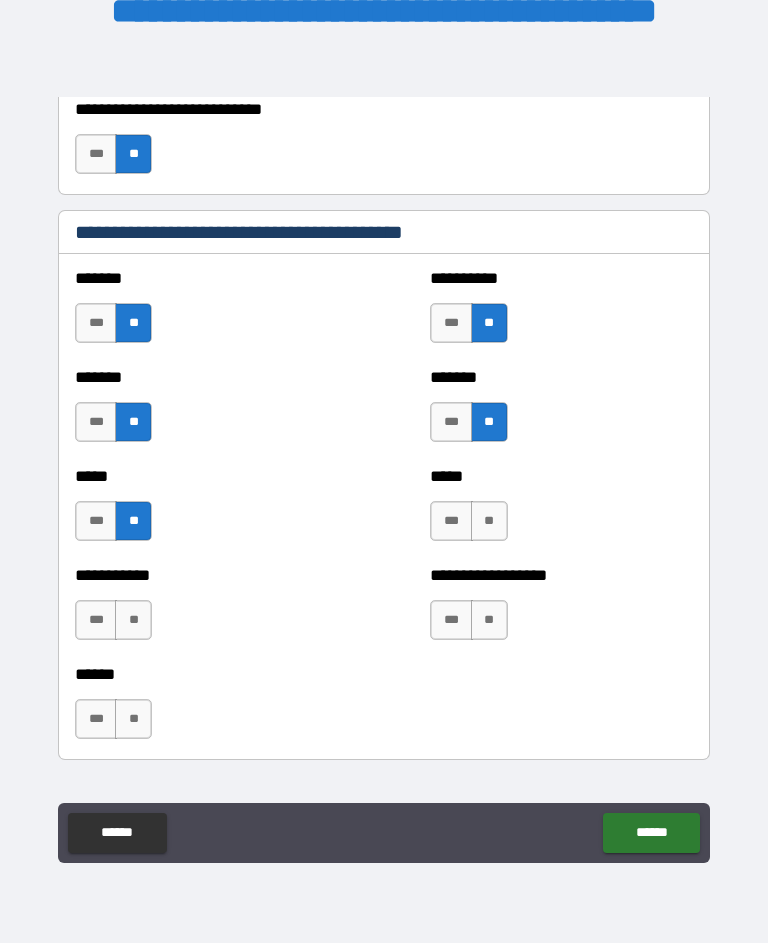 click on "**" at bounding box center [489, 521] 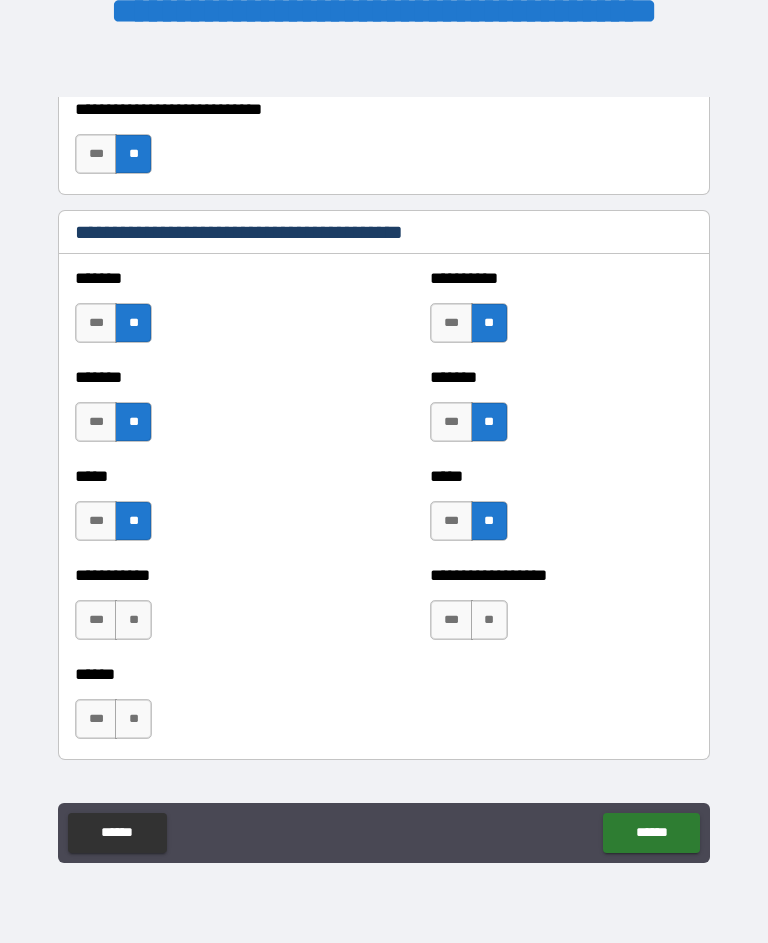 click on "**" at bounding box center (489, 620) 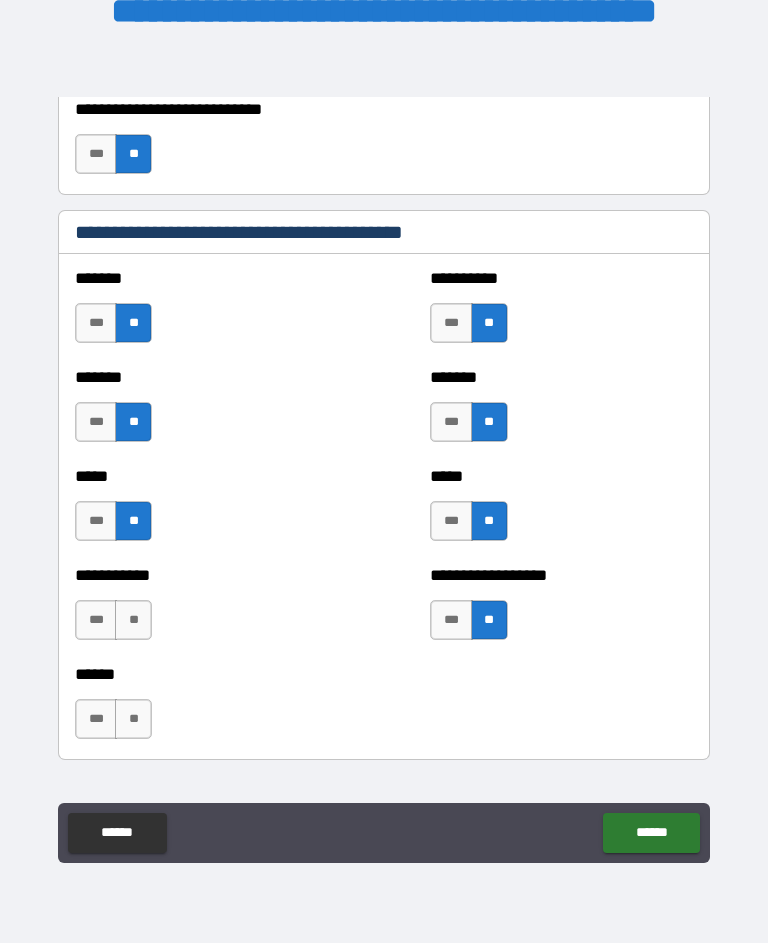 click on "**" at bounding box center (133, 620) 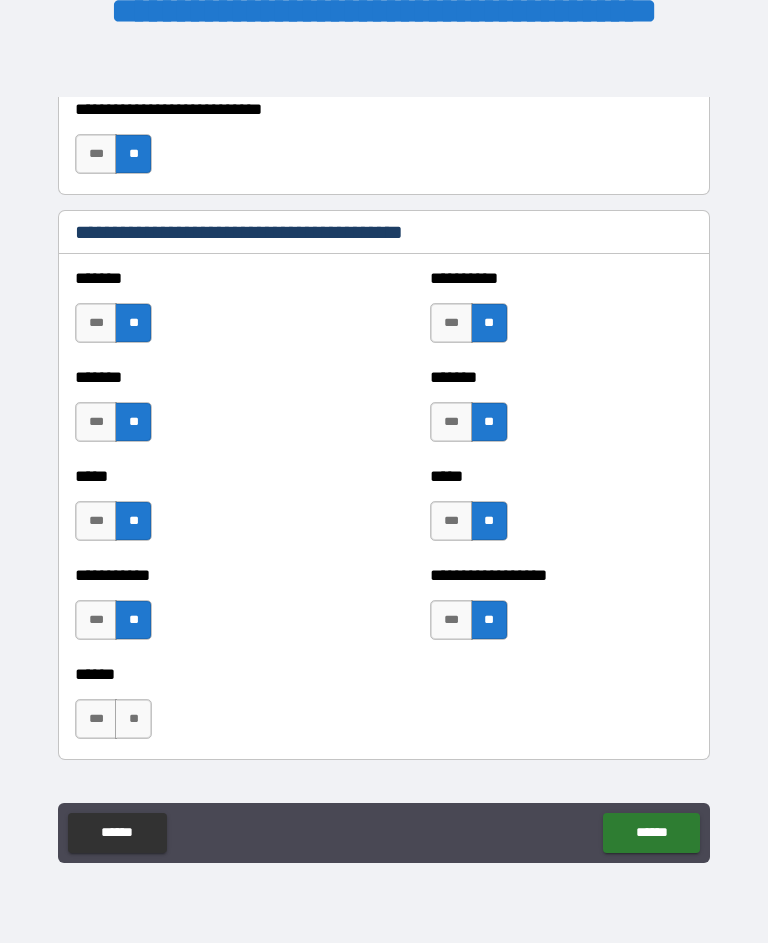 scroll, scrollTop: 1913, scrollLeft: 0, axis: vertical 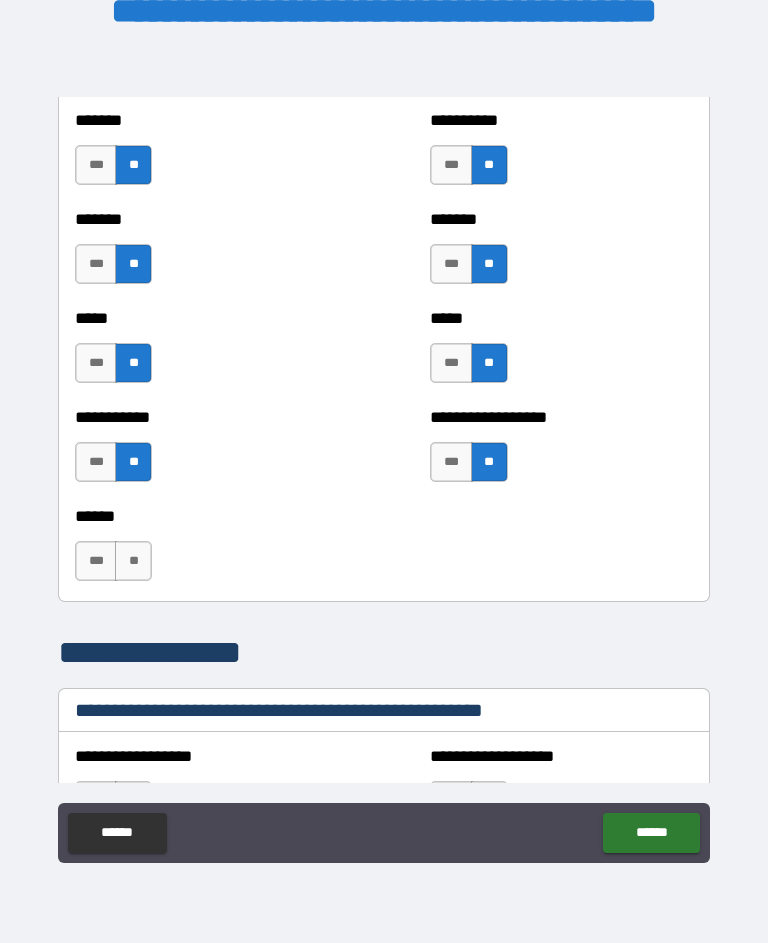 click on "**" at bounding box center [133, 561] 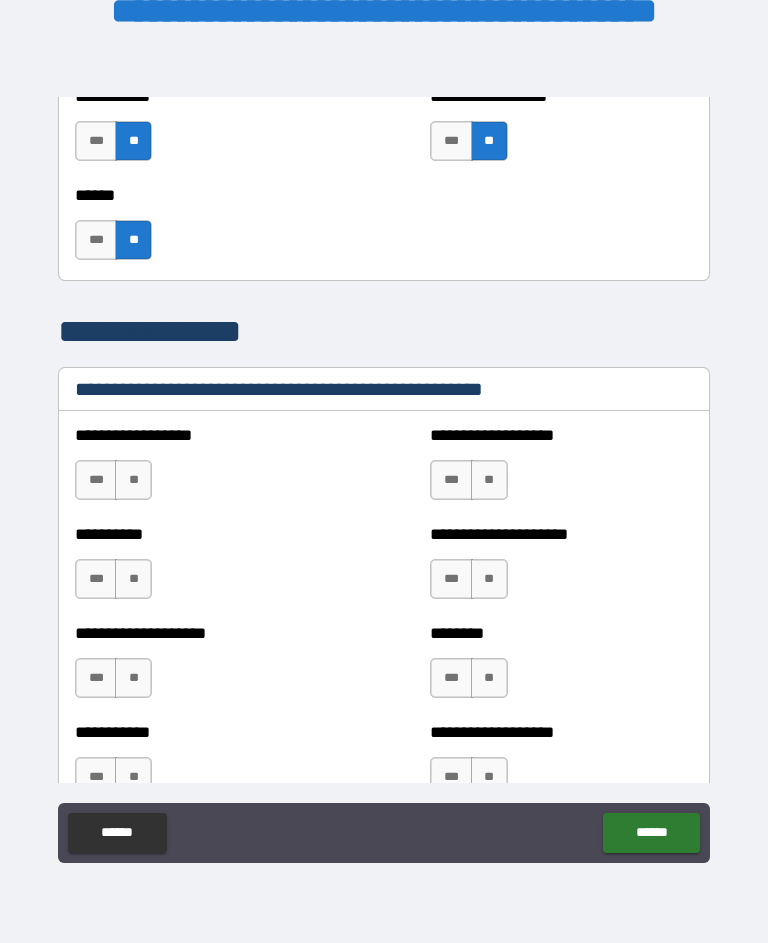 scroll, scrollTop: 2240, scrollLeft: 0, axis: vertical 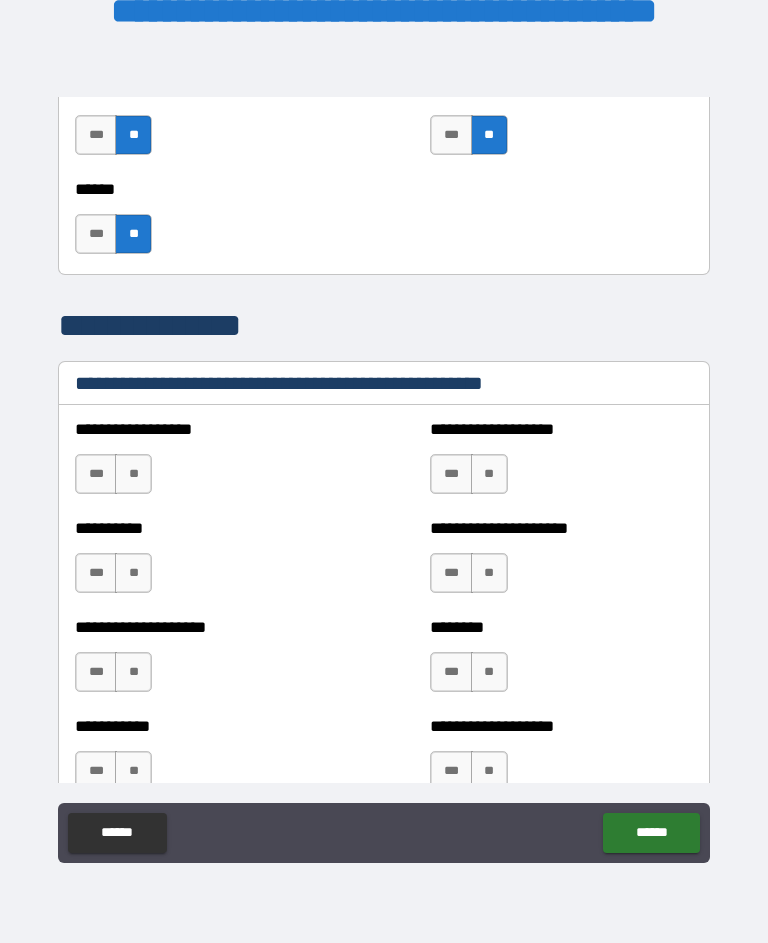 click on "**" at bounding box center (133, 474) 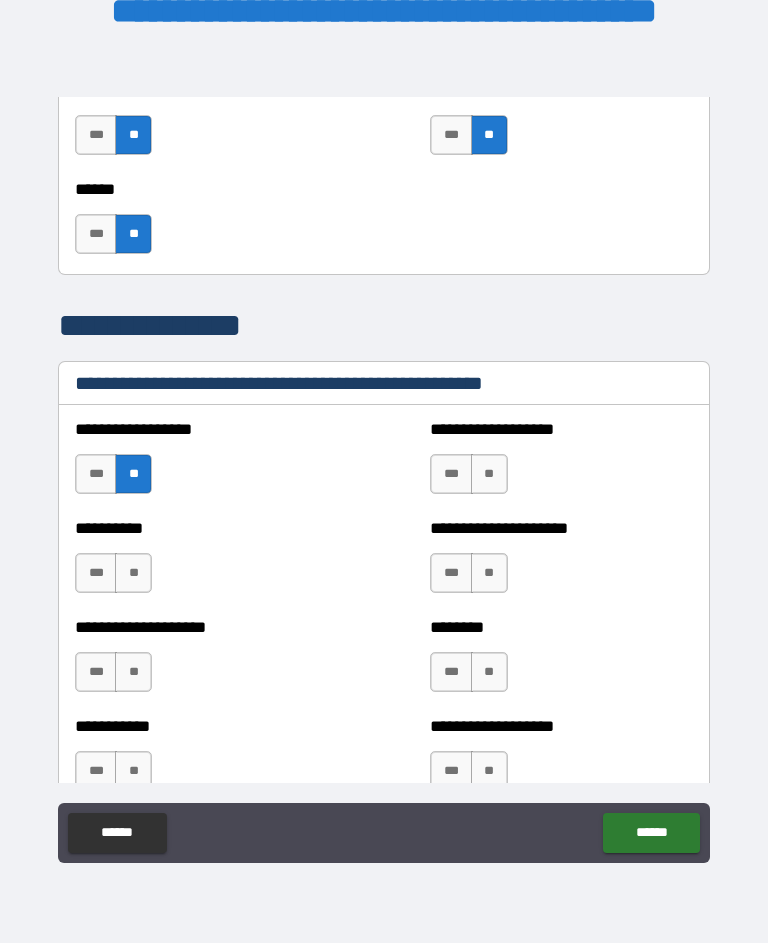 click on "**" at bounding box center (489, 474) 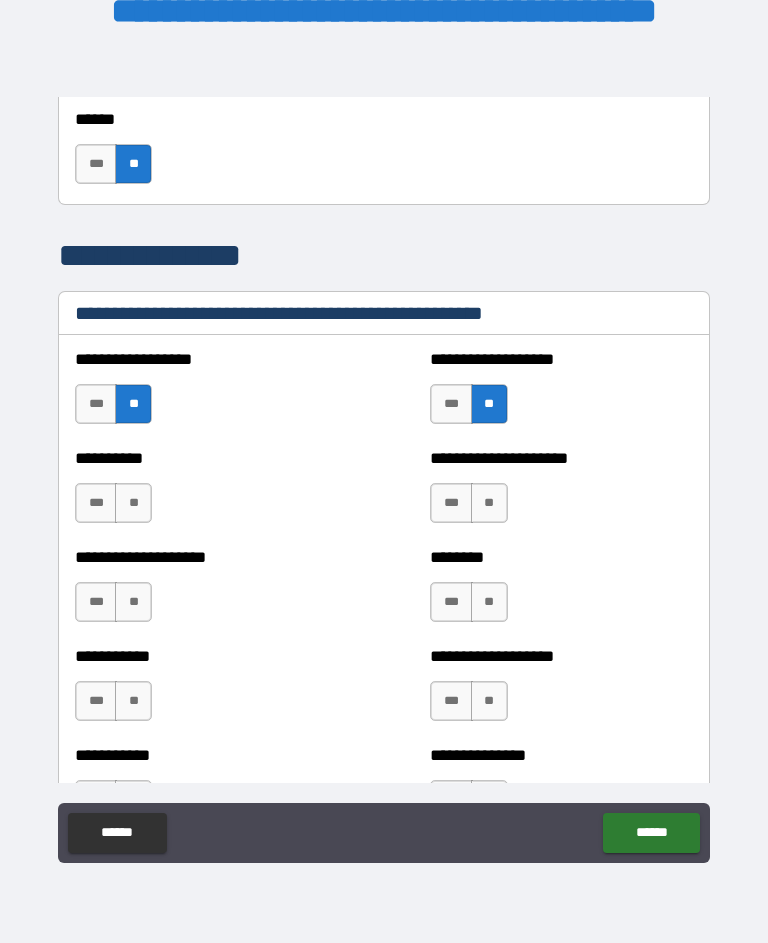 scroll, scrollTop: 2311, scrollLeft: 0, axis: vertical 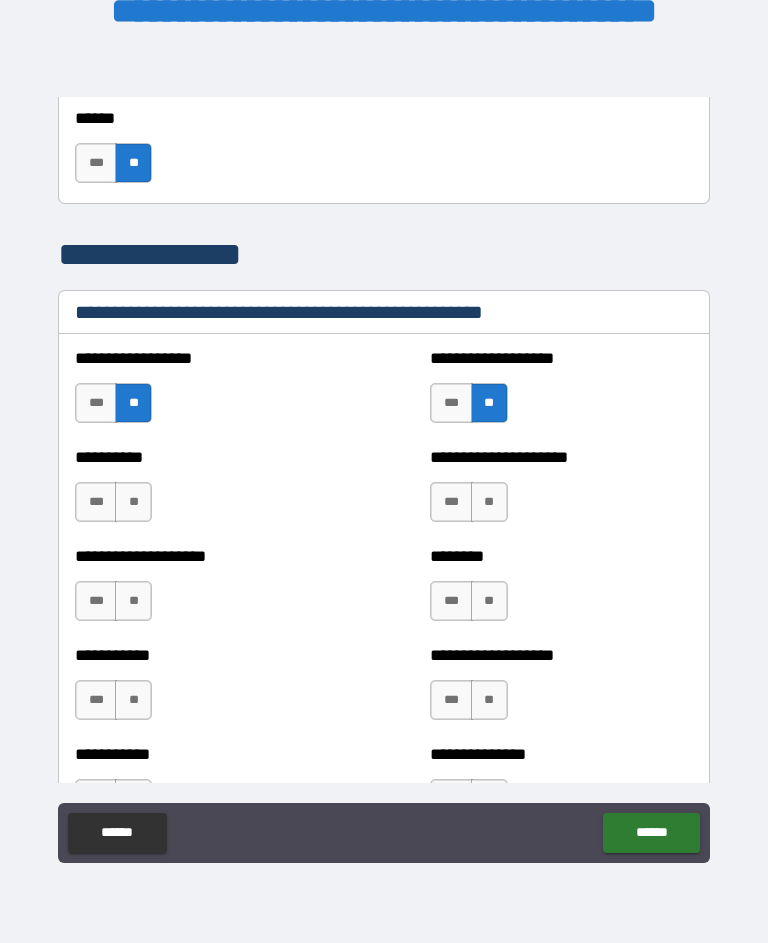 click on "**" at bounding box center [133, 502] 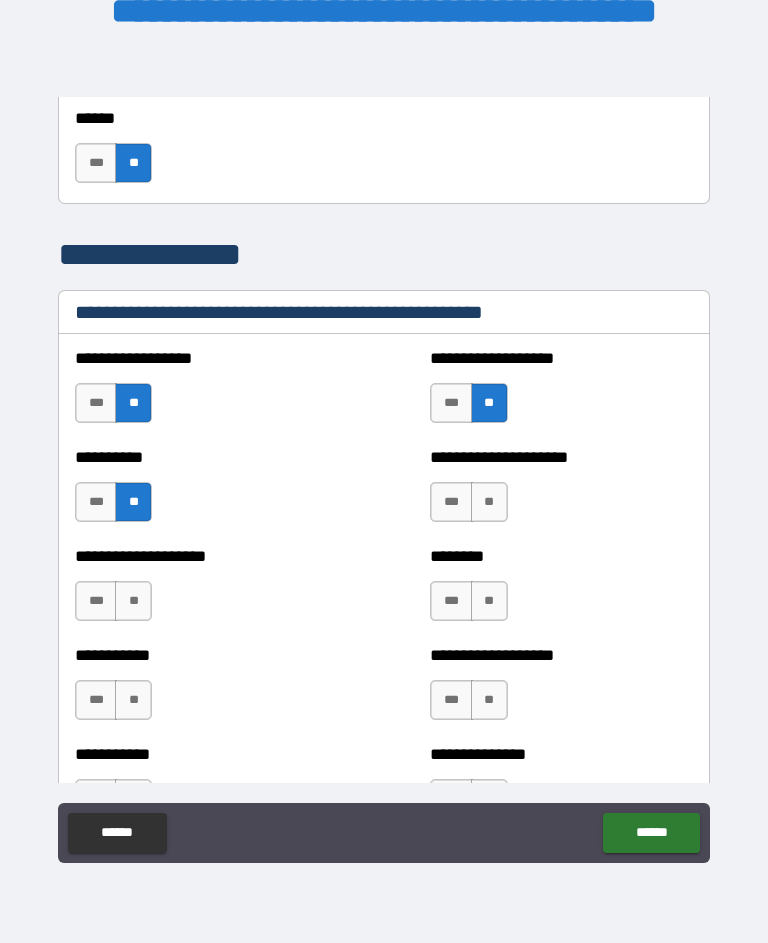 click on "**" at bounding box center (489, 502) 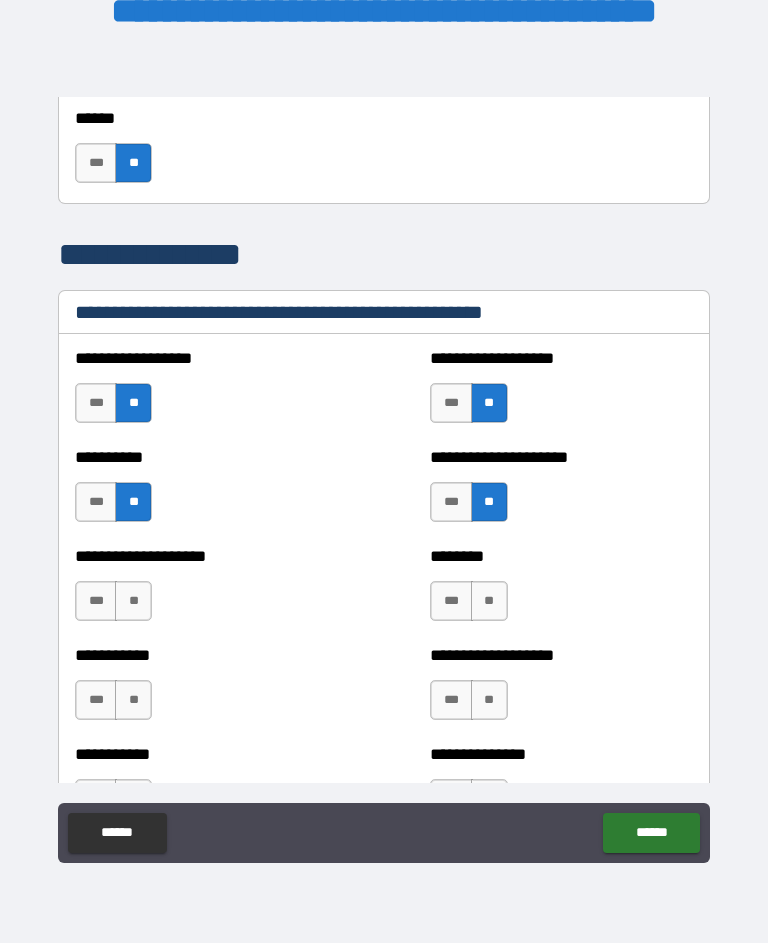 click on "**" at bounding box center (133, 601) 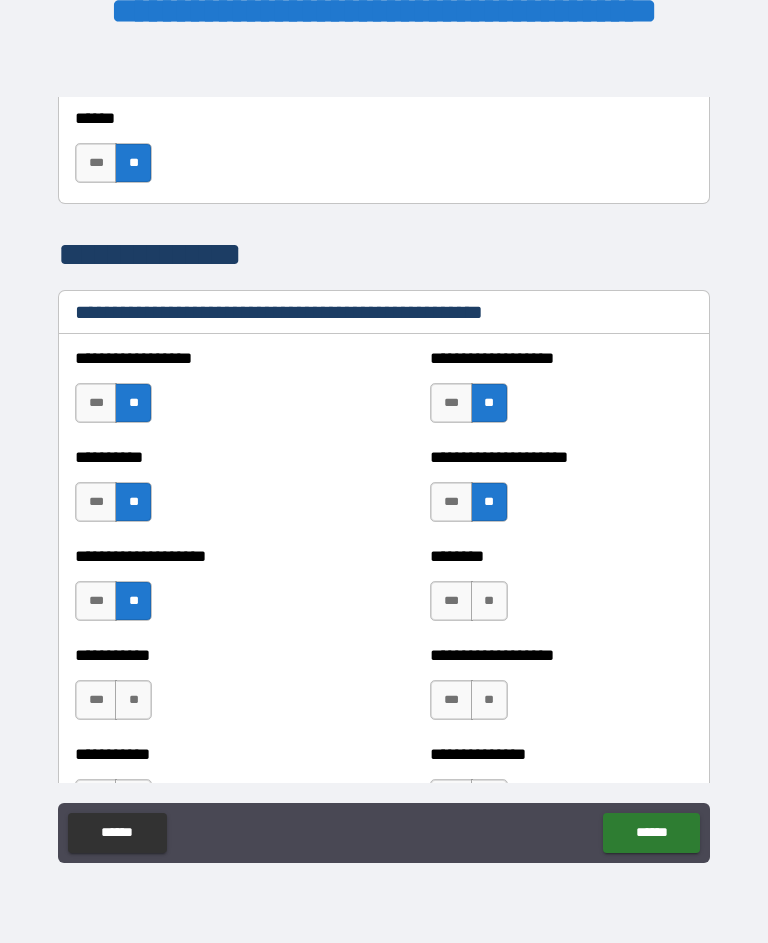 click on "**" at bounding box center (489, 601) 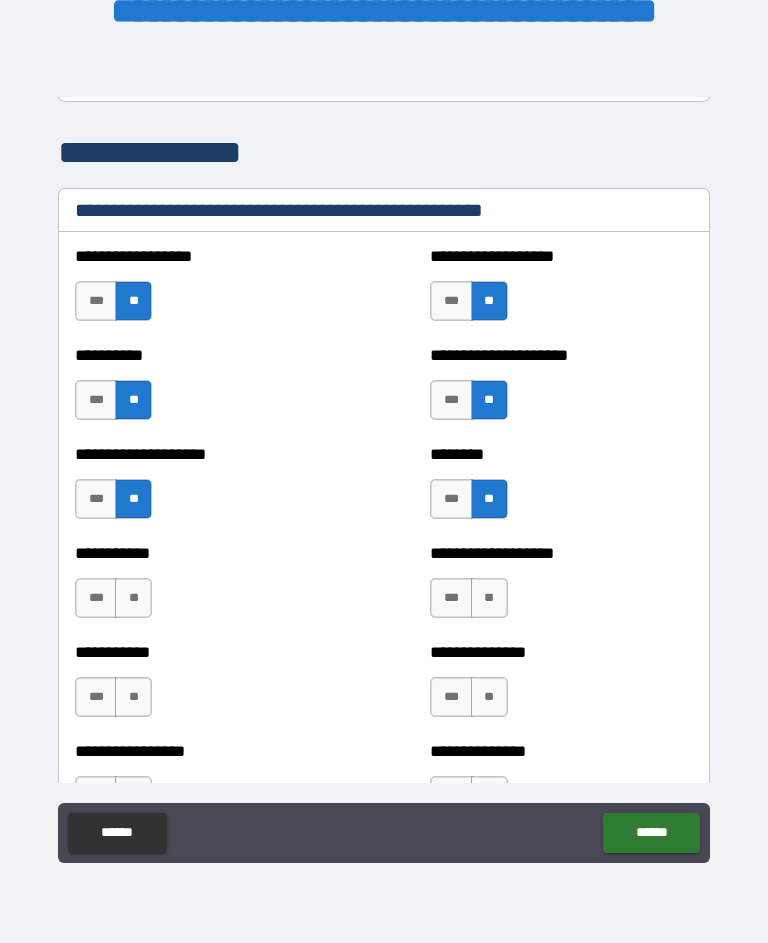 scroll, scrollTop: 2439, scrollLeft: 0, axis: vertical 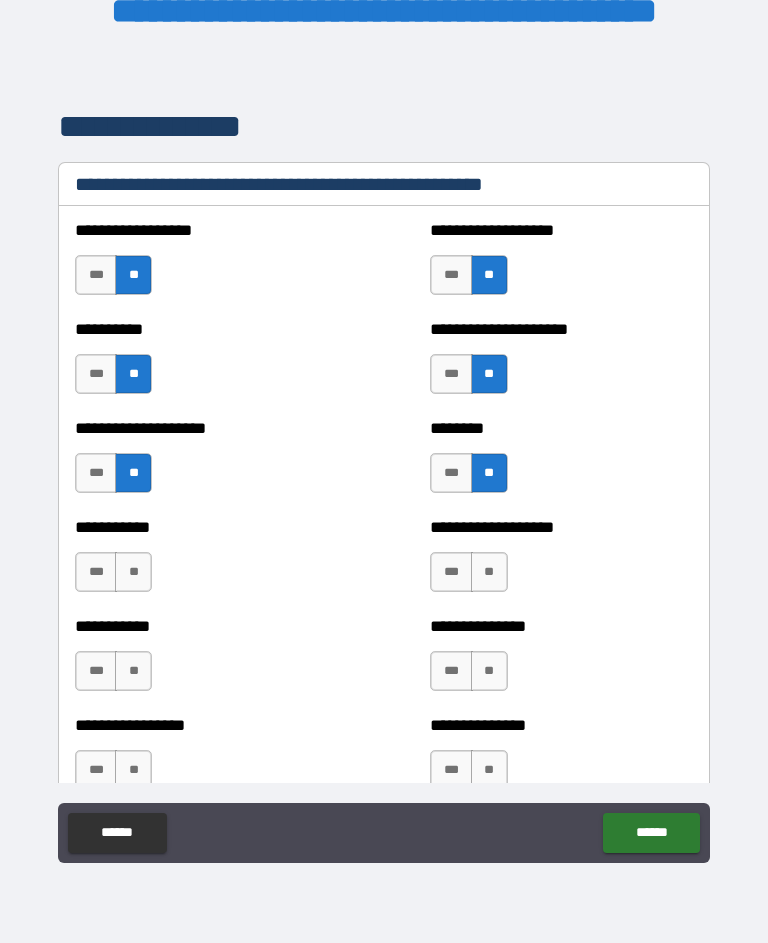 click on "**" at bounding box center [133, 572] 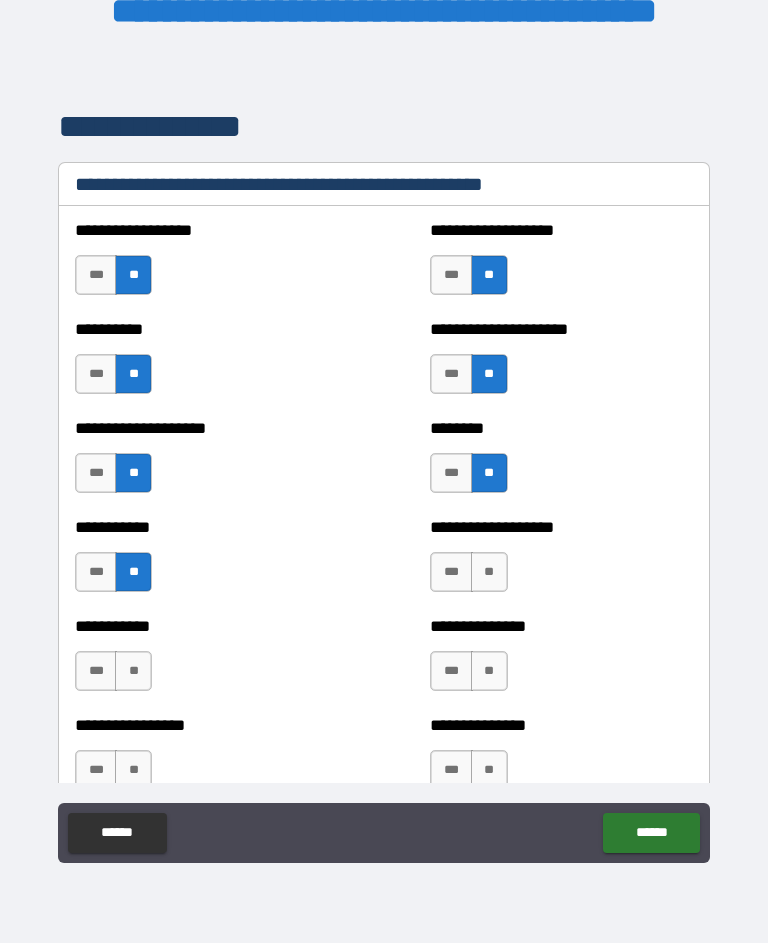 click on "**" at bounding box center (489, 572) 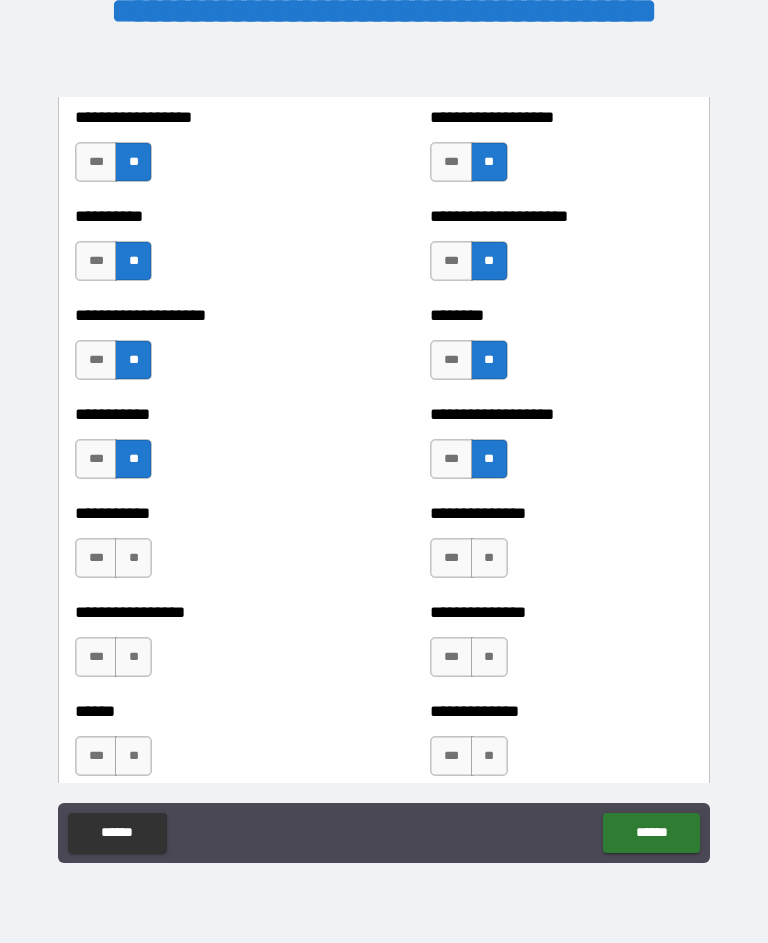 scroll, scrollTop: 2554, scrollLeft: 0, axis: vertical 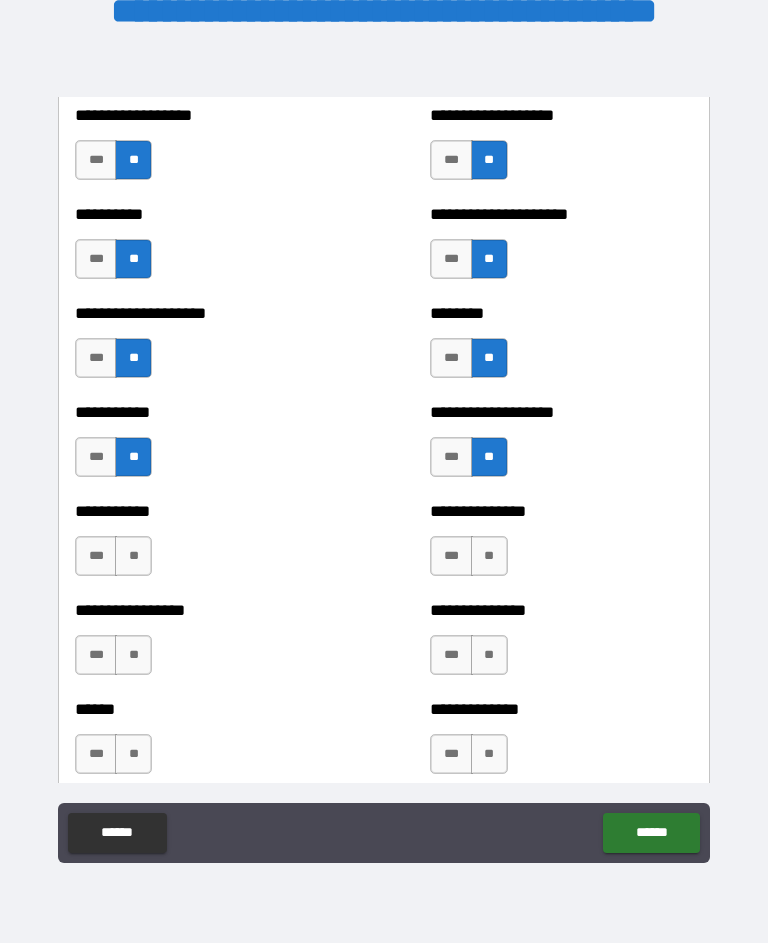 click on "**" at bounding box center (133, 556) 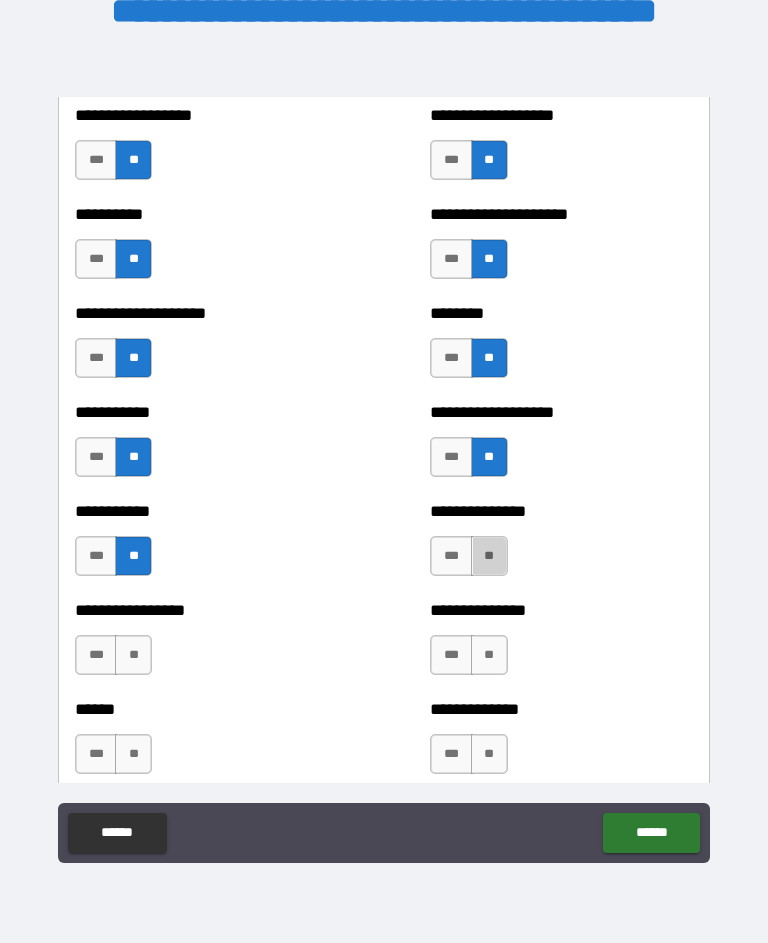 click on "**" at bounding box center (489, 556) 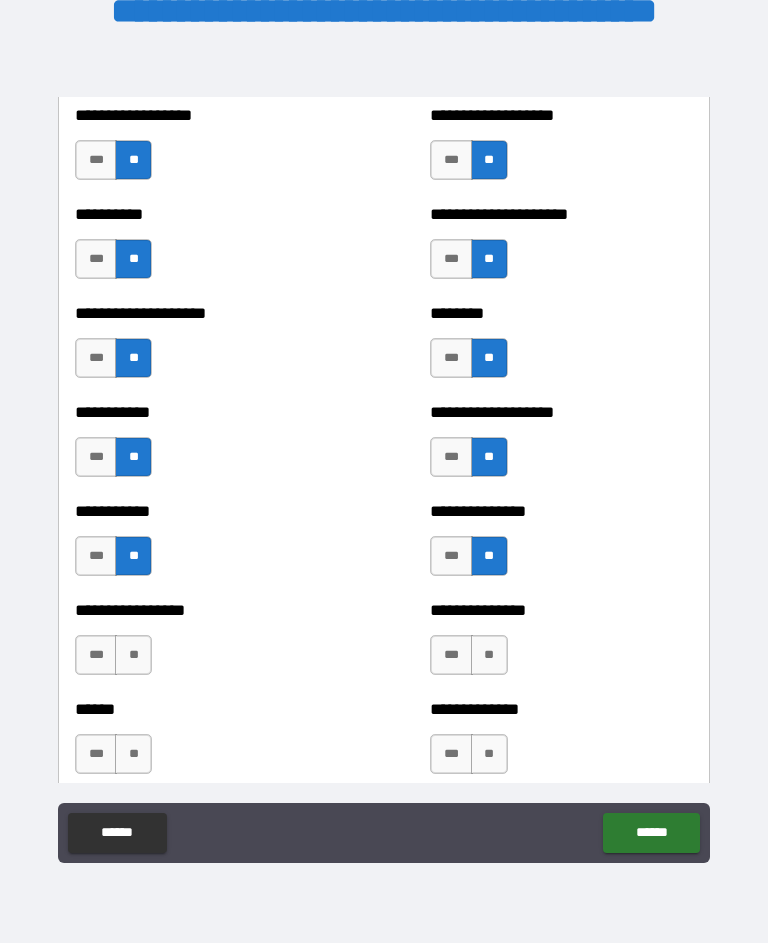 click on "**" at bounding box center [133, 655] 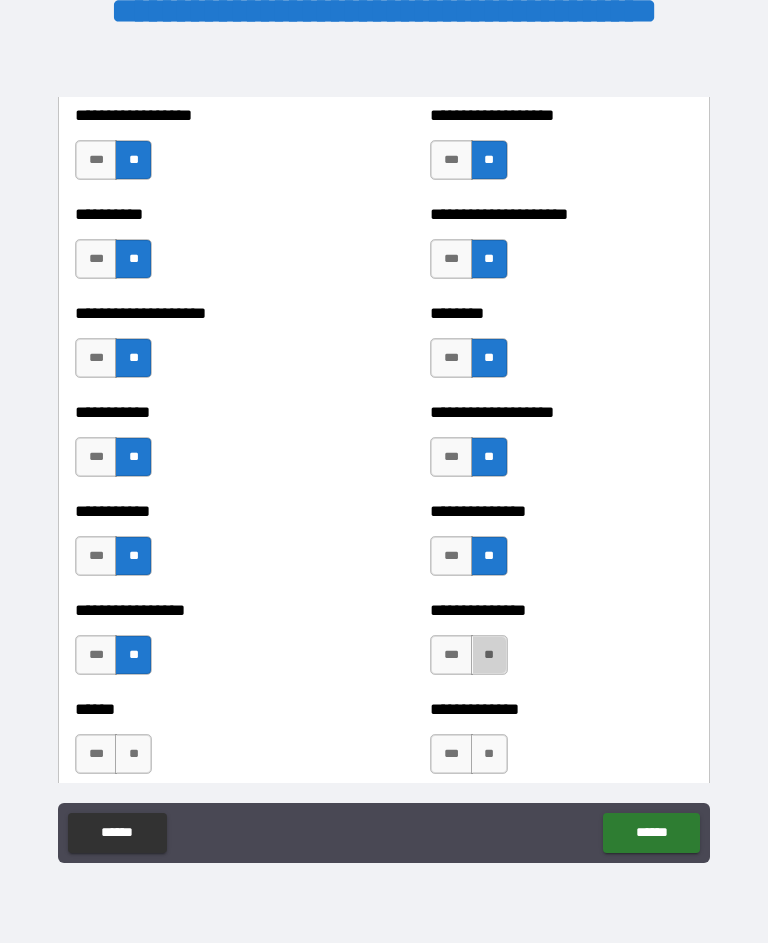 click on "**" at bounding box center [489, 655] 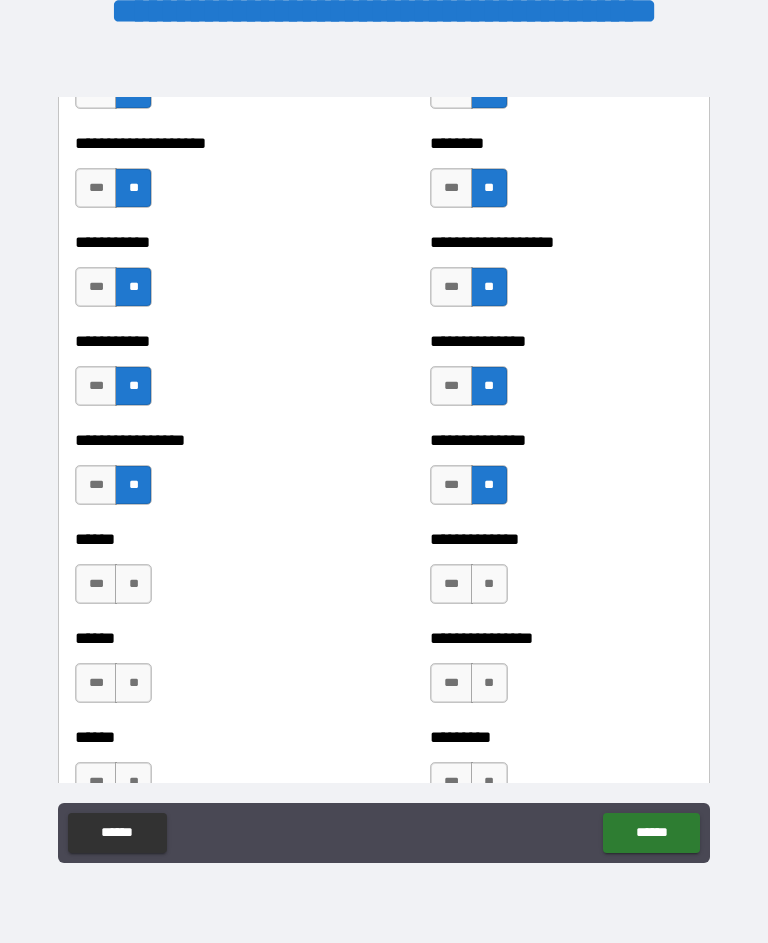 scroll, scrollTop: 2735, scrollLeft: 0, axis: vertical 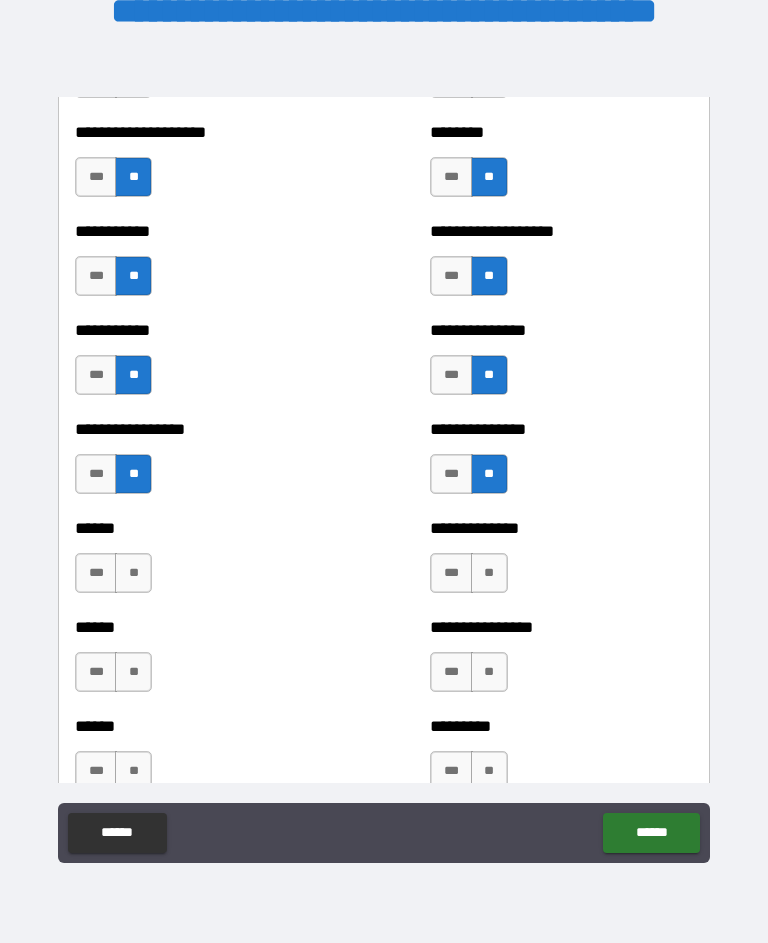 click on "**" at bounding box center (133, 573) 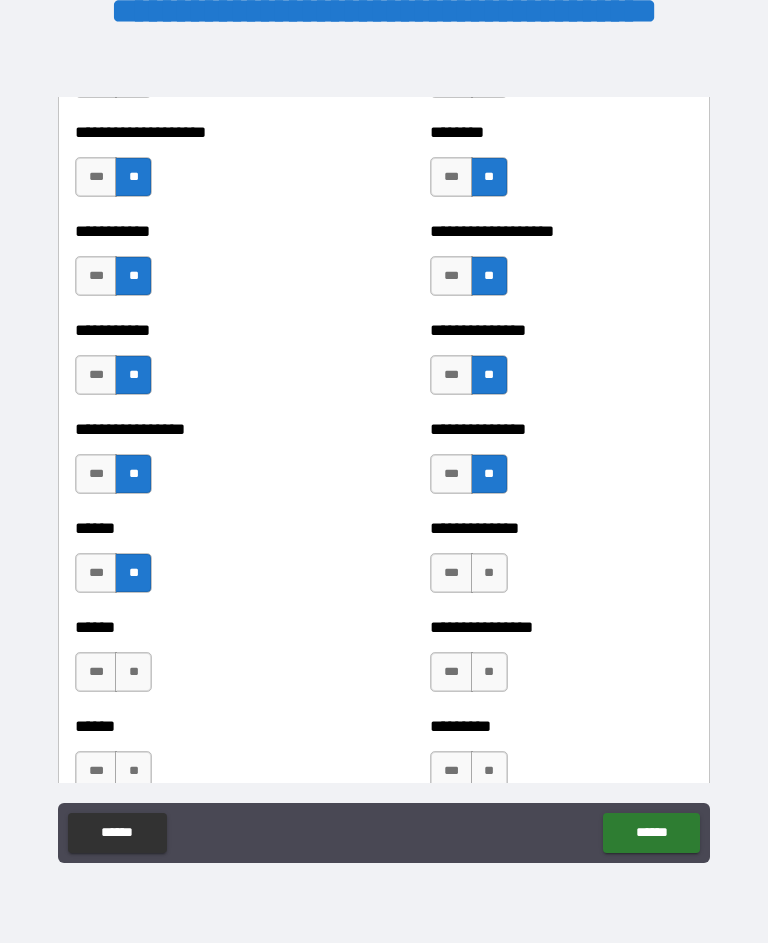 click on "**" at bounding box center [489, 573] 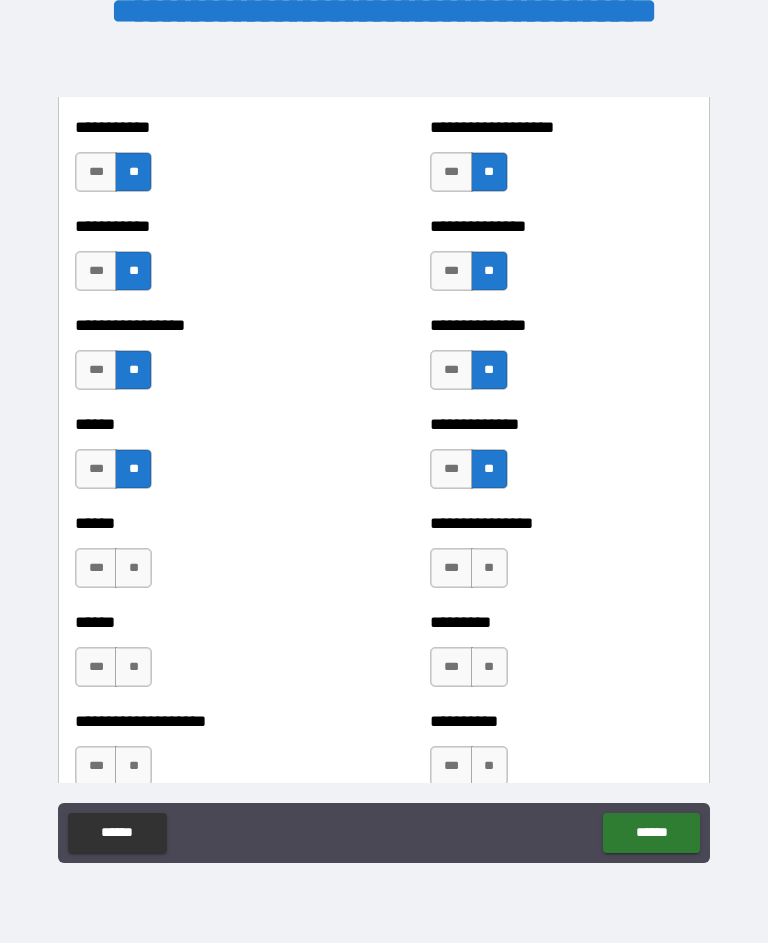 scroll, scrollTop: 2841, scrollLeft: 0, axis: vertical 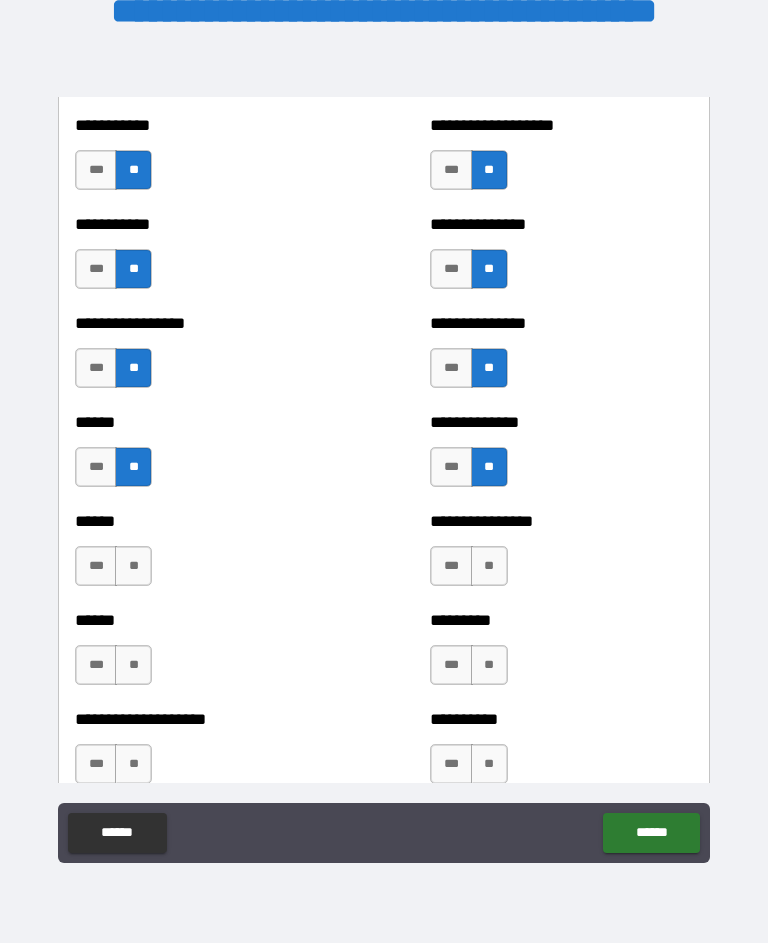click on "**" at bounding box center [133, 566] 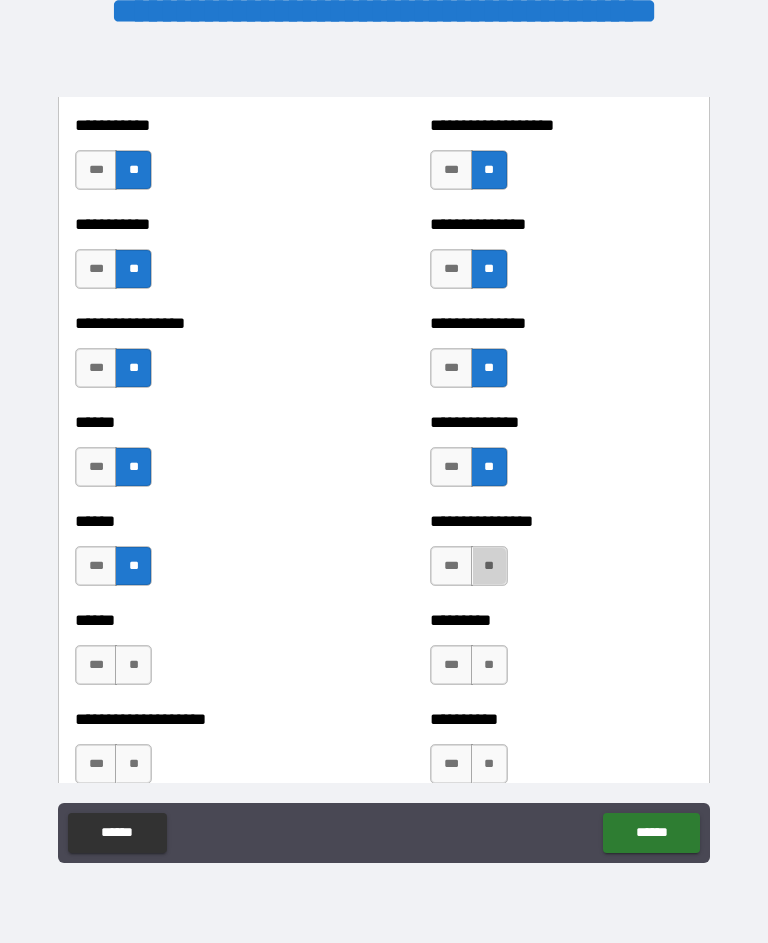 click on "**" at bounding box center [489, 566] 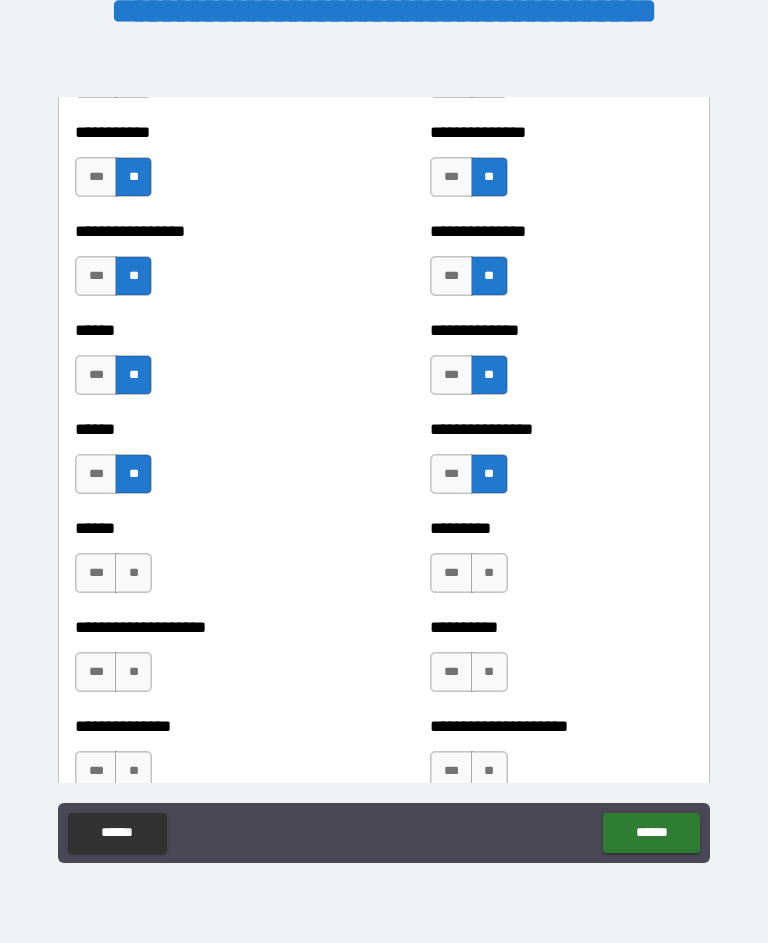 scroll, scrollTop: 2937, scrollLeft: 0, axis: vertical 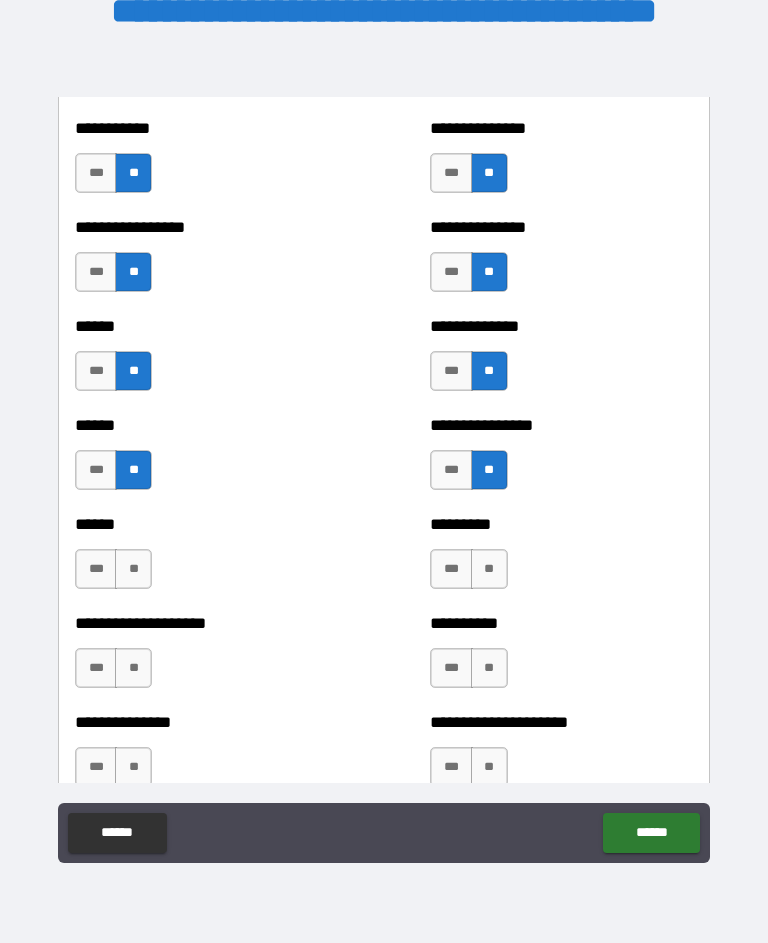 click on "**" at bounding box center [133, 569] 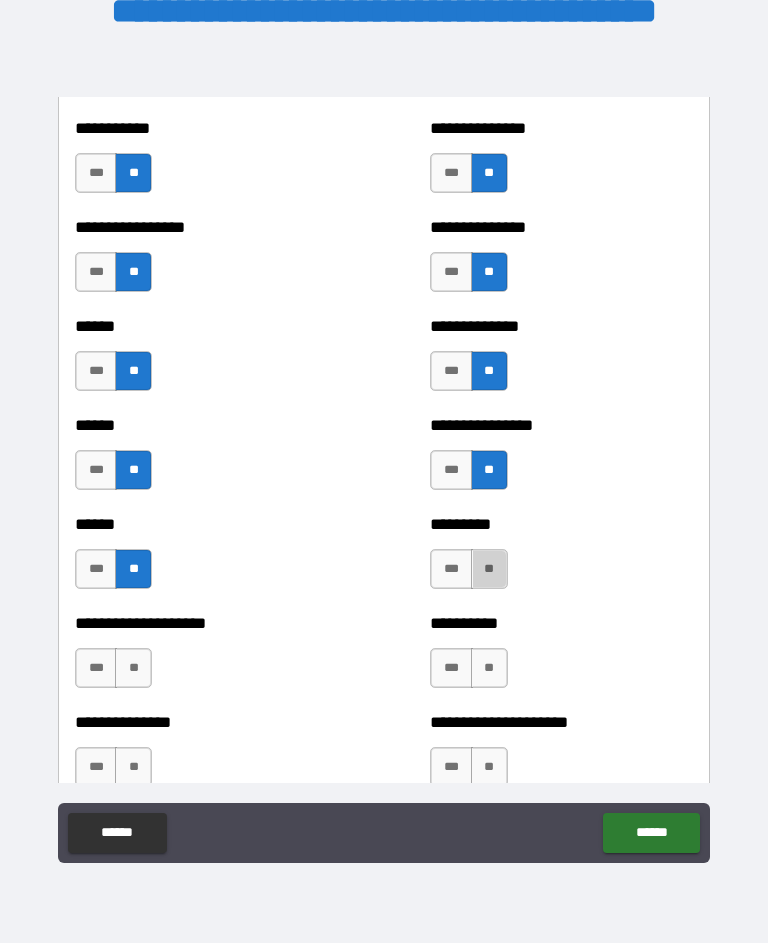 click on "**" at bounding box center [489, 569] 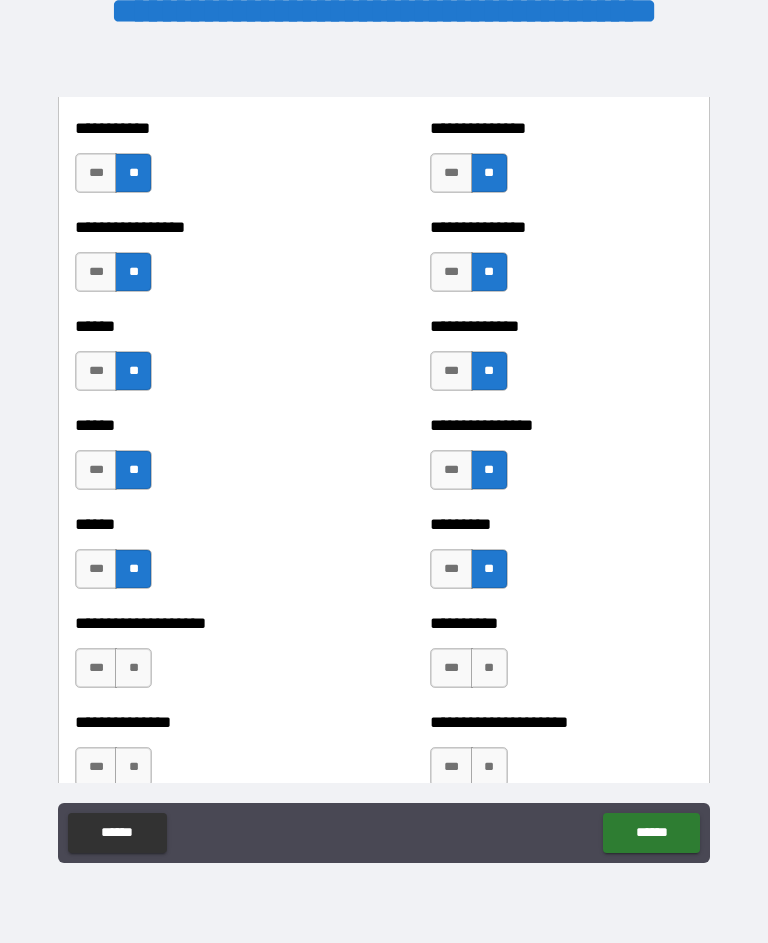 click on "**" at bounding box center (133, 668) 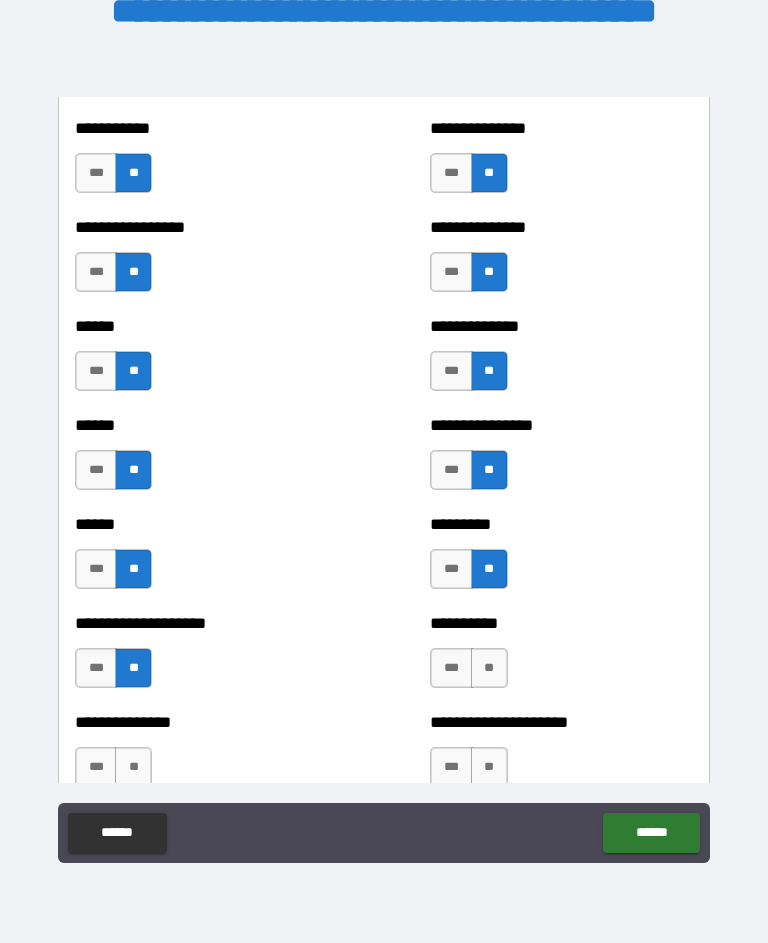 click on "**" at bounding box center (489, 668) 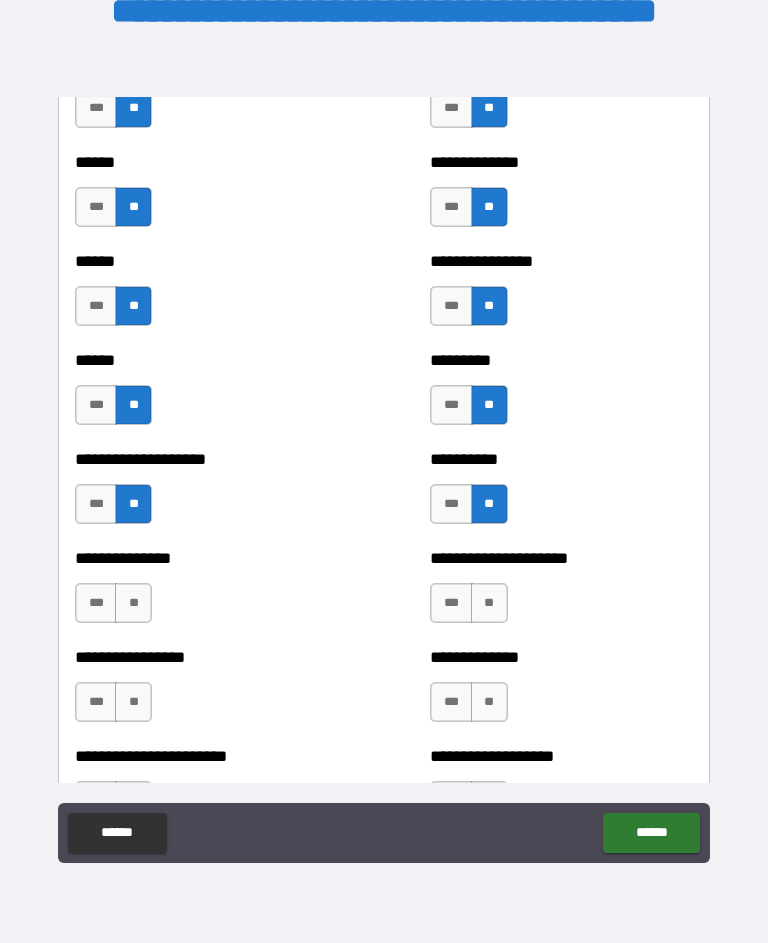 scroll, scrollTop: 3100, scrollLeft: 0, axis: vertical 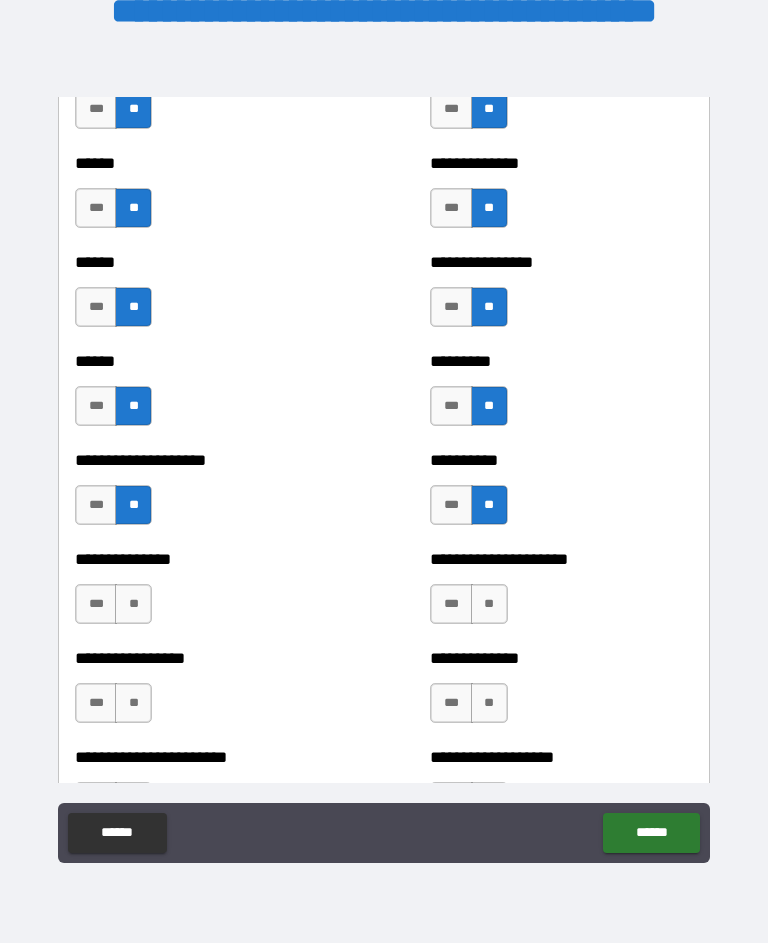 click on "**" at bounding box center [133, 604] 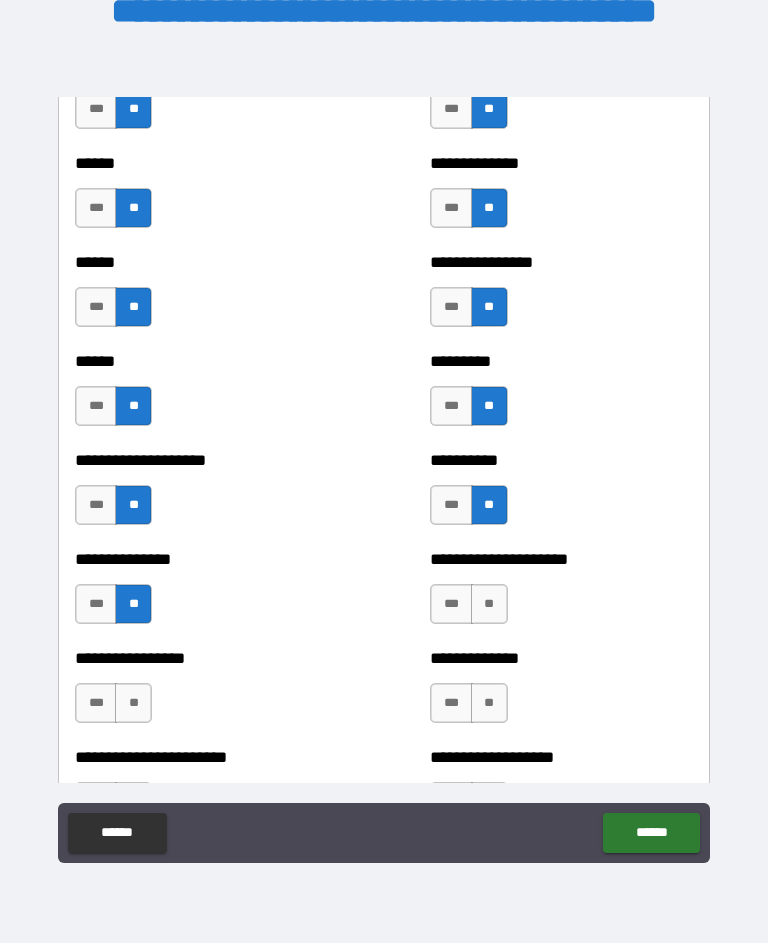 click on "**" at bounding box center [489, 604] 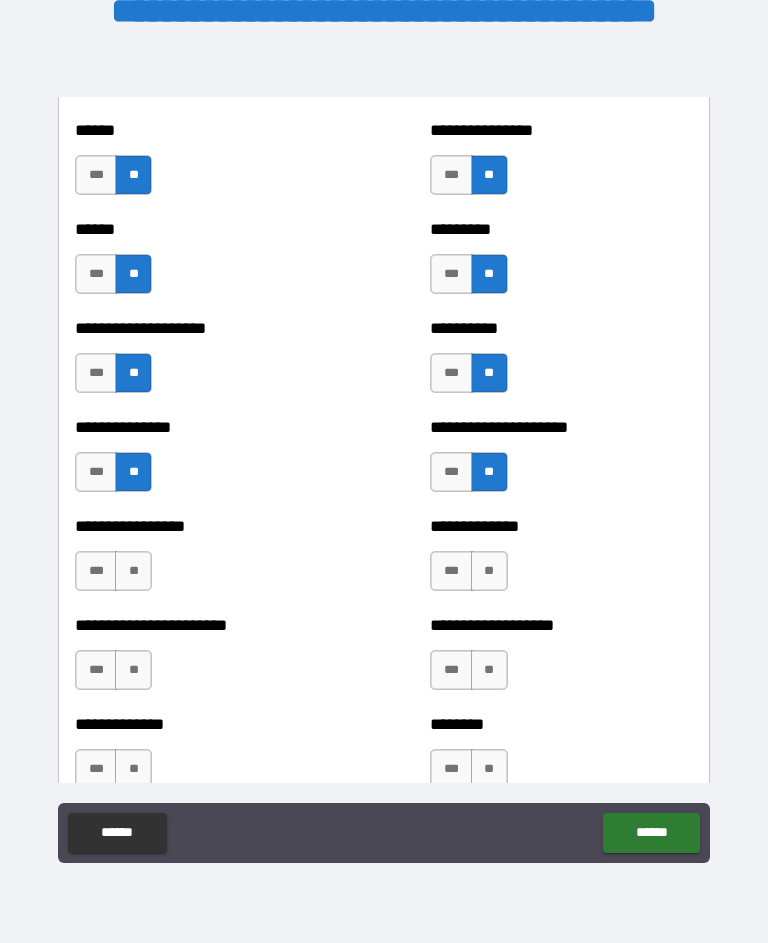 scroll, scrollTop: 3241, scrollLeft: 0, axis: vertical 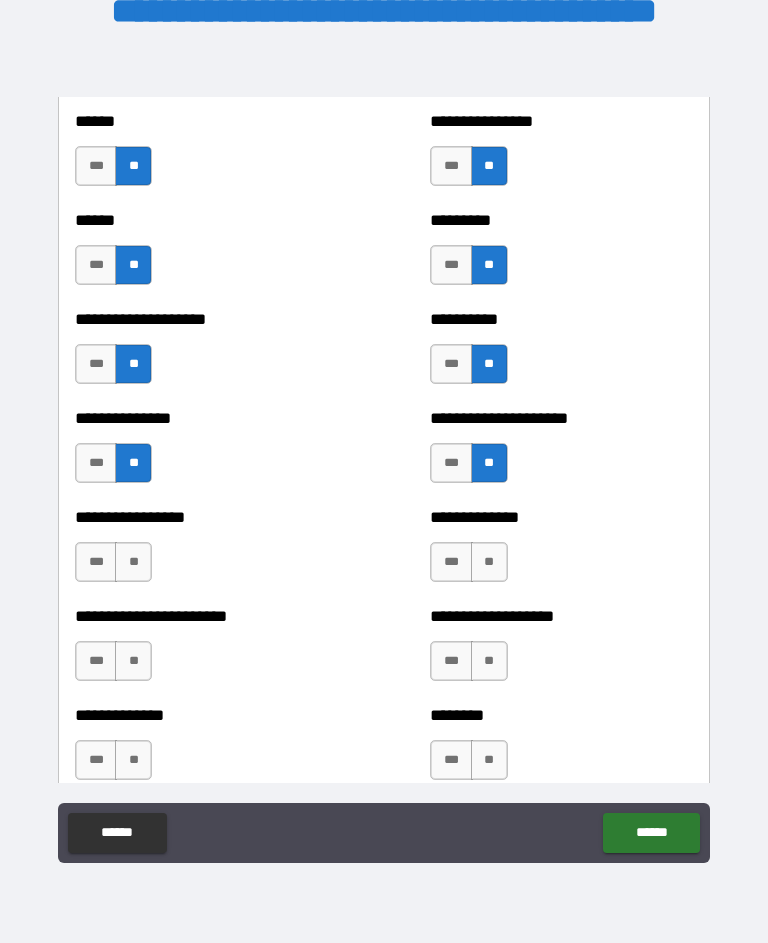 click on "**" at bounding box center (133, 562) 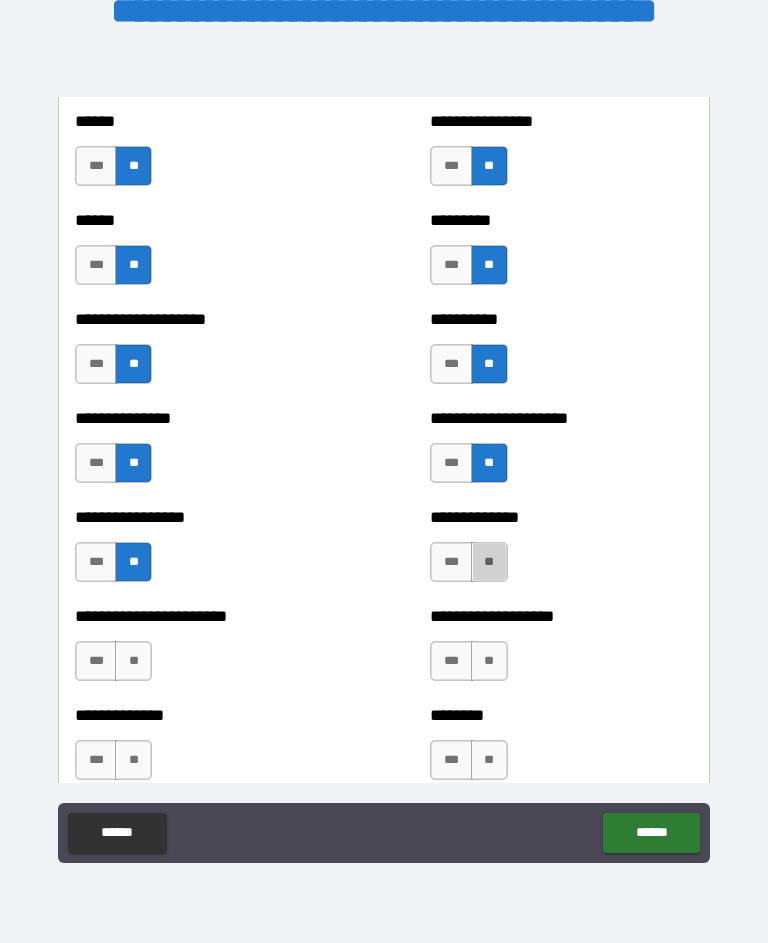 click on "**" at bounding box center [489, 562] 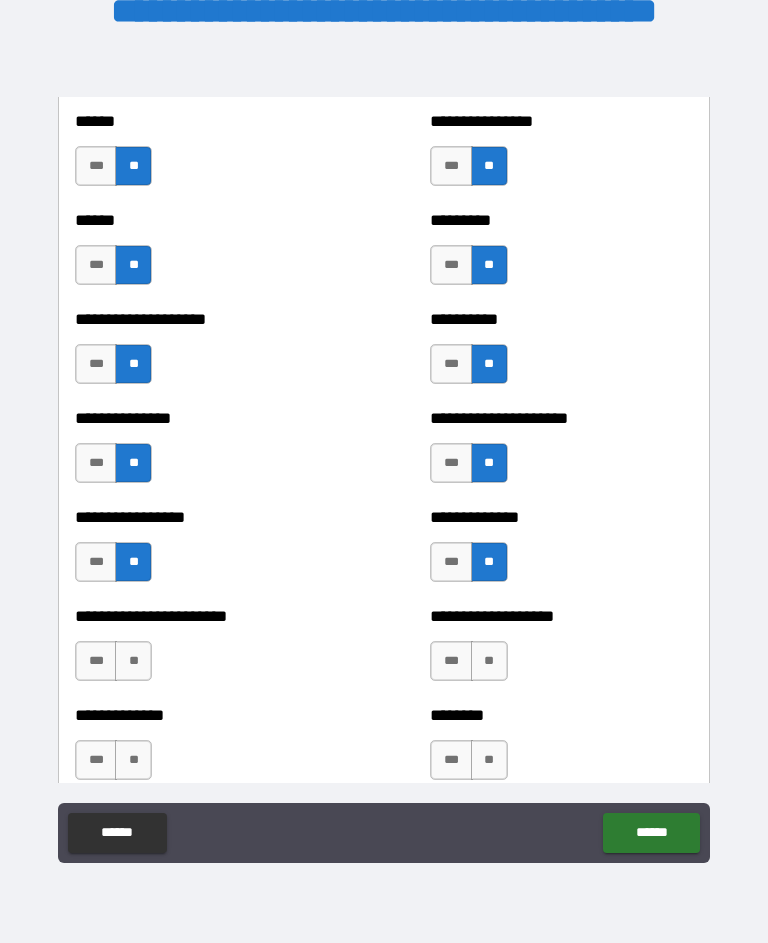 click on "**" at bounding box center [133, 661] 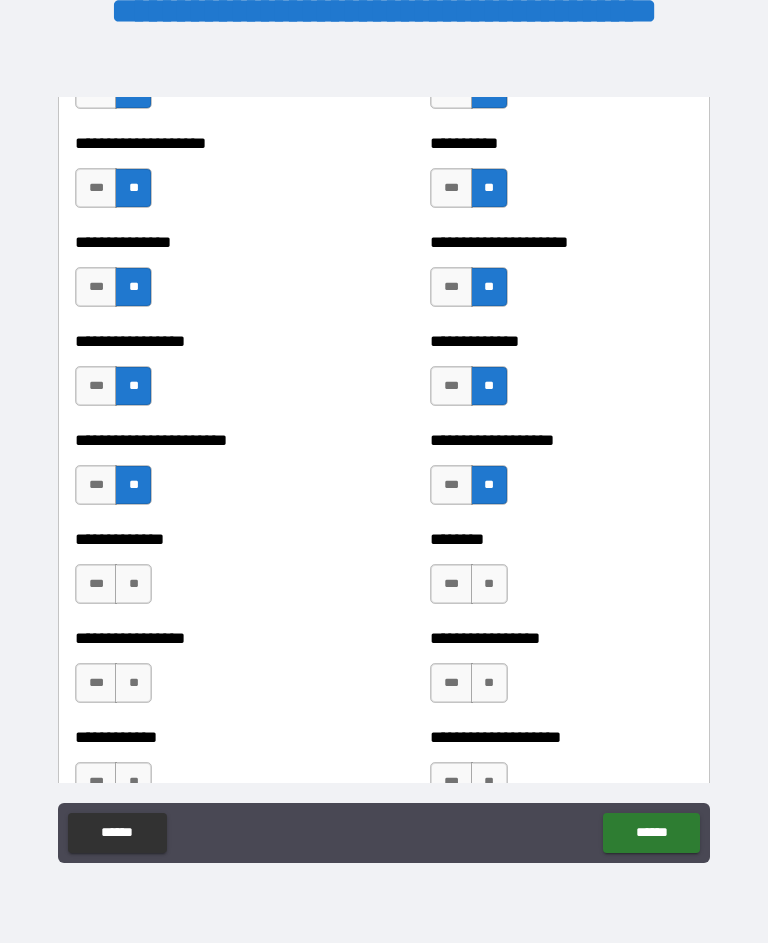scroll, scrollTop: 3463, scrollLeft: 0, axis: vertical 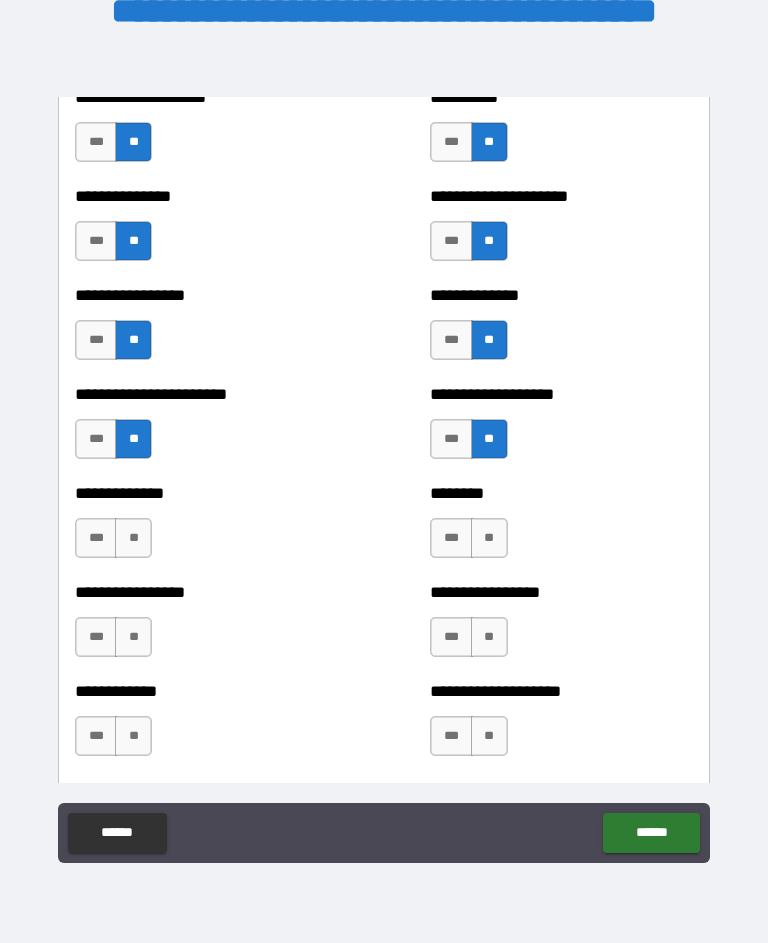 click on "**" at bounding box center (133, 538) 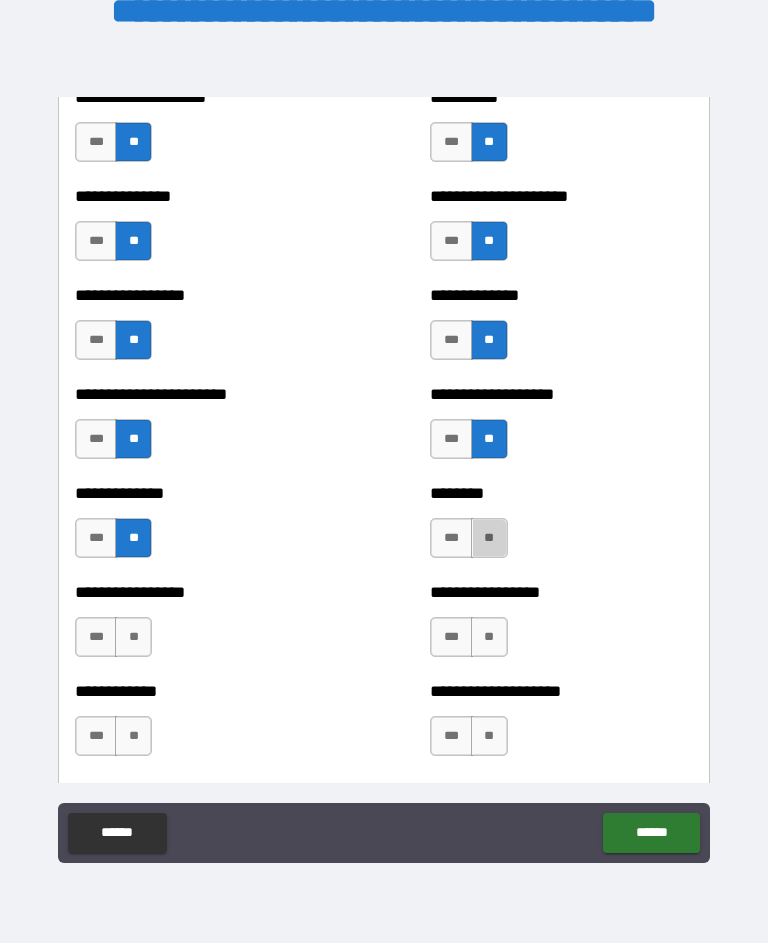 click on "**" at bounding box center (489, 538) 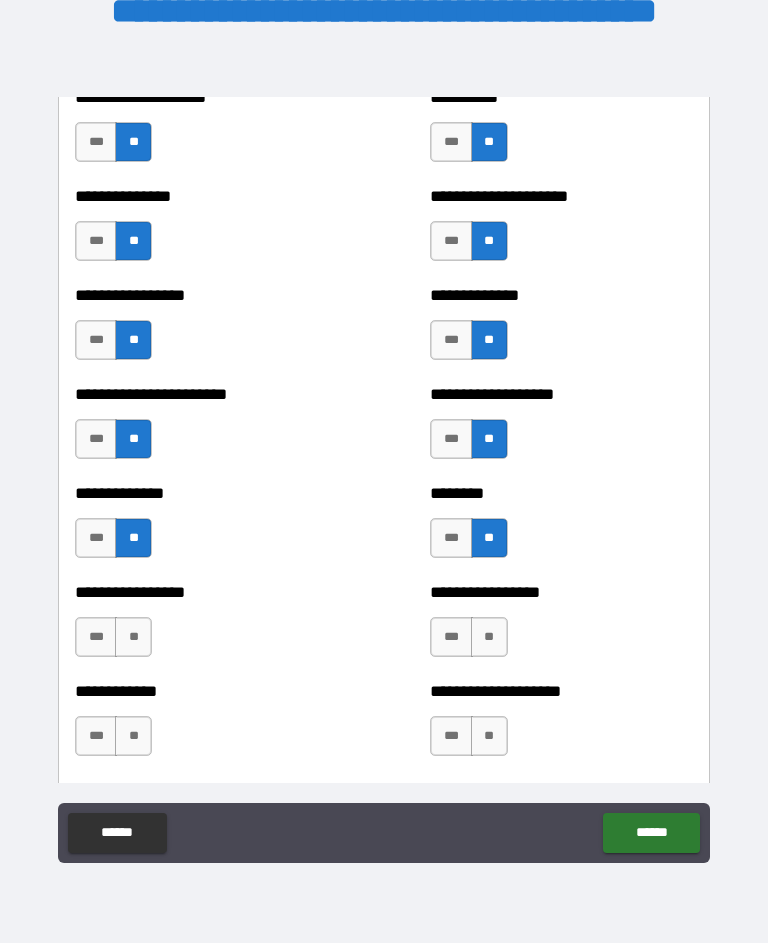 click on "**" at bounding box center (133, 637) 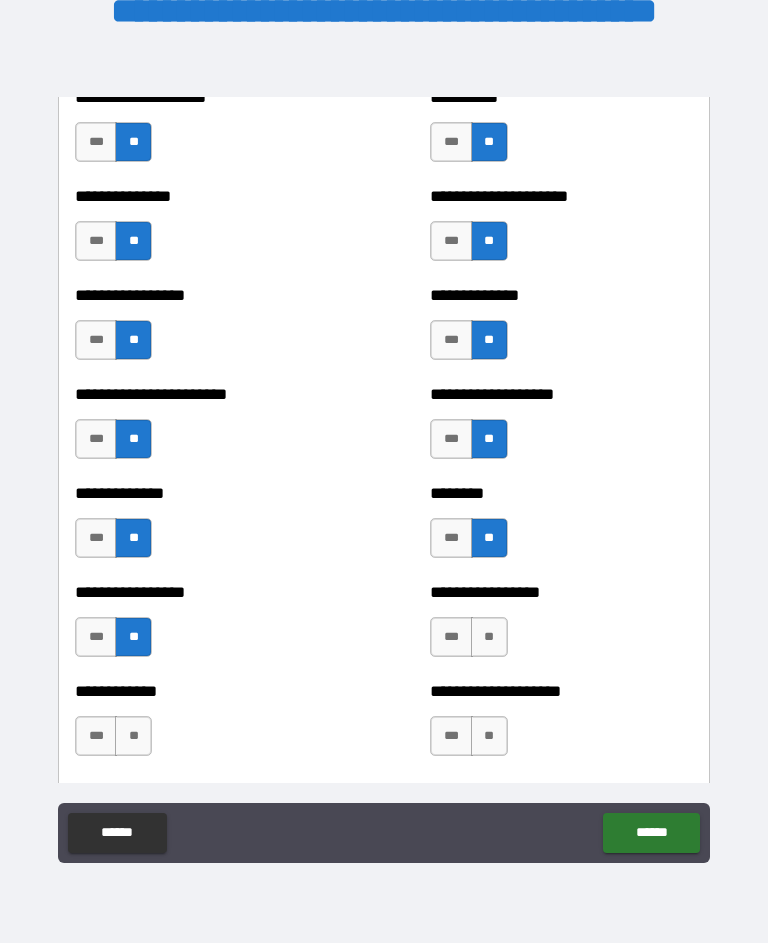 click on "**" at bounding box center [489, 637] 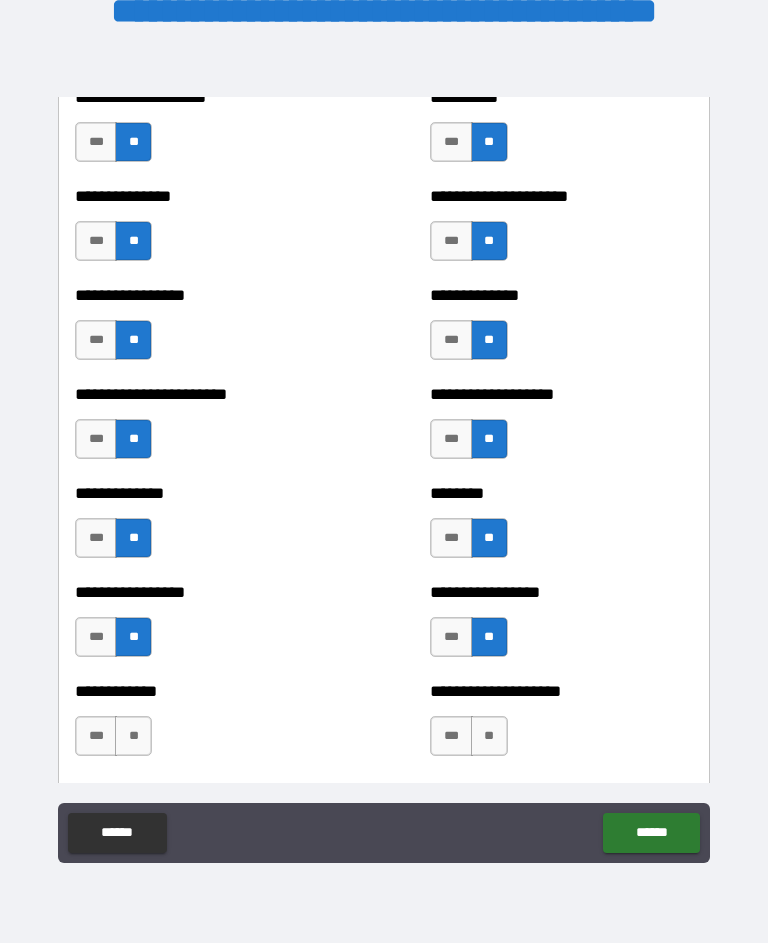 scroll, scrollTop: 3618, scrollLeft: 0, axis: vertical 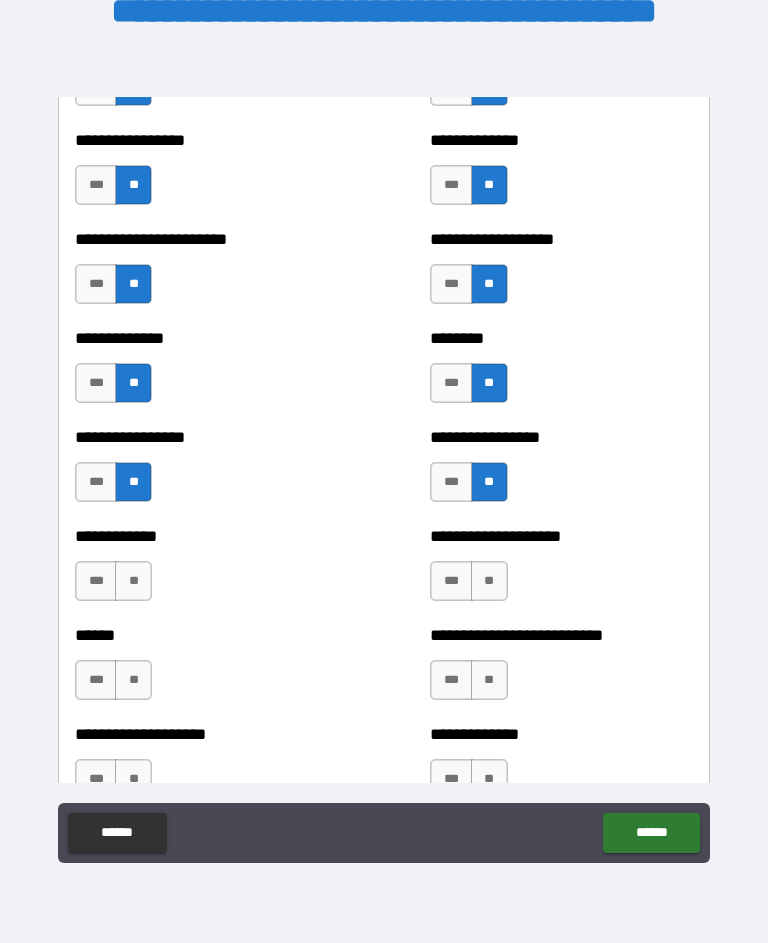 click on "**" at bounding box center [133, 581] 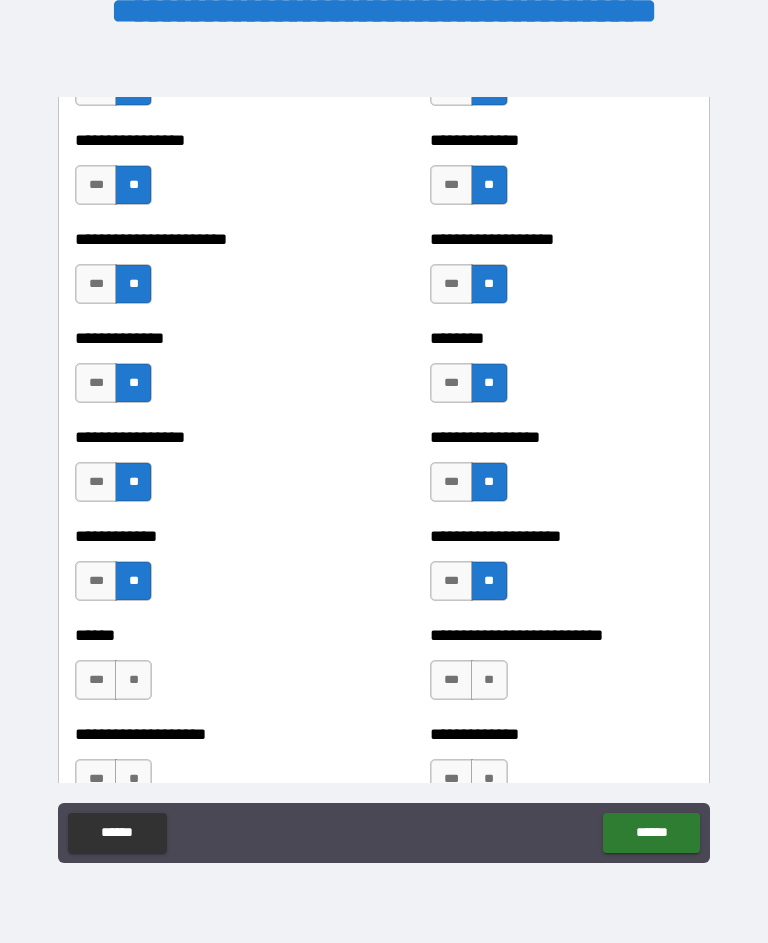 scroll, scrollTop: 3732, scrollLeft: 0, axis: vertical 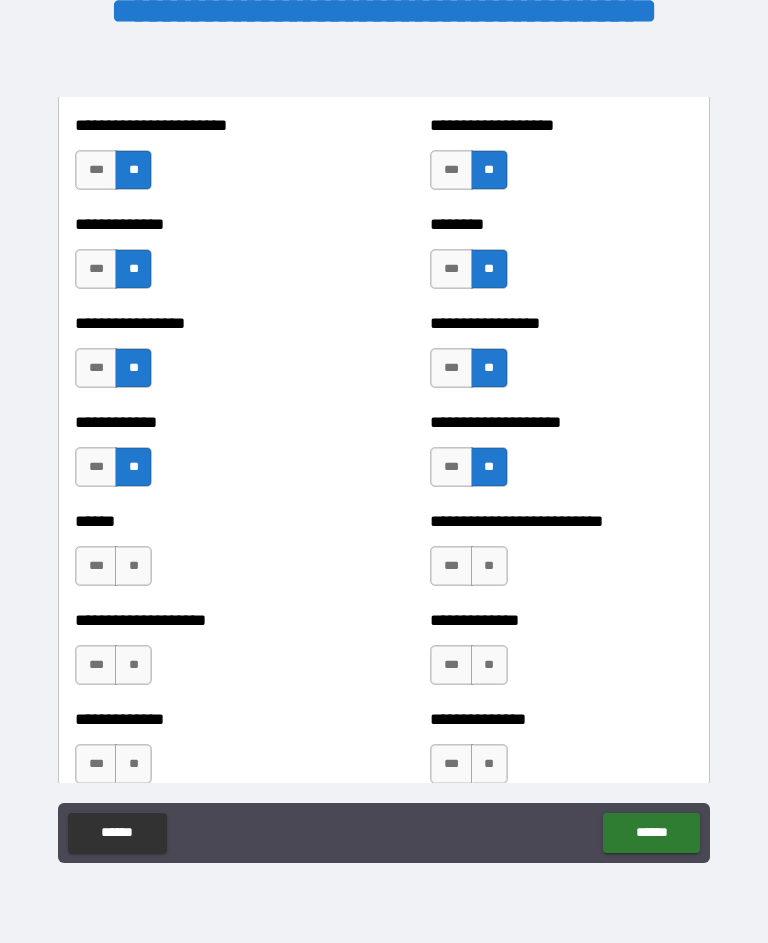click on "**" at bounding box center (133, 566) 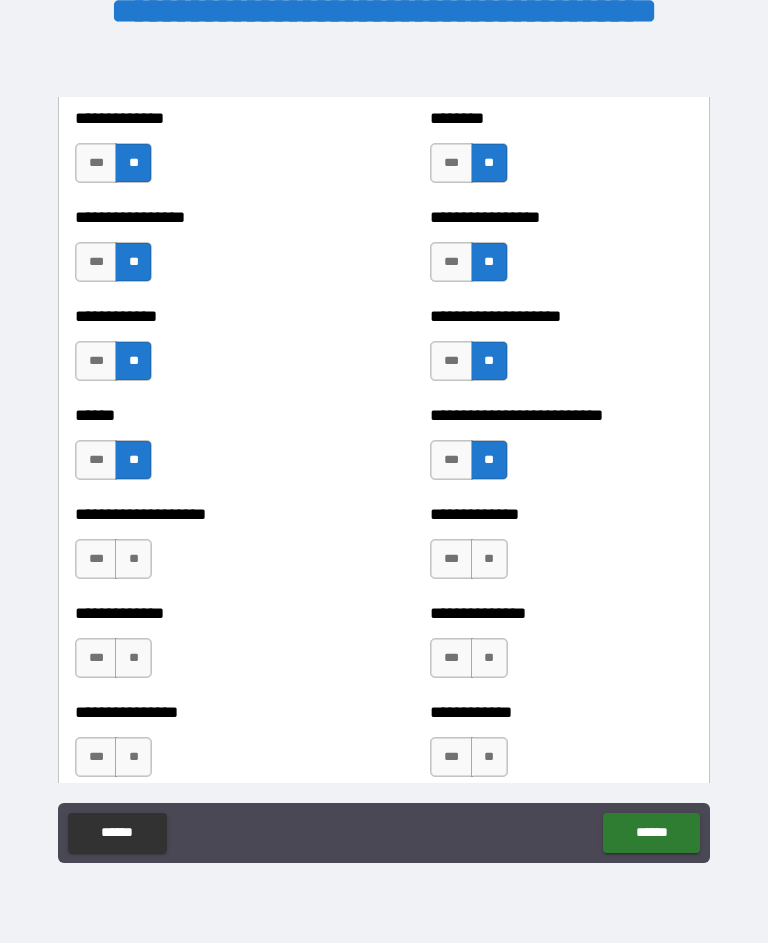 scroll, scrollTop: 3857, scrollLeft: 0, axis: vertical 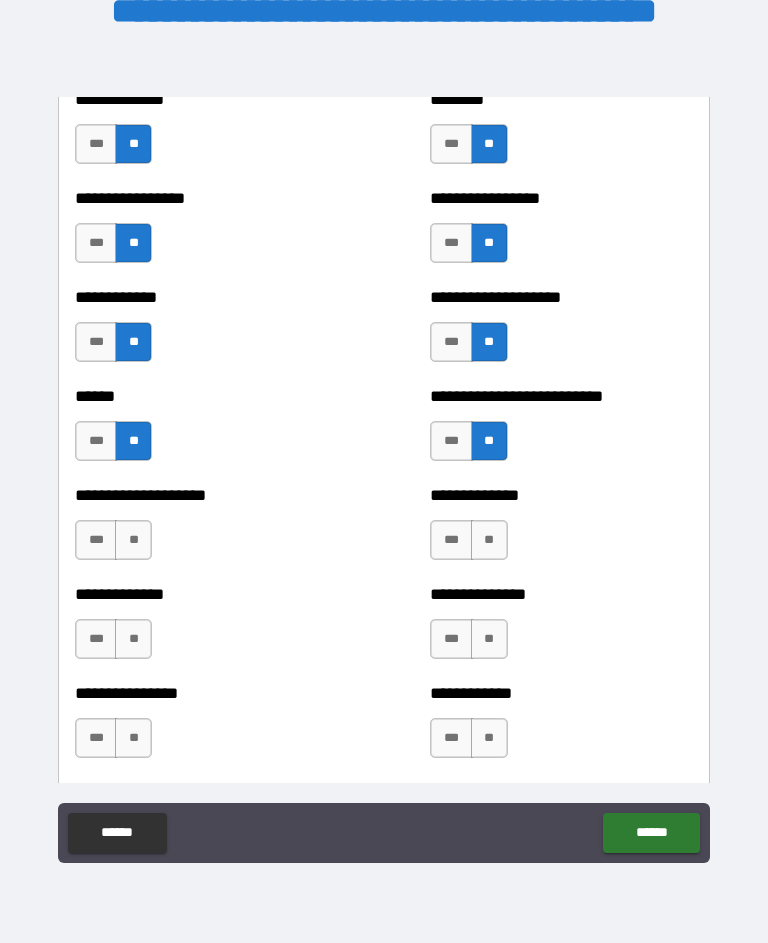 click on "**" at bounding box center (133, 540) 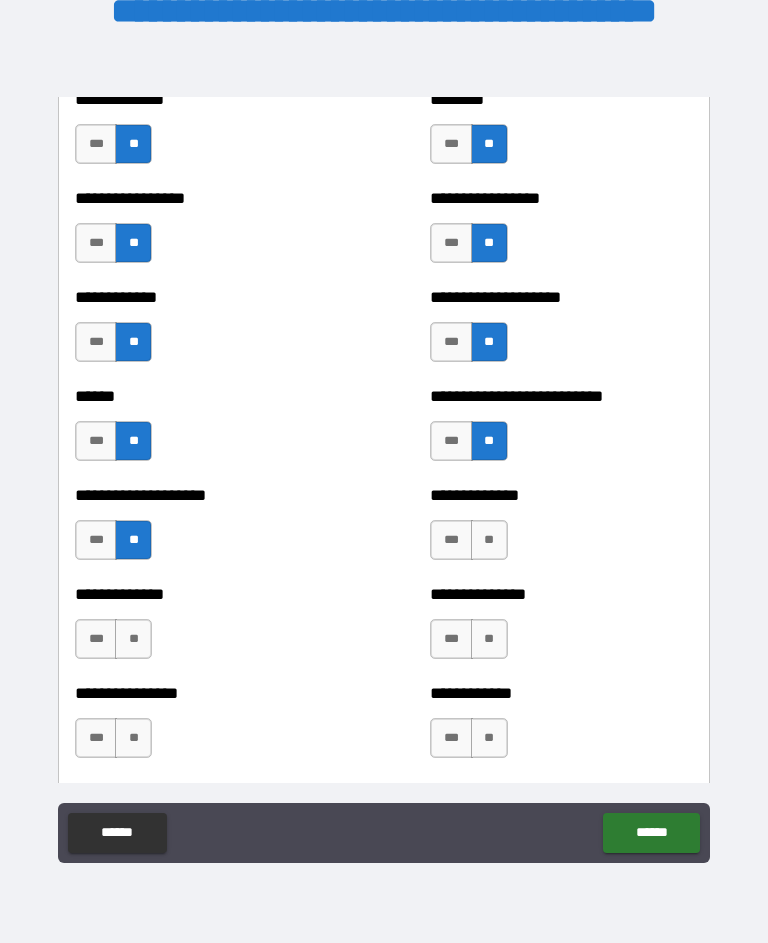 click on "**" at bounding box center [489, 540] 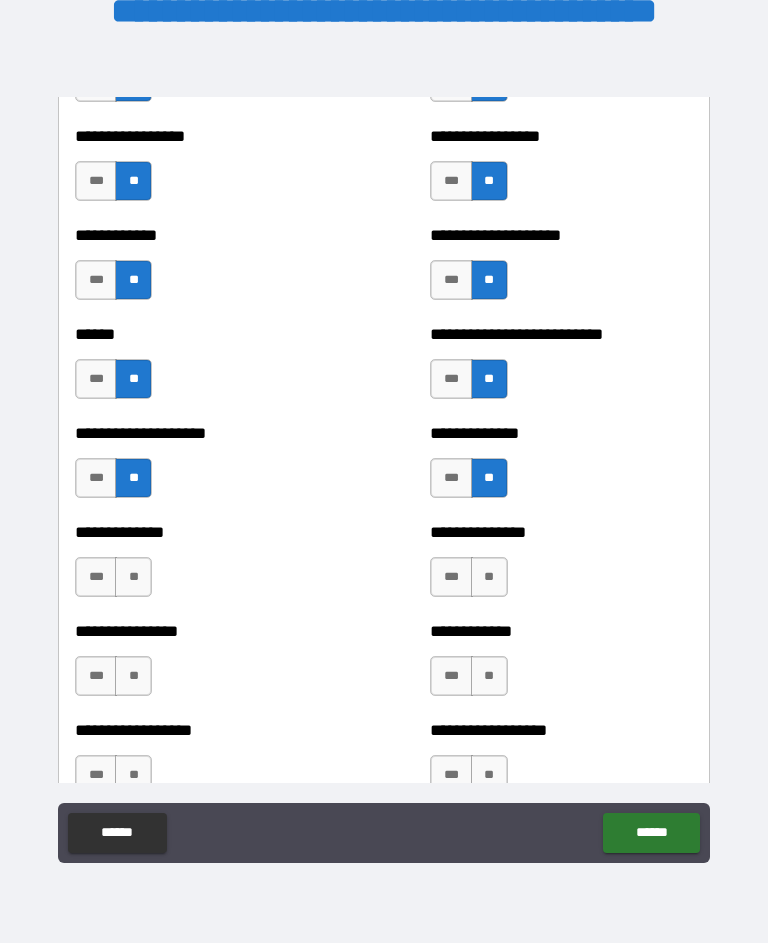 scroll, scrollTop: 3933, scrollLeft: 0, axis: vertical 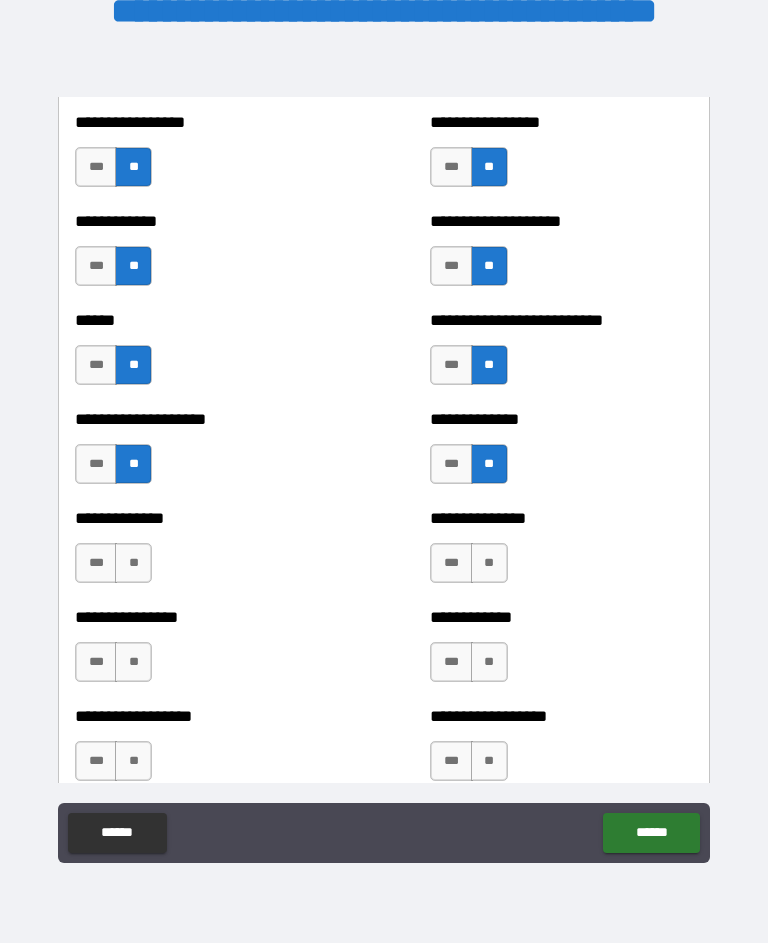 click on "**" at bounding box center [133, 563] 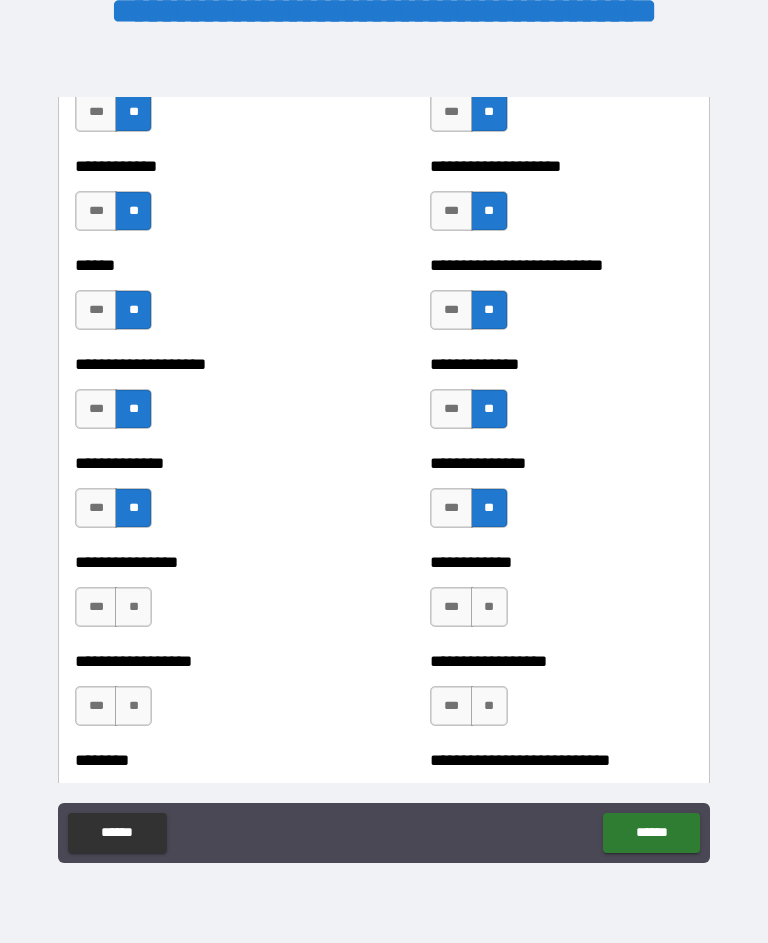 scroll, scrollTop: 3988, scrollLeft: 0, axis: vertical 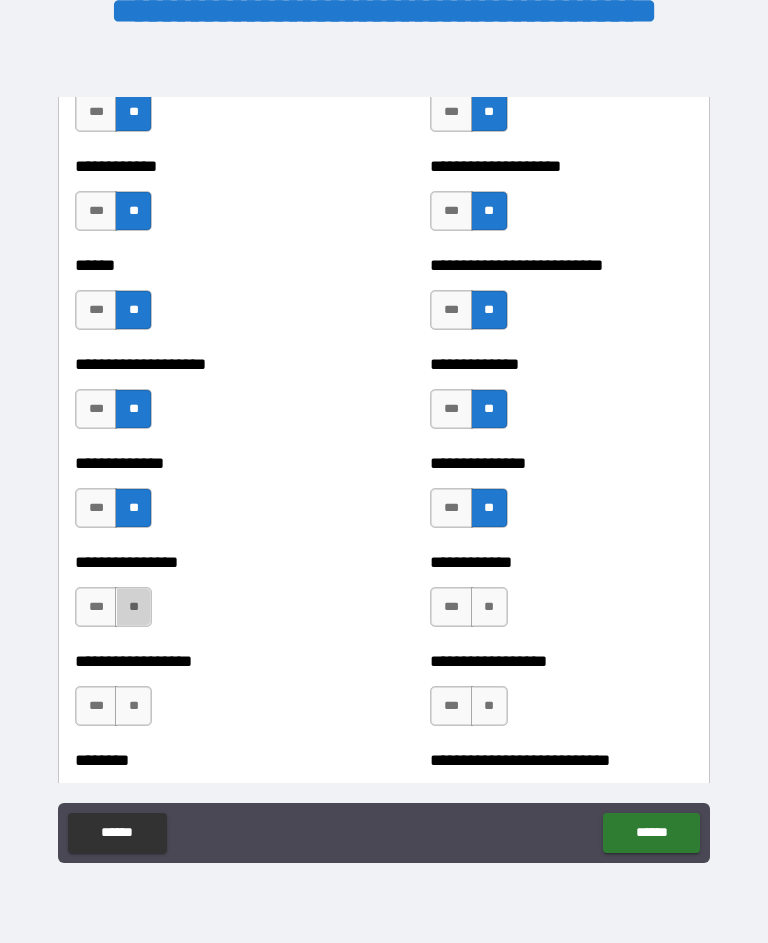 click on "**" at bounding box center [133, 607] 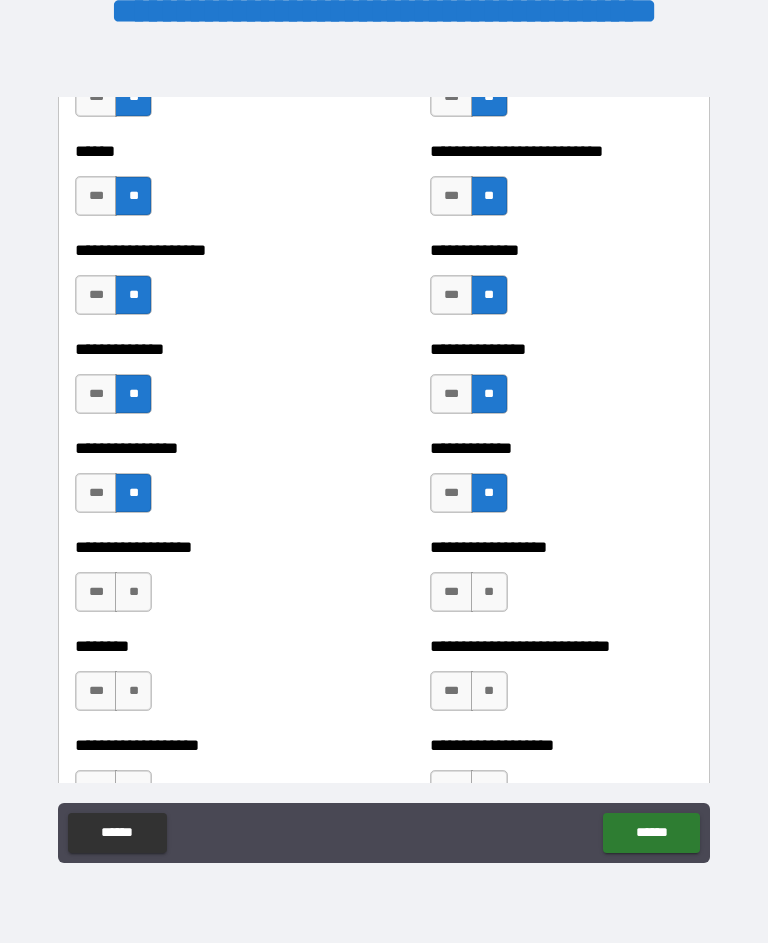 scroll, scrollTop: 4129, scrollLeft: 0, axis: vertical 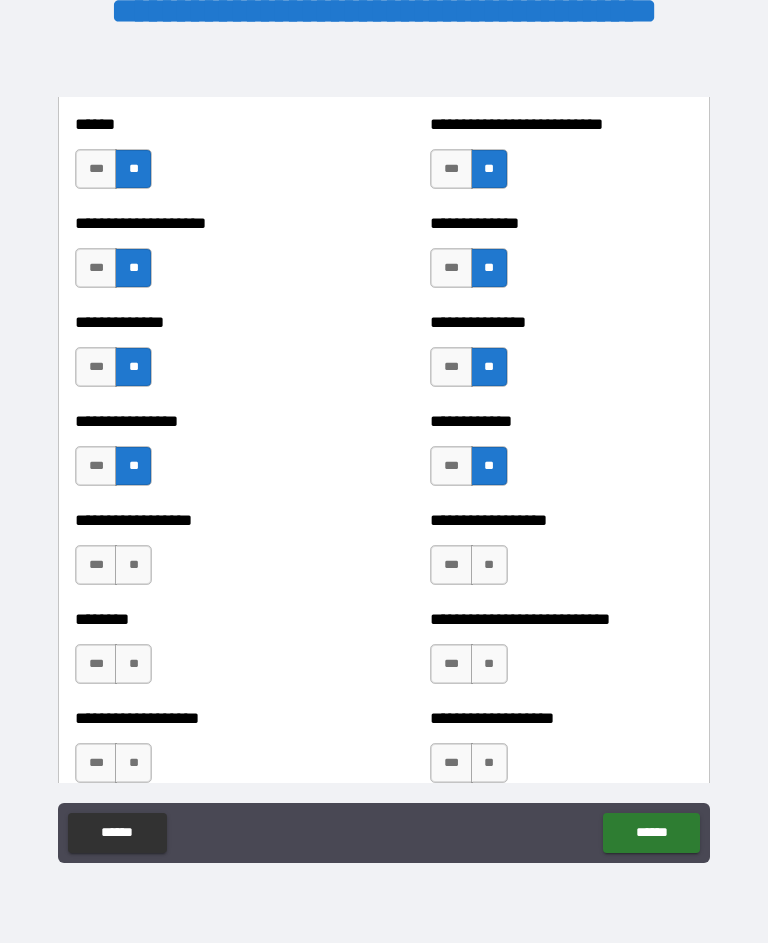 click on "**" at bounding box center [133, 565] 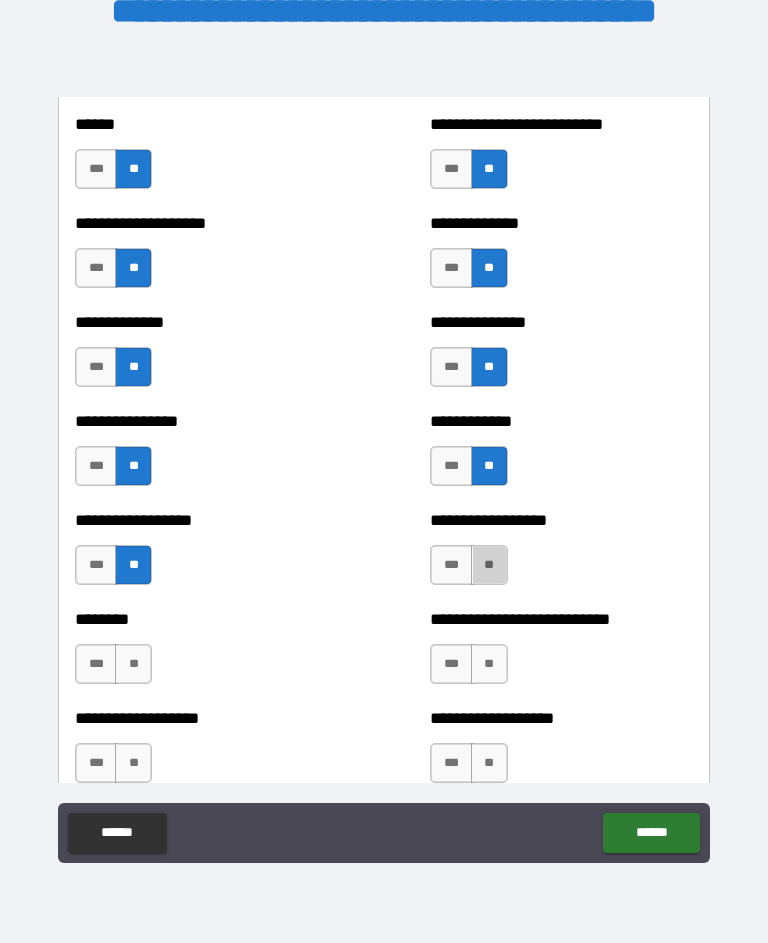 click on "**" at bounding box center (489, 565) 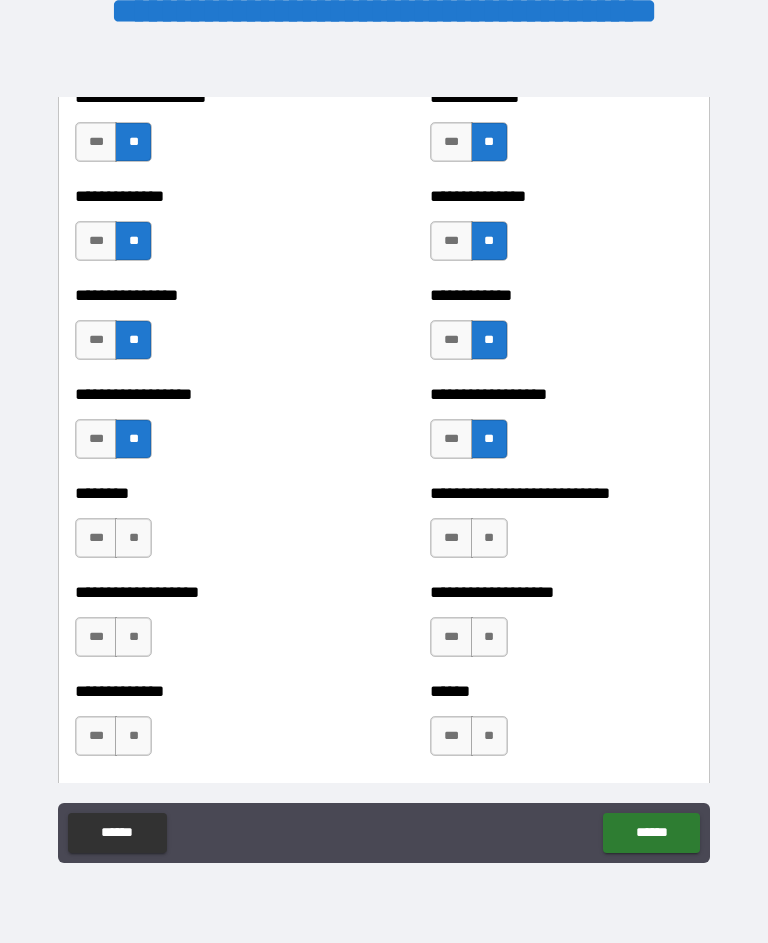 click on "**" at bounding box center [133, 538] 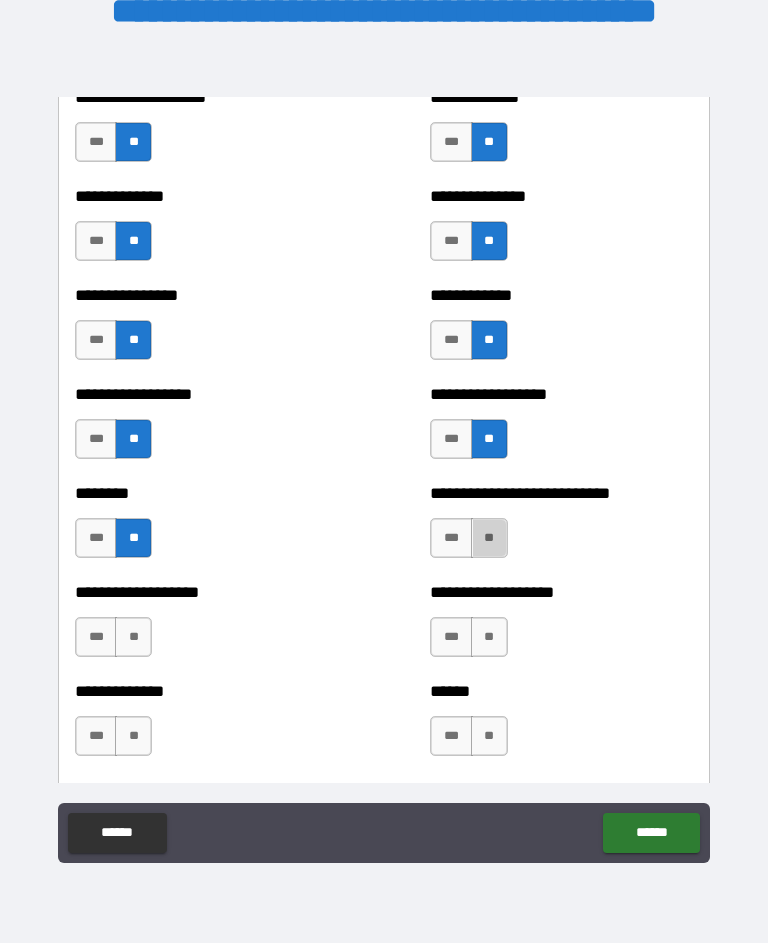 click on "**" at bounding box center [489, 538] 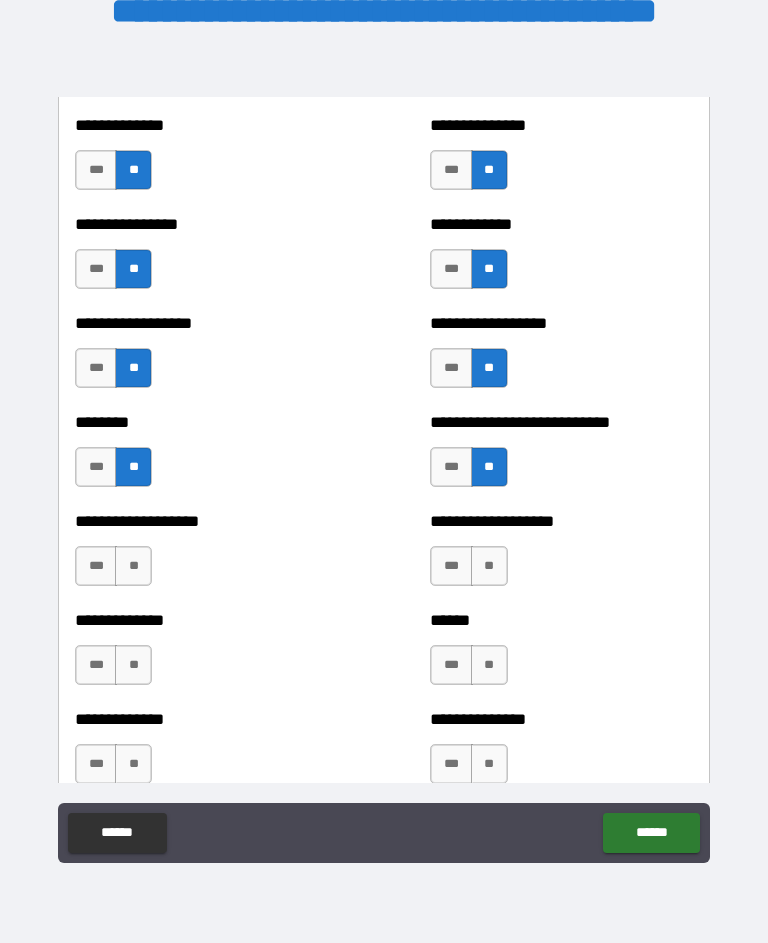 scroll, scrollTop: 4332, scrollLeft: 0, axis: vertical 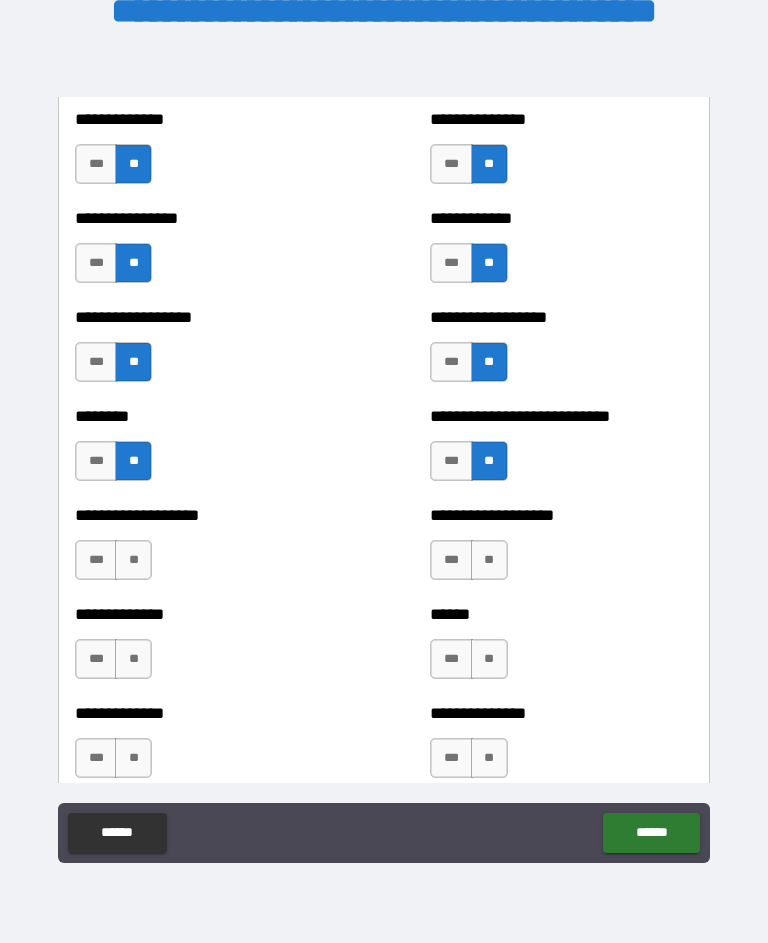 click on "**" at bounding box center (133, 560) 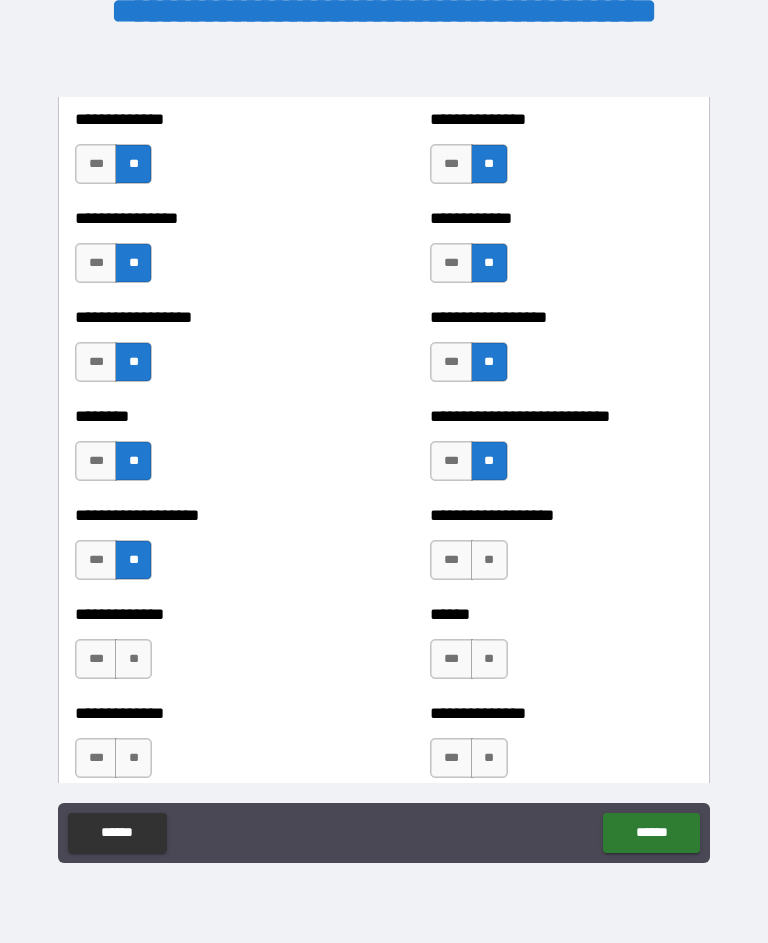 click on "**" at bounding box center (489, 560) 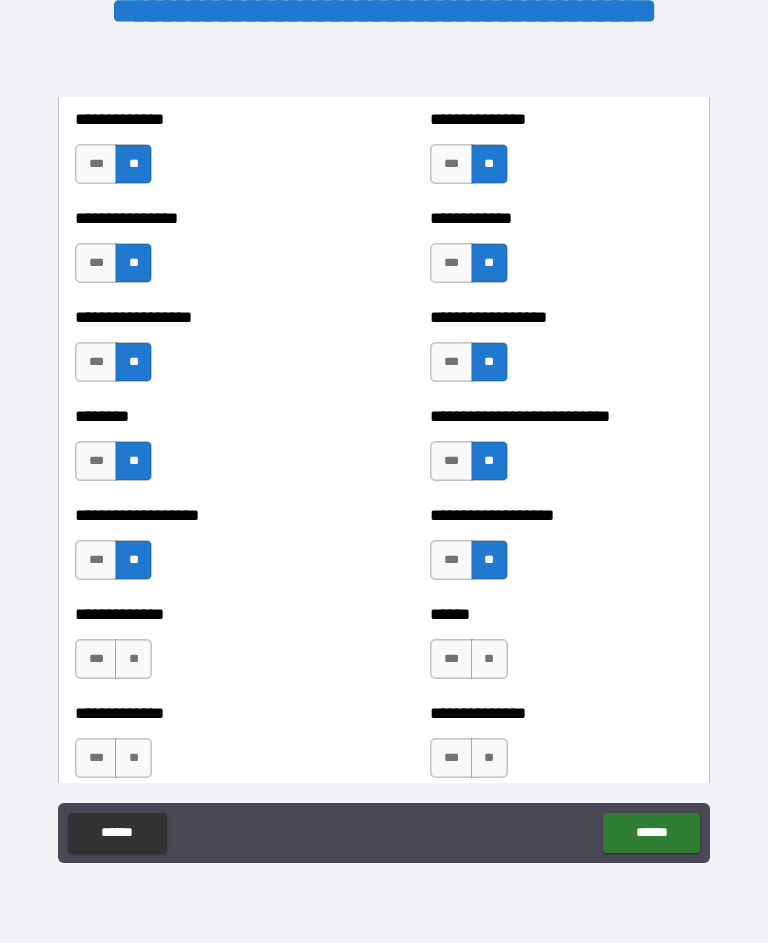 click on "**" at bounding box center [133, 659] 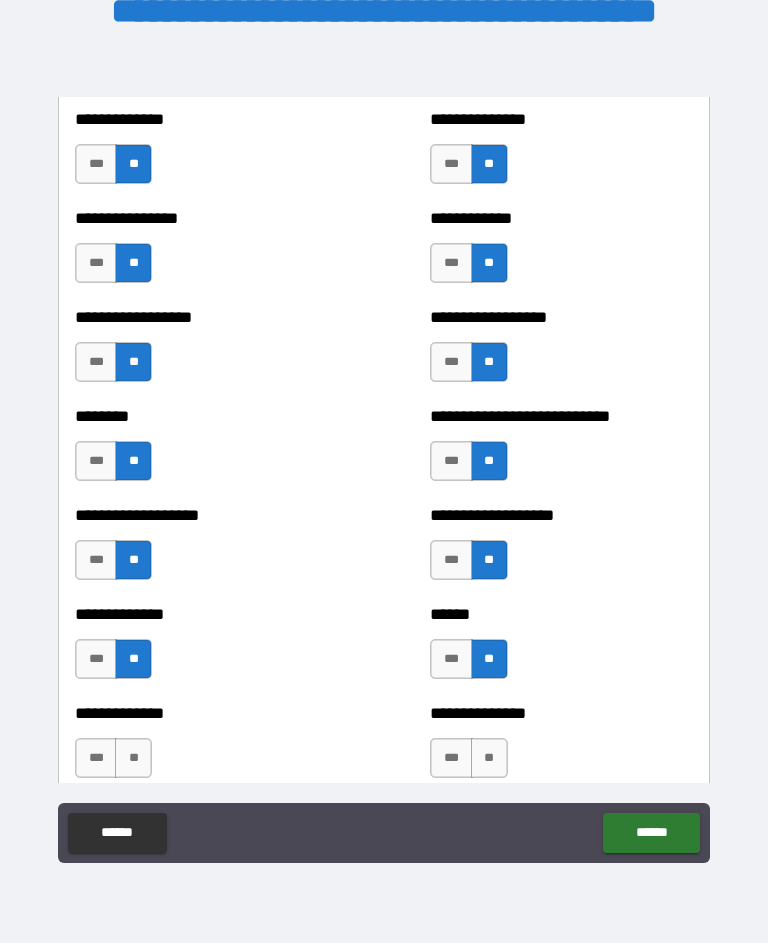 scroll, scrollTop: 4490, scrollLeft: 0, axis: vertical 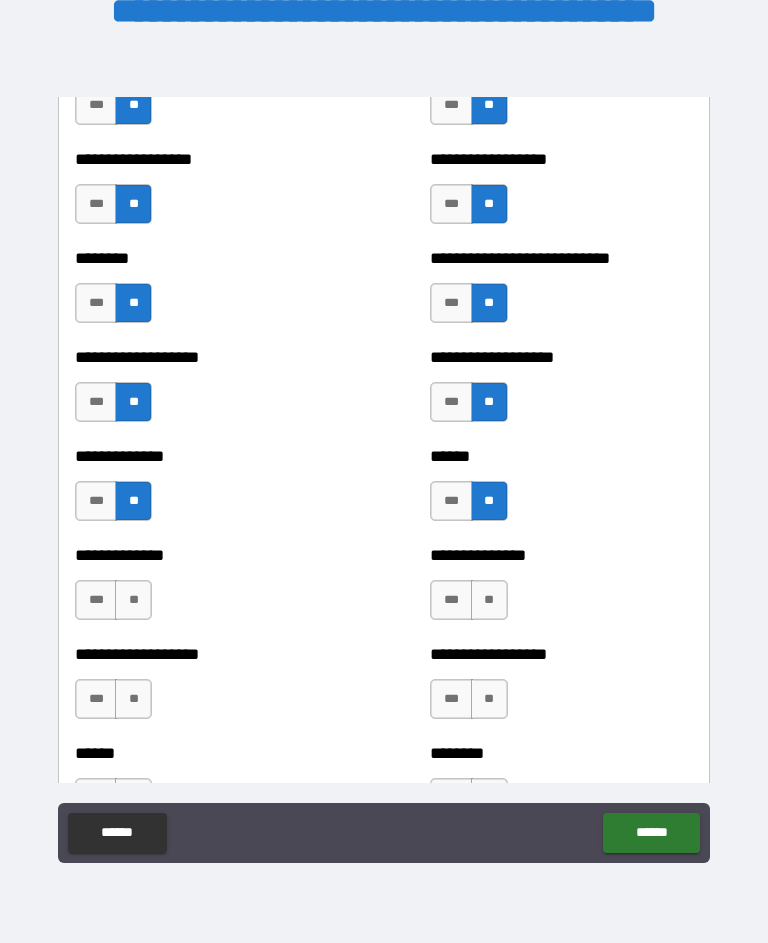 click on "**" at bounding box center [133, 600] 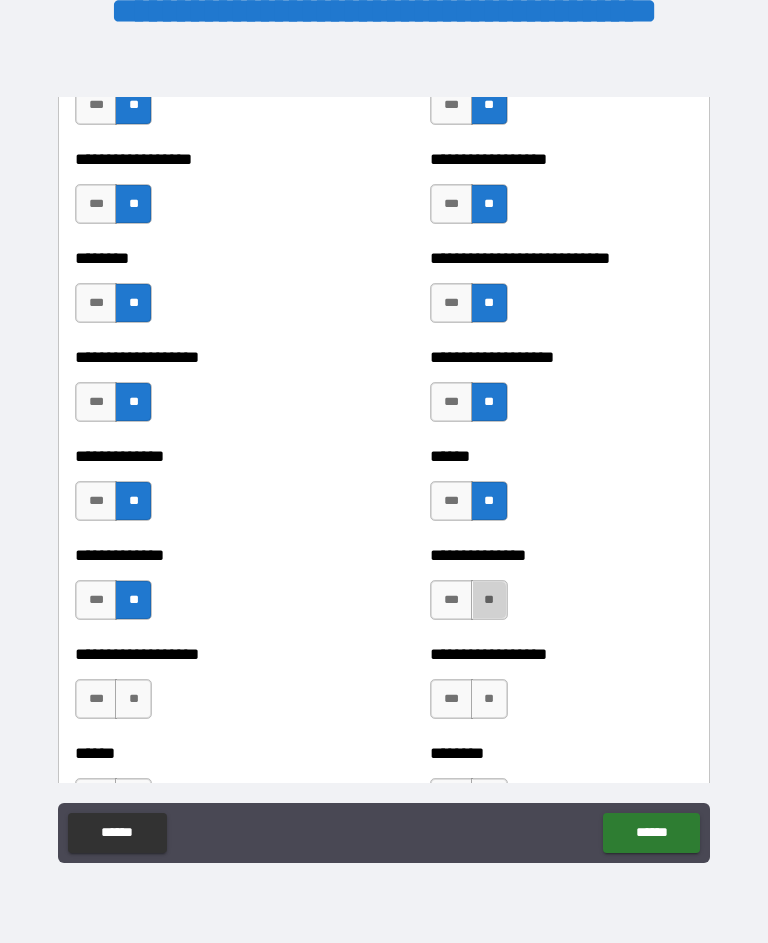 click on "**" at bounding box center [489, 600] 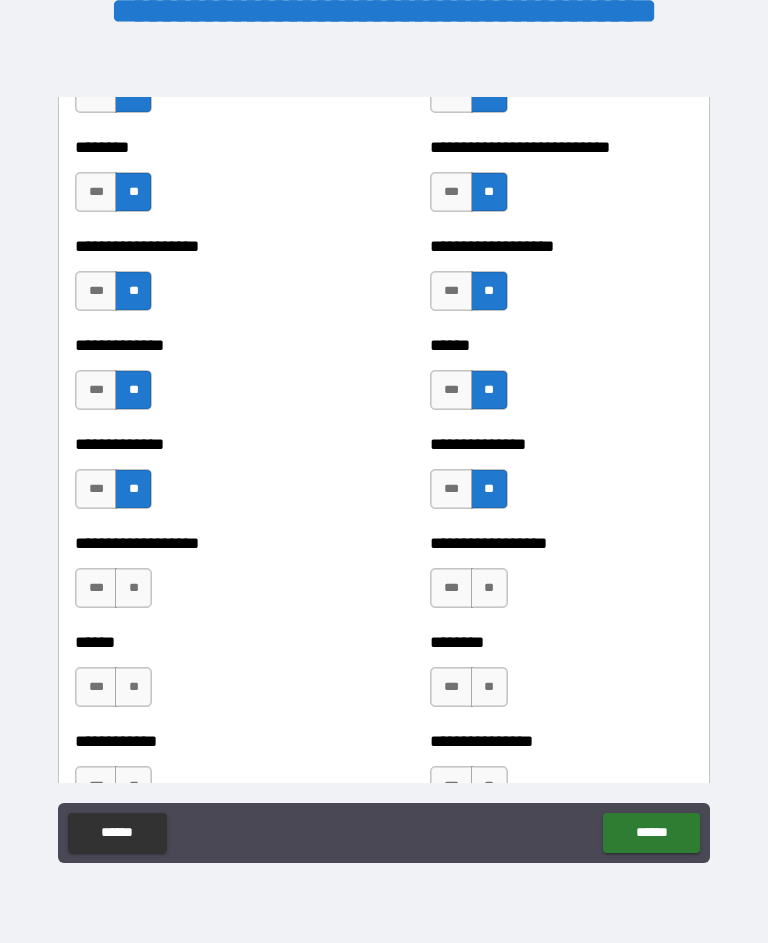 scroll, scrollTop: 4611, scrollLeft: 0, axis: vertical 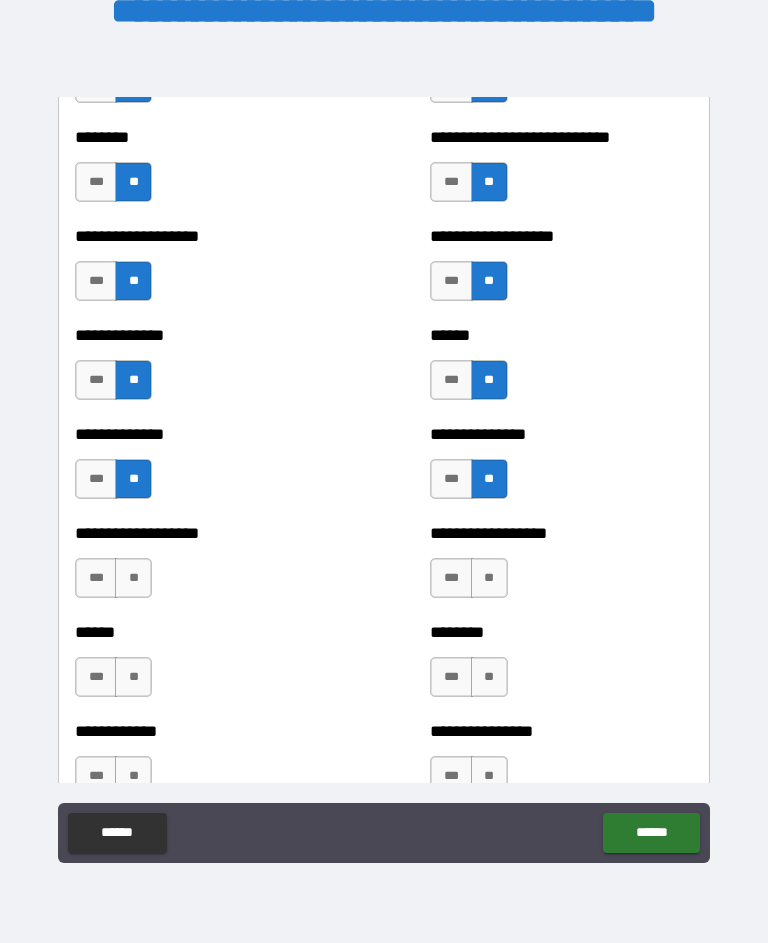 click on "**" at bounding box center [133, 578] 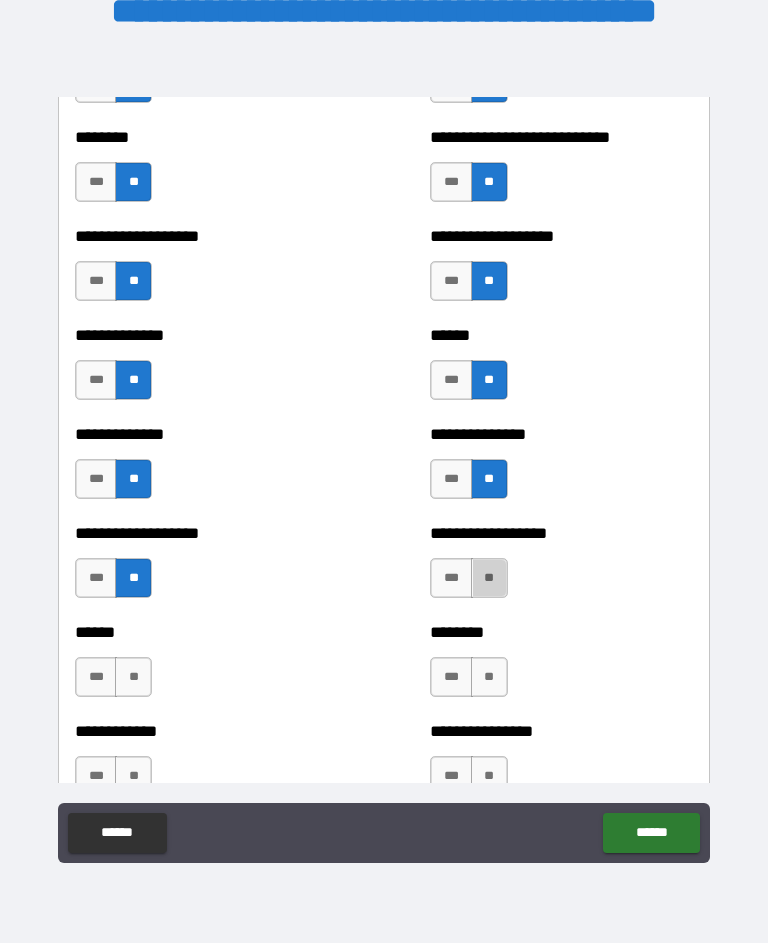 click on "**" at bounding box center (489, 578) 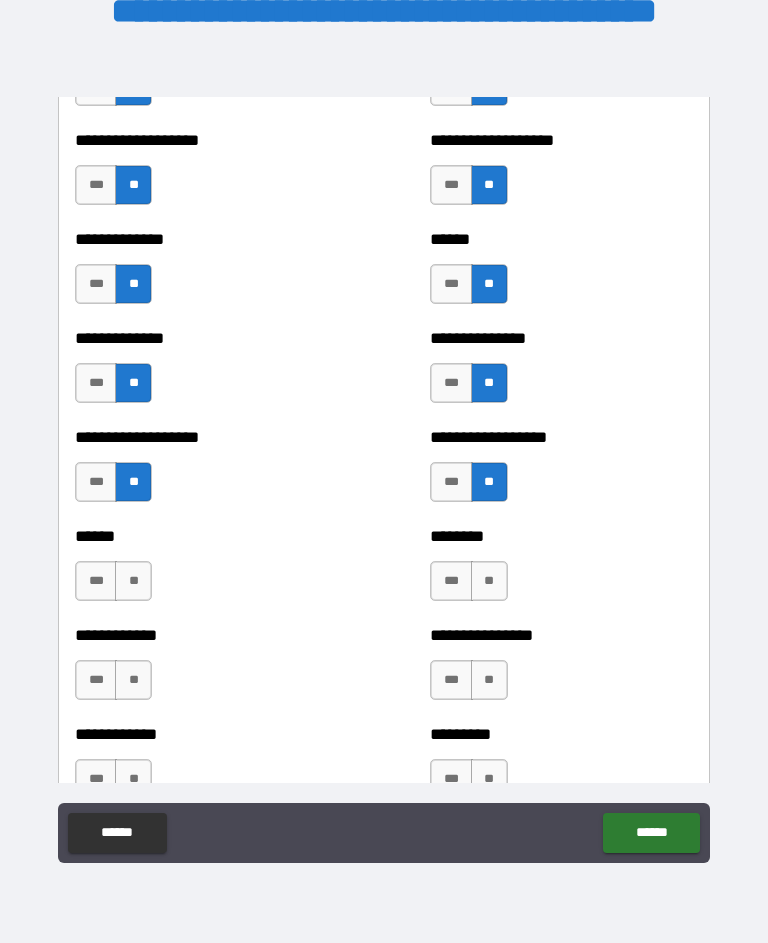 scroll, scrollTop: 4713, scrollLeft: 0, axis: vertical 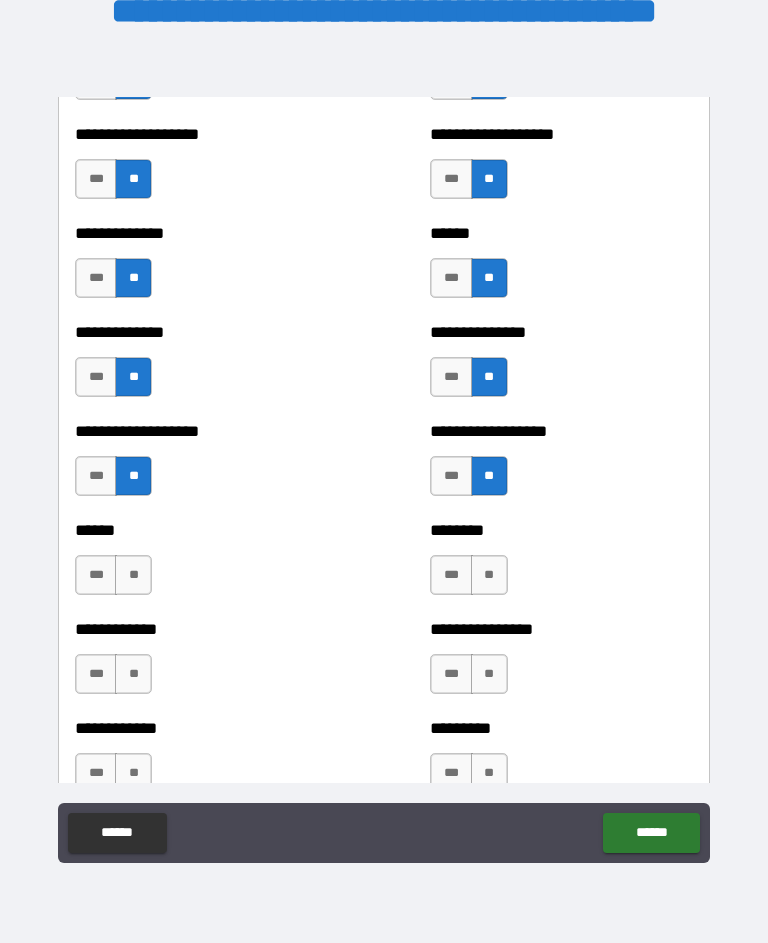 click on "**" at bounding box center [133, 575] 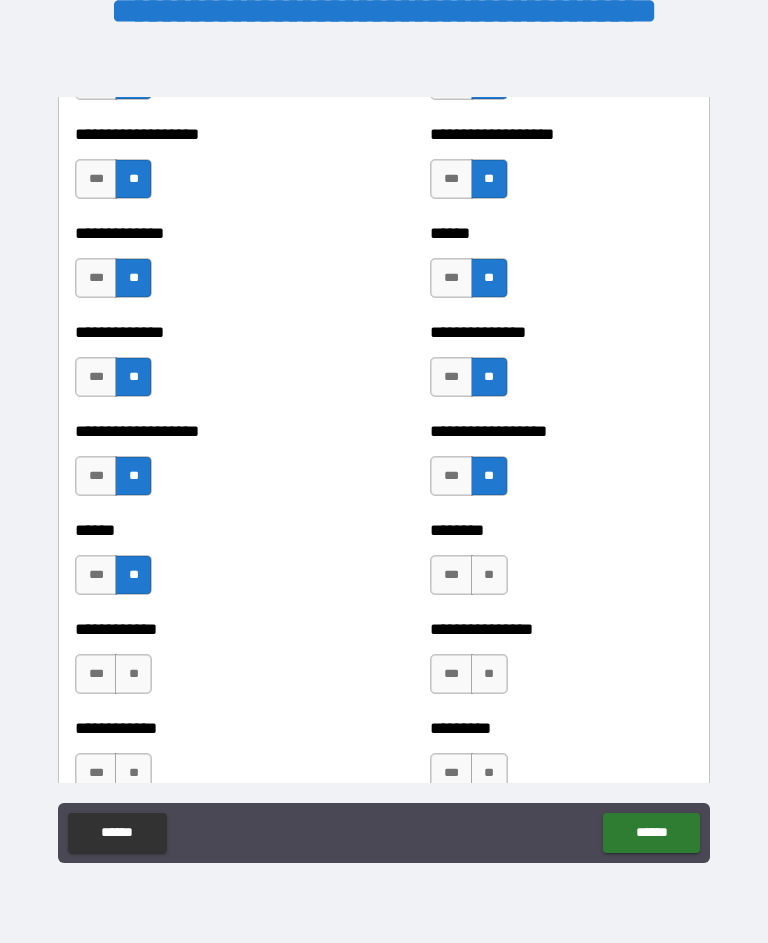 click on "**" at bounding box center [489, 575] 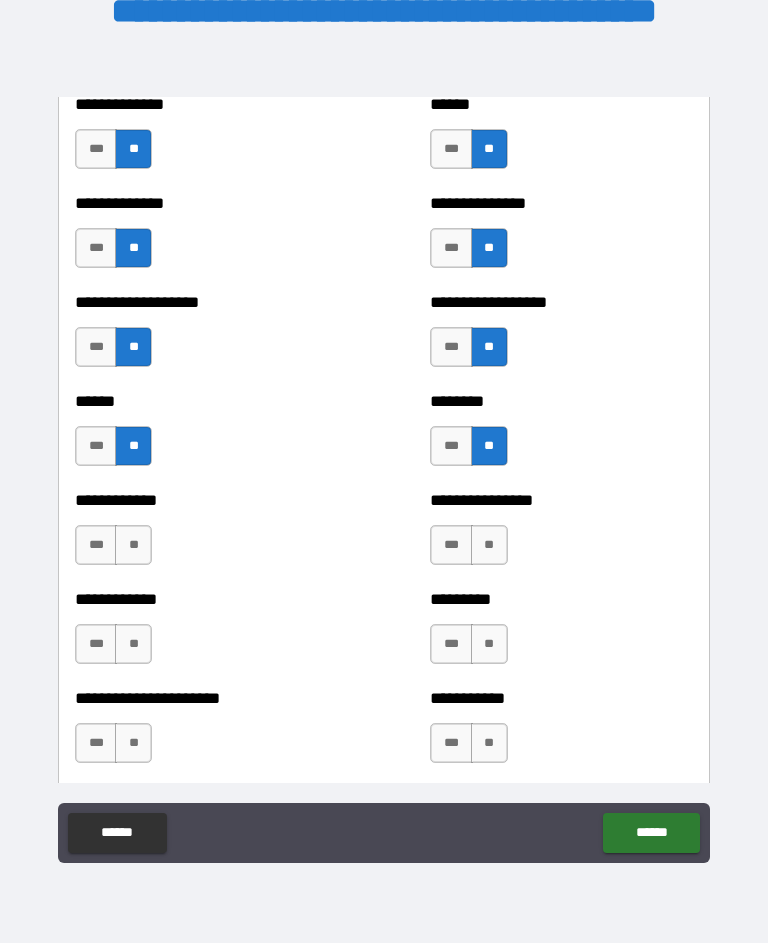 scroll, scrollTop: 4844, scrollLeft: 0, axis: vertical 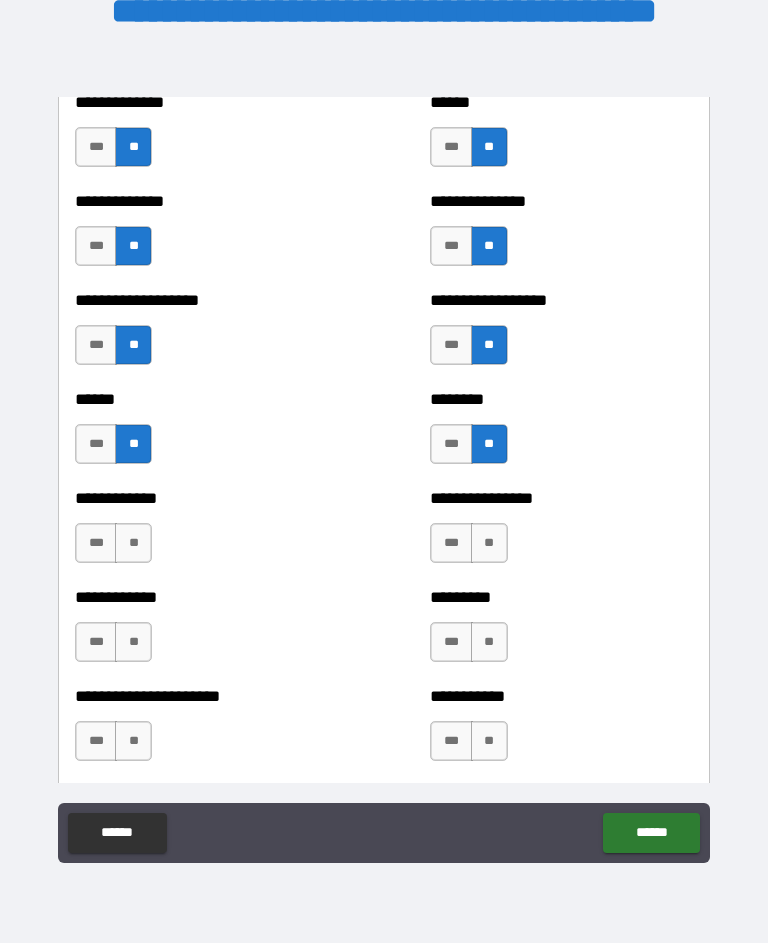 click on "**" at bounding box center [133, 543] 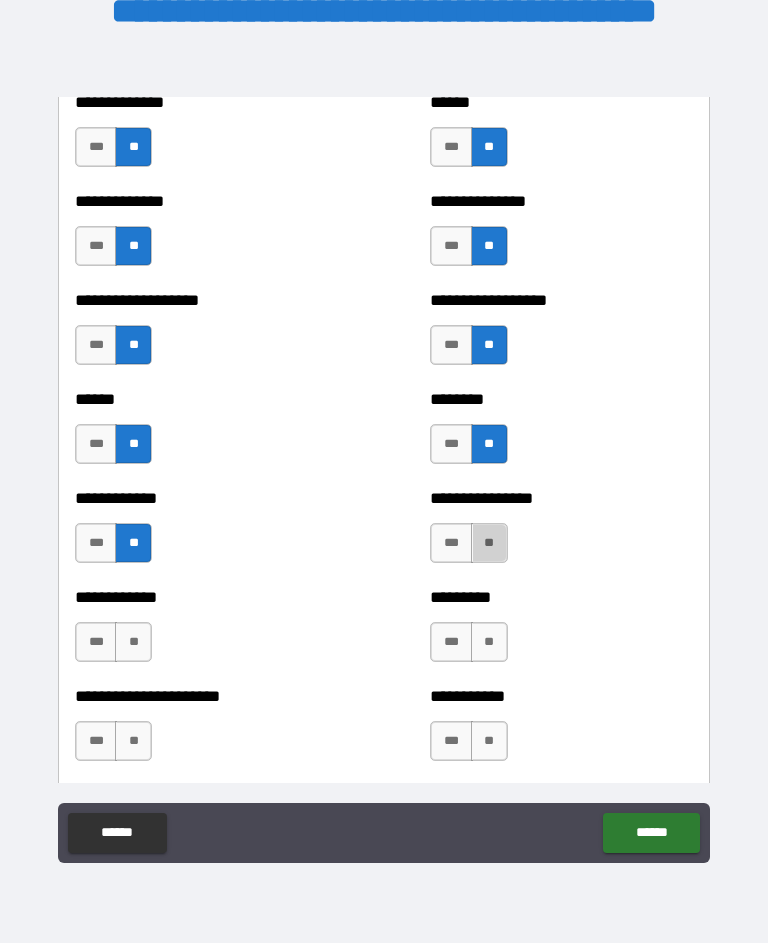 click on "**" at bounding box center [489, 543] 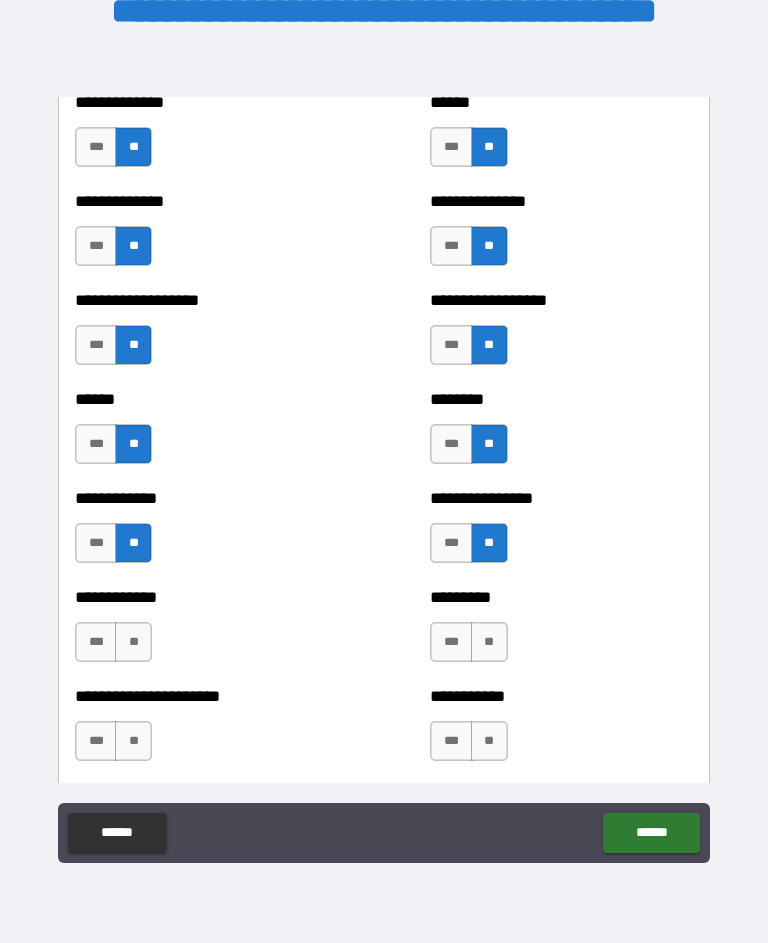 click on "**" at bounding box center [133, 642] 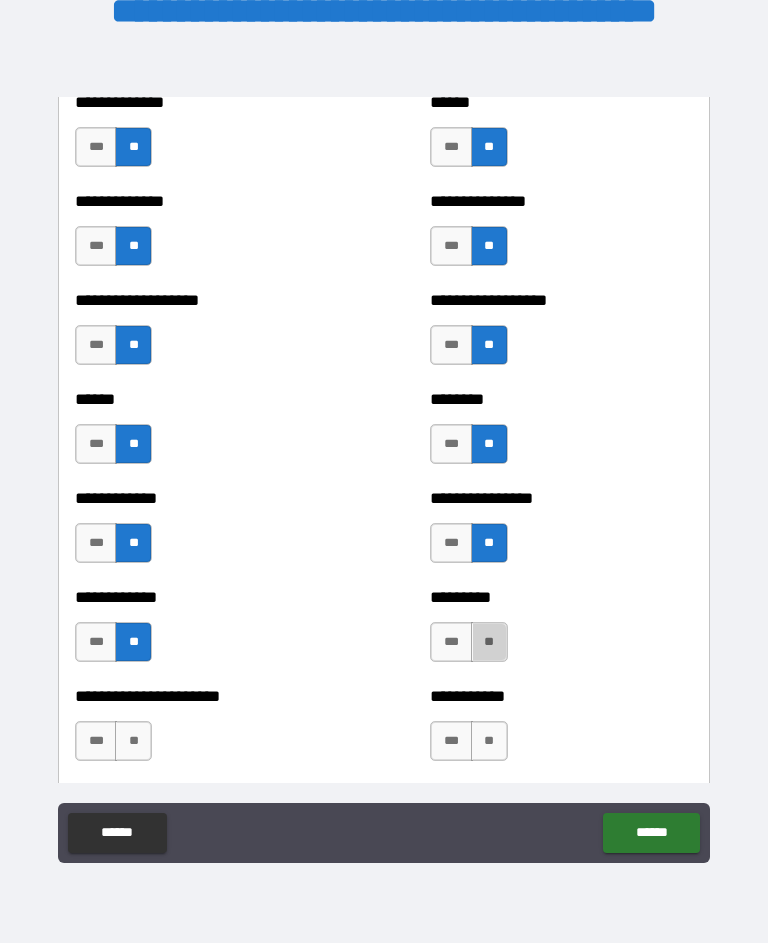 click on "**" at bounding box center [489, 642] 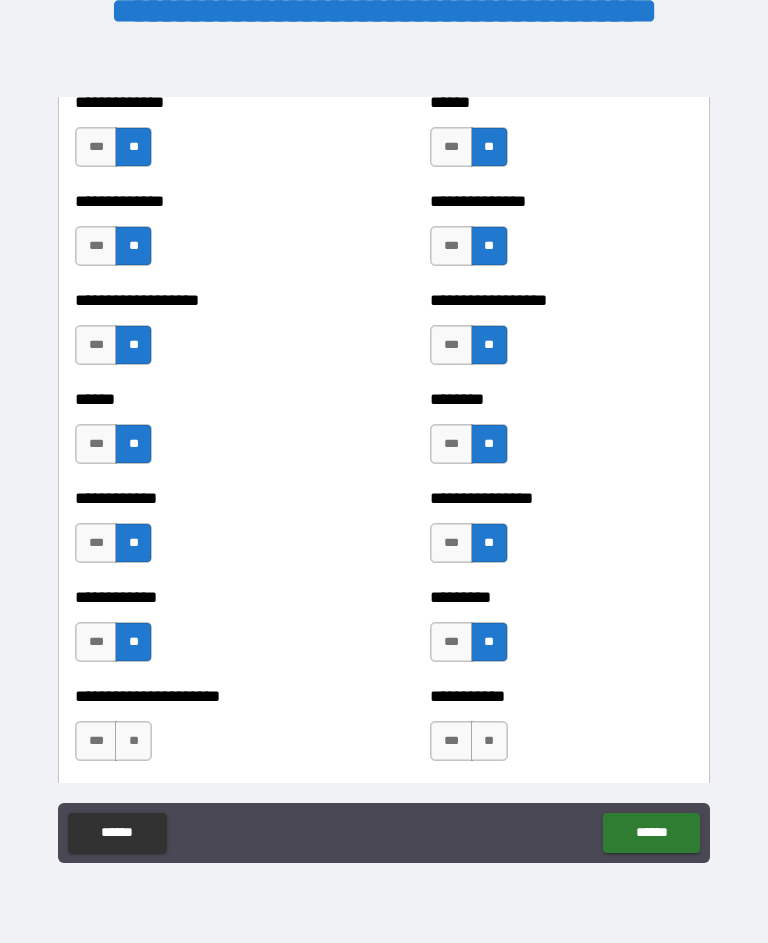 scroll, scrollTop: 4936, scrollLeft: 0, axis: vertical 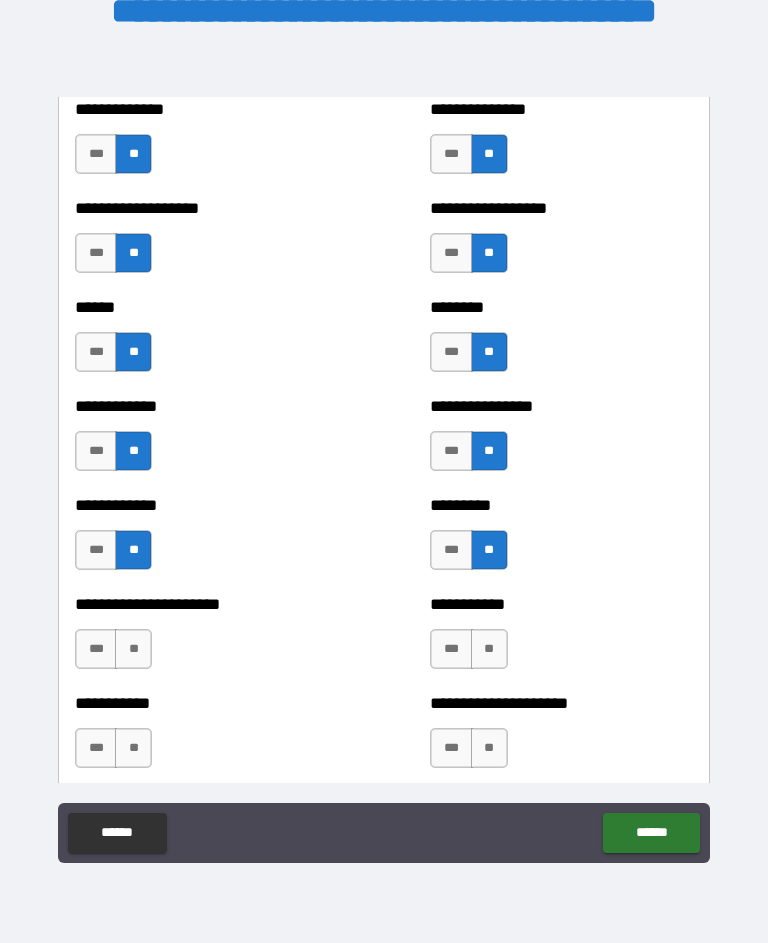click on "**" at bounding box center (133, 649) 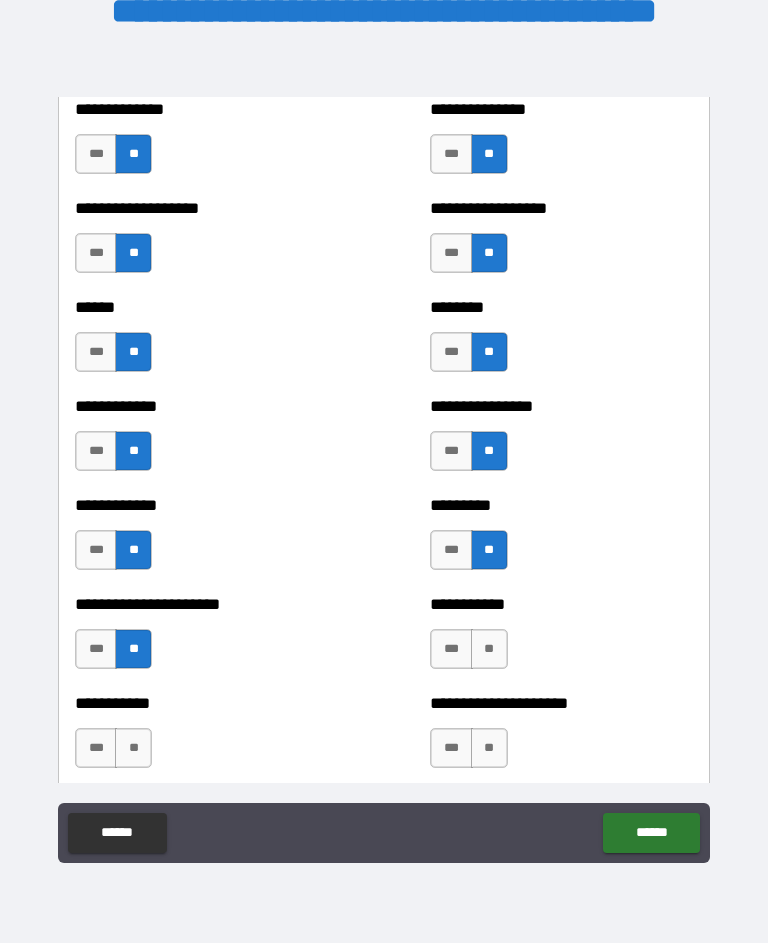 click on "**" at bounding box center [489, 649] 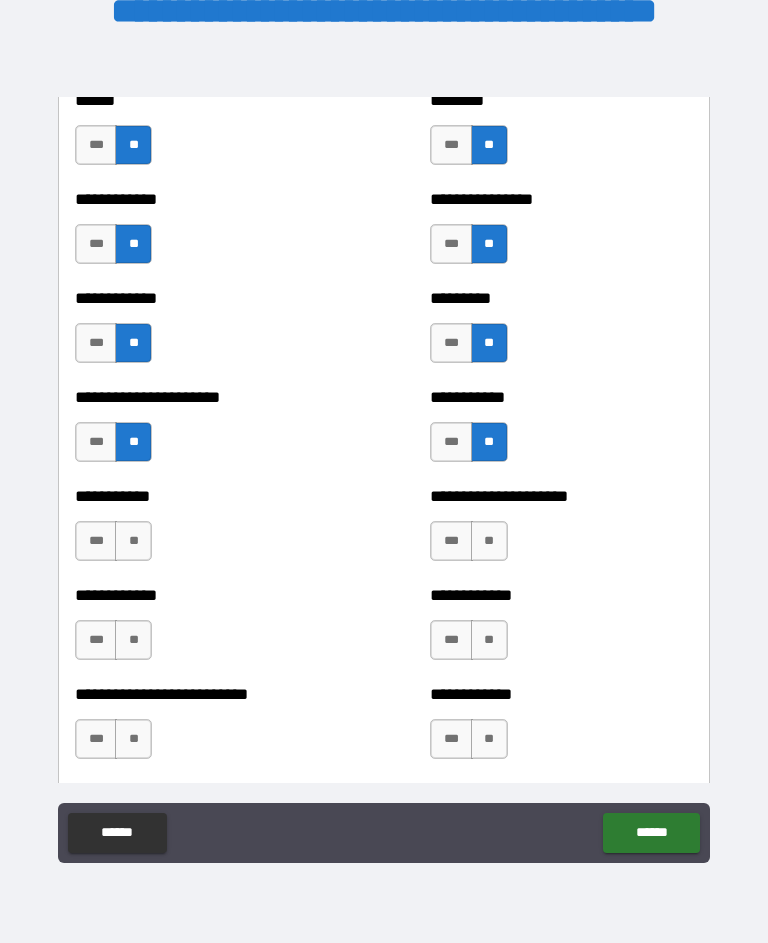 scroll, scrollTop: 5152, scrollLeft: 0, axis: vertical 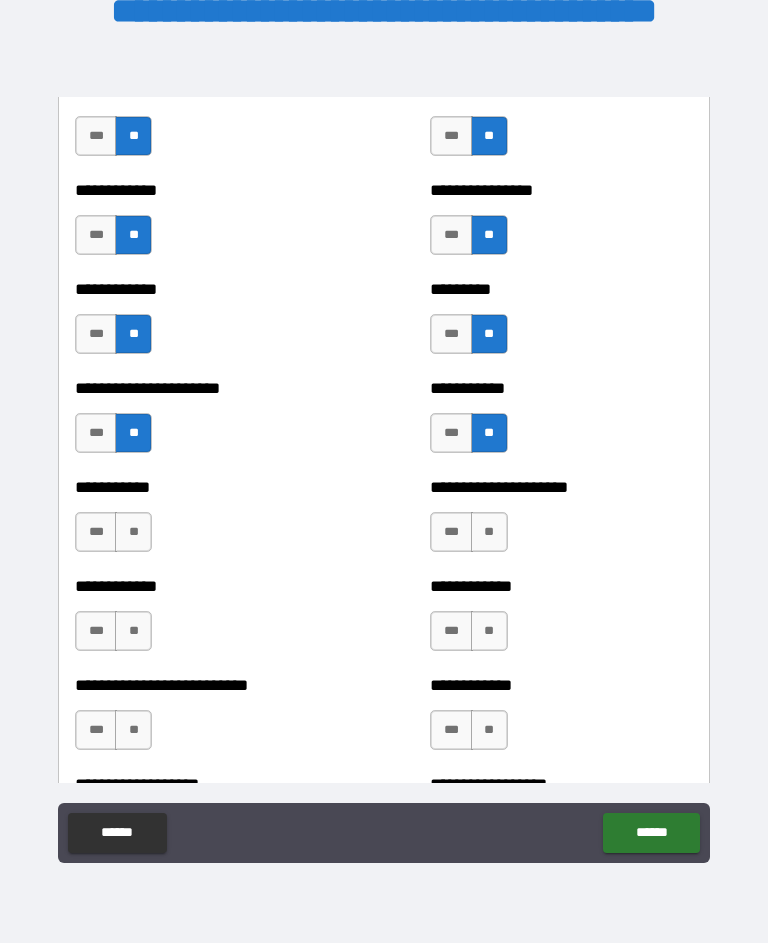 click on "**" at bounding box center [133, 532] 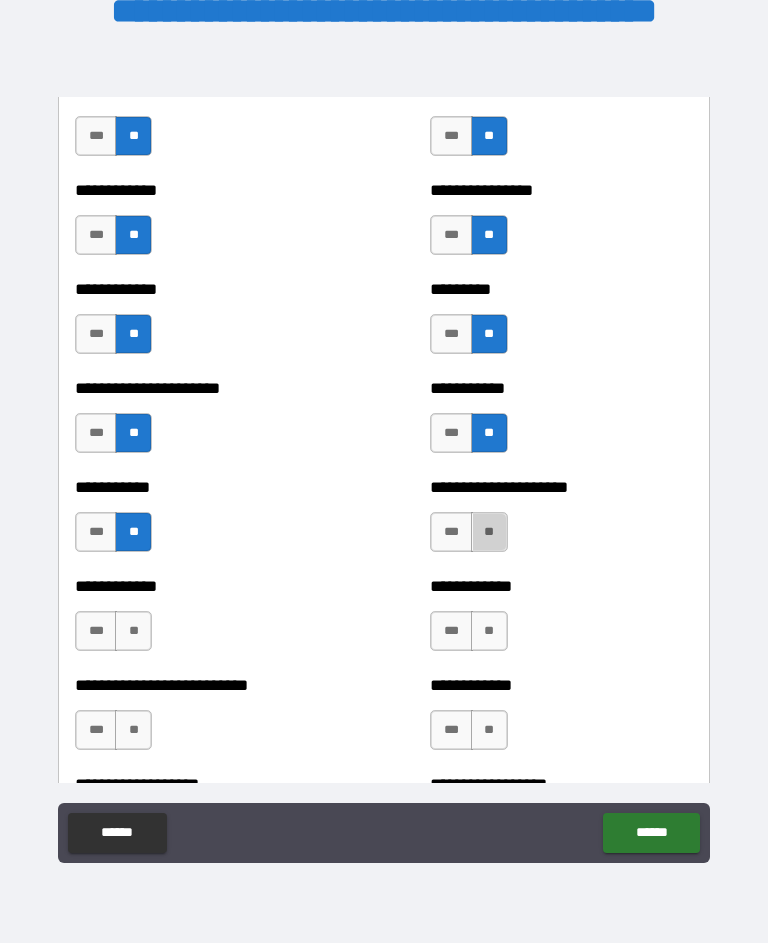 click on "**" at bounding box center (489, 532) 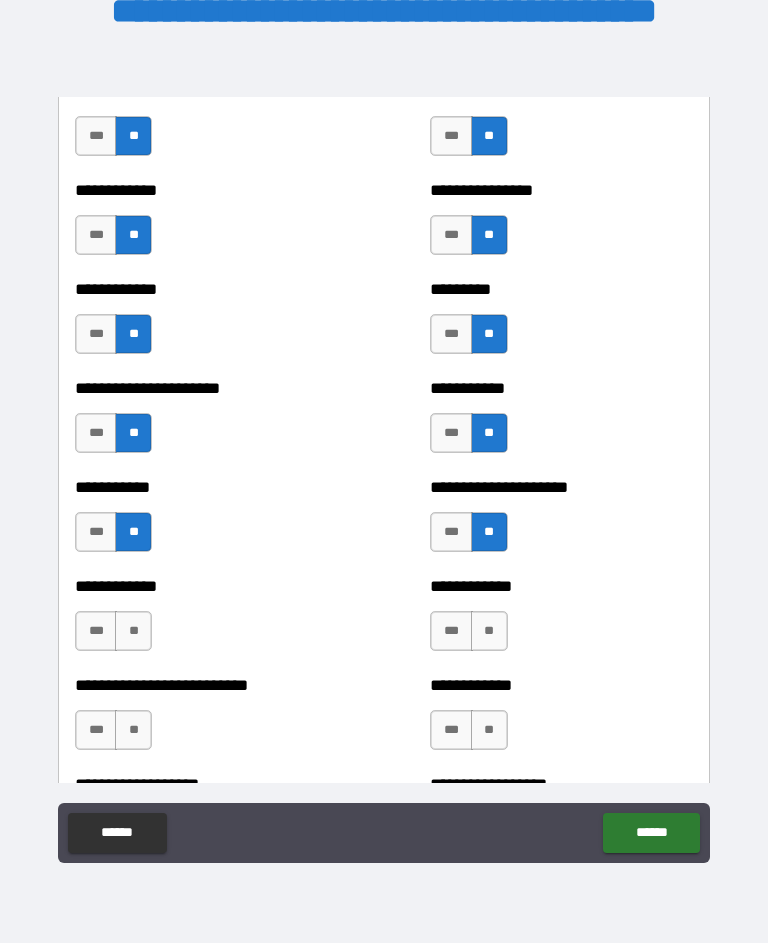 click on "**" at bounding box center (133, 631) 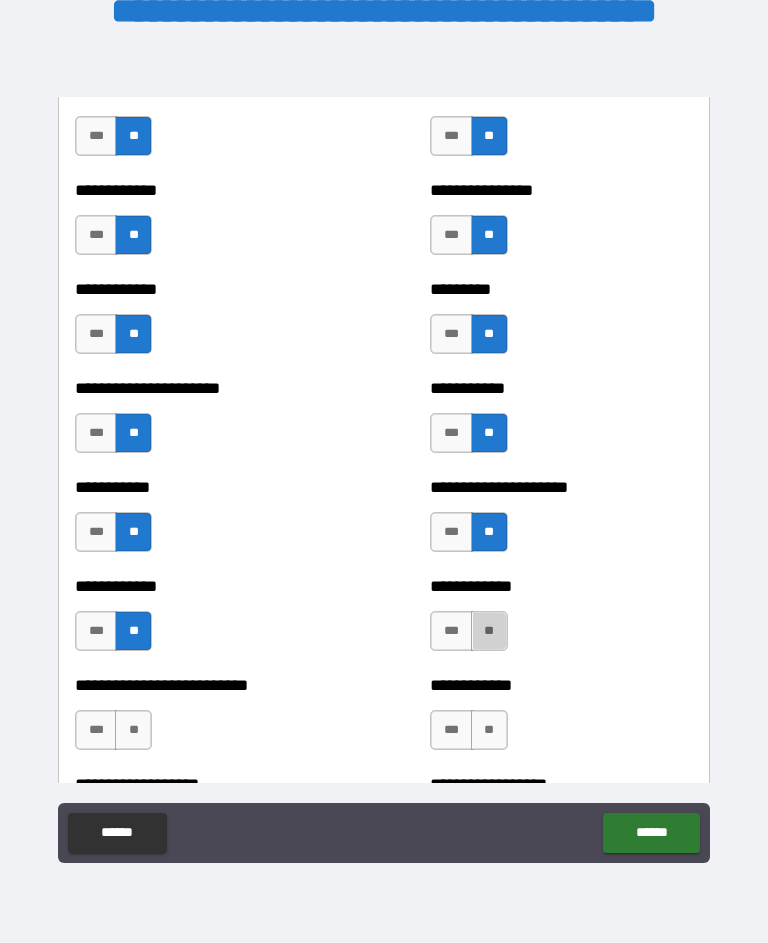click on "**" at bounding box center (489, 631) 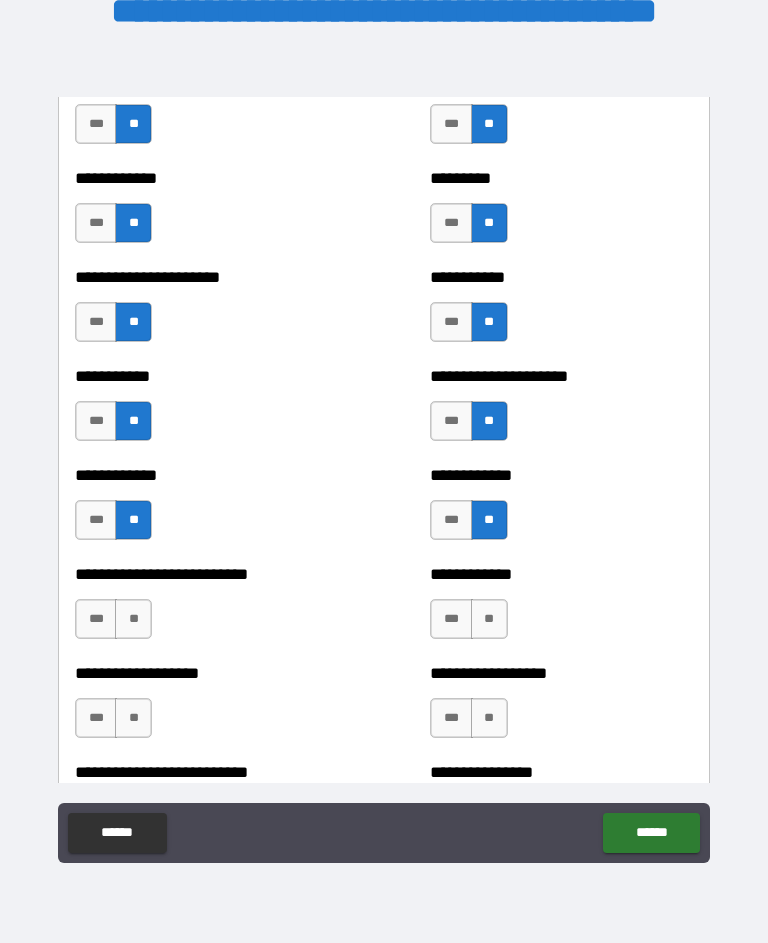 scroll, scrollTop: 5307, scrollLeft: 0, axis: vertical 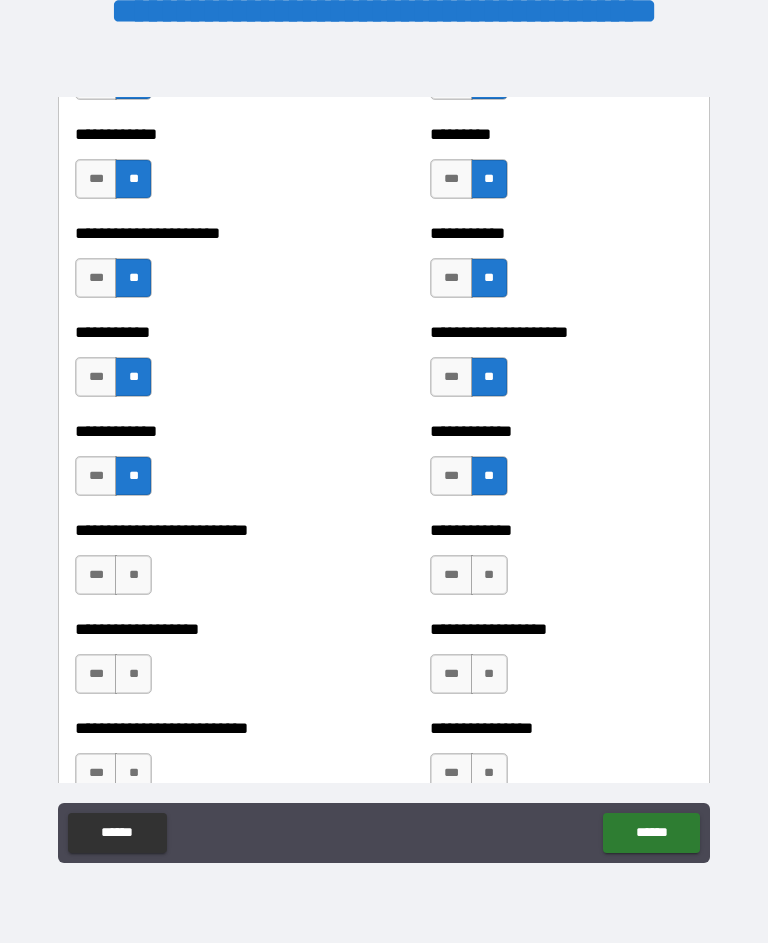 click on "**" at bounding box center (133, 575) 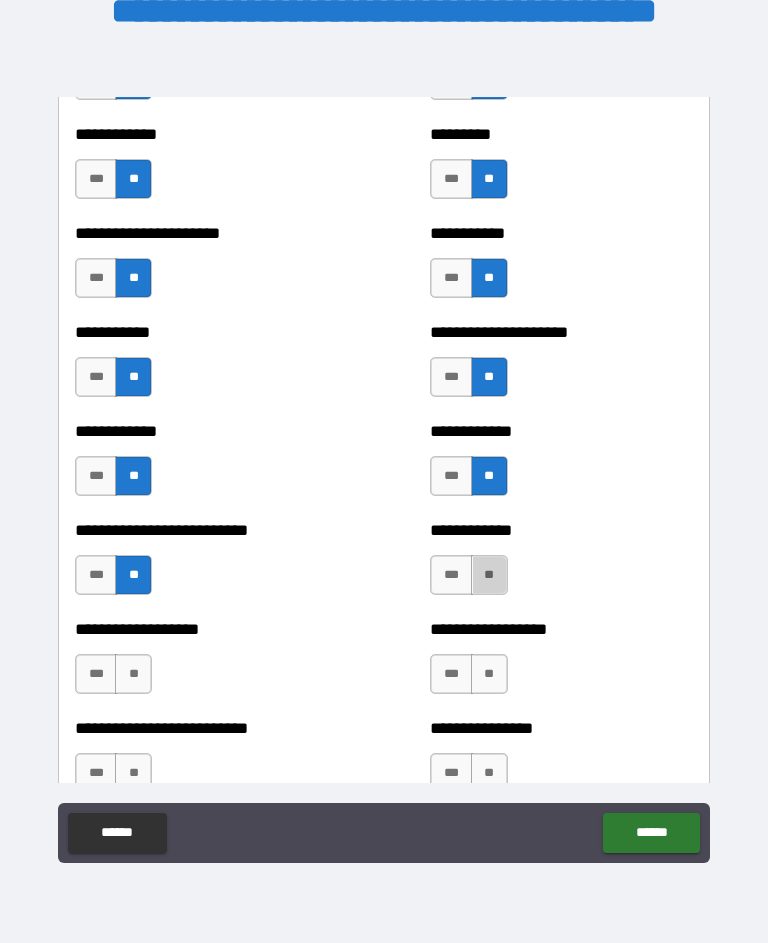 click on "**" at bounding box center (489, 575) 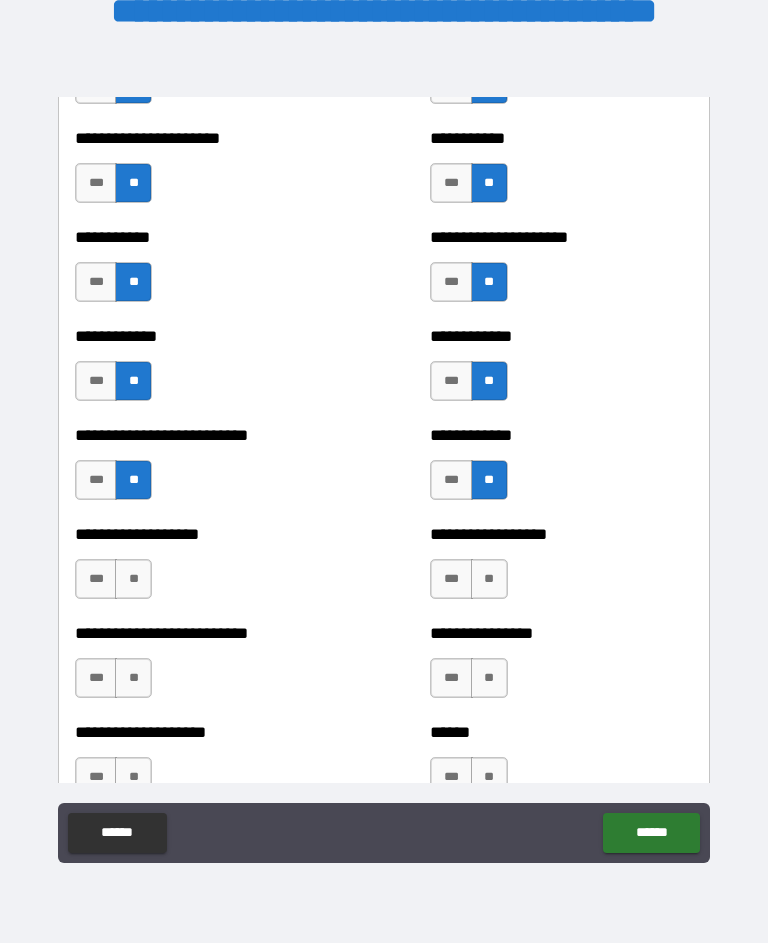 scroll, scrollTop: 5417, scrollLeft: 0, axis: vertical 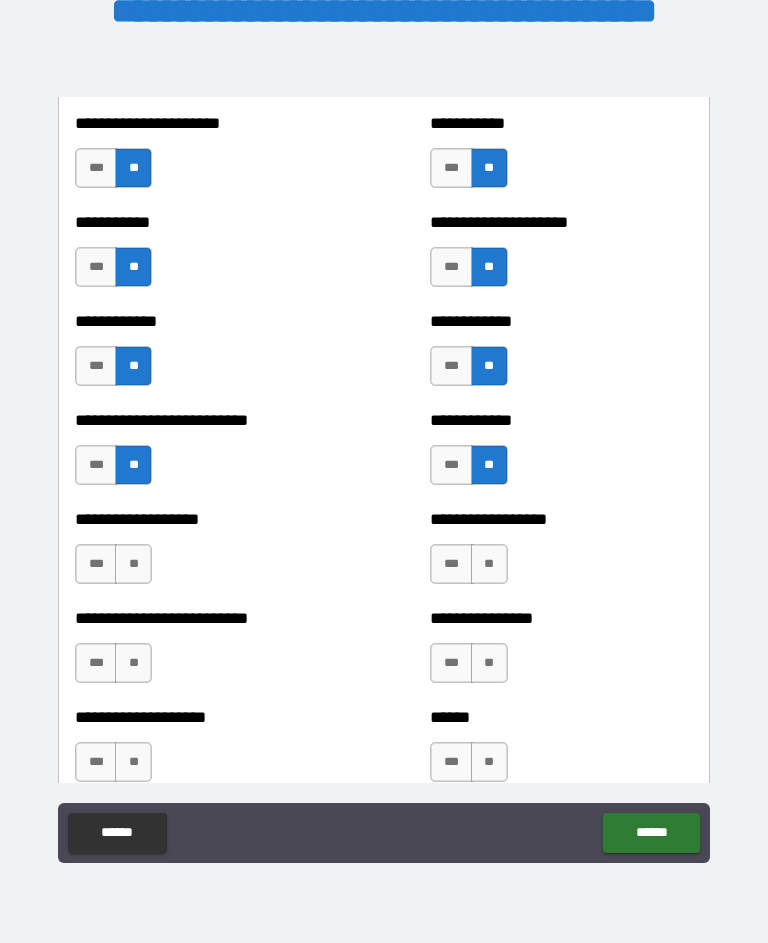 click on "**" at bounding box center (133, 564) 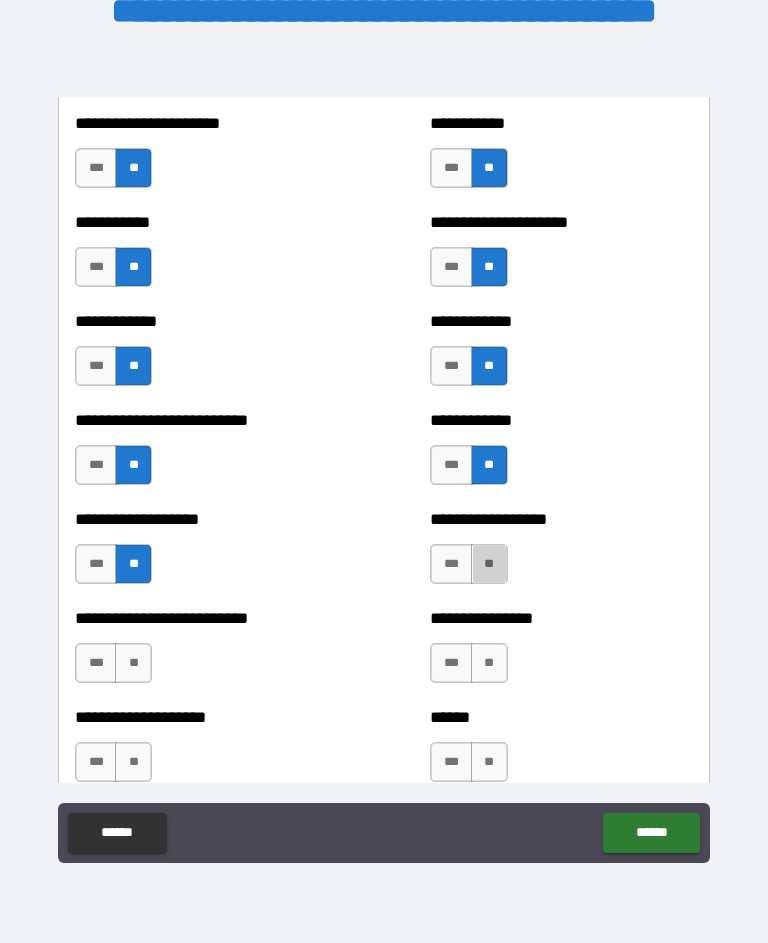 click on "**" at bounding box center (489, 564) 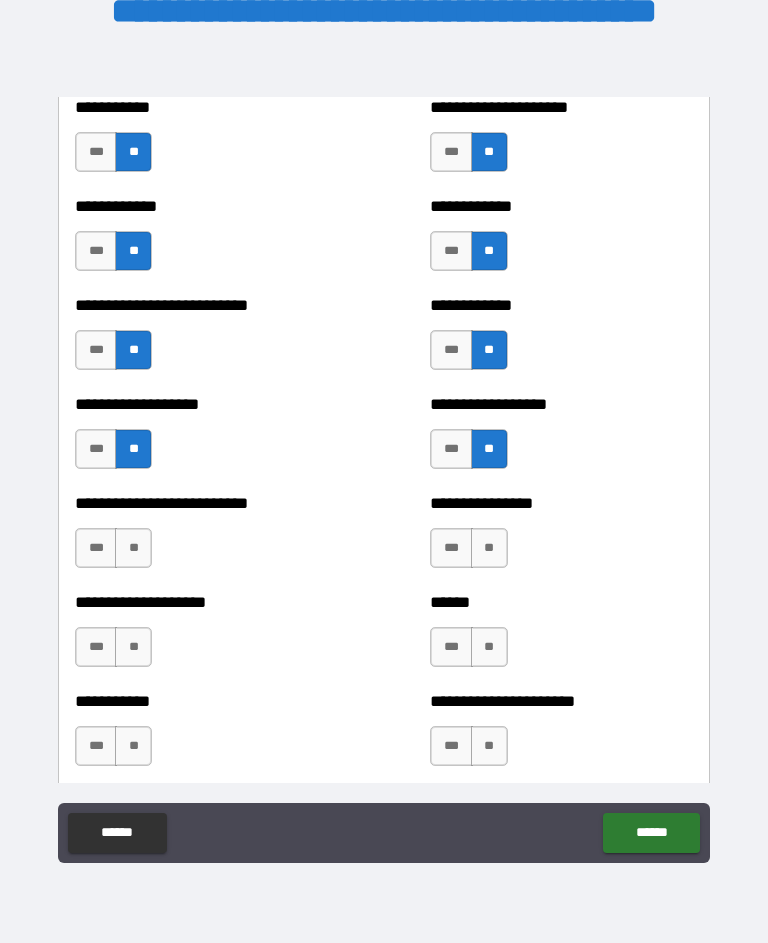 scroll, scrollTop: 5532, scrollLeft: 0, axis: vertical 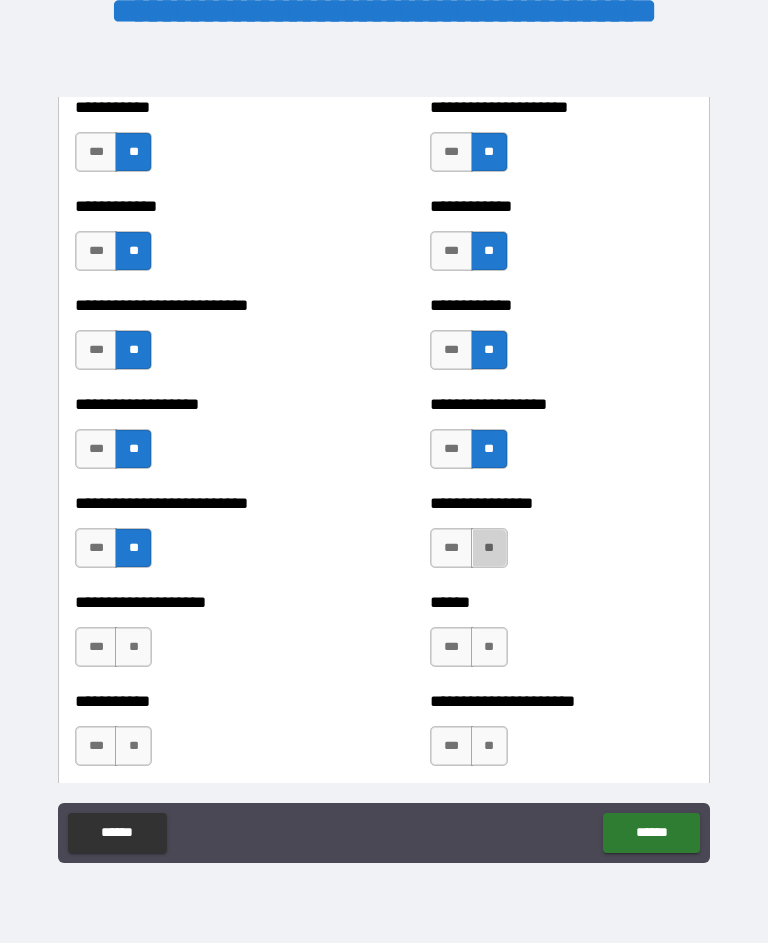 click on "**" at bounding box center (489, 548) 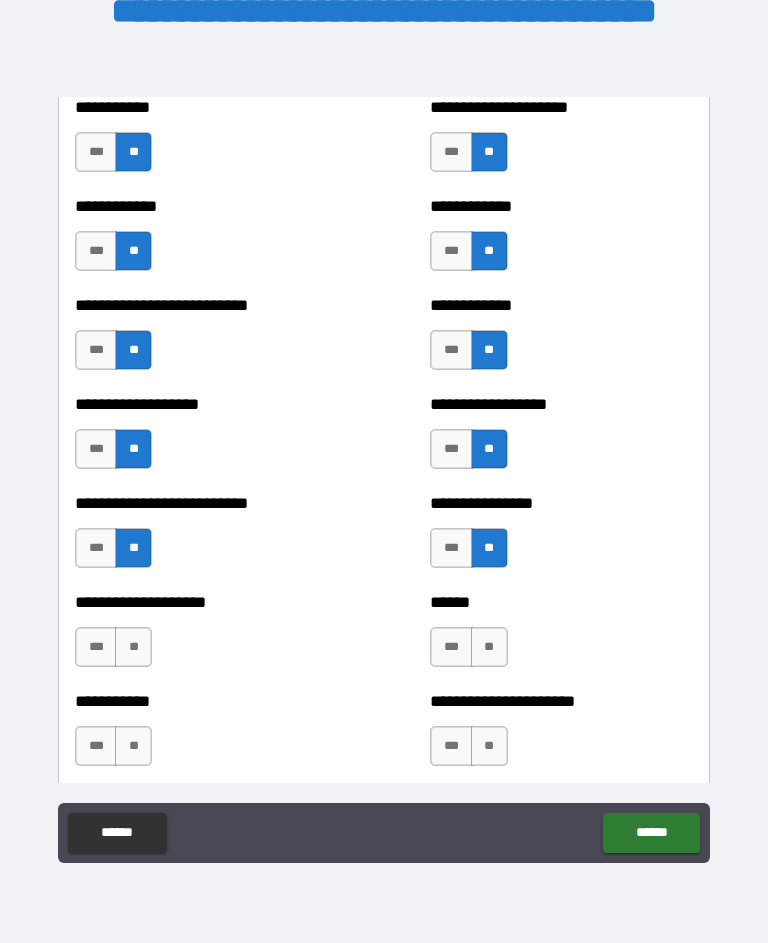 click on "**" at bounding box center [133, 647] 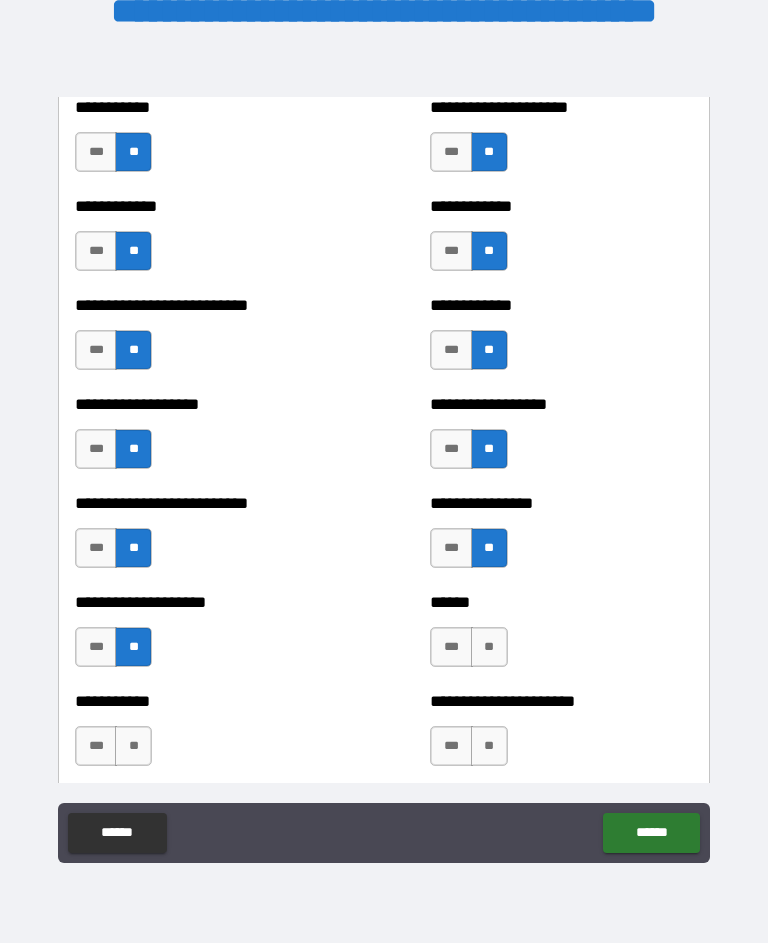 click on "**" at bounding box center (489, 647) 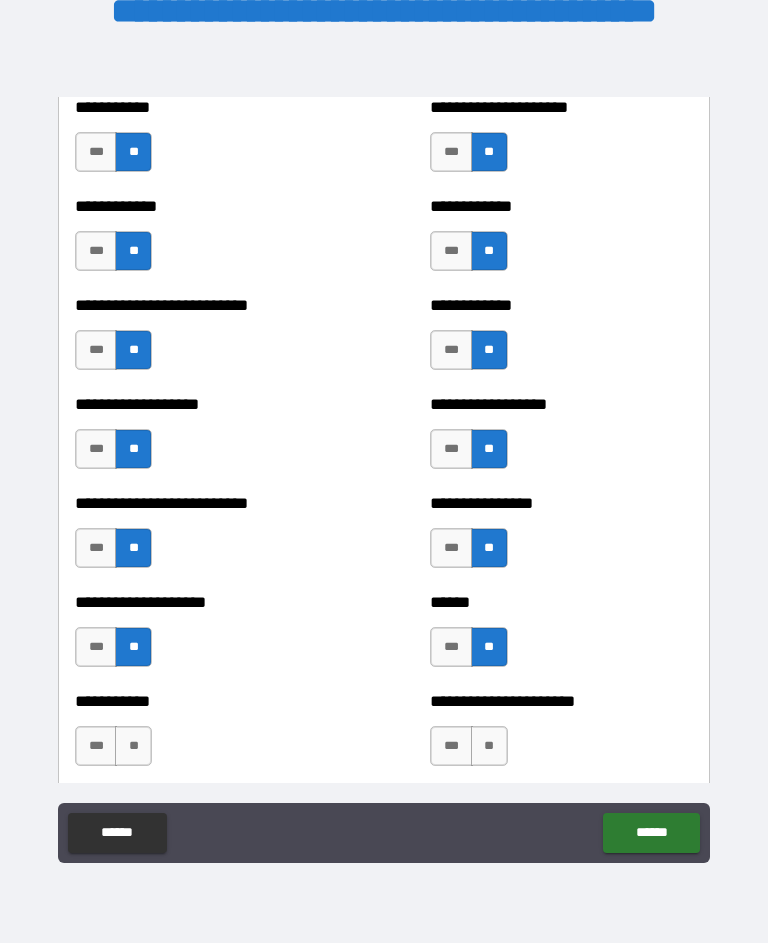 scroll, scrollTop: 5698, scrollLeft: 0, axis: vertical 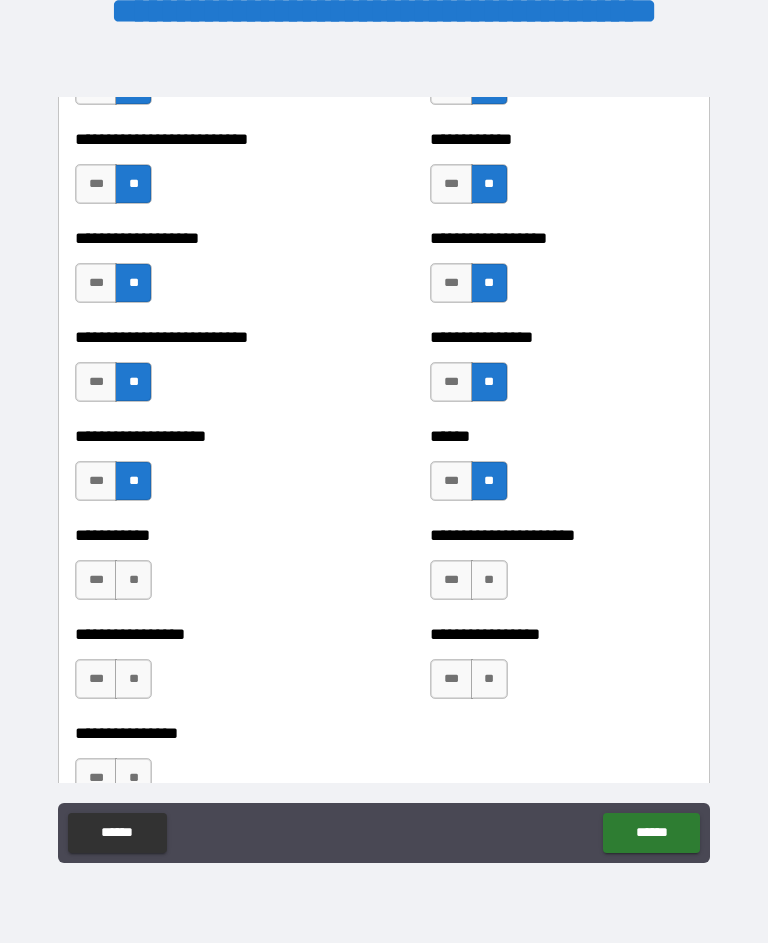 click on "**" at bounding box center (133, 580) 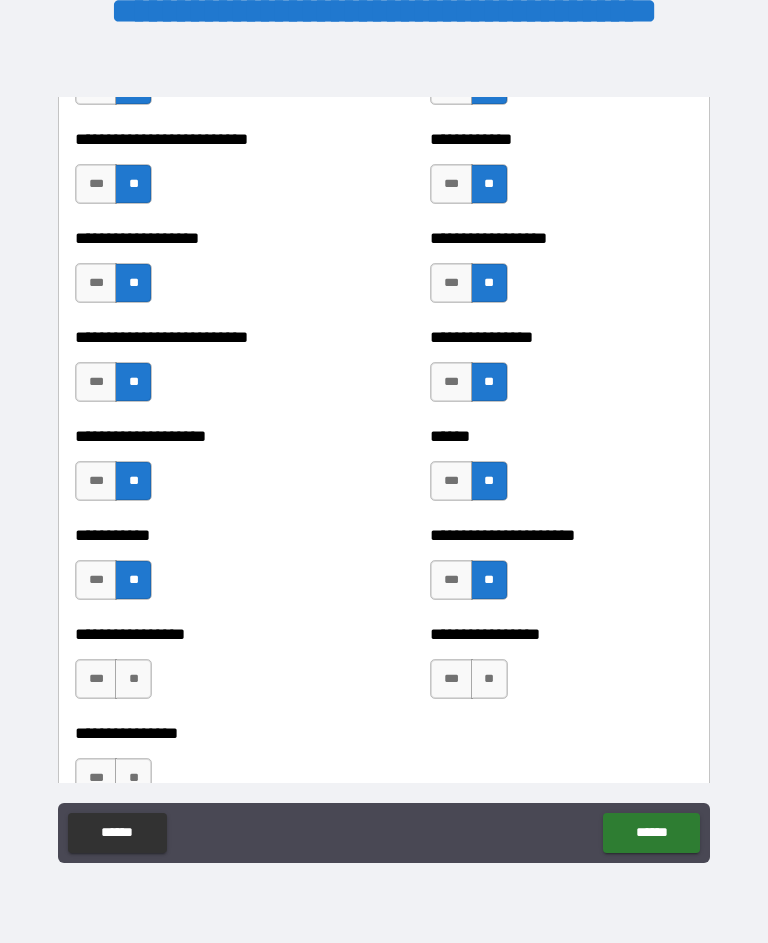 click on "**" at bounding box center (133, 679) 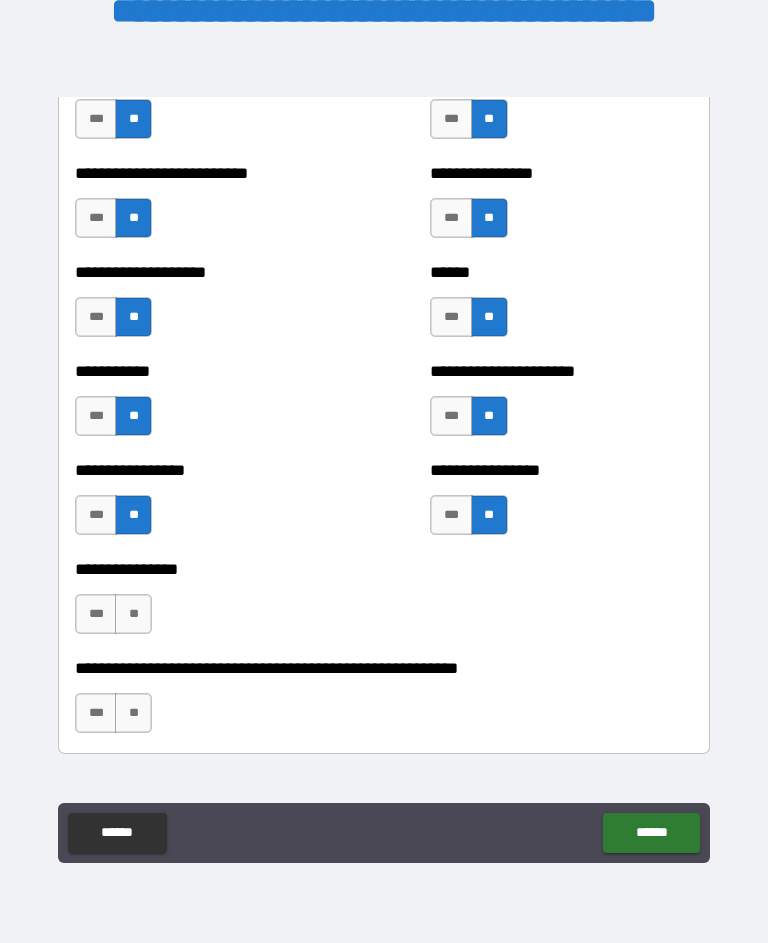 scroll, scrollTop: 5871, scrollLeft: 0, axis: vertical 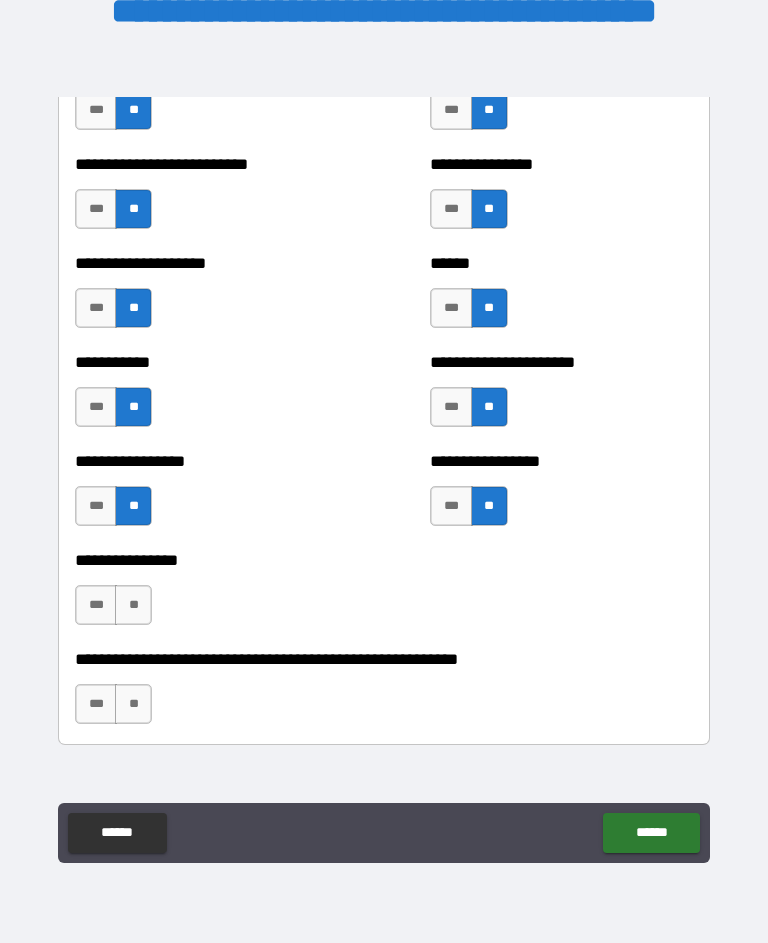 click on "**" at bounding box center (133, 605) 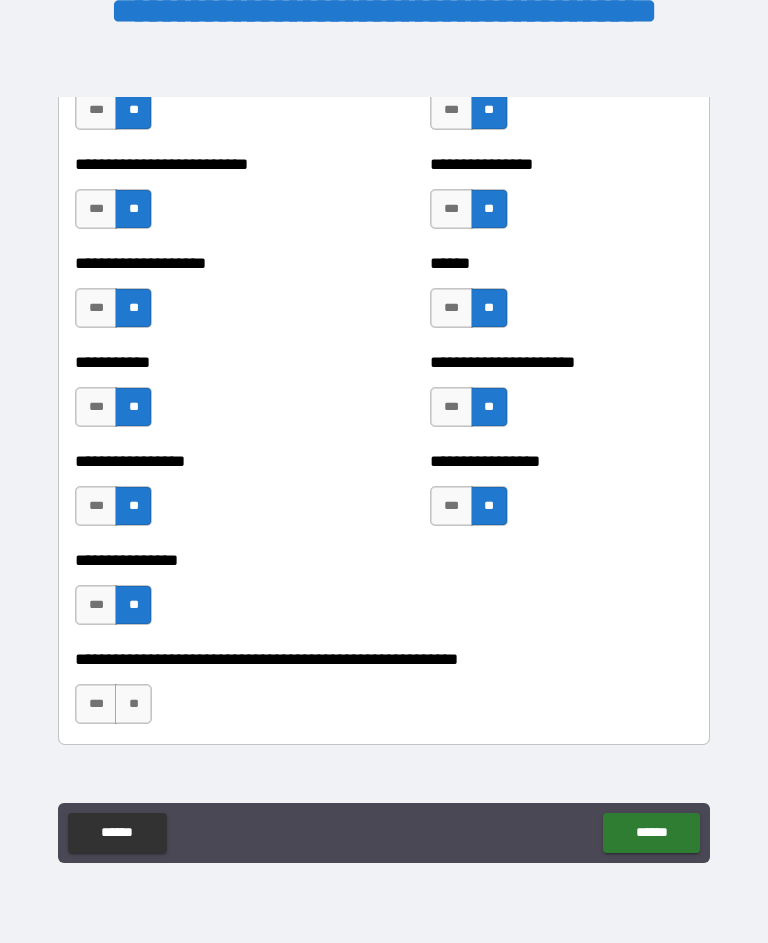 click on "**" at bounding box center [133, 704] 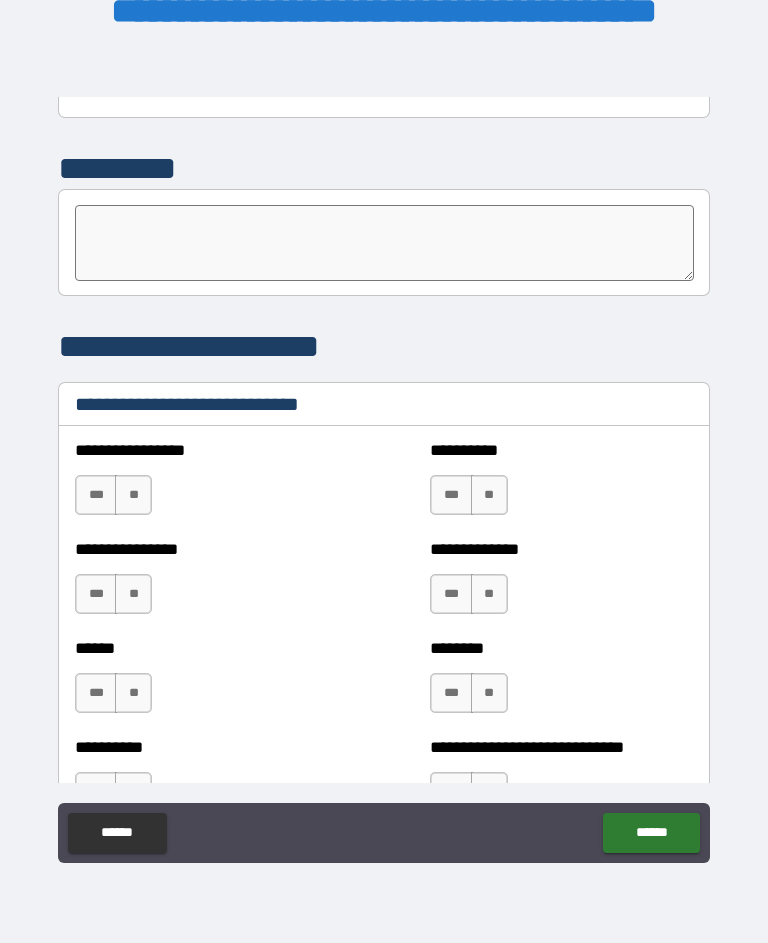 scroll 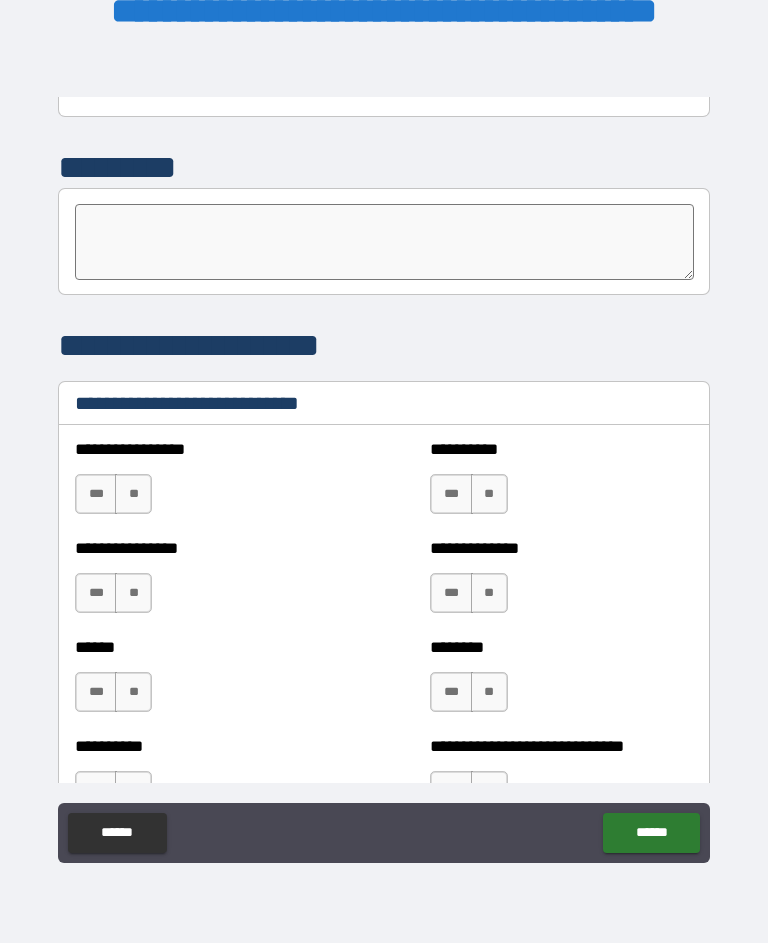 click on "**" at bounding box center [133, 494] 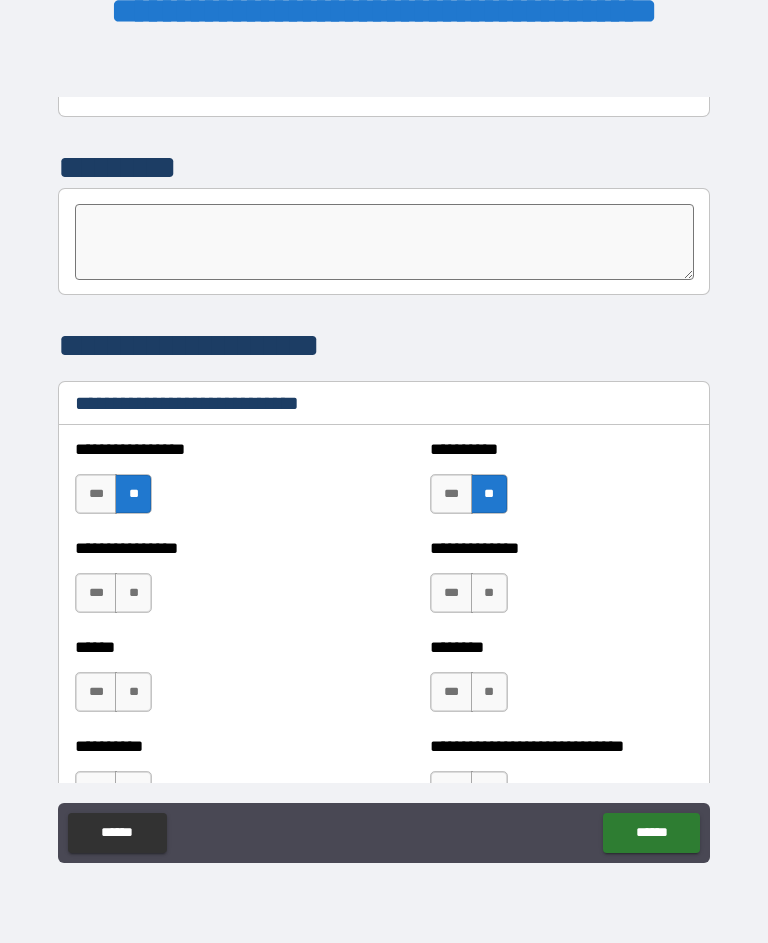 click on "**" at bounding box center [133, 593] 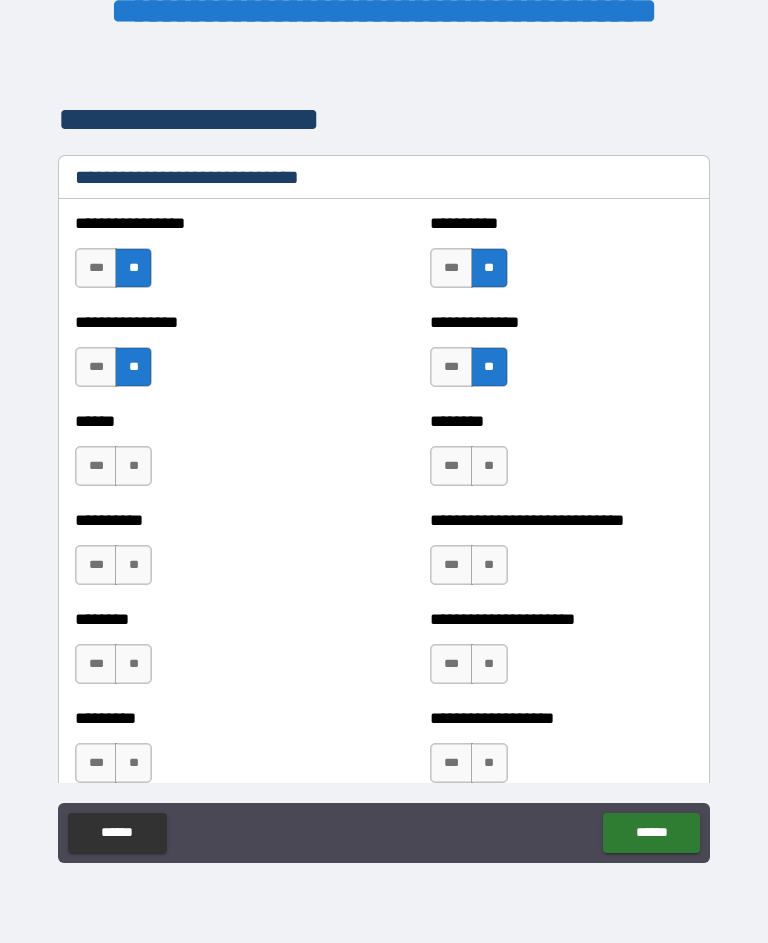 scroll, scrollTop: 6729, scrollLeft: 0, axis: vertical 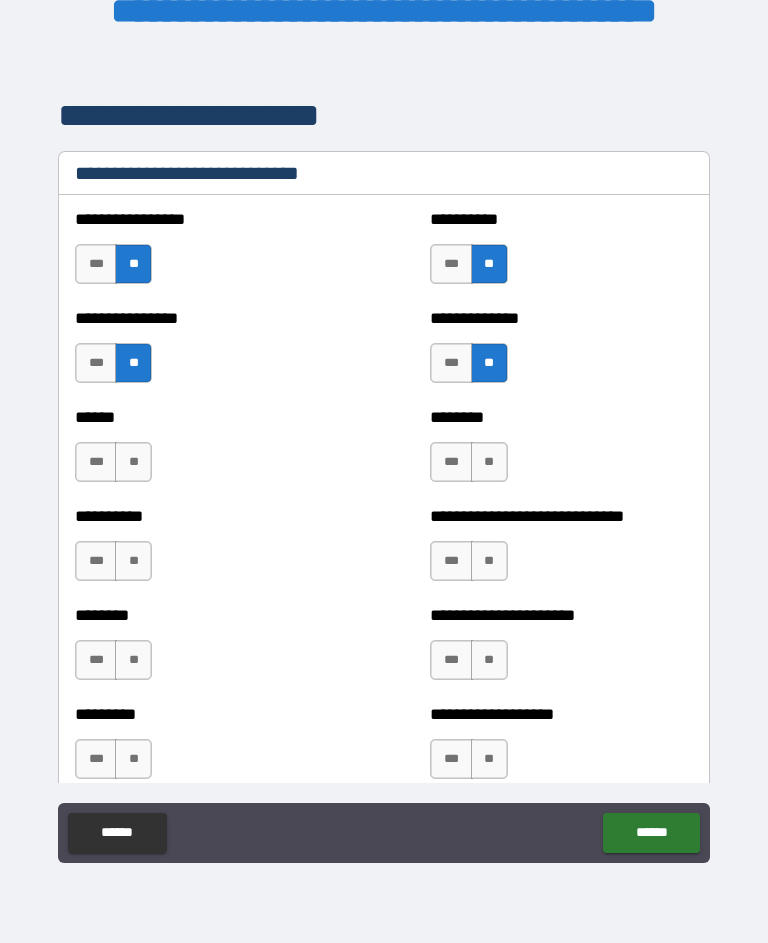 click on "**" at bounding box center (133, 462) 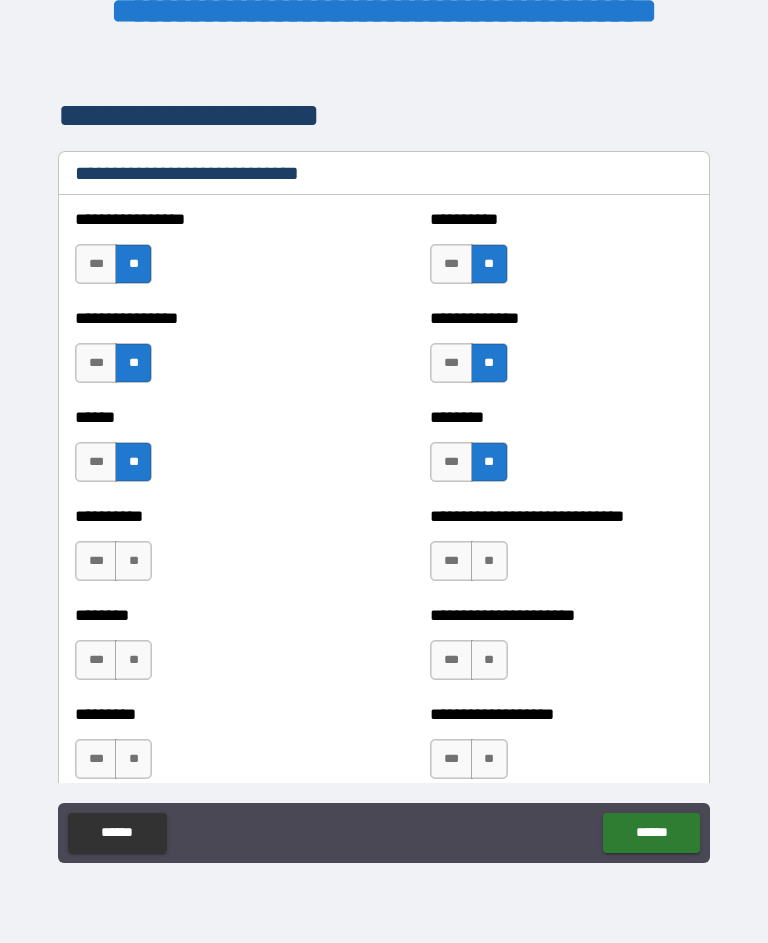 click on "**" at bounding box center [489, 561] 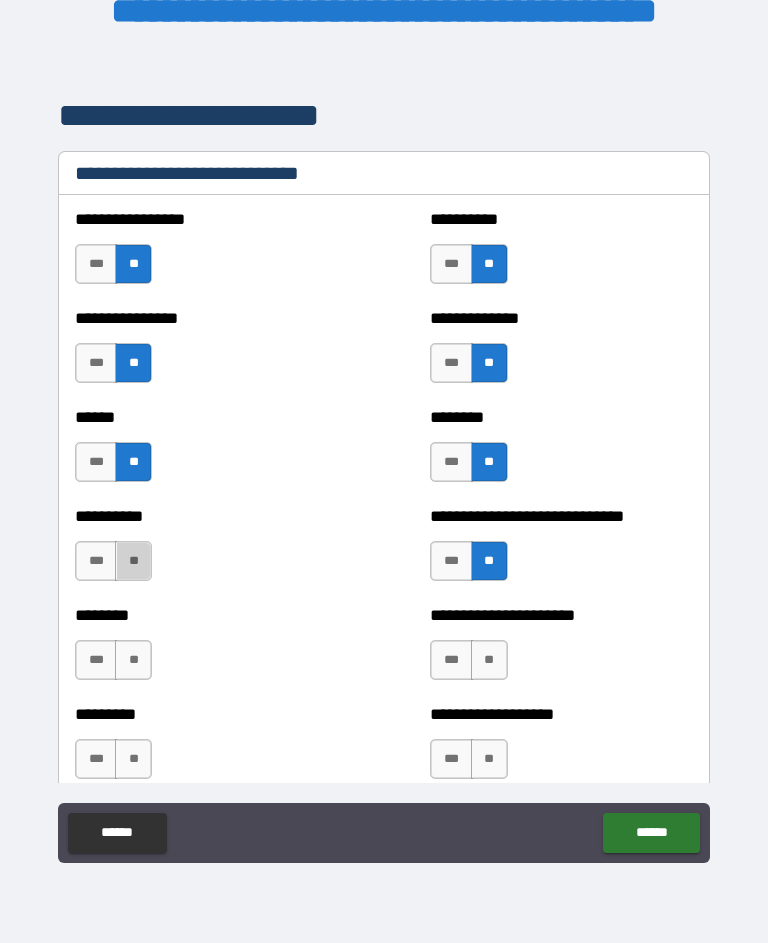 click on "**" at bounding box center (133, 561) 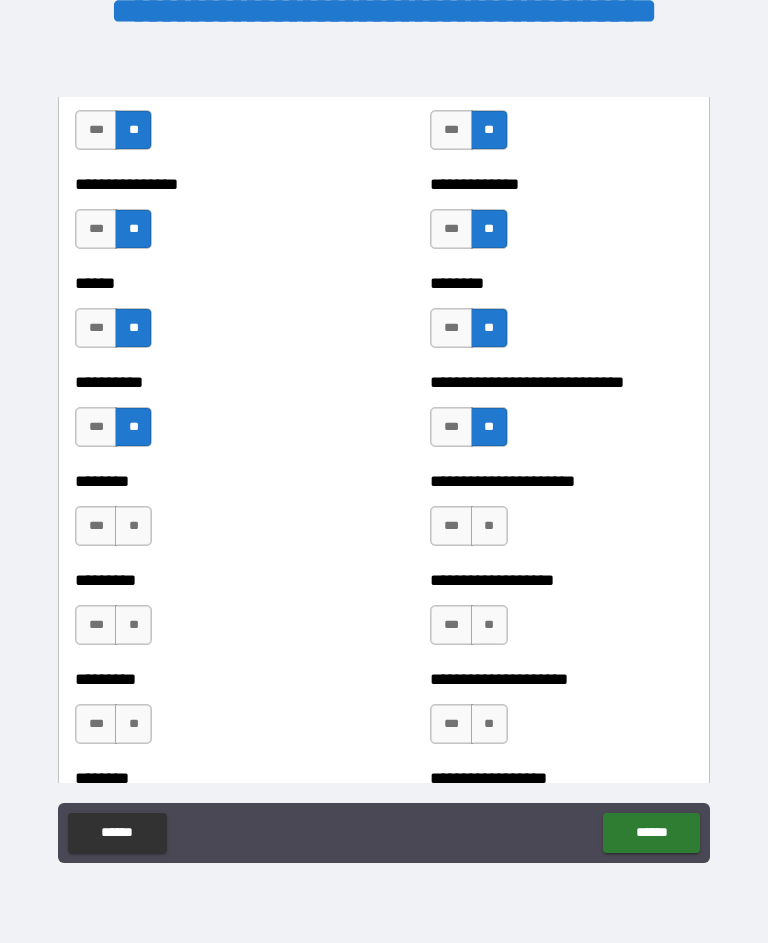 scroll, scrollTop: 6866, scrollLeft: 0, axis: vertical 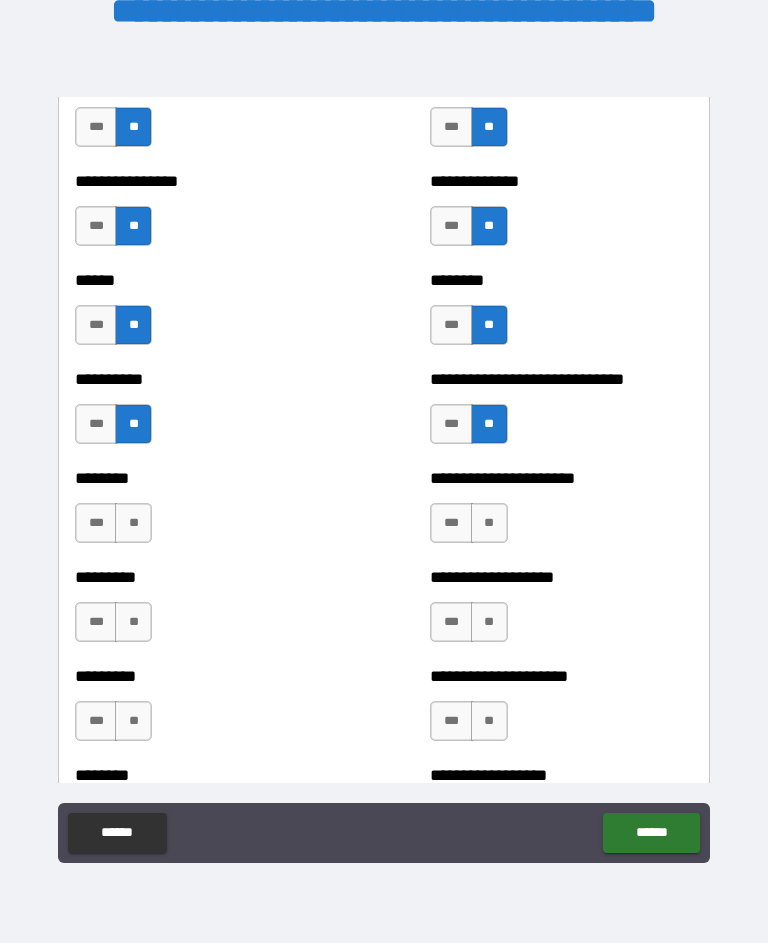 click on "**" at bounding box center (133, 523) 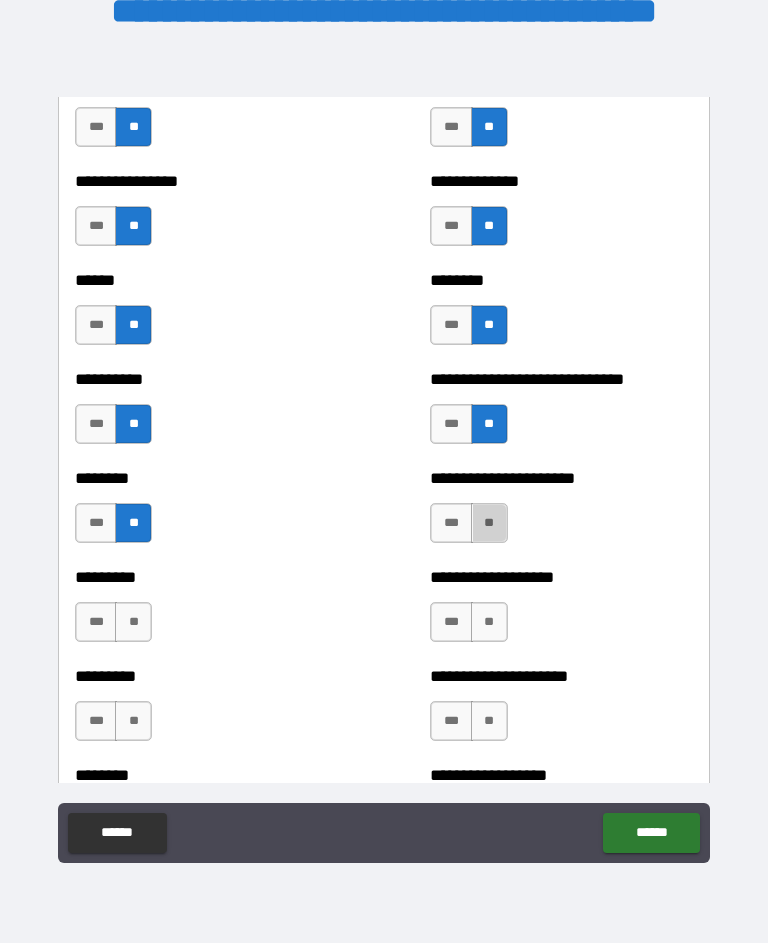 click on "**" at bounding box center (489, 523) 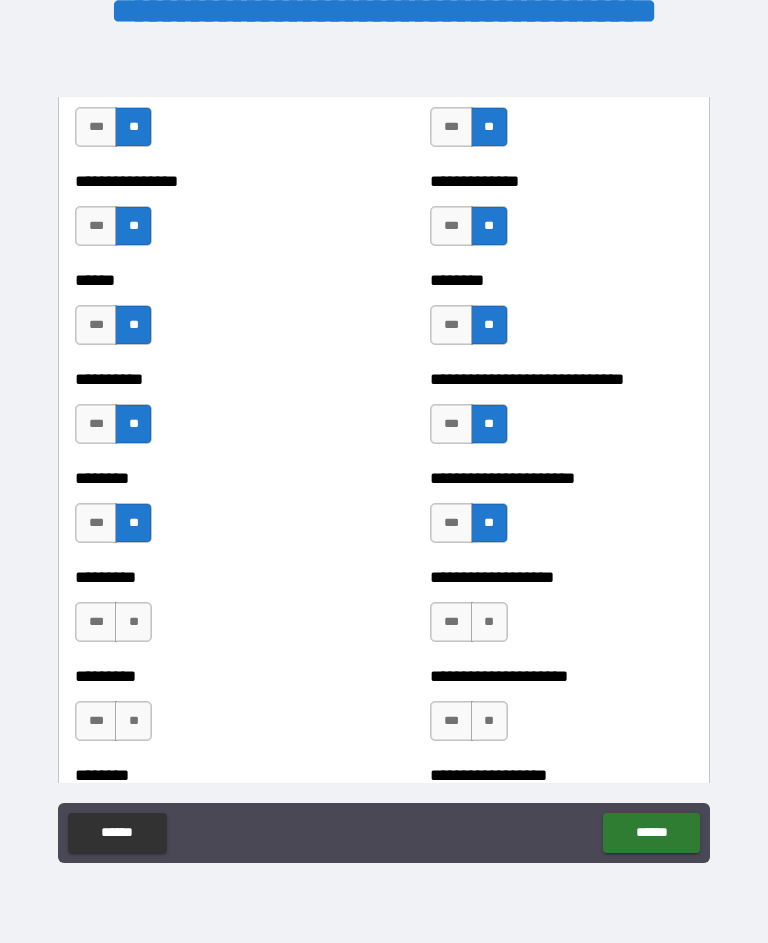 click on "**" at bounding box center [489, 622] 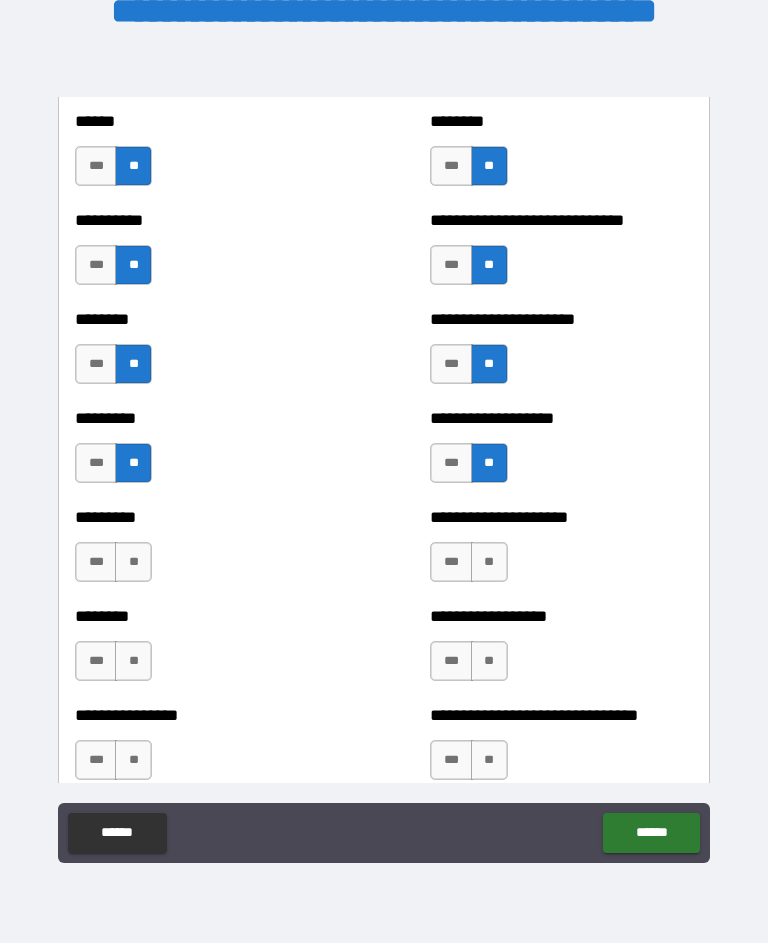 scroll, scrollTop: 7032, scrollLeft: 0, axis: vertical 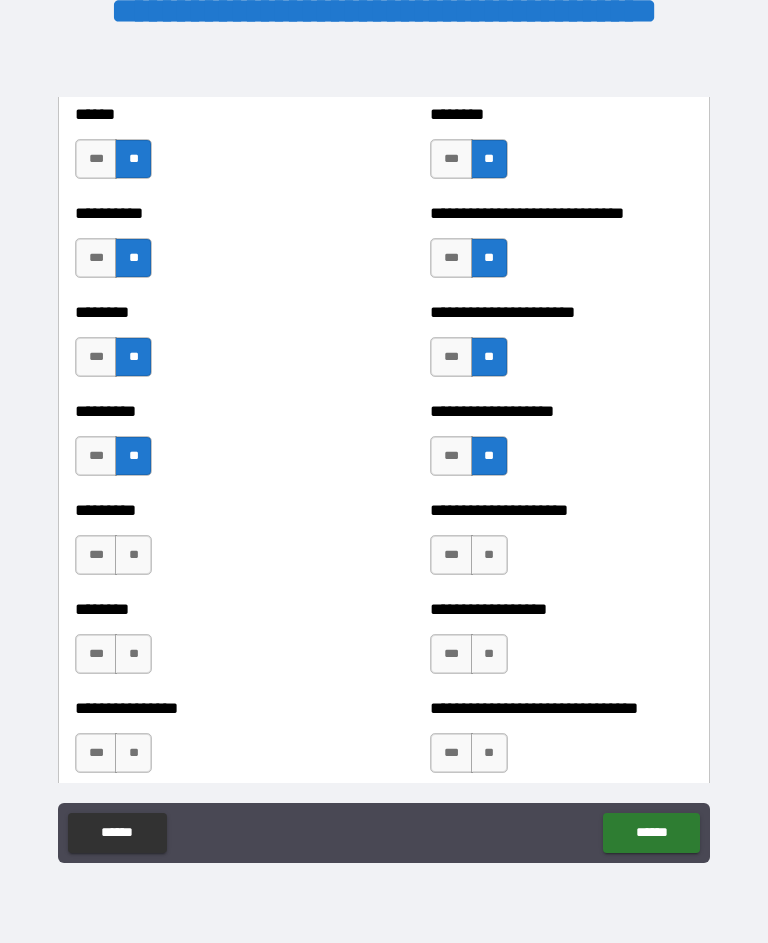 click on "**" at bounding box center (133, 555) 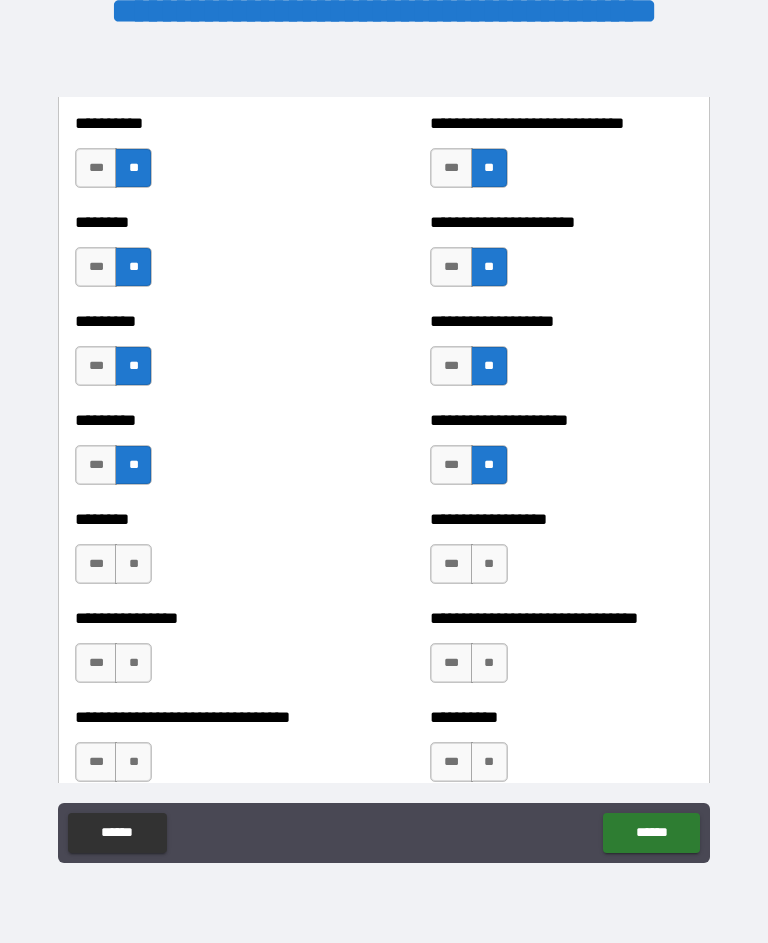 scroll, scrollTop: 7125, scrollLeft: 0, axis: vertical 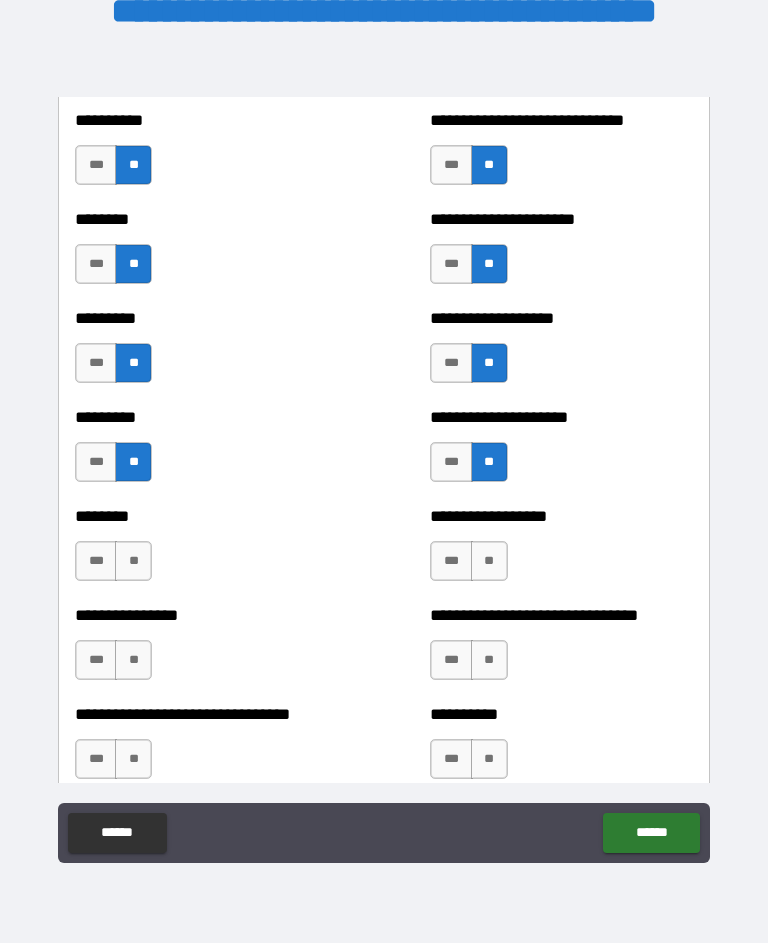 click on "**" at bounding box center [489, 561] 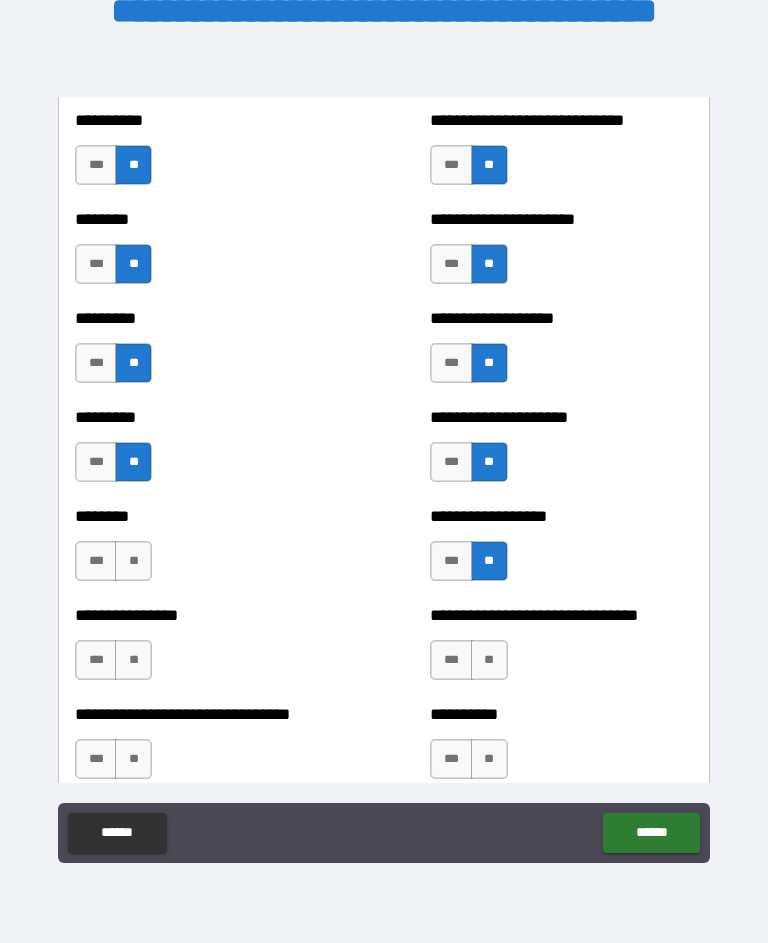 click on "**" at bounding box center (133, 561) 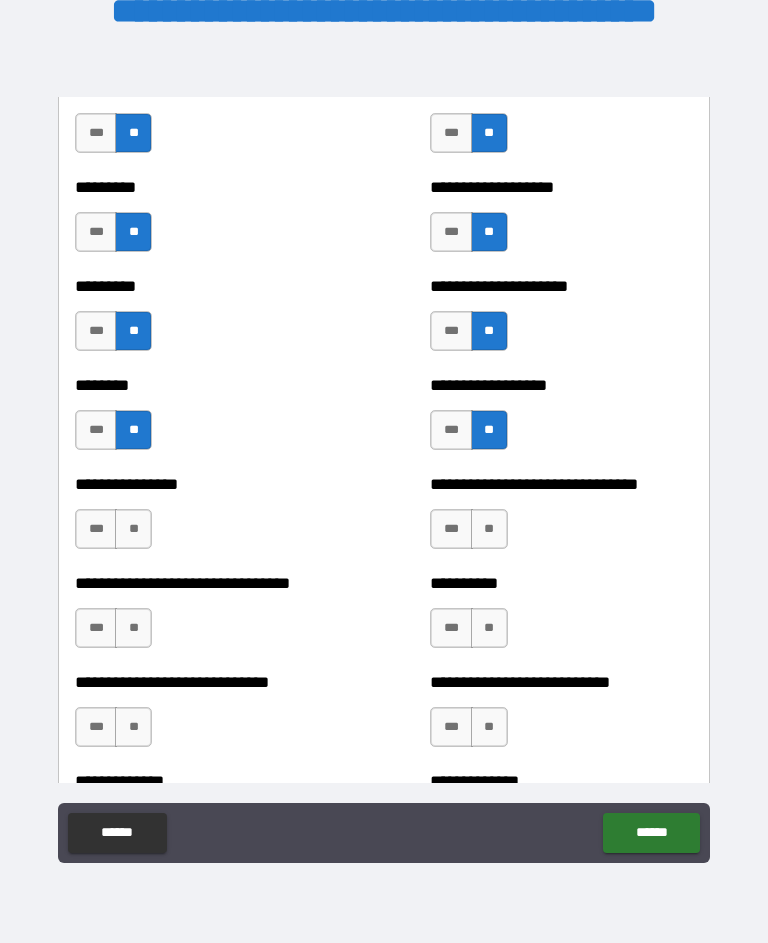 scroll, scrollTop: 7263, scrollLeft: 0, axis: vertical 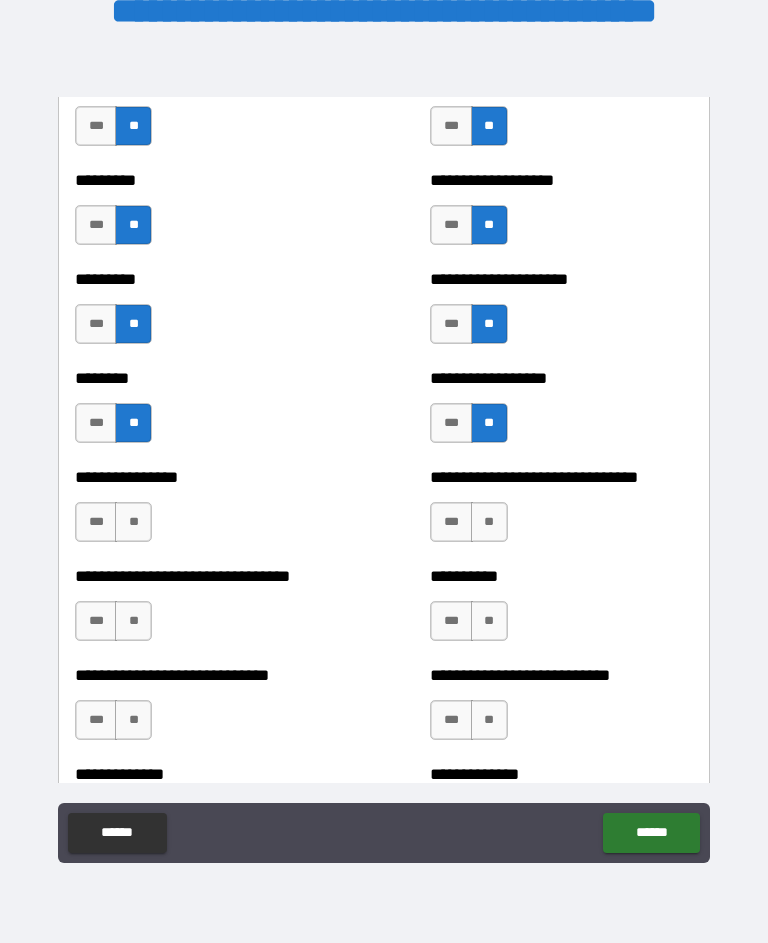 click on "**" at bounding box center [133, 522] 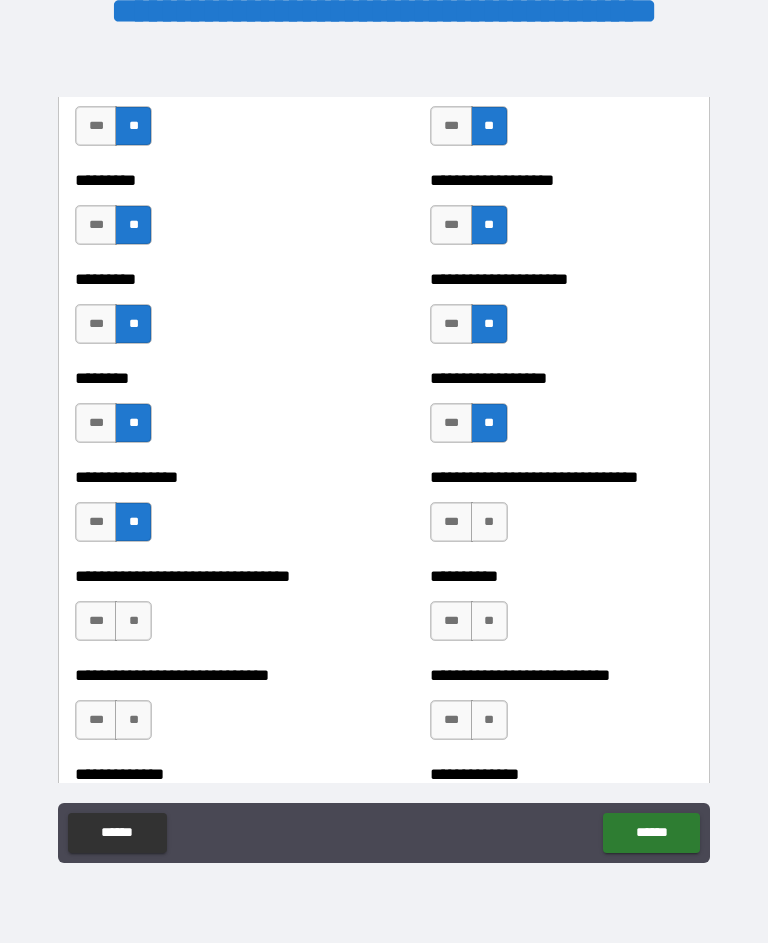 click on "**" at bounding box center (489, 522) 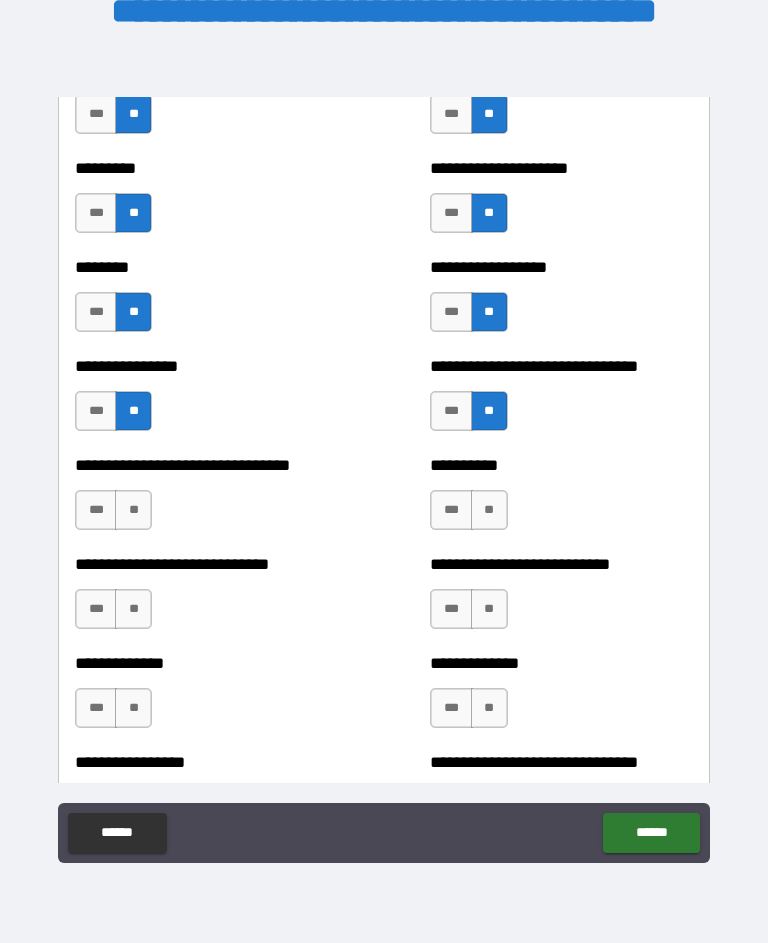 scroll, scrollTop: 7380, scrollLeft: 0, axis: vertical 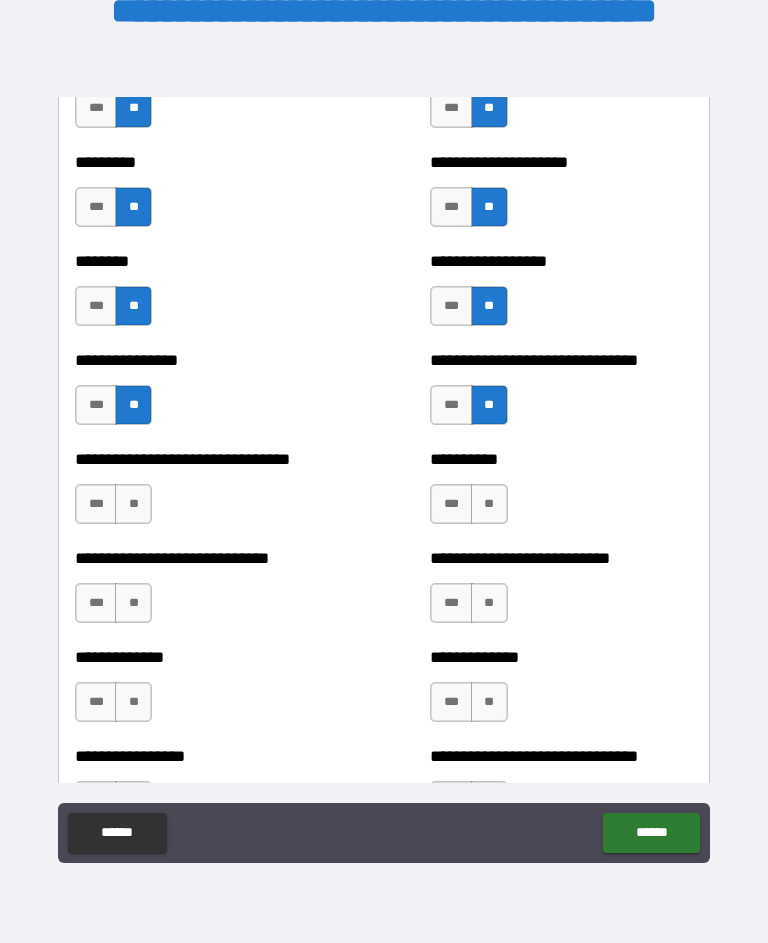 click on "**" at bounding box center (489, 504) 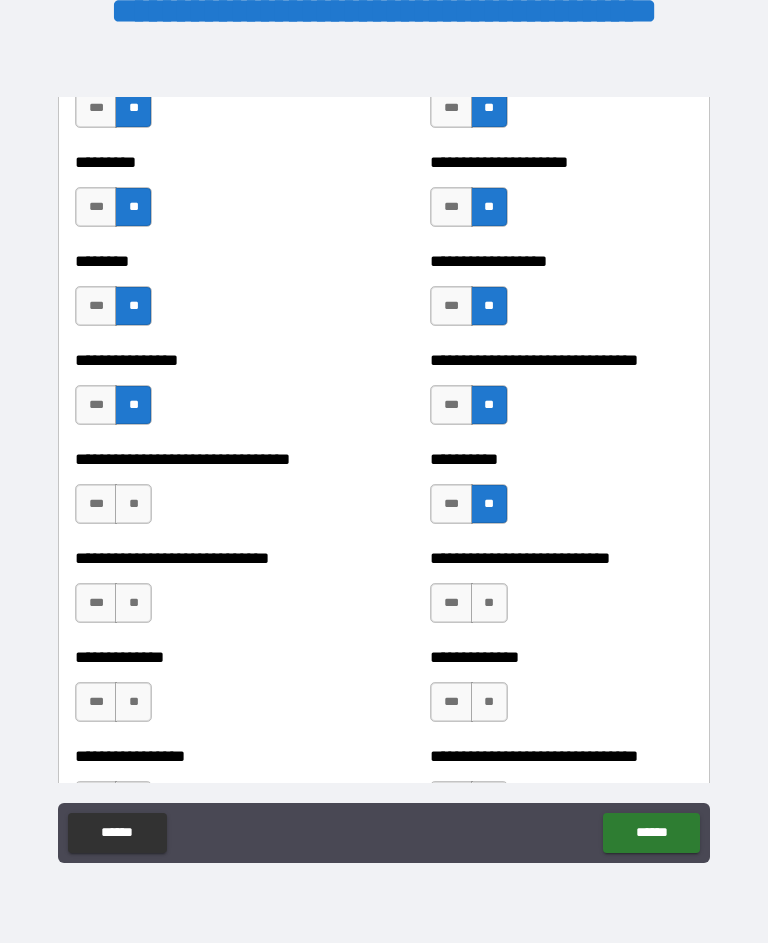 click on "**" at bounding box center (133, 504) 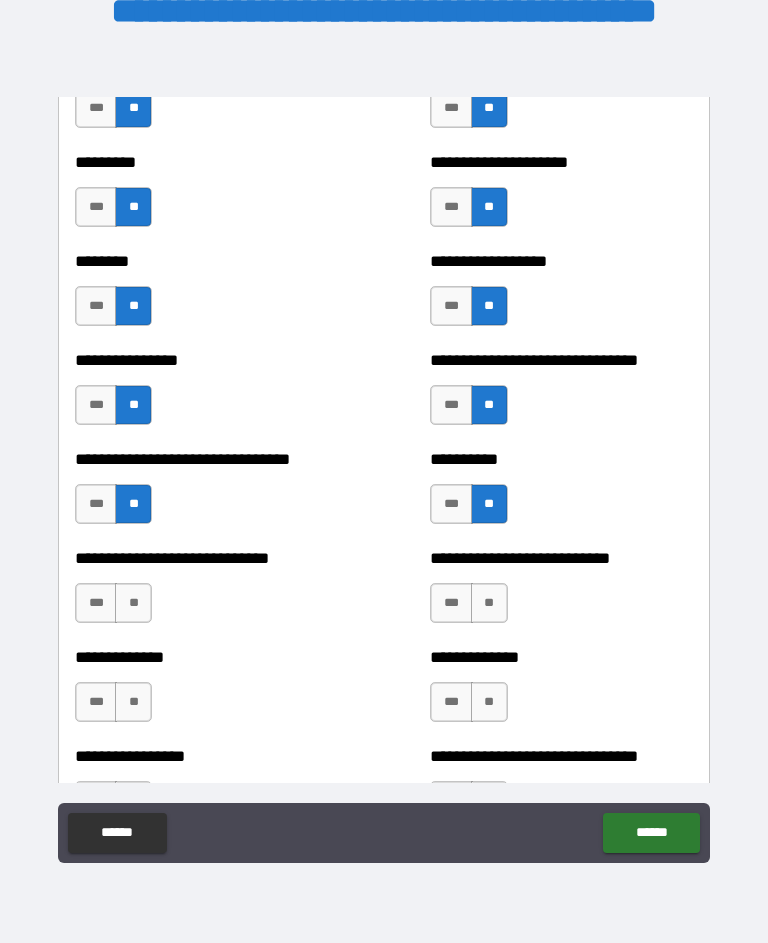 click on "**" at bounding box center (489, 603) 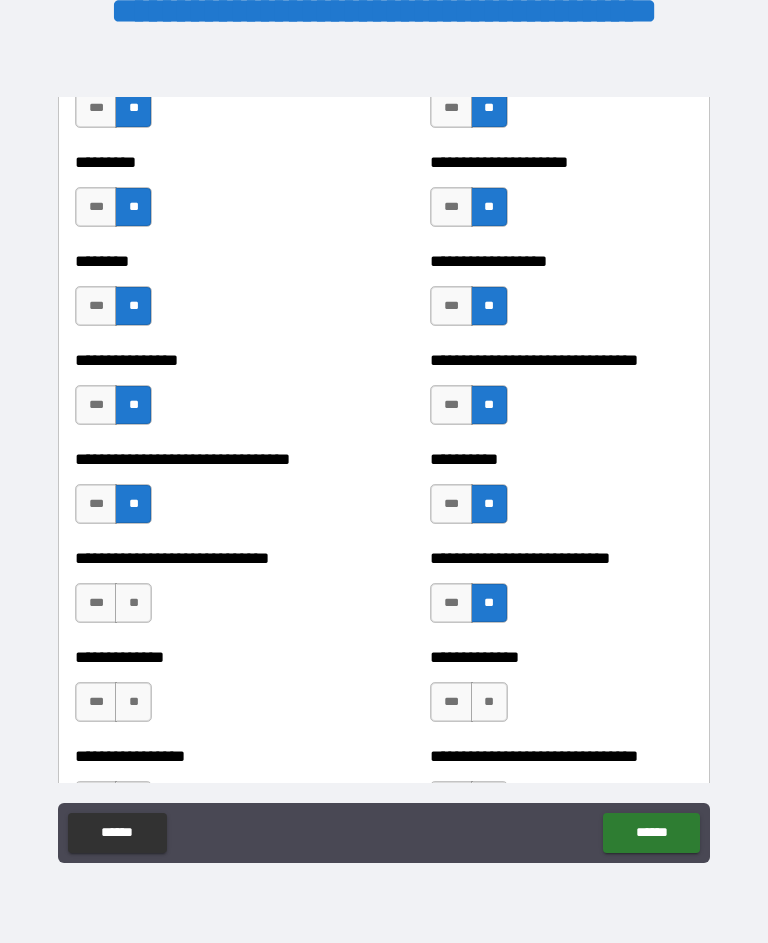 click on "**" at bounding box center [133, 603] 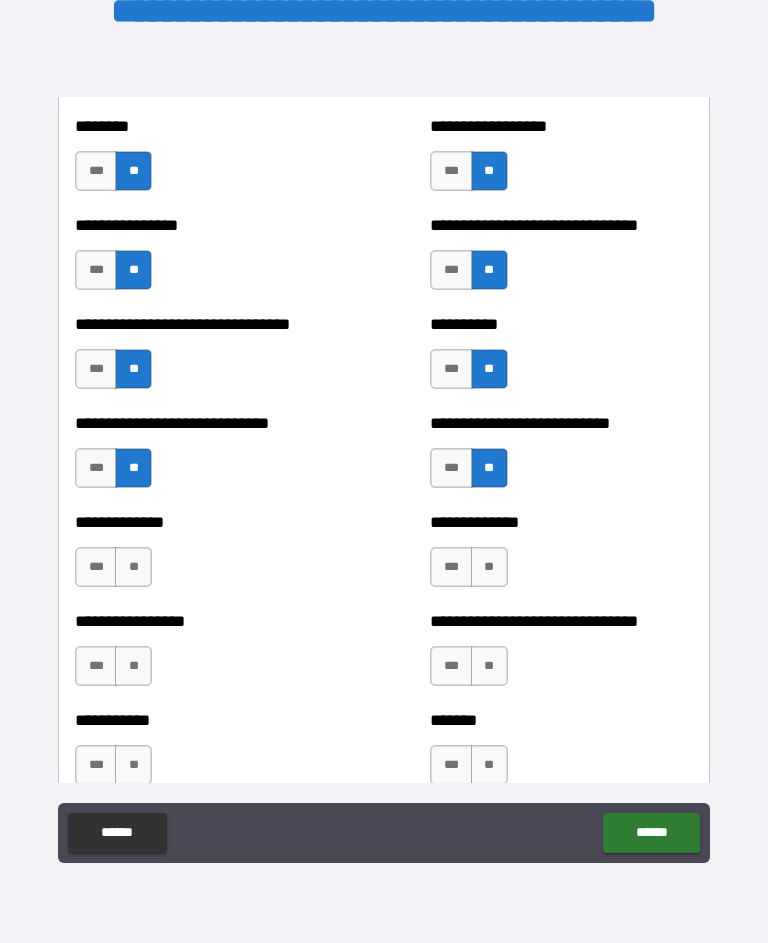 scroll, scrollTop: 7518, scrollLeft: 0, axis: vertical 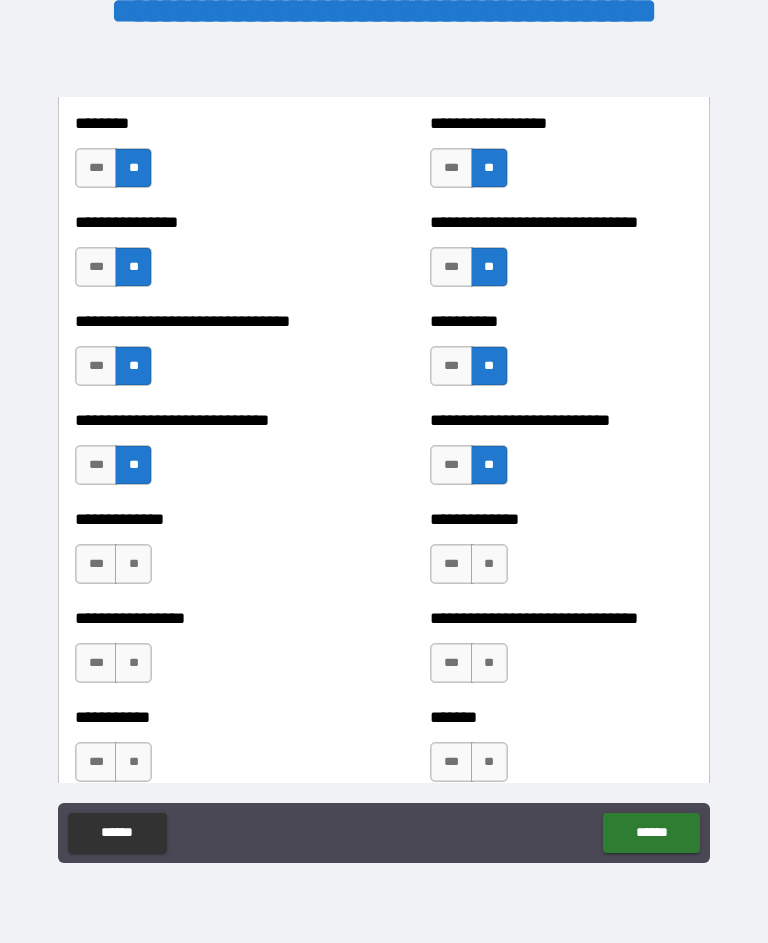 click on "**" at bounding box center (133, 564) 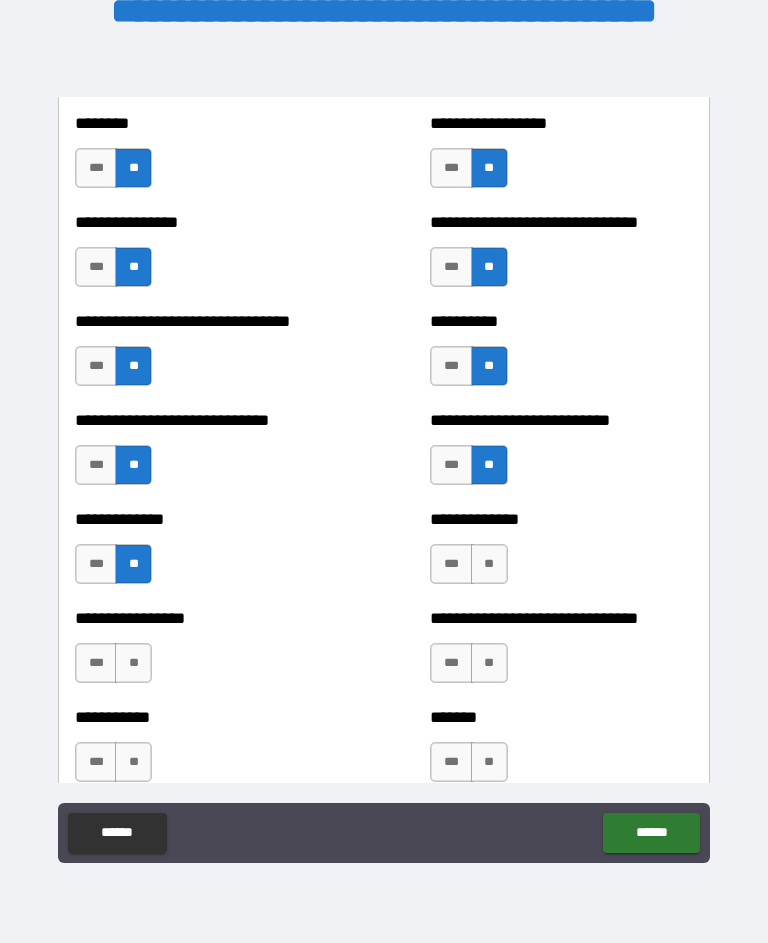 click on "**" at bounding box center (489, 564) 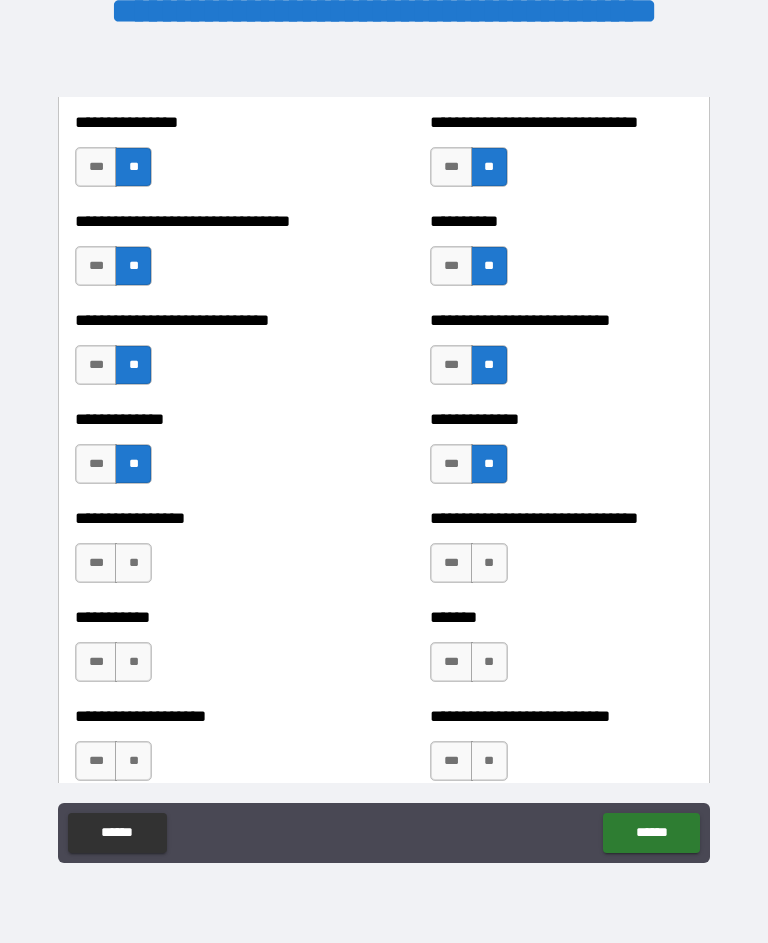 click on "**" at bounding box center [489, 563] 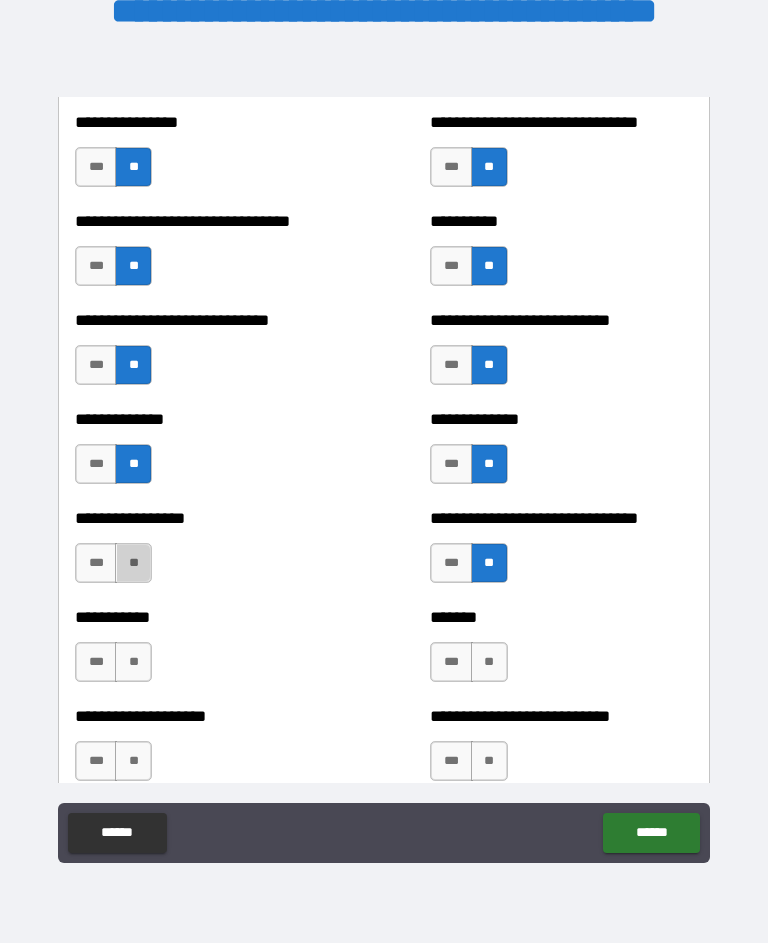 click on "**" at bounding box center (133, 563) 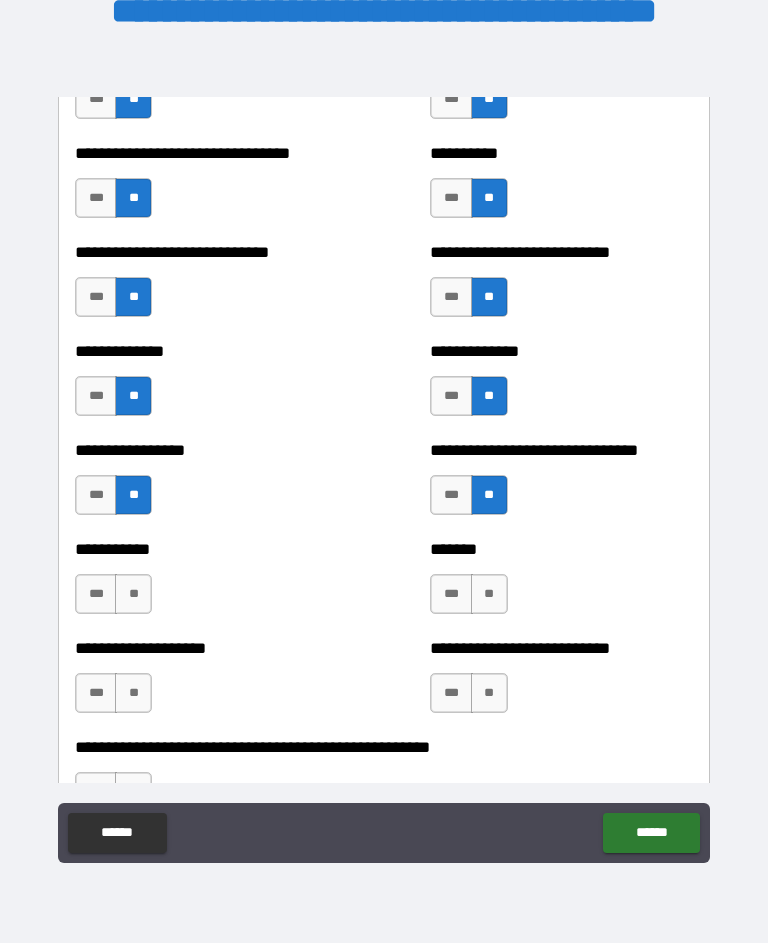 scroll, scrollTop: 7724, scrollLeft: 0, axis: vertical 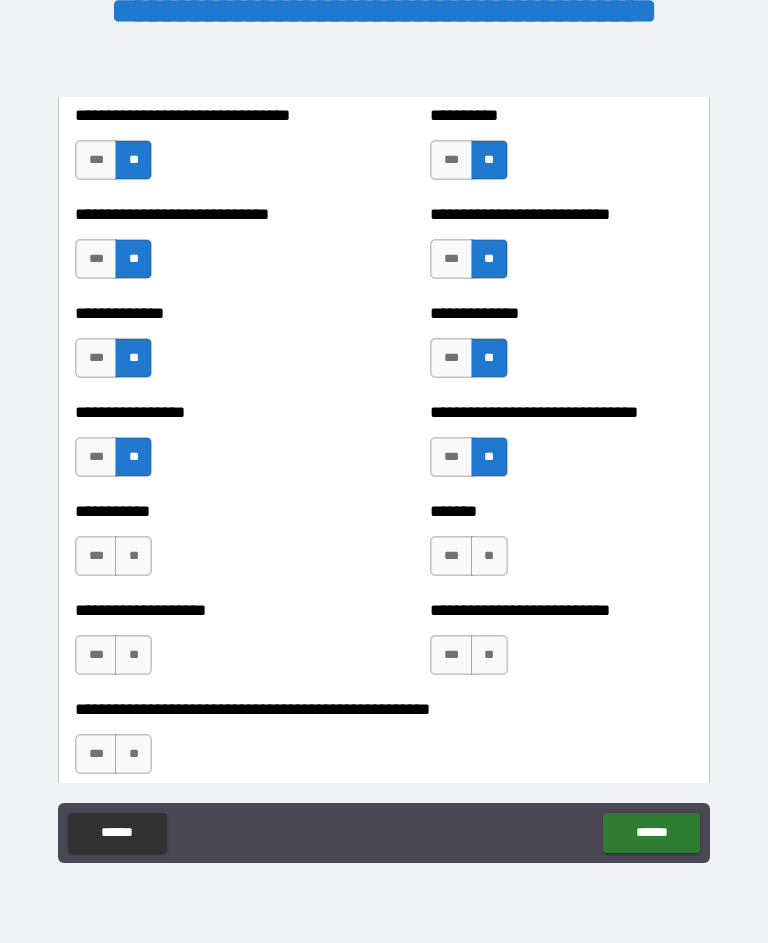 click on "**" at bounding box center (133, 556) 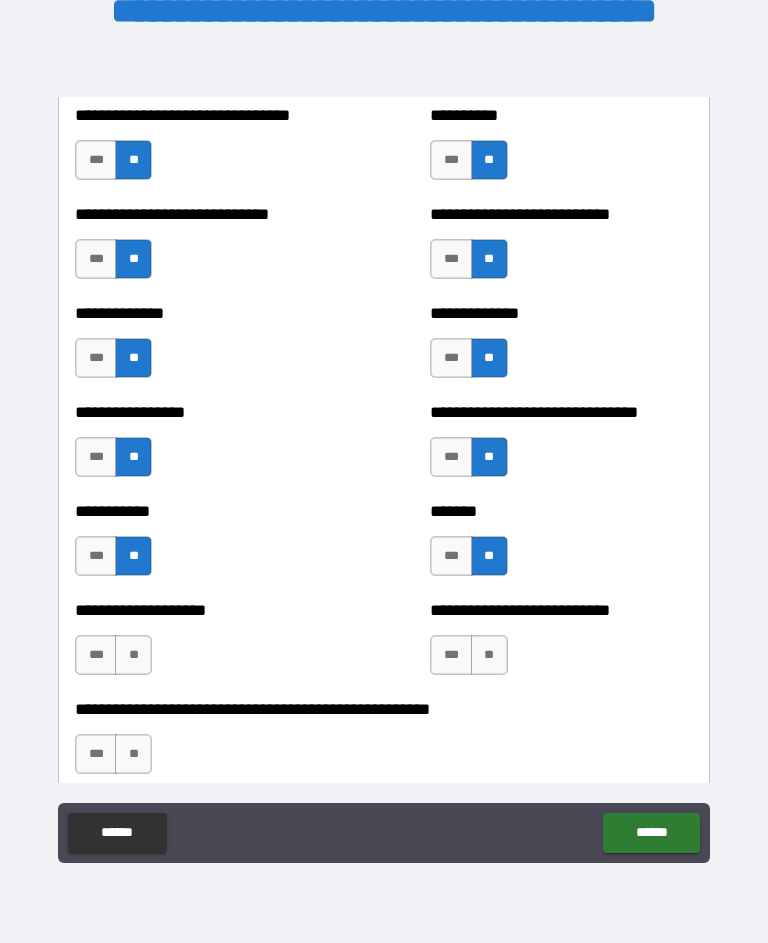 scroll, scrollTop: 7791, scrollLeft: 0, axis: vertical 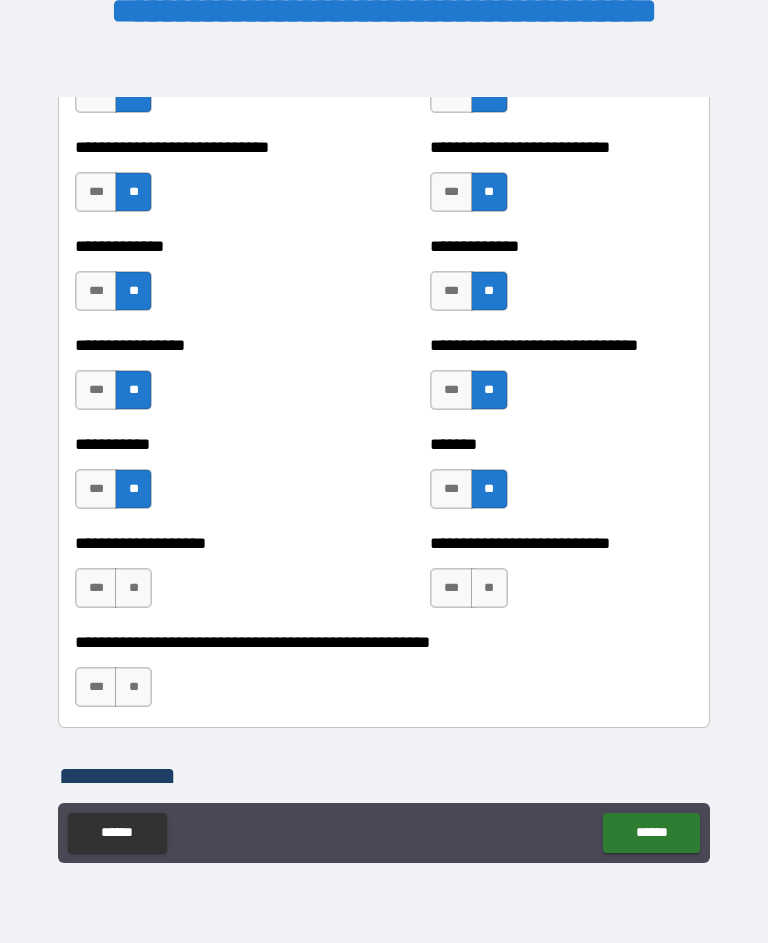 click on "**" at bounding box center [133, 588] 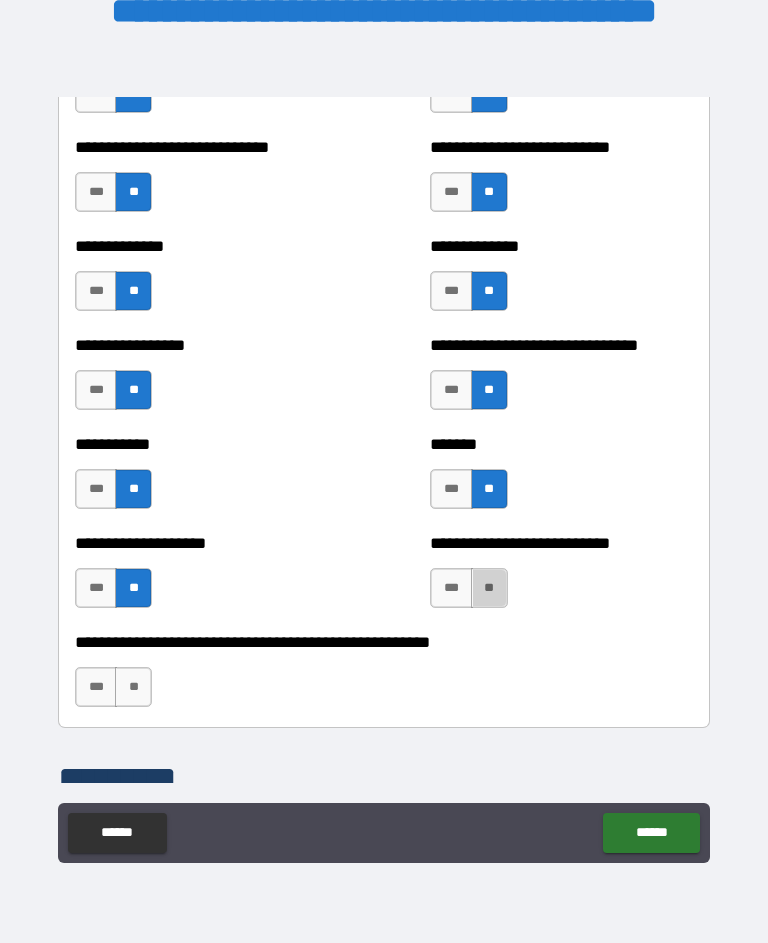 click on "**" at bounding box center (489, 588) 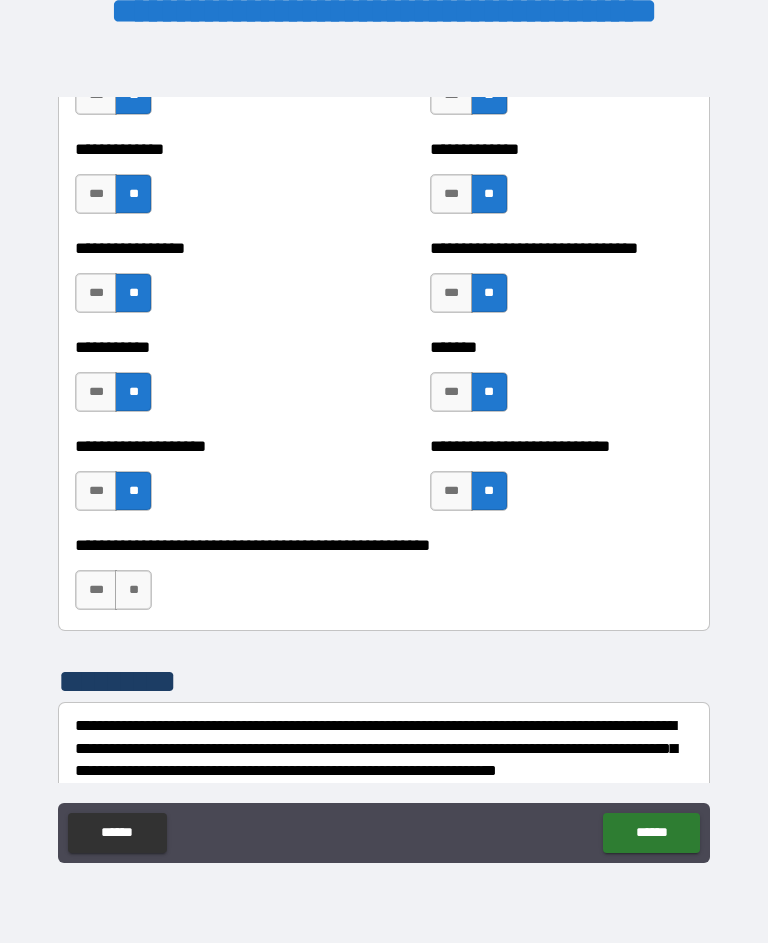 scroll, scrollTop: 7891, scrollLeft: 0, axis: vertical 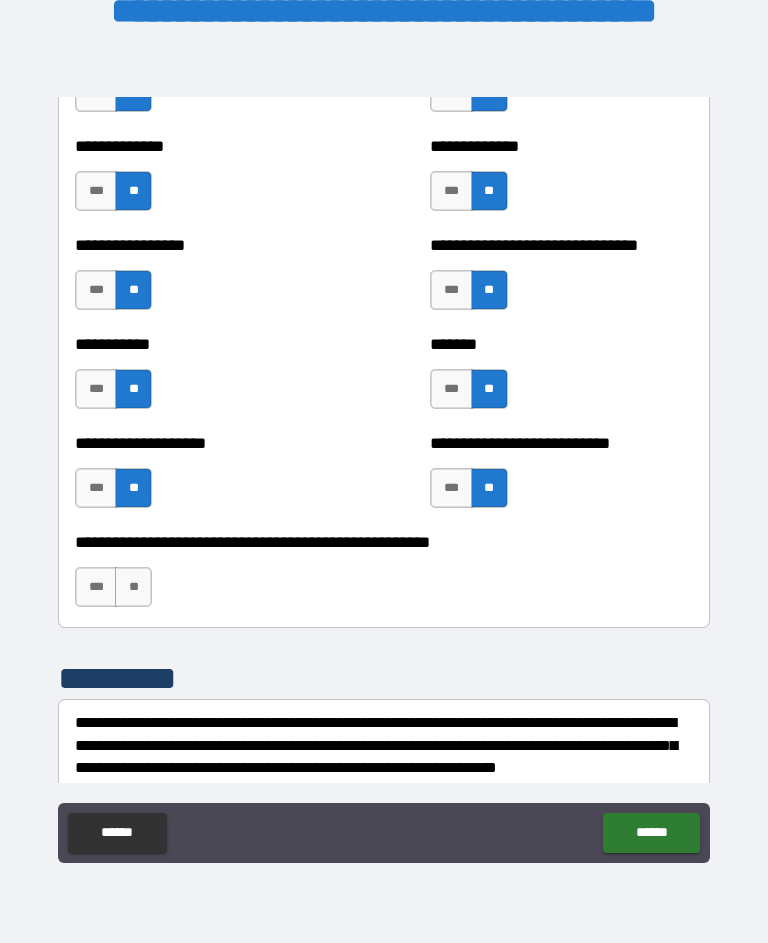 click on "**" at bounding box center (133, 587) 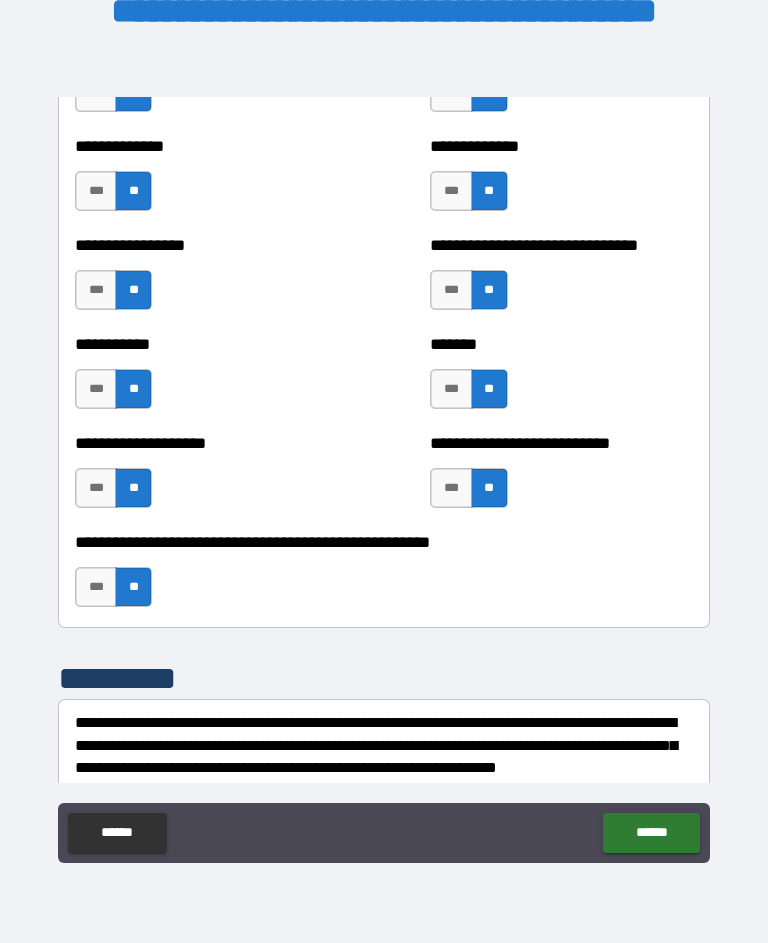 click on "***" at bounding box center (96, 587) 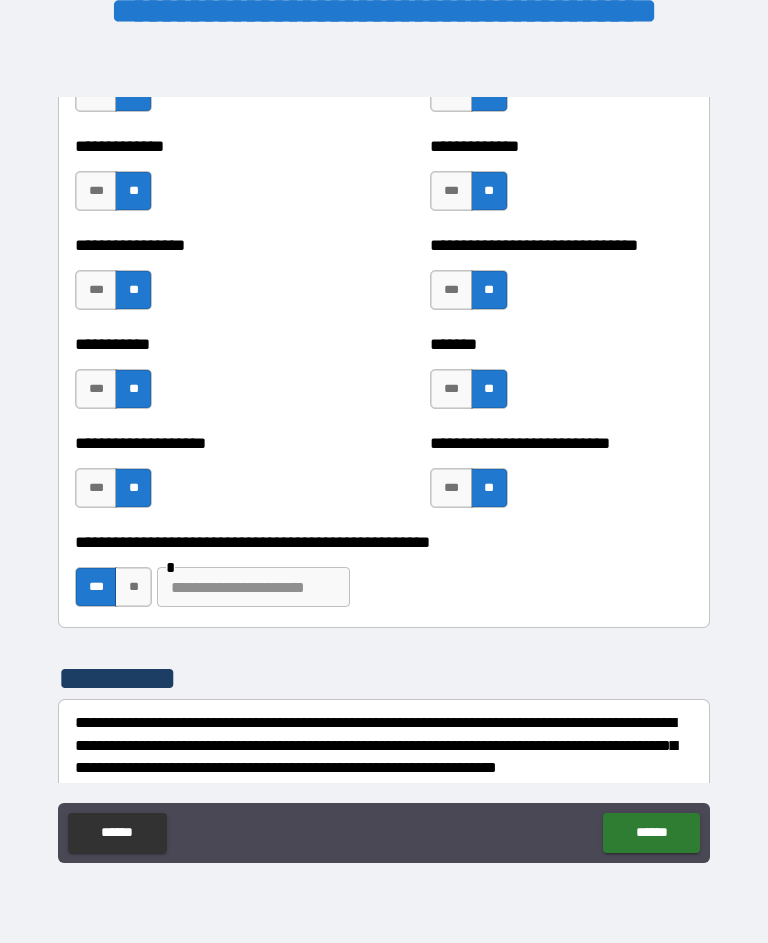 click on "**" at bounding box center [133, 587] 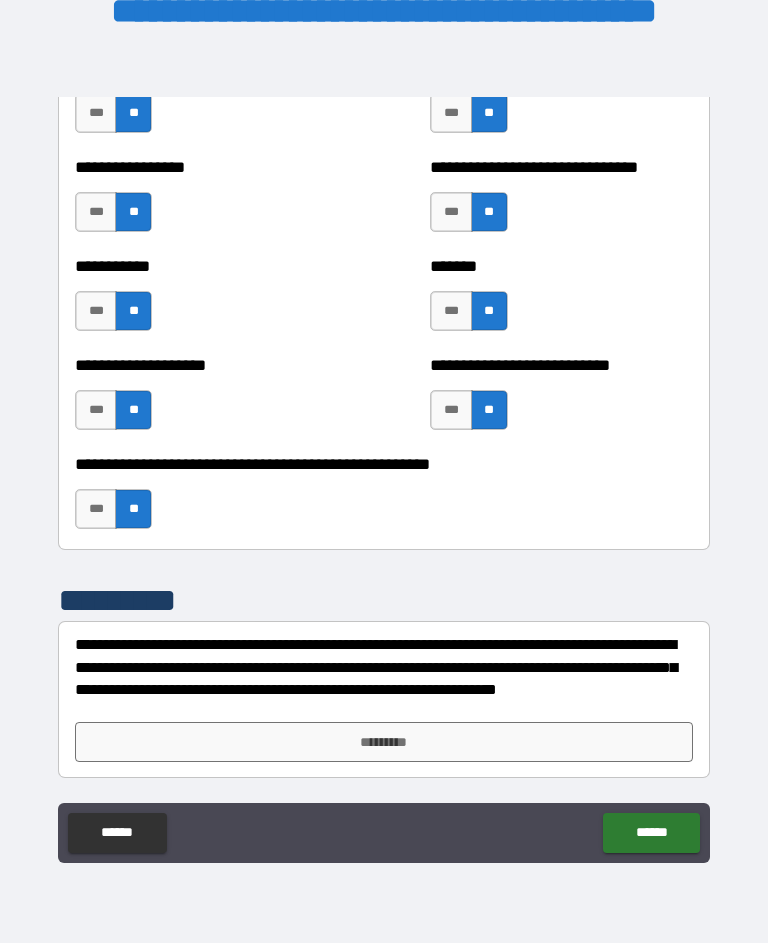 scroll, scrollTop: 7969, scrollLeft: 0, axis: vertical 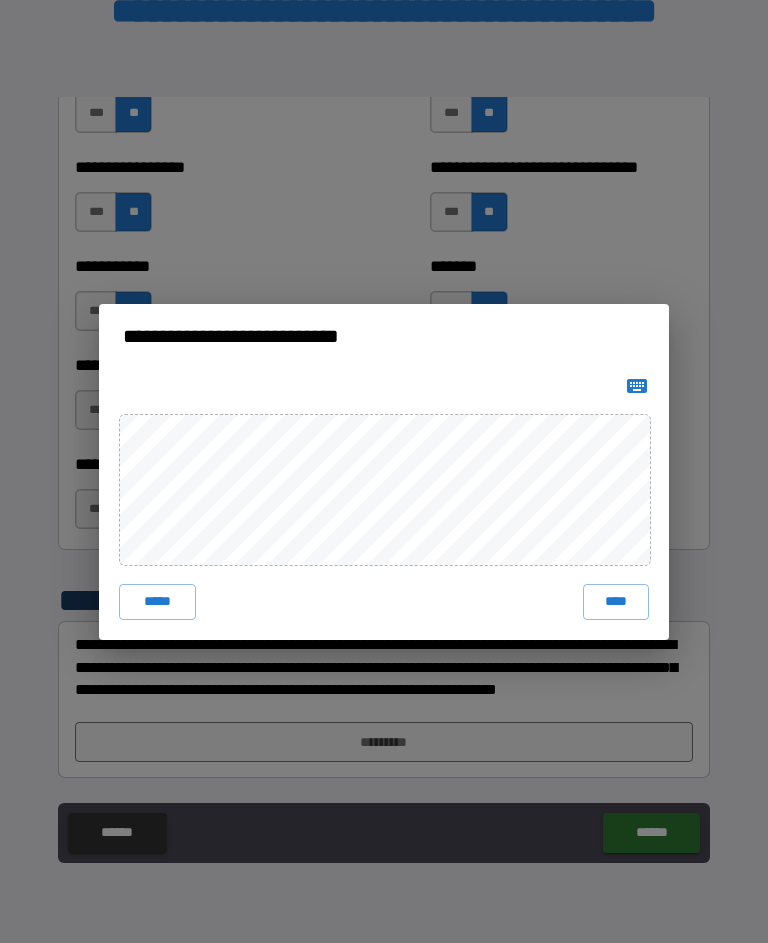 click on "****" at bounding box center (616, 602) 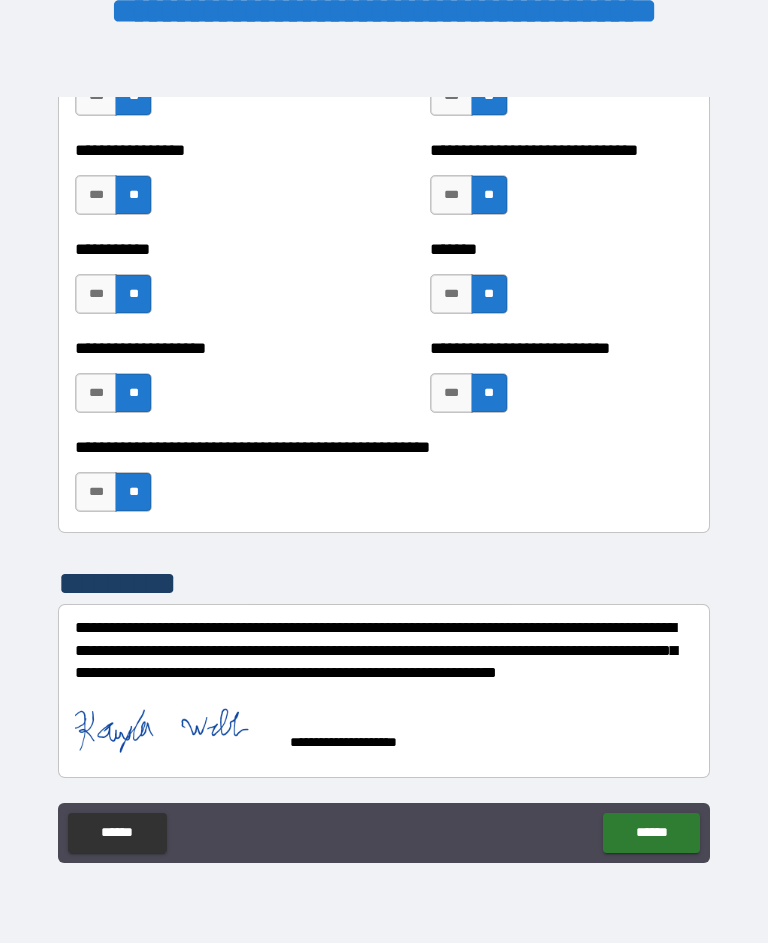 scroll, scrollTop: 7987, scrollLeft: 0, axis: vertical 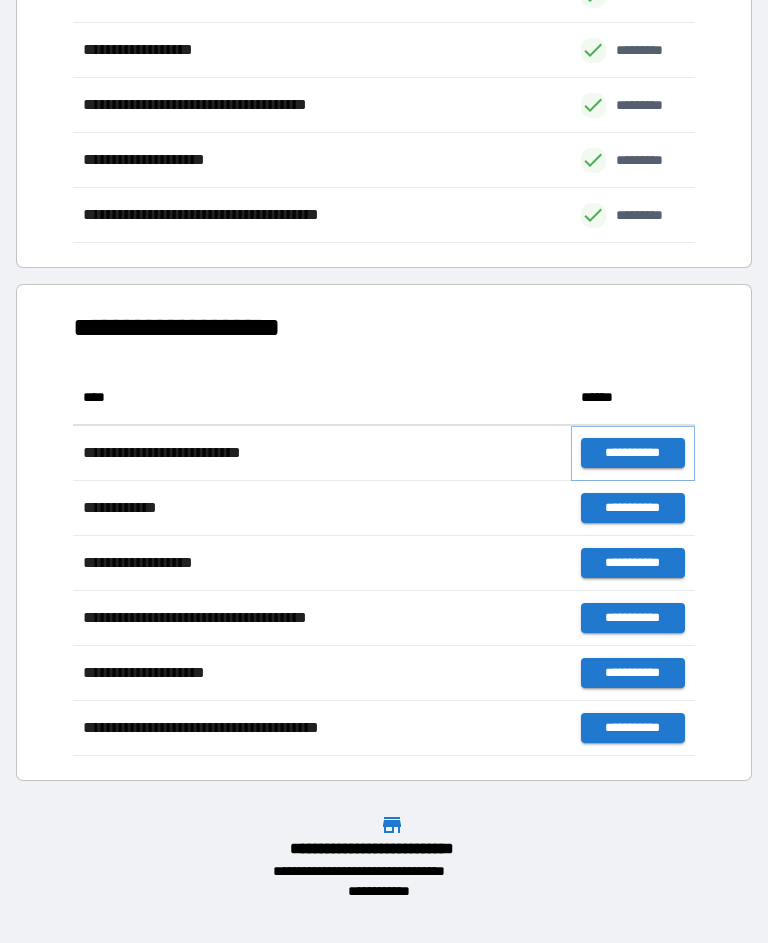 click on "**********" at bounding box center [633, 453] 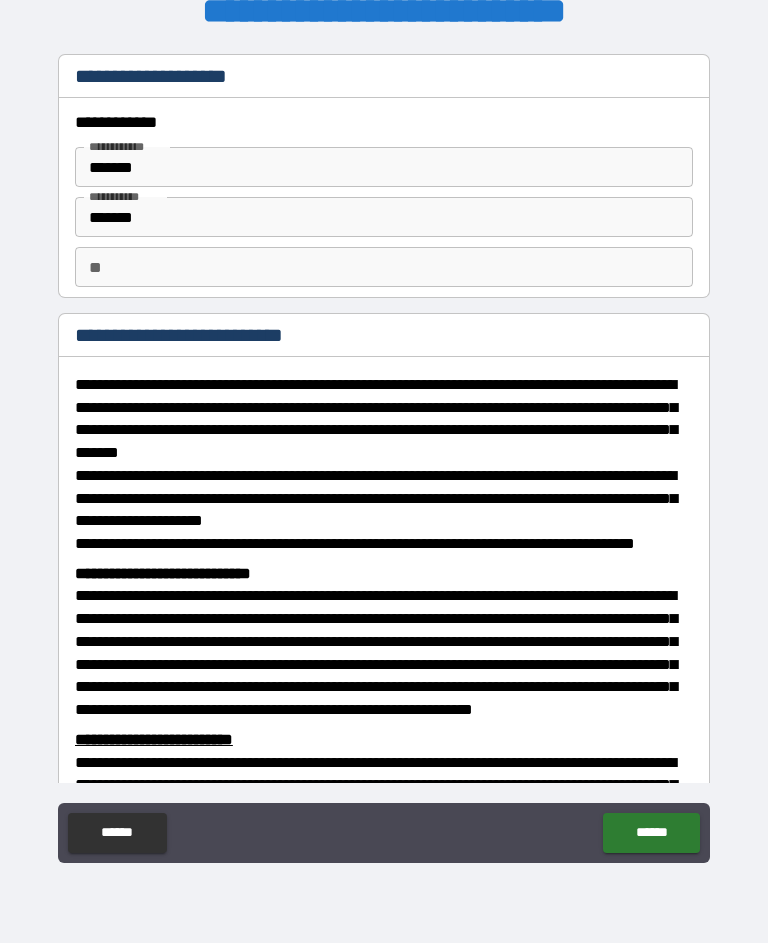 click on "**" at bounding box center (384, 267) 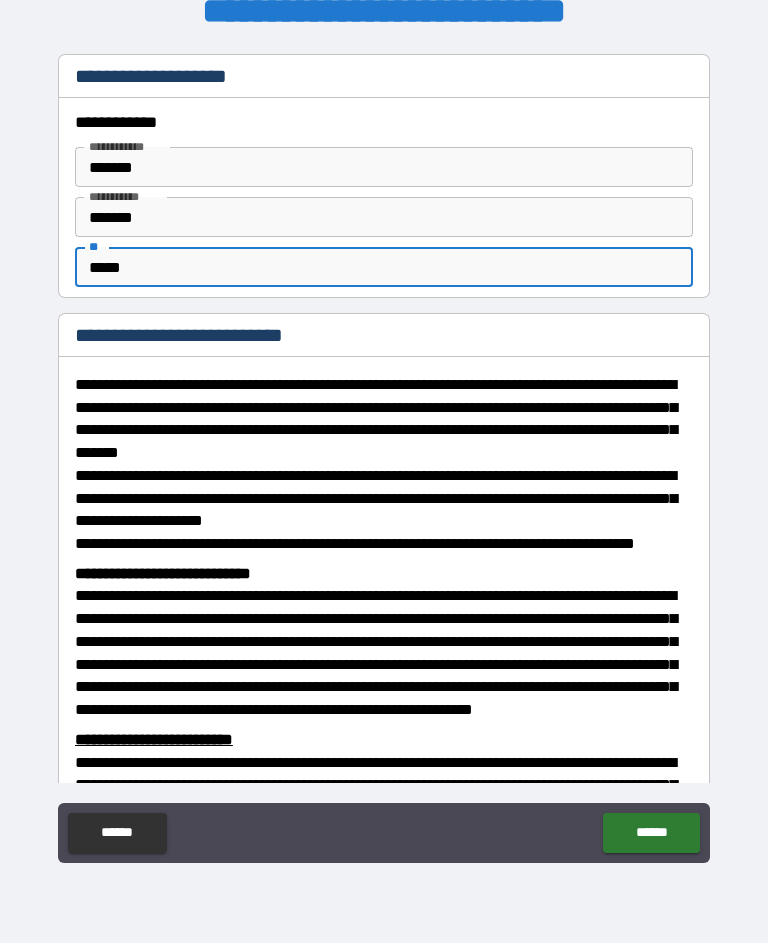 click on "**********" at bounding box center (384, 456) 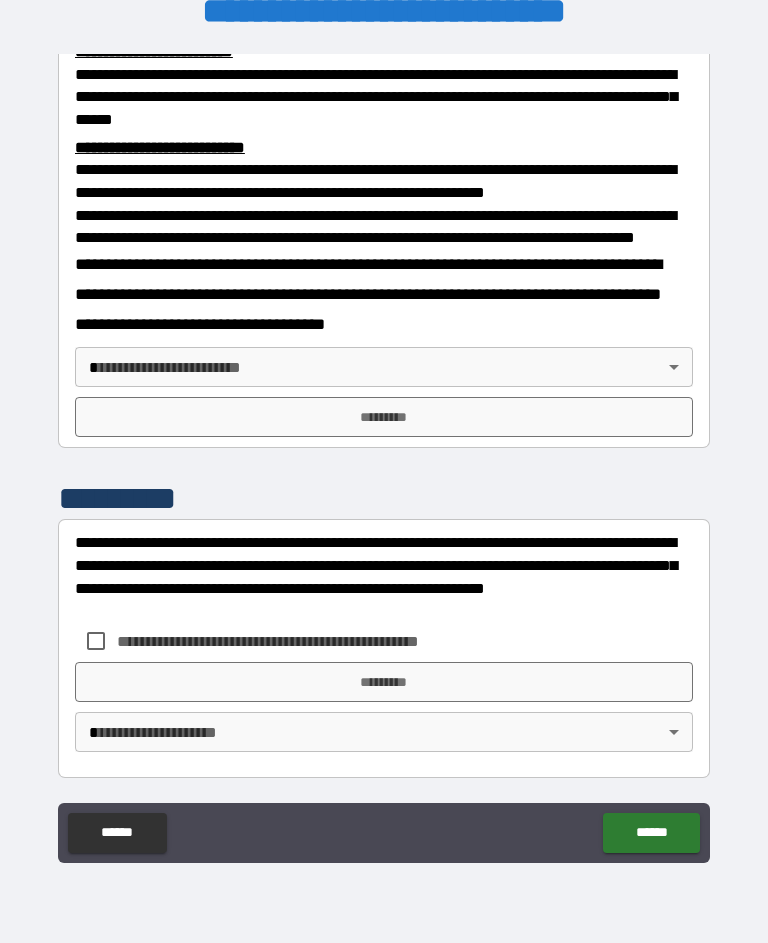 scroll, scrollTop: 739, scrollLeft: 0, axis: vertical 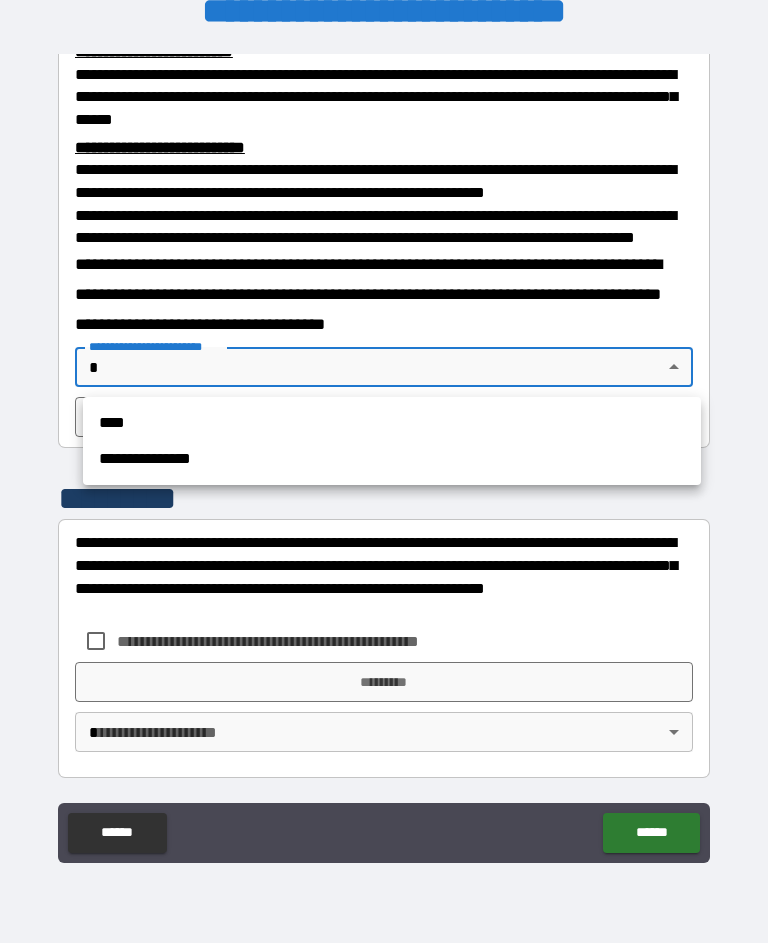 click on "**********" at bounding box center (392, 459) 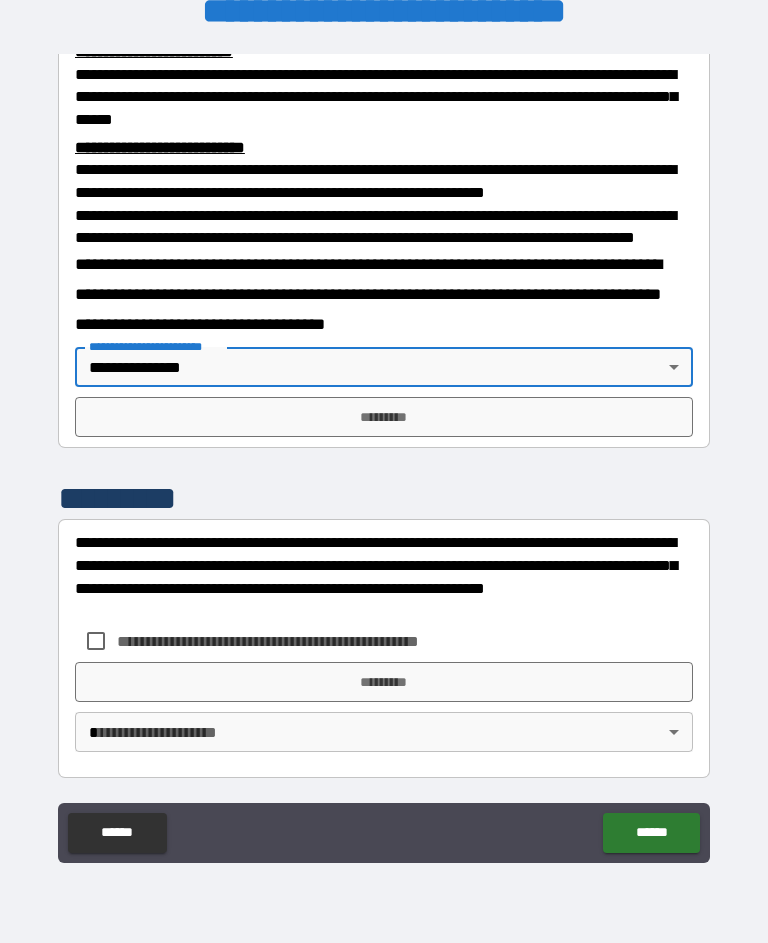 click on "*********" at bounding box center (384, 417) 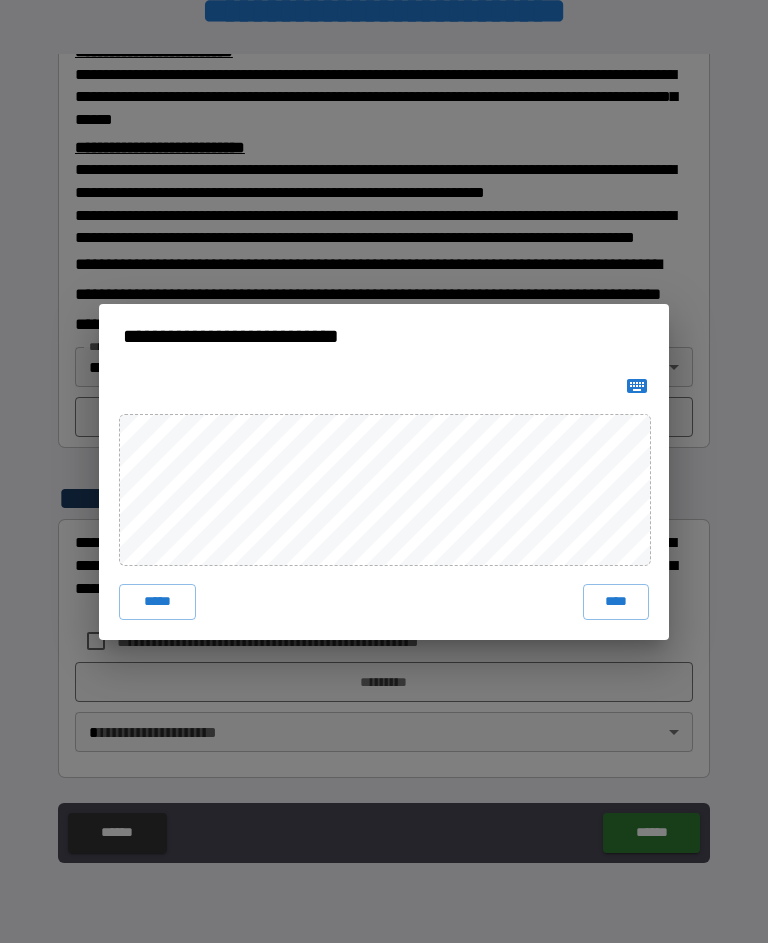 click on "****" at bounding box center (616, 602) 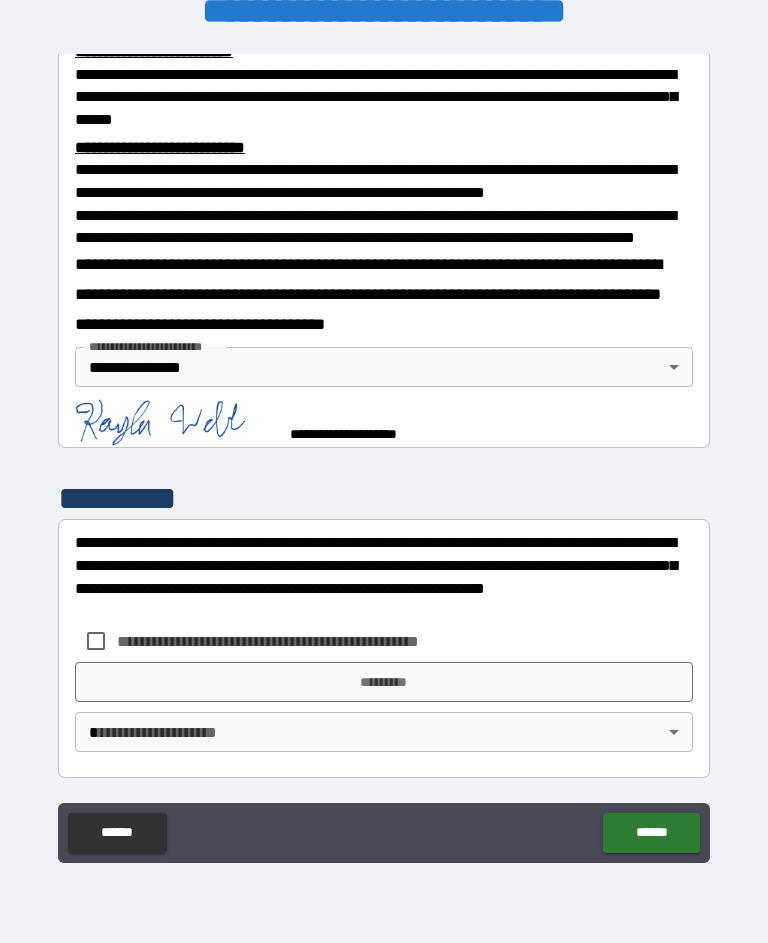 scroll, scrollTop: 729, scrollLeft: 0, axis: vertical 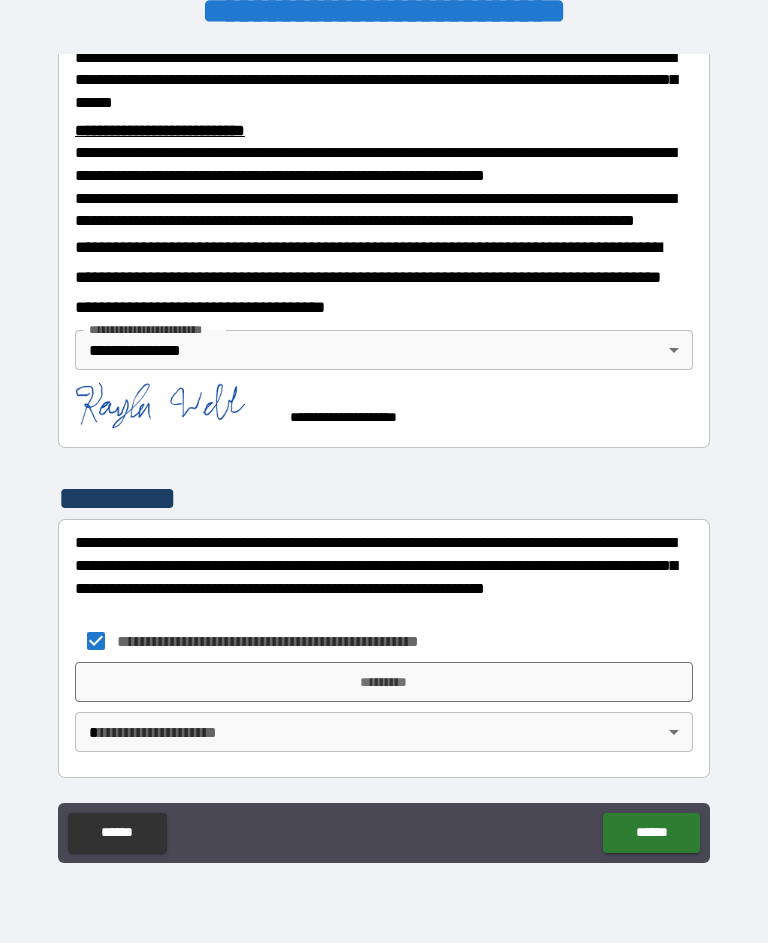 click on "*********" at bounding box center [384, 682] 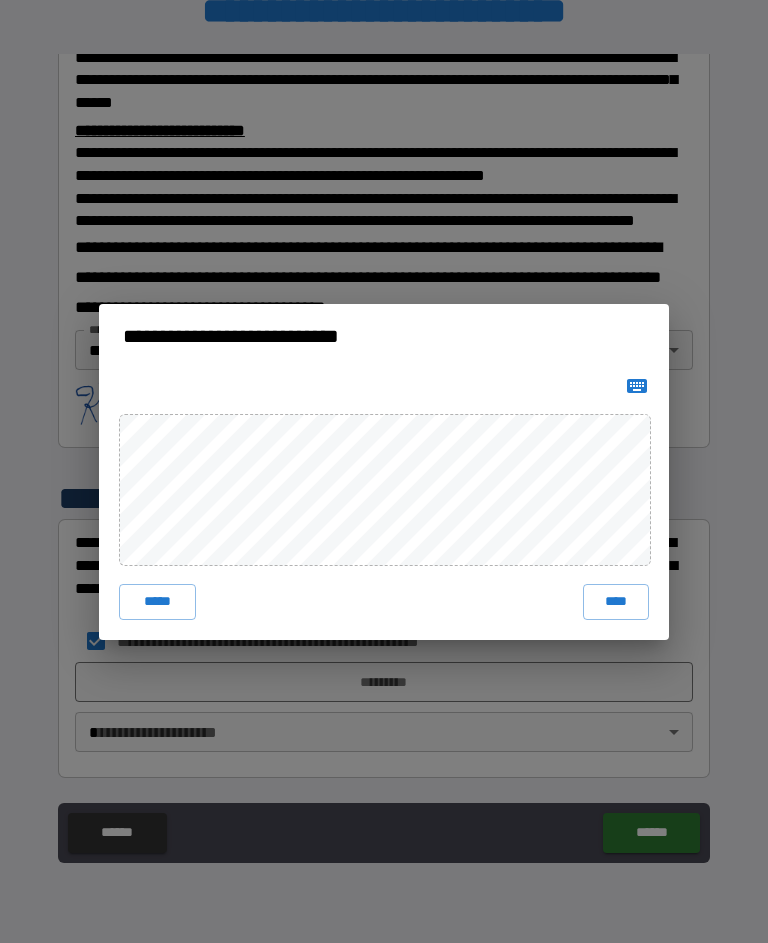 click on "****" at bounding box center [616, 602] 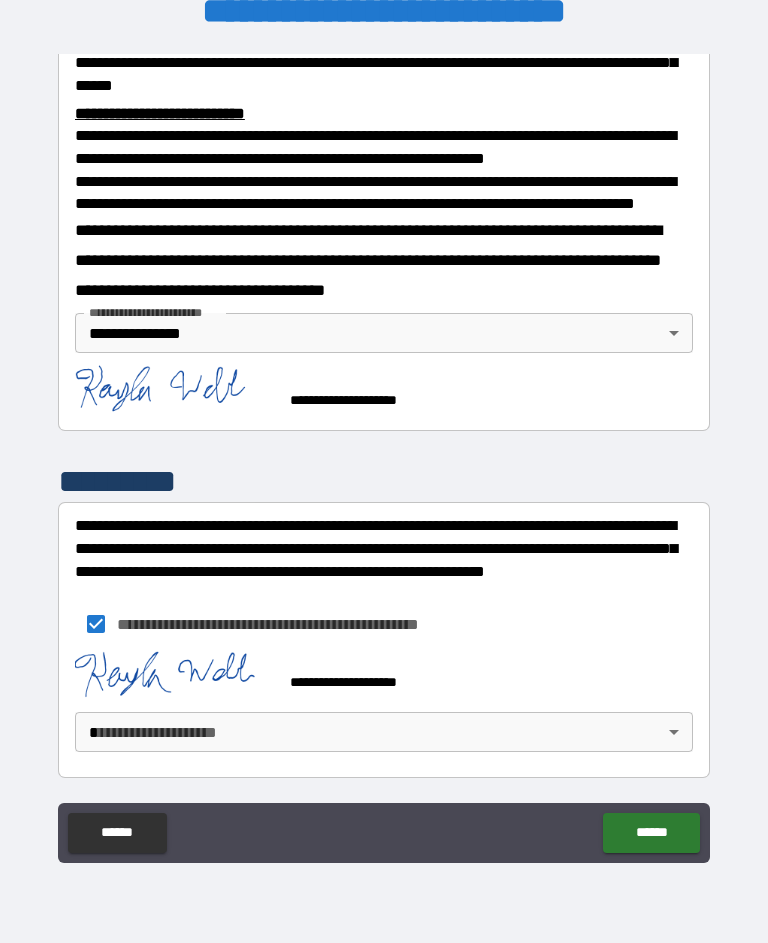 scroll, scrollTop: 761, scrollLeft: 0, axis: vertical 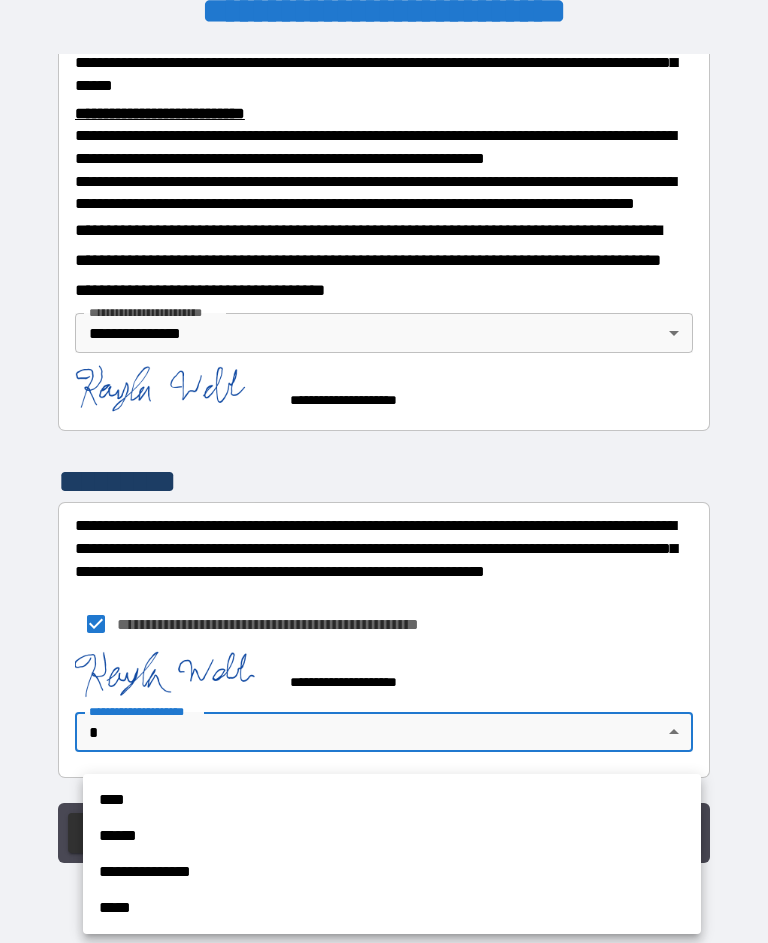 click on "**********" at bounding box center (392, 872) 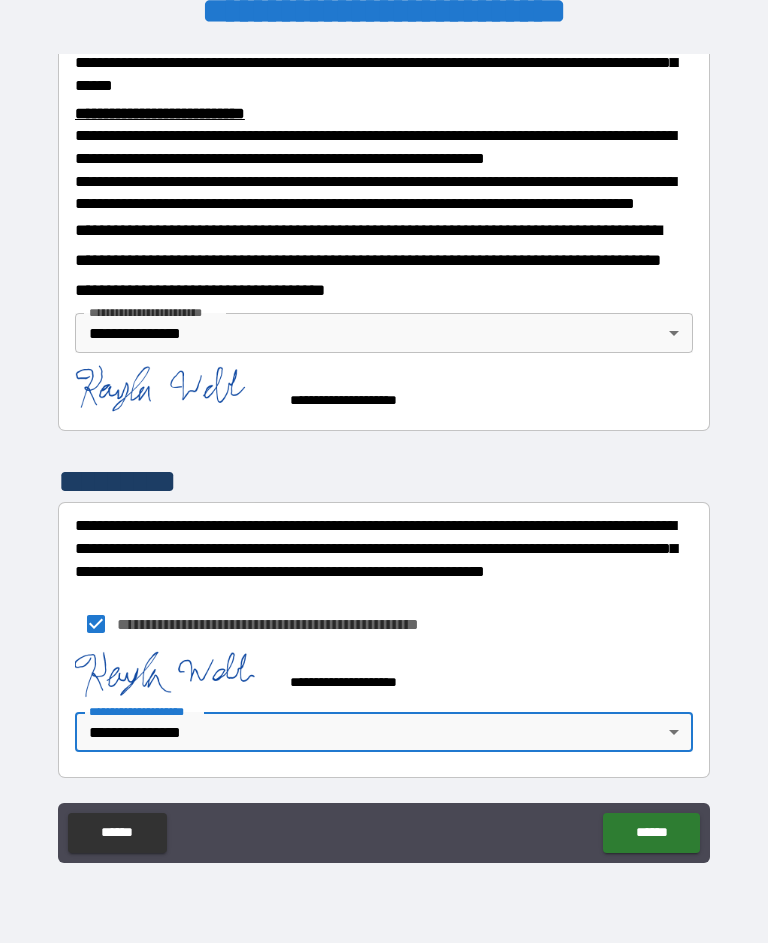 click on "******" at bounding box center (651, 833) 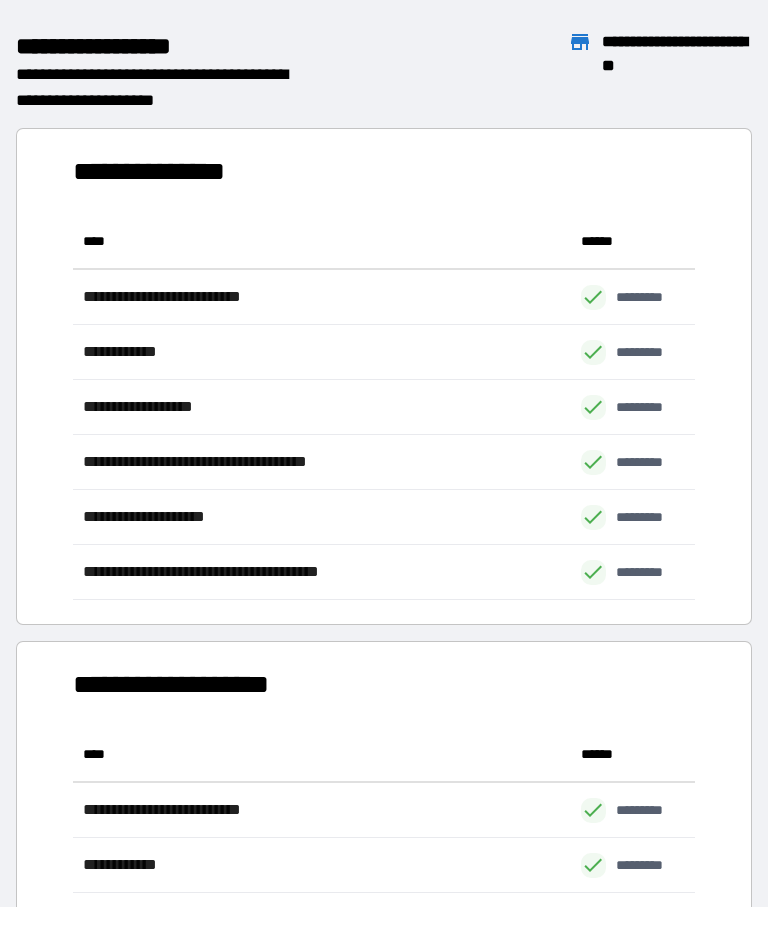 scroll, scrollTop: 386, scrollLeft: 622, axis: both 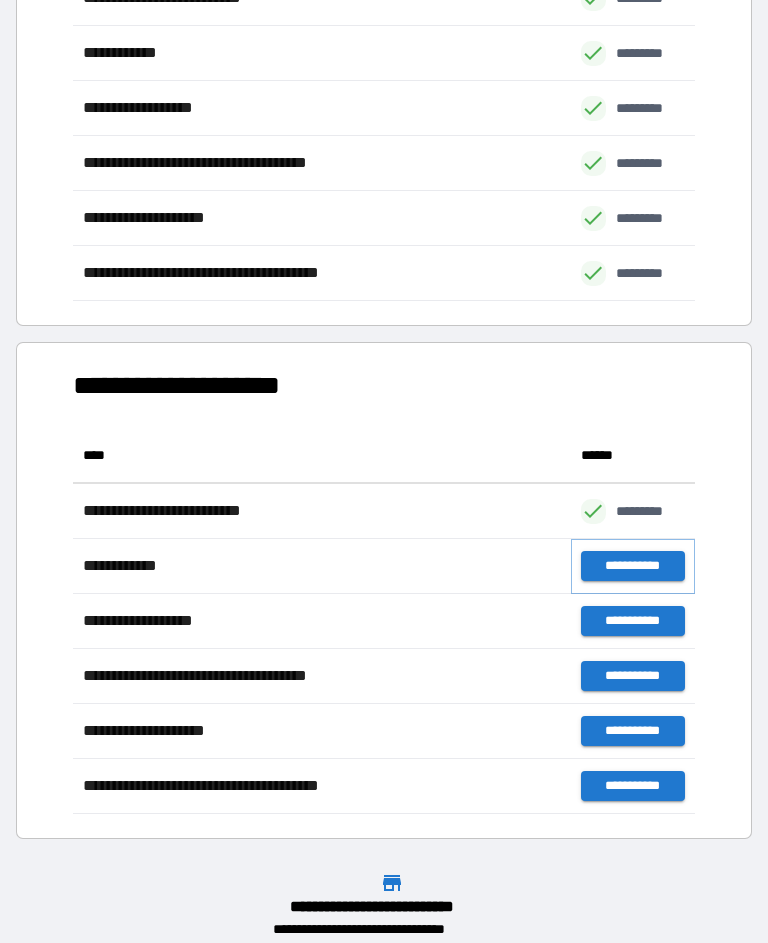click on "**********" at bounding box center (633, 566) 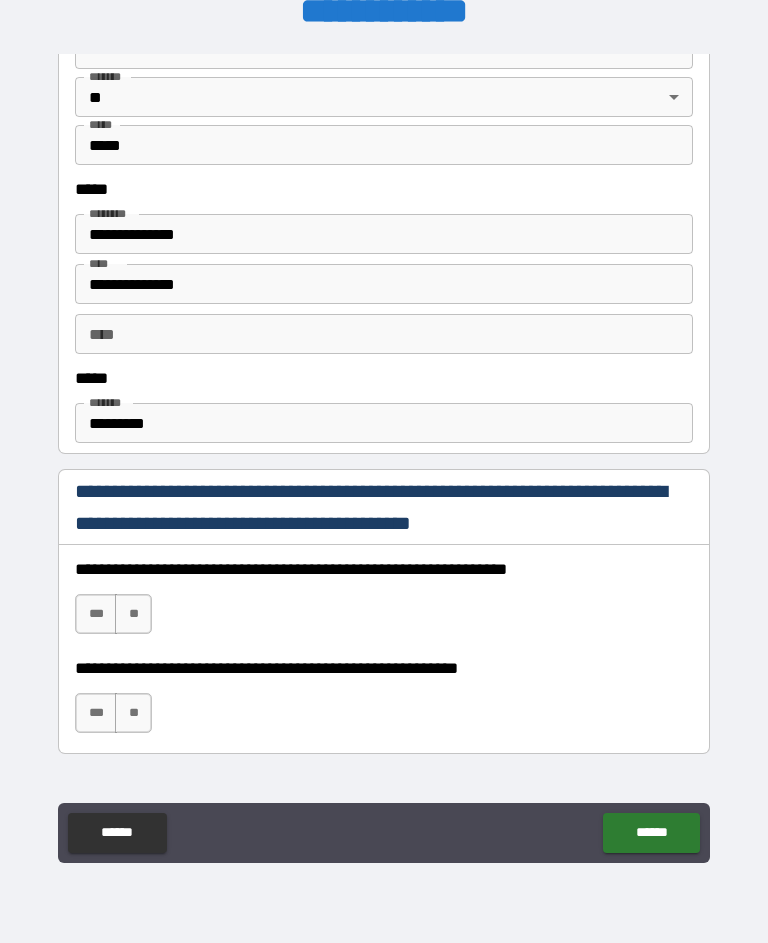 scroll, scrollTop: 986, scrollLeft: 0, axis: vertical 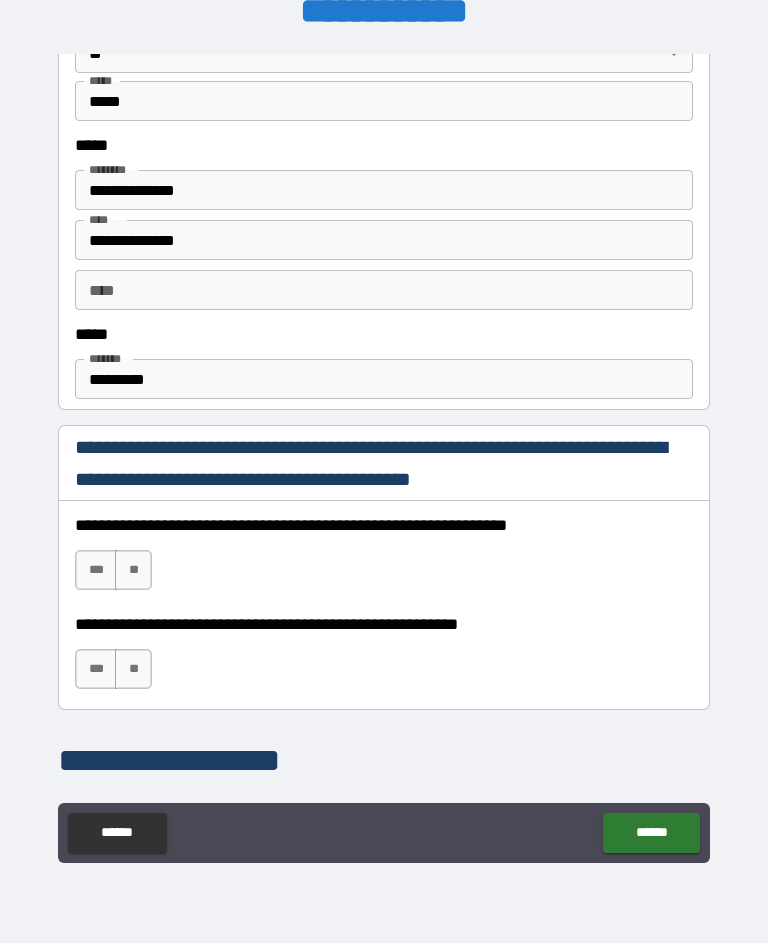 click on "***" at bounding box center [96, 570] 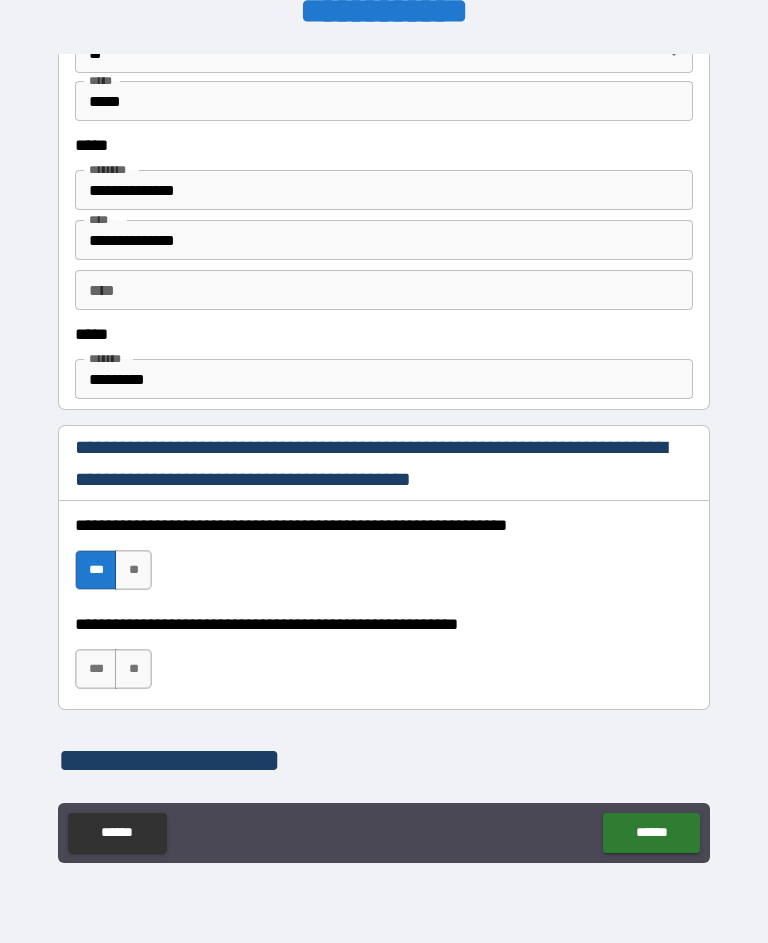 click on "***" at bounding box center (96, 669) 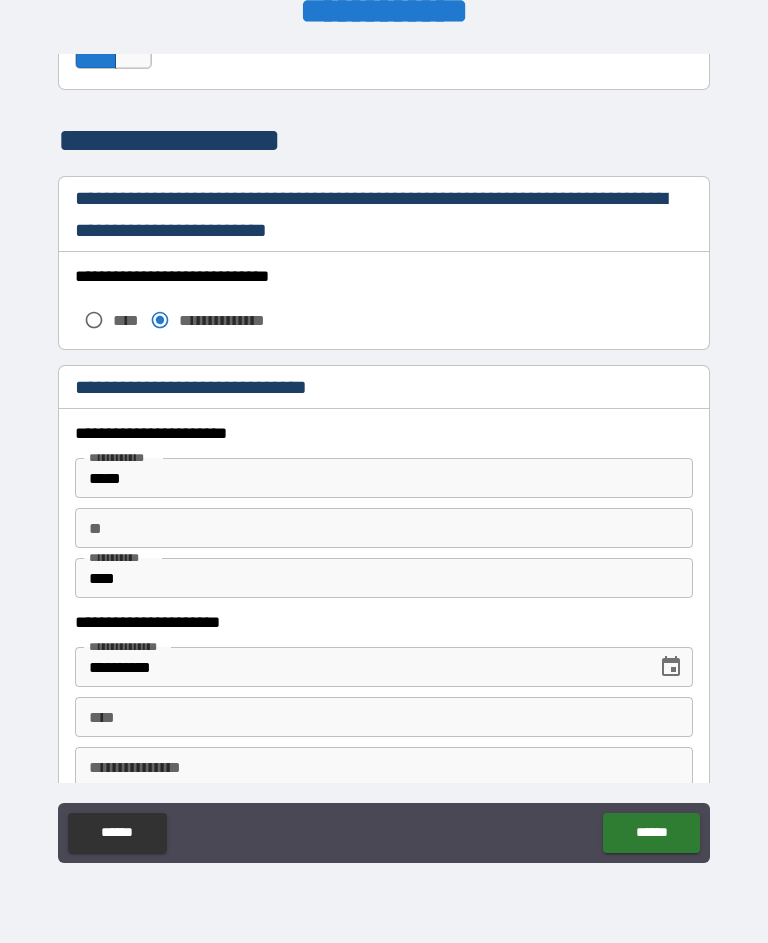 scroll, scrollTop: 1610, scrollLeft: 0, axis: vertical 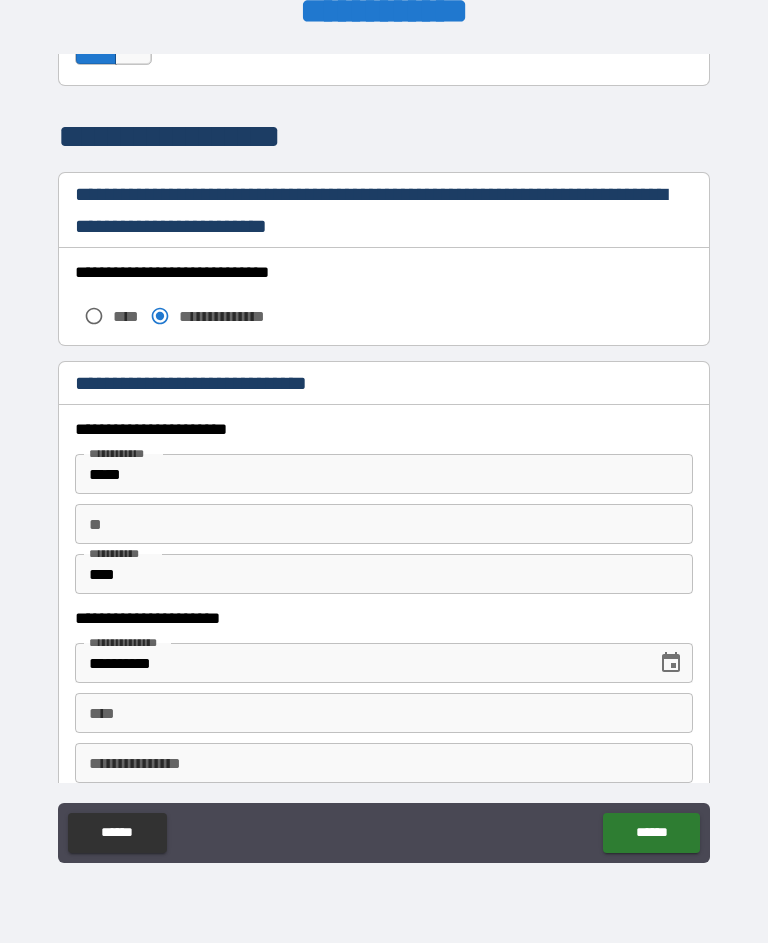 click on "**" at bounding box center (384, 524) 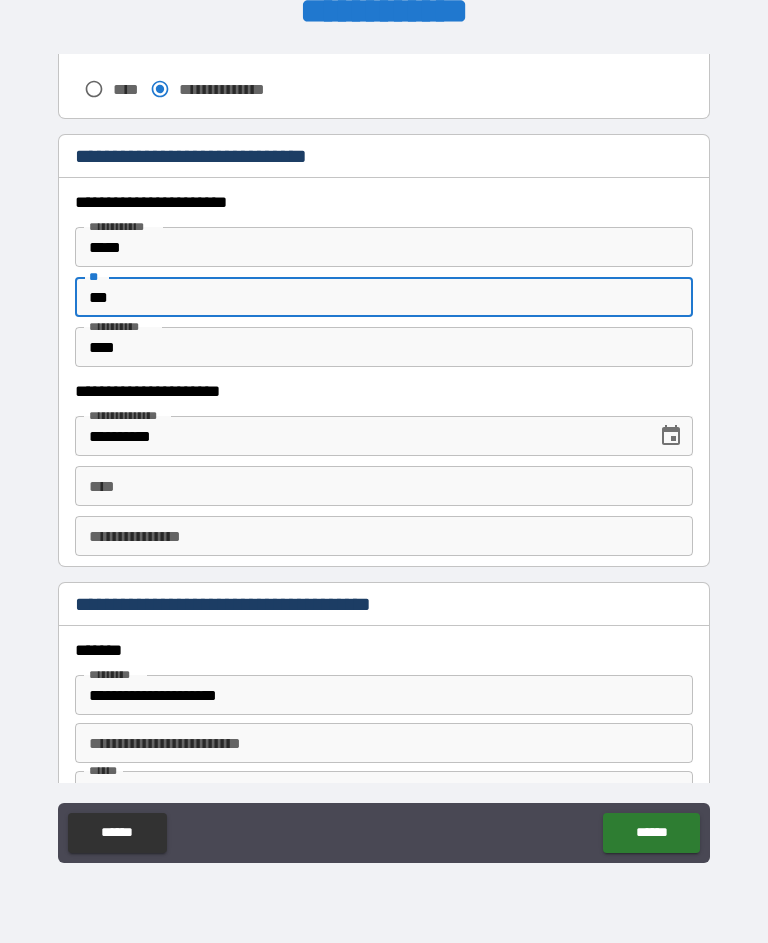 scroll, scrollTop: 1843, scrollLeft: 0, axis: vertical 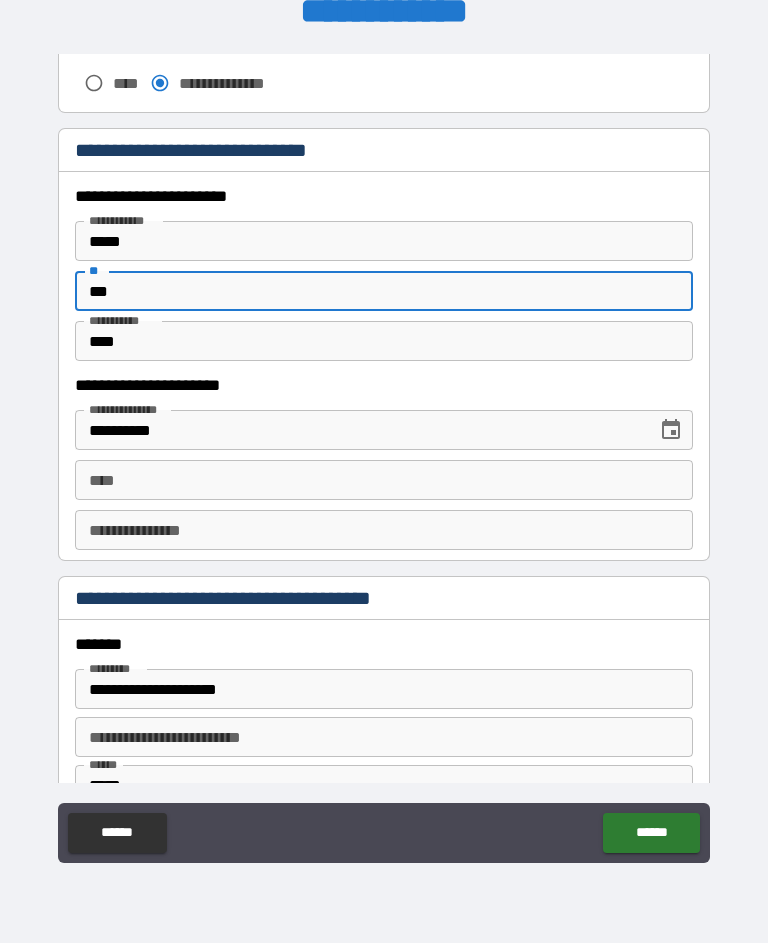 click on "****" at bounding box center (384, 480) 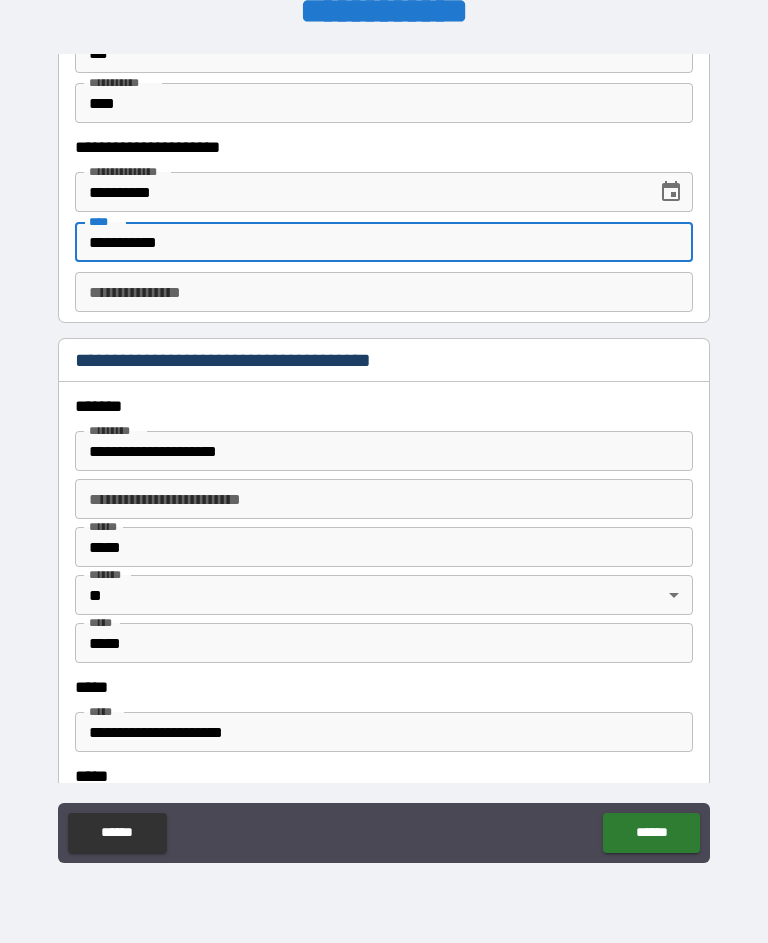scroll, scrollTop: 2082, scrollLeft: 0, axis: vertical 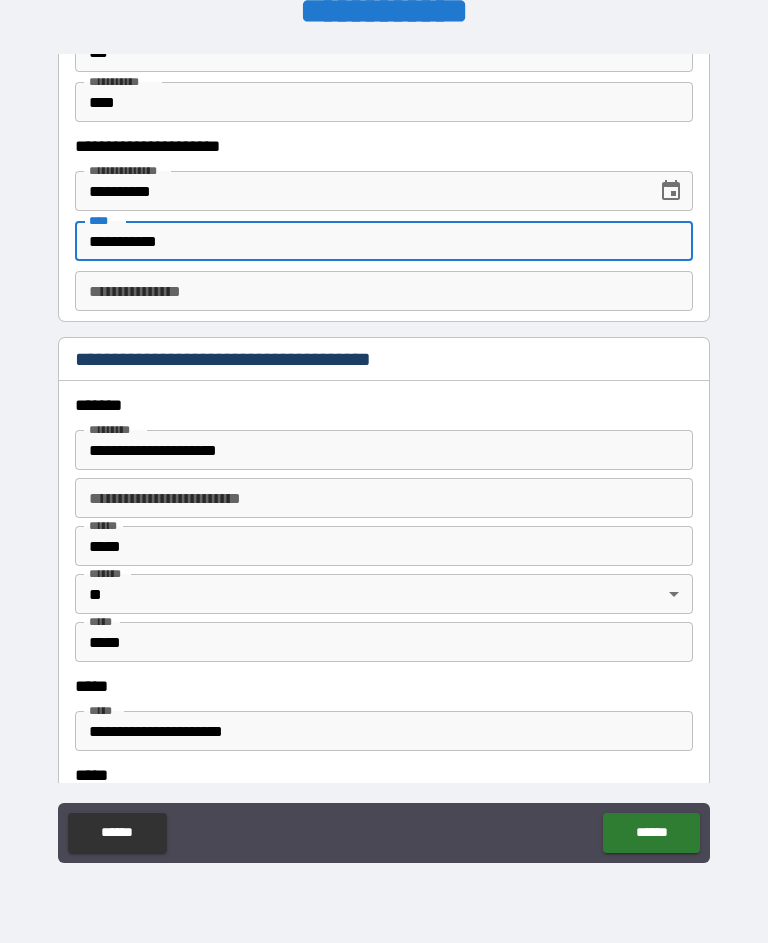 click on "**********" at bounding box center [384, 456] 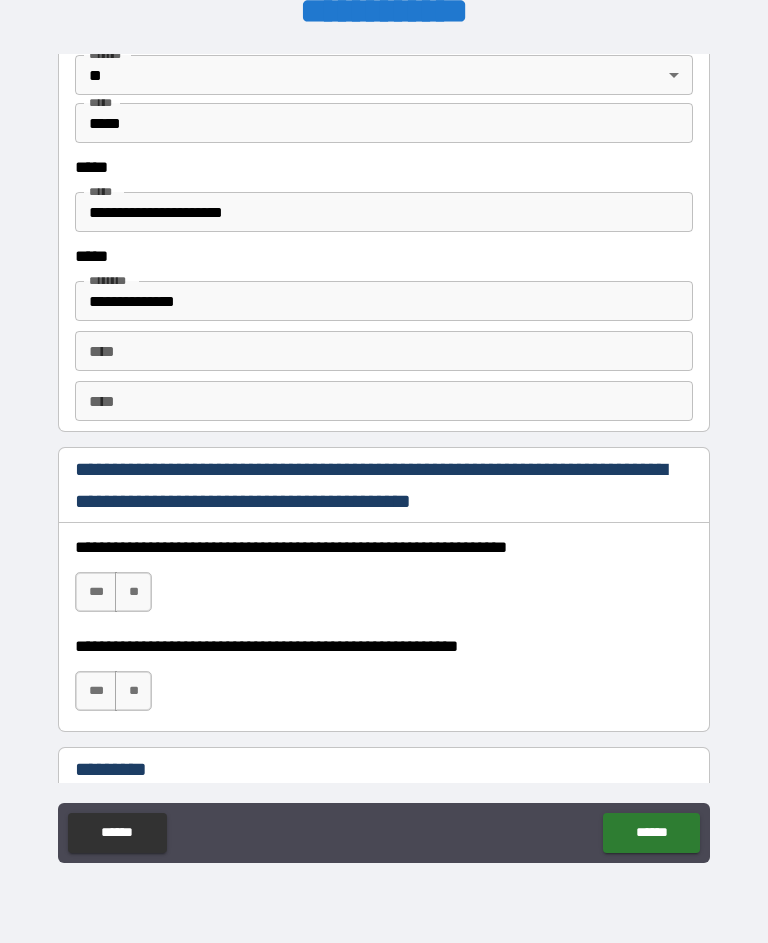 scroll, scrollTop: 2602, scrollLeft: 0, axis: vertical 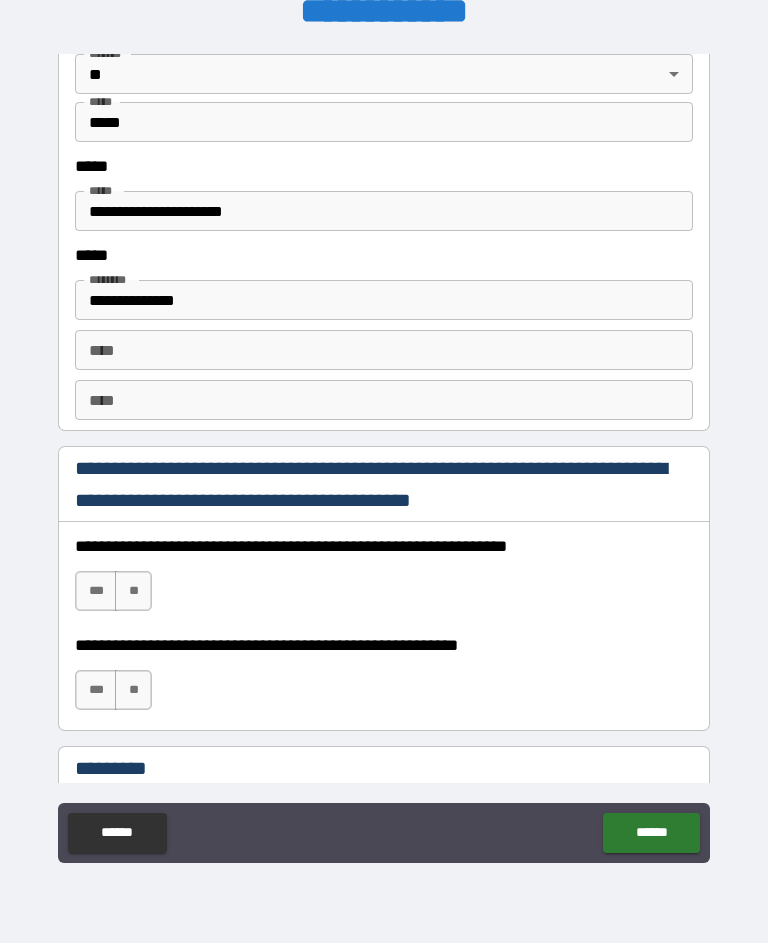 click on "***" at bounding box center [96, 591] 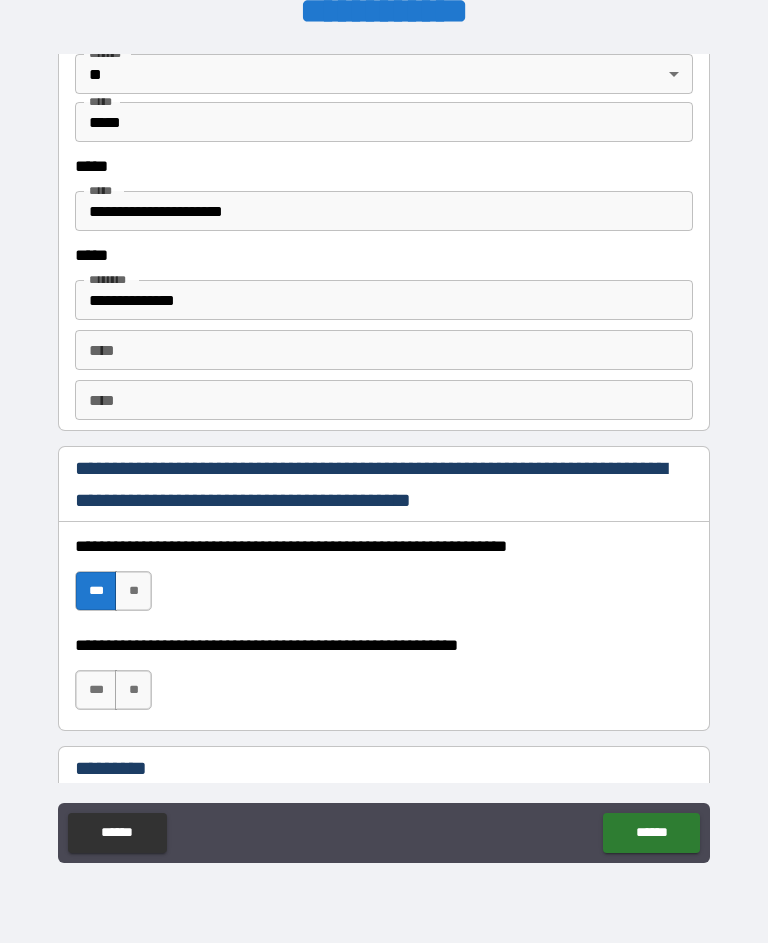 click on "***" at bounding box center (96, 690) 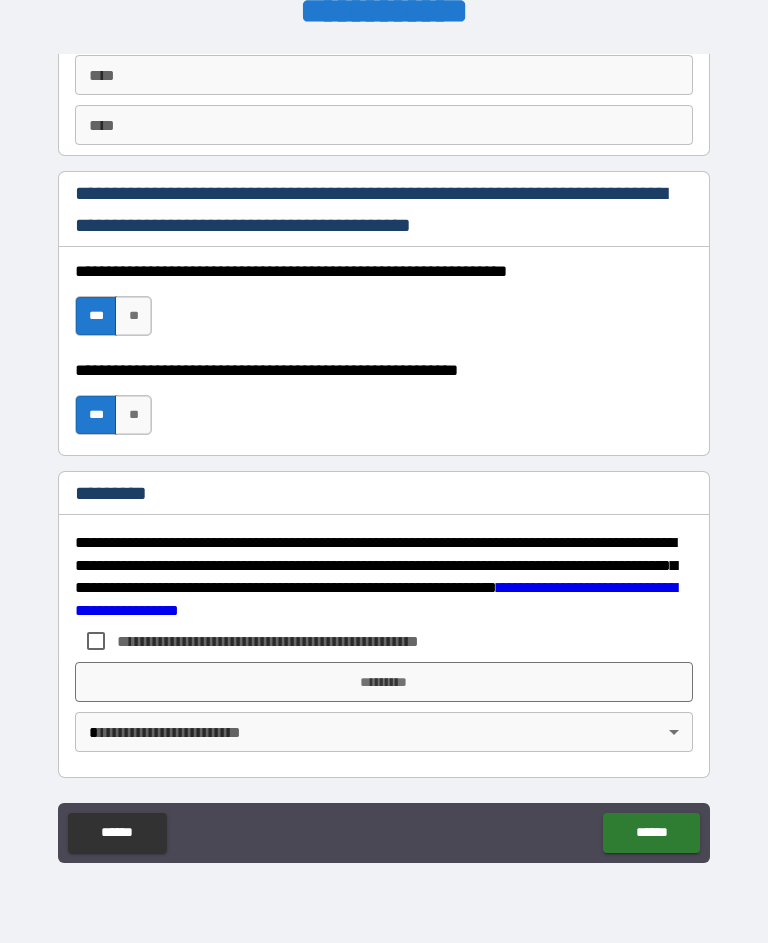 scroll, scrollTop: 2877, scrollLeft: 0, axis: vertical 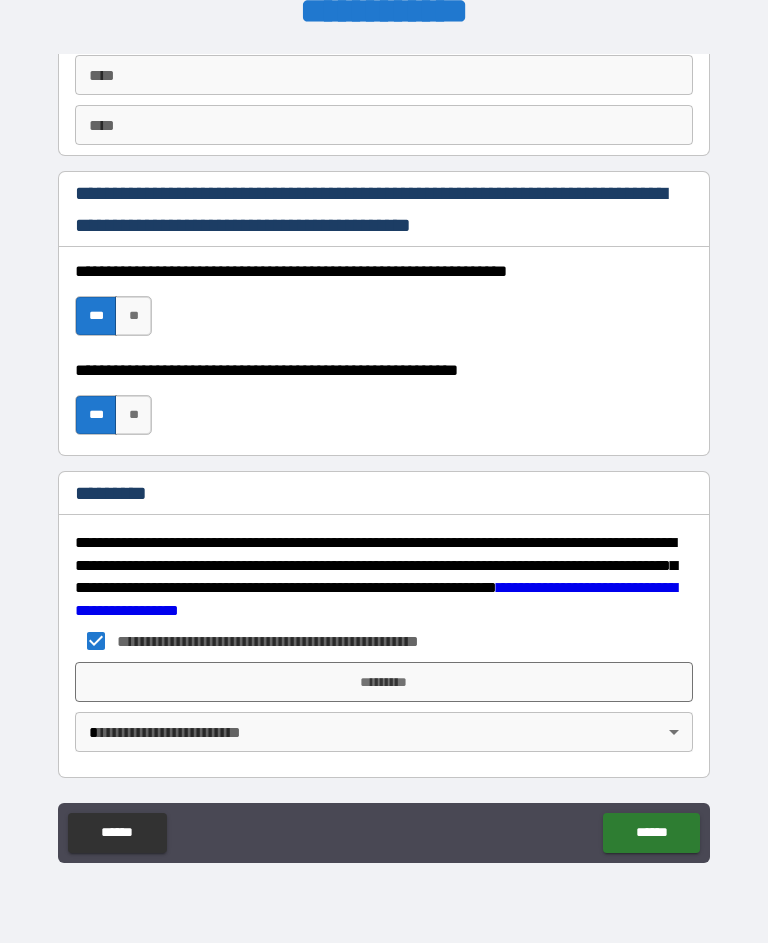 click on "*********" at bounding box center (384, 682) 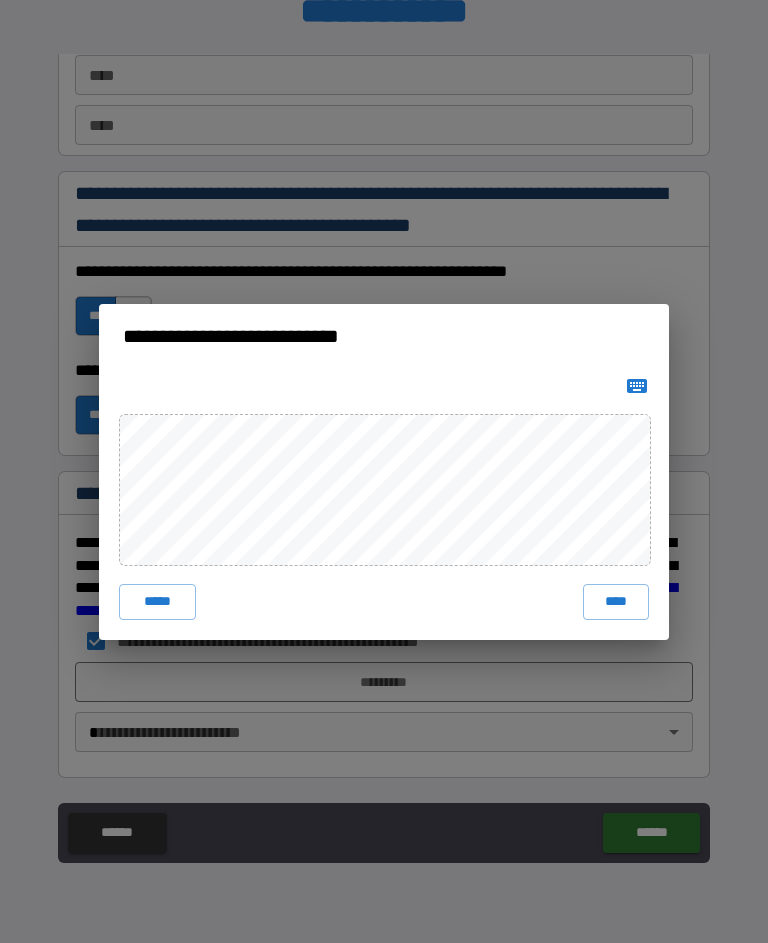 click on "****" at bounding box center (616, 602) 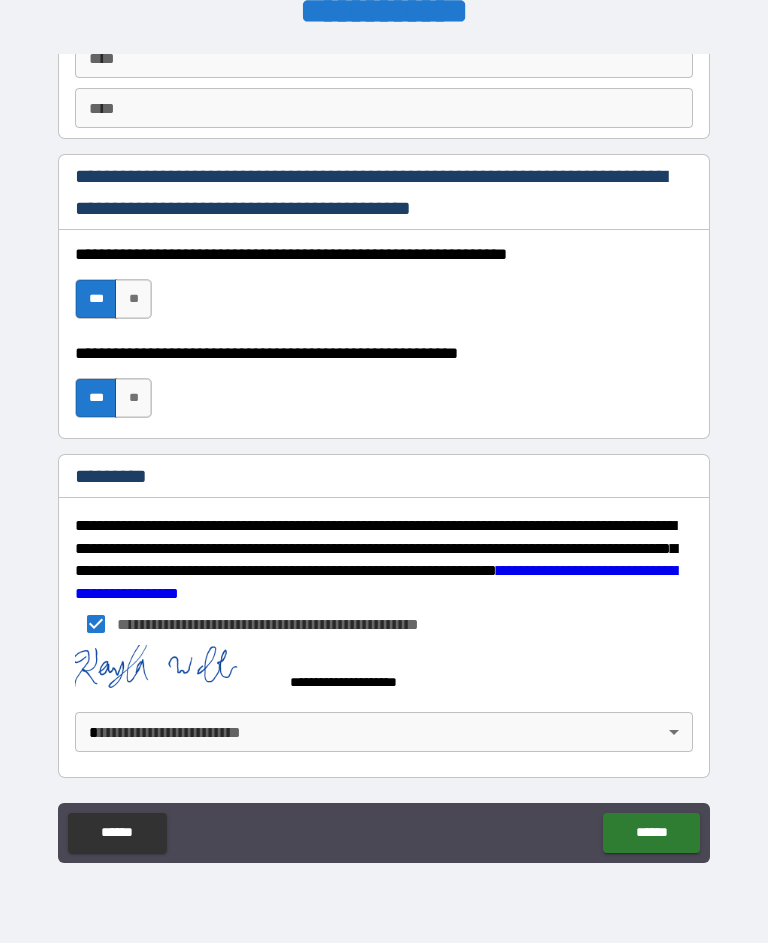 scroll, scrollTop: 2894, scrollLeft: 0, axis: vertical 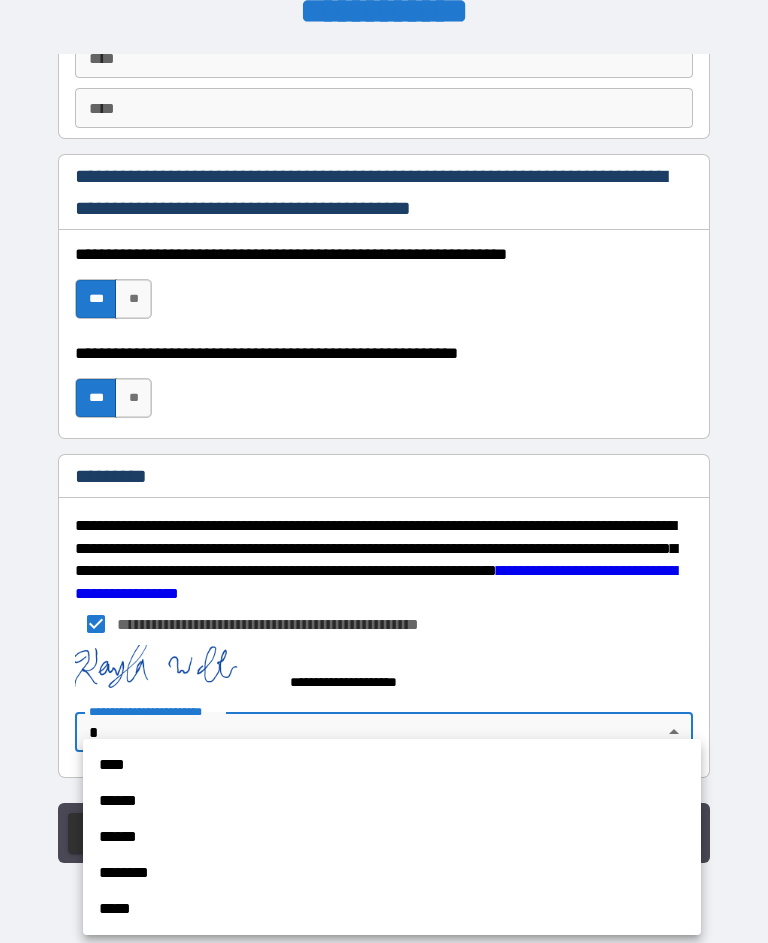 click on "******" at bounding box center [392, 801] 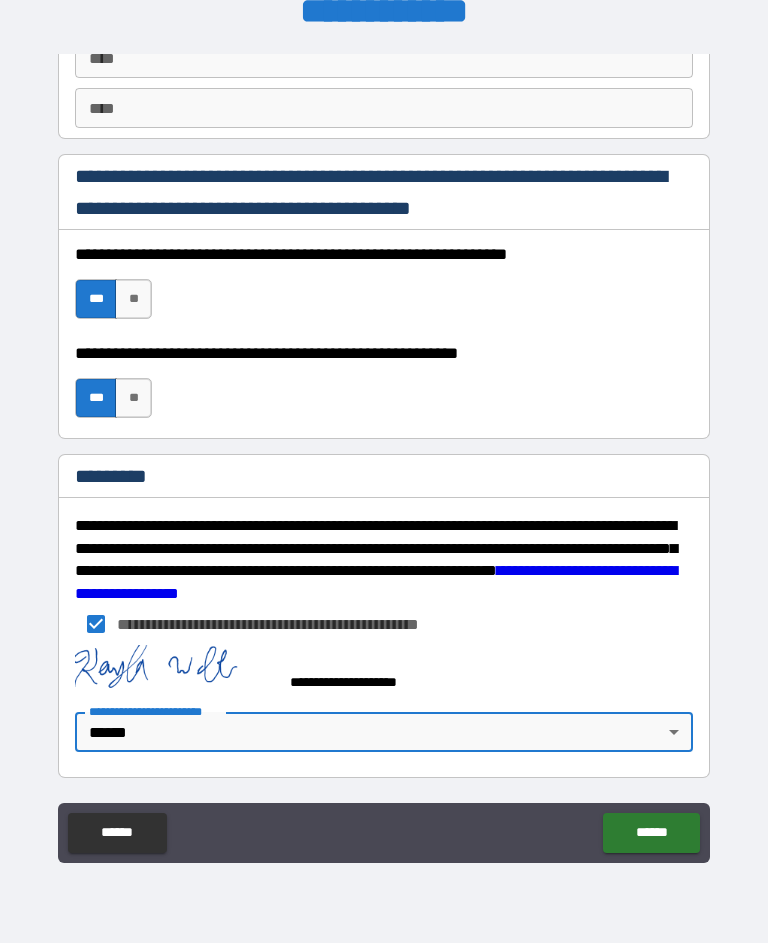 click on "******" at bounding box center (651, 833) 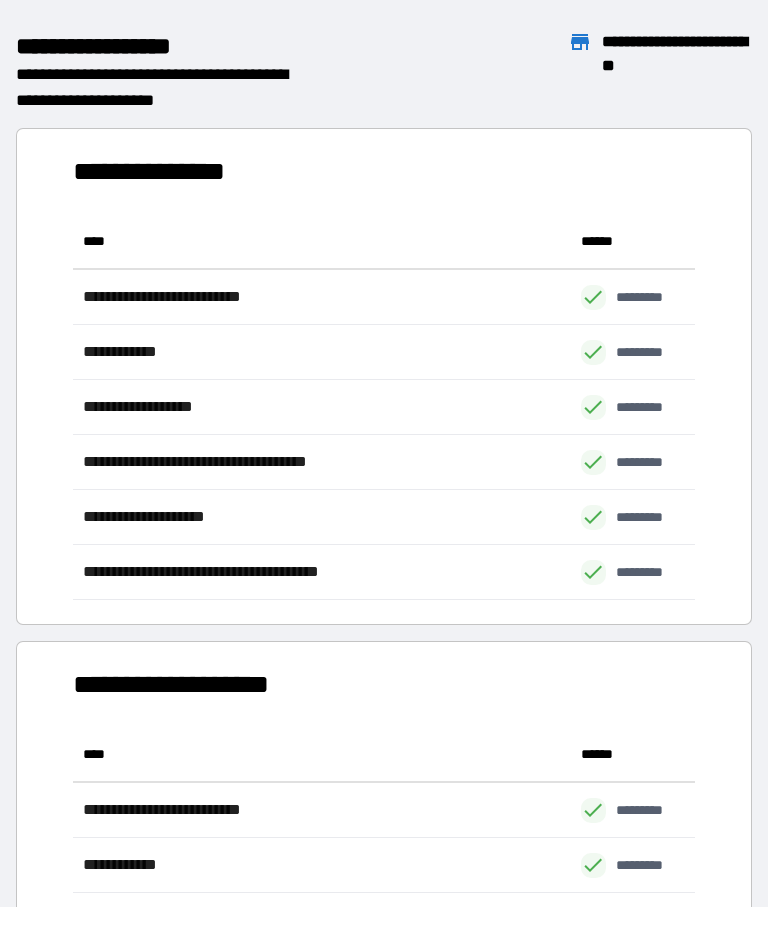 scroll, scrollTop: 386, scrollLeft: 622, axis: both 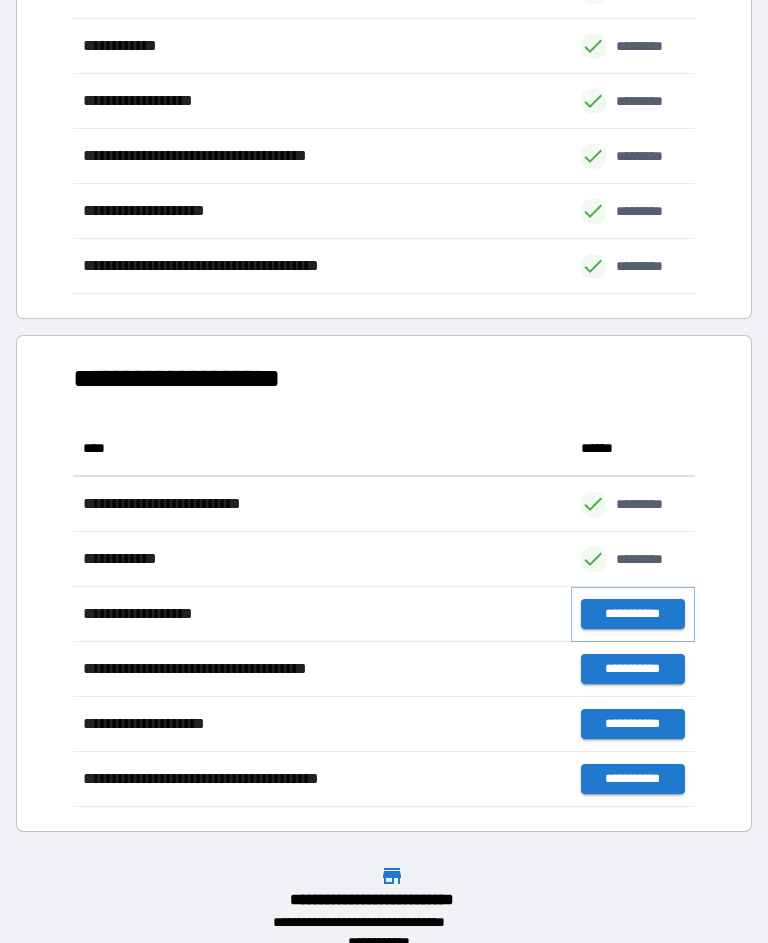 click on "**********" at bounding box center [633, 614] 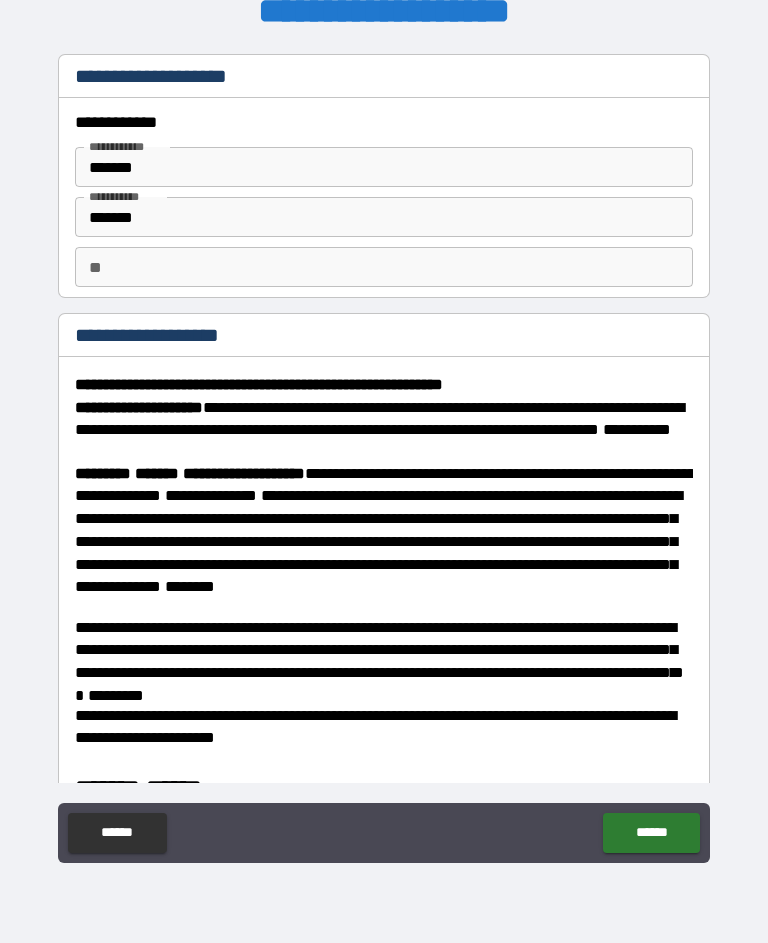 click on "**" at bounding box center (384, 267) 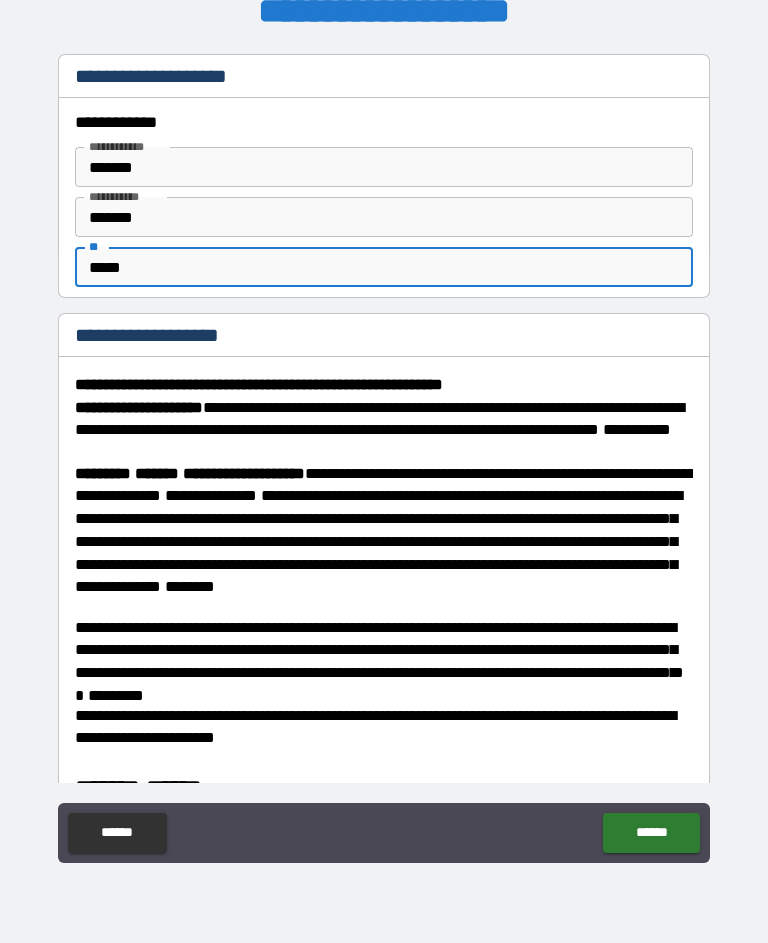 click on "**********" at bounding box center (384, 626) 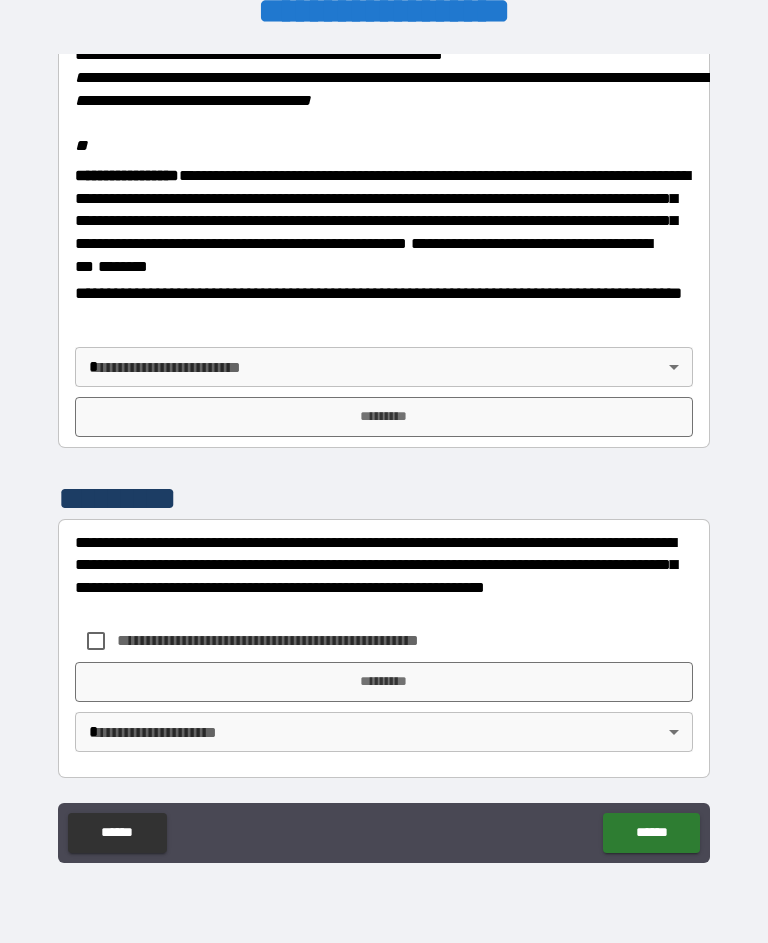scroll, scrollTop: 2453, scrollLeft: 0, axis: vertical 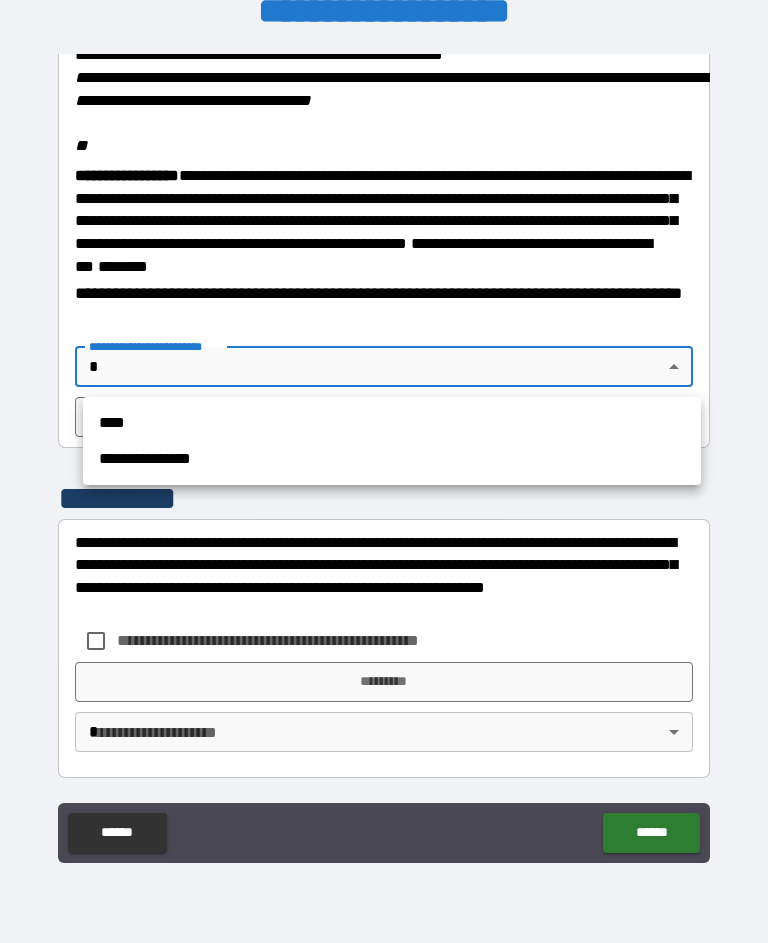 click on "**********" at bounding box center (392, 459) 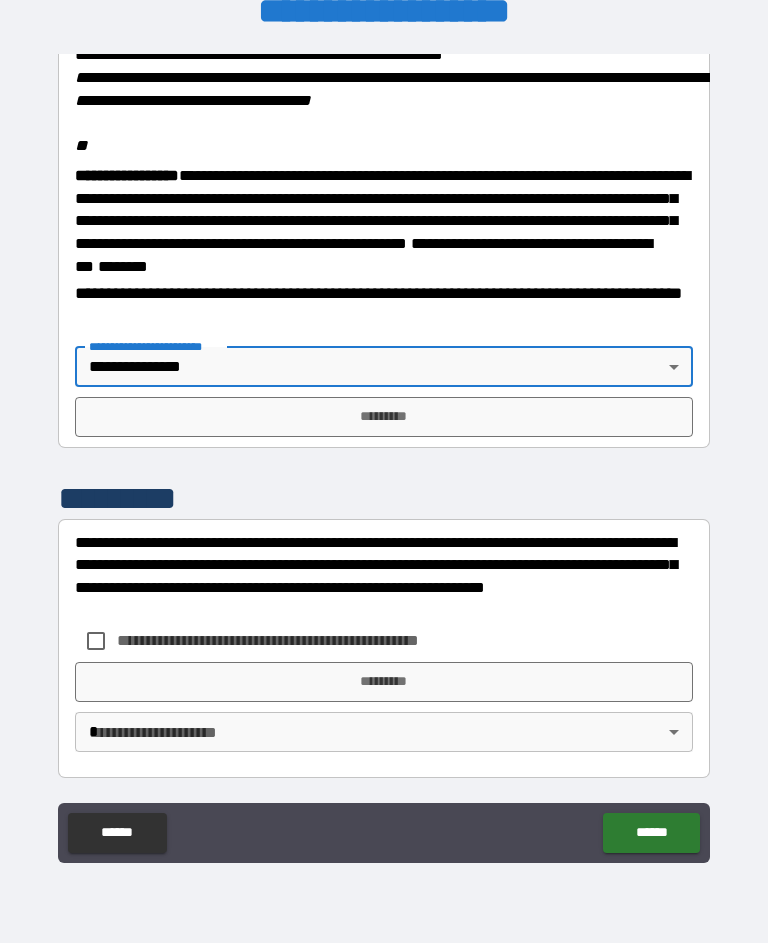 click on "*********" at bounding box center [384, 417] 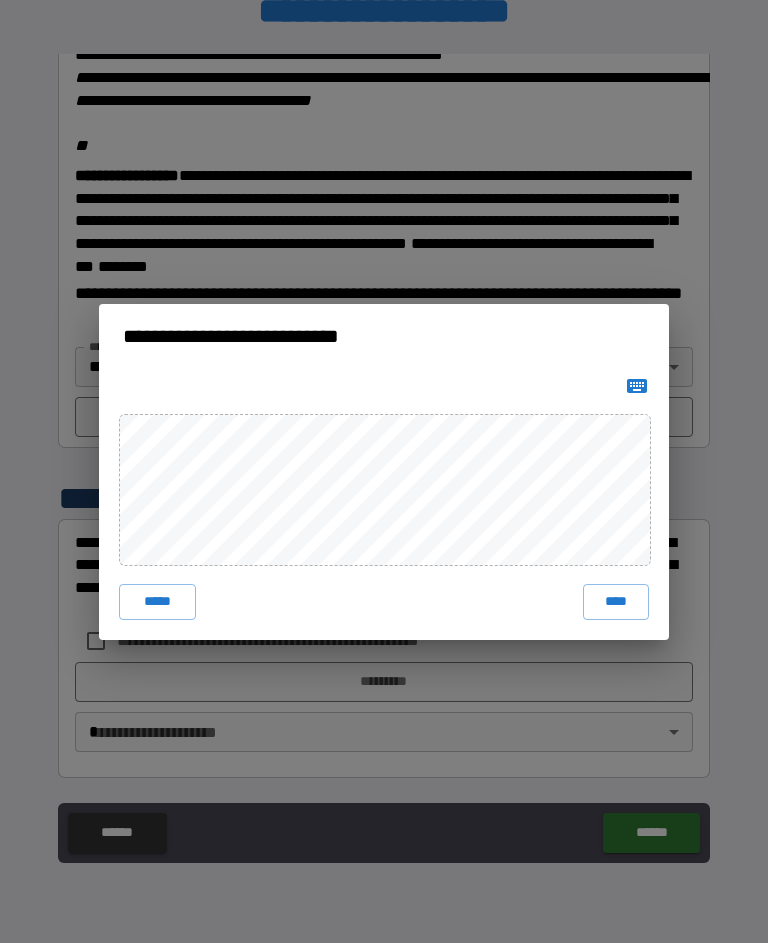 click on "*****" at bounding box center [157, 602] 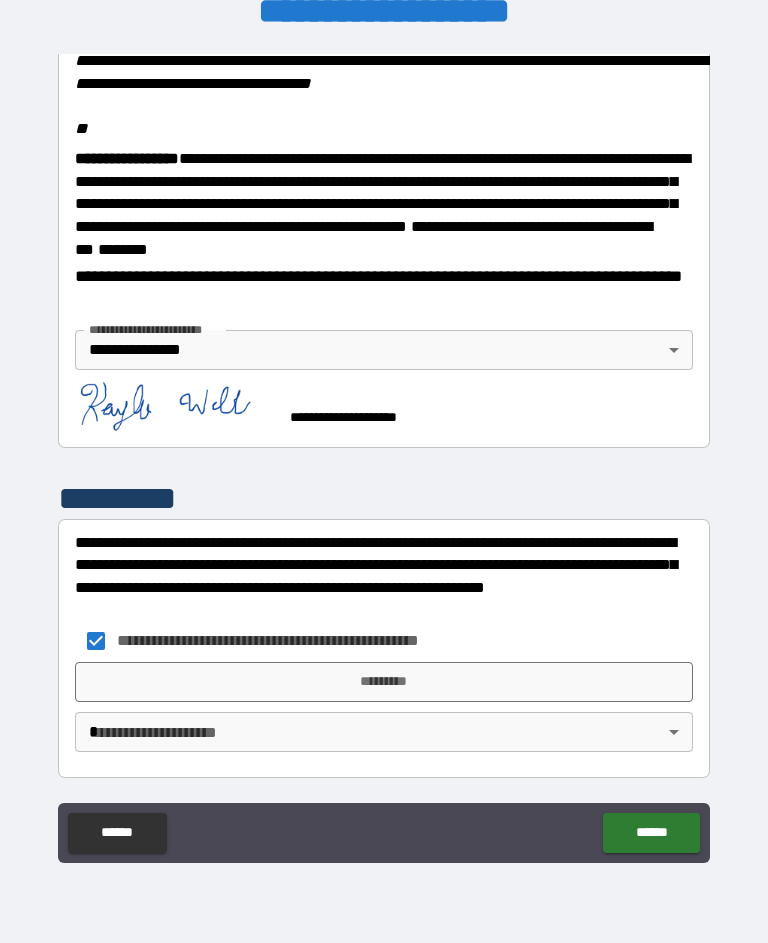 click on "*********" at bounding box center [384, 682] 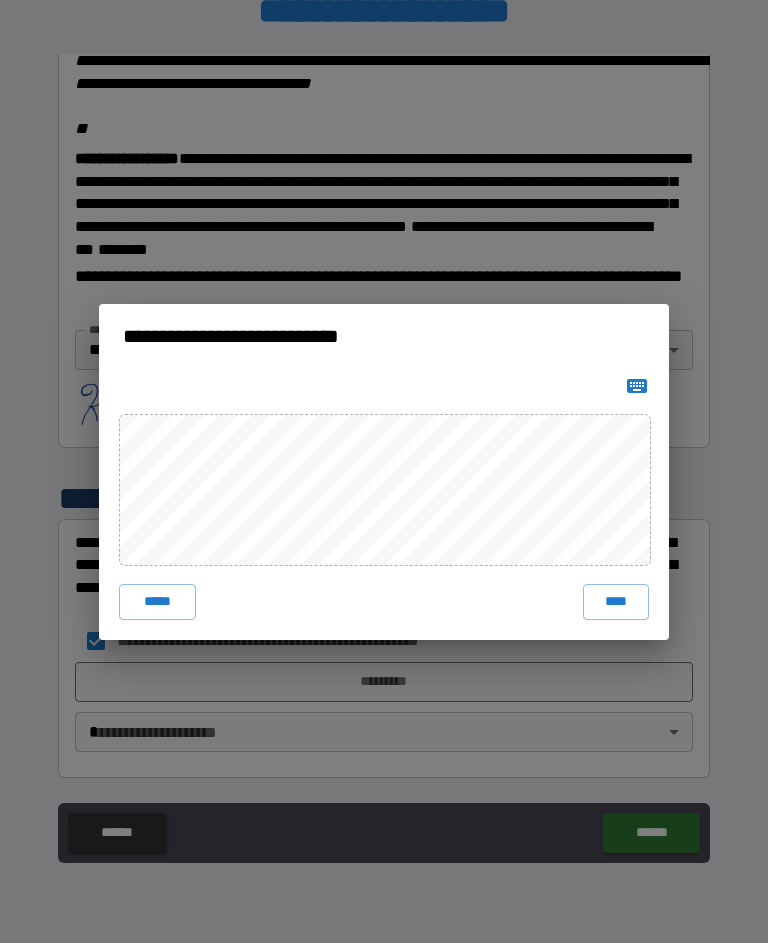 click on "****" at bounding box center (616, 602) 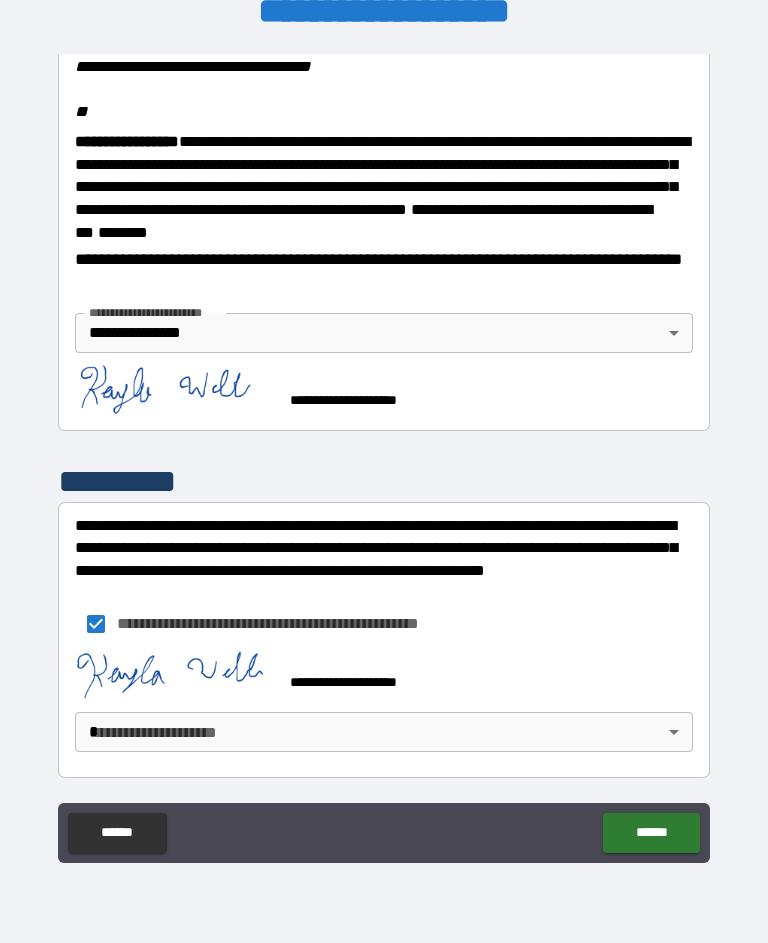 scroll, scrollTop: 2479, scrollLeft: 0, axis: vertical 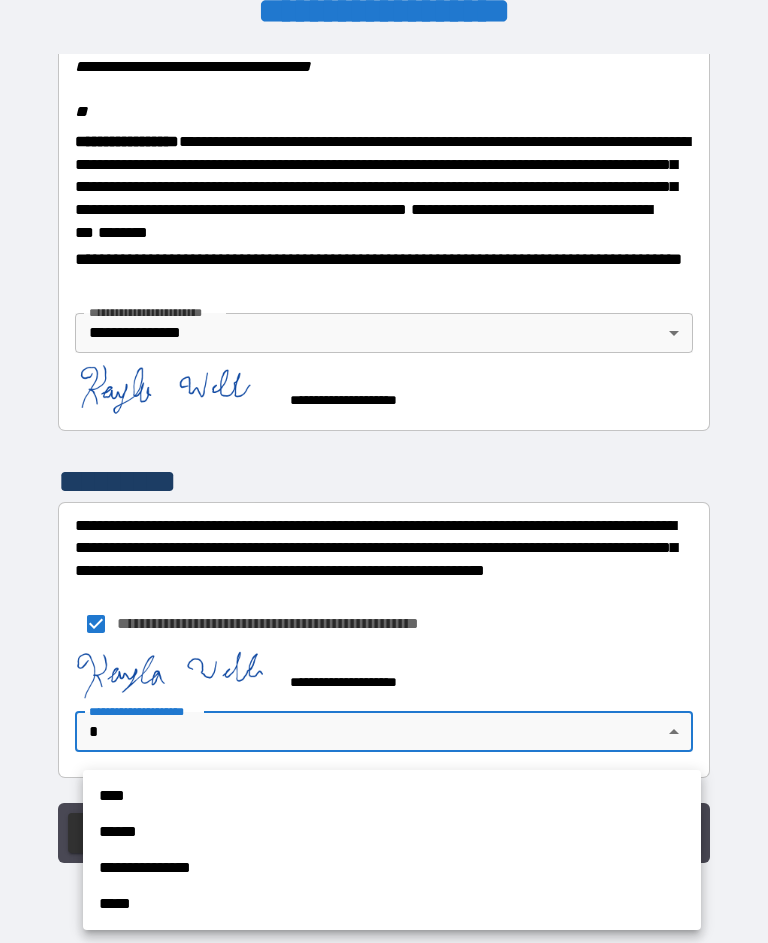 click on "**********" at bounding box center (392, 868) 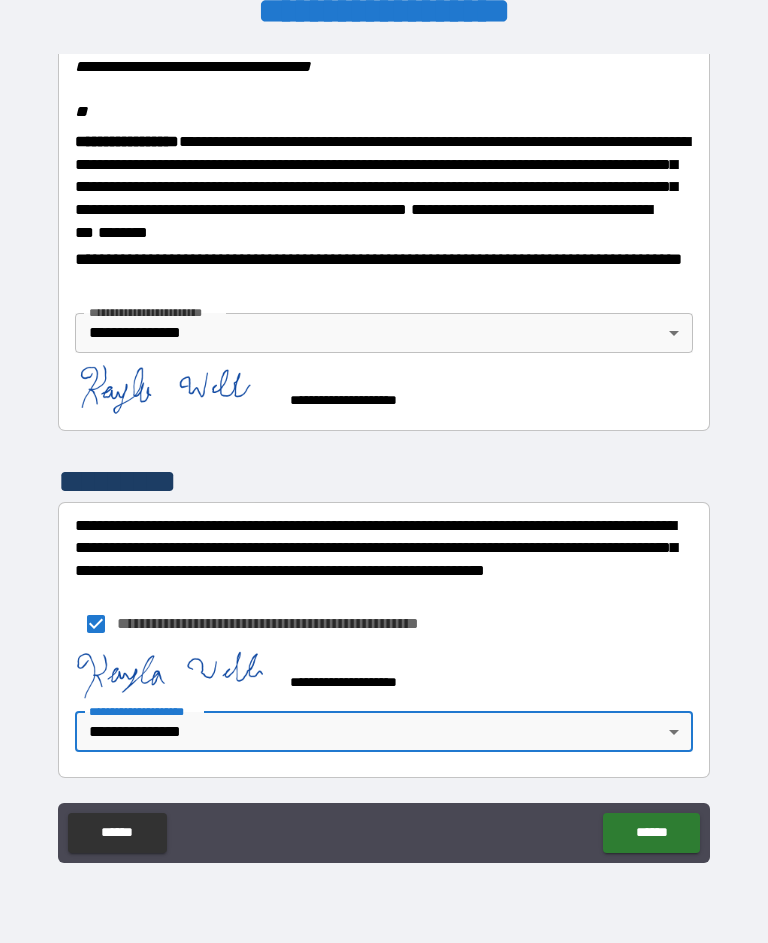 click on "******" at bounding box center (651, 833) 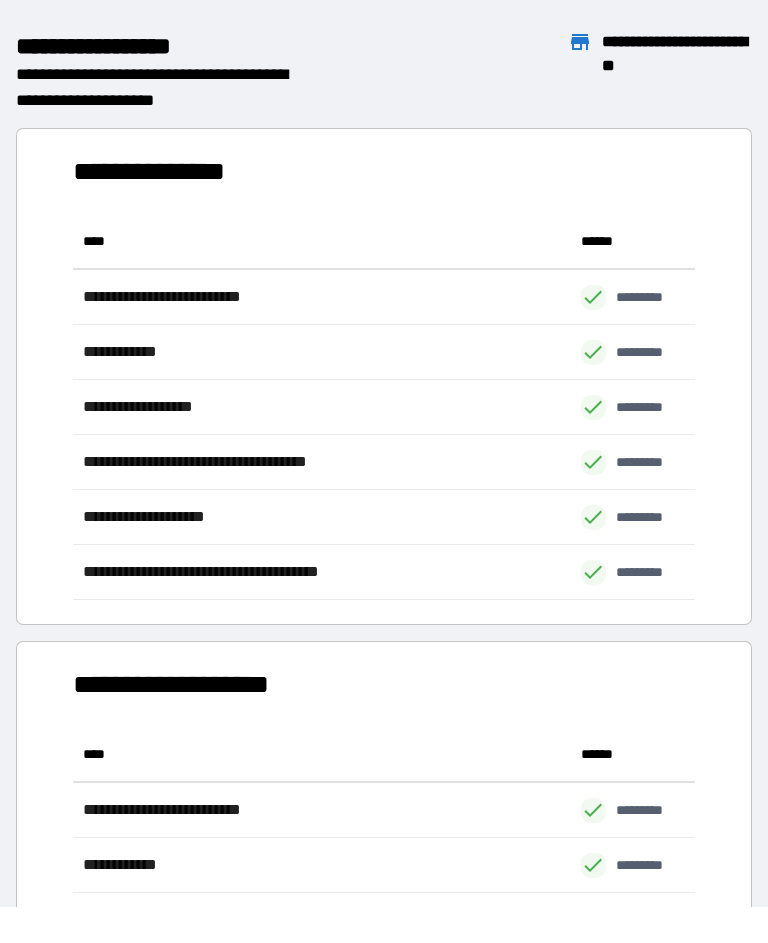 scroll, scrollTop: 386, scrollLeft: 622, axis: both 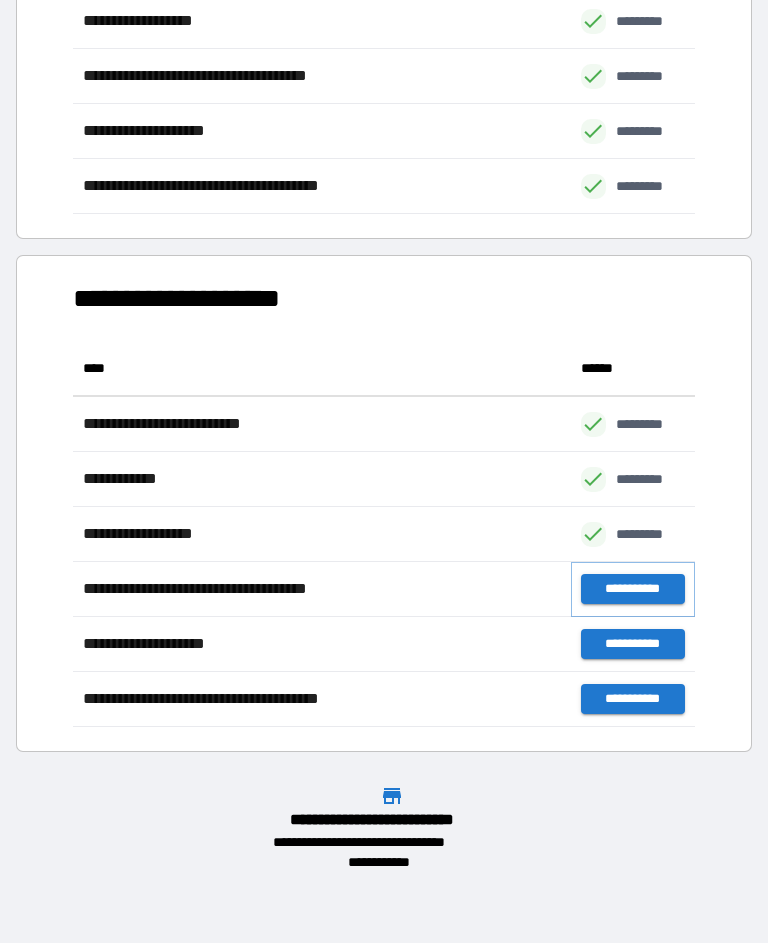 click on "**********" at bounding box center (633, 589) 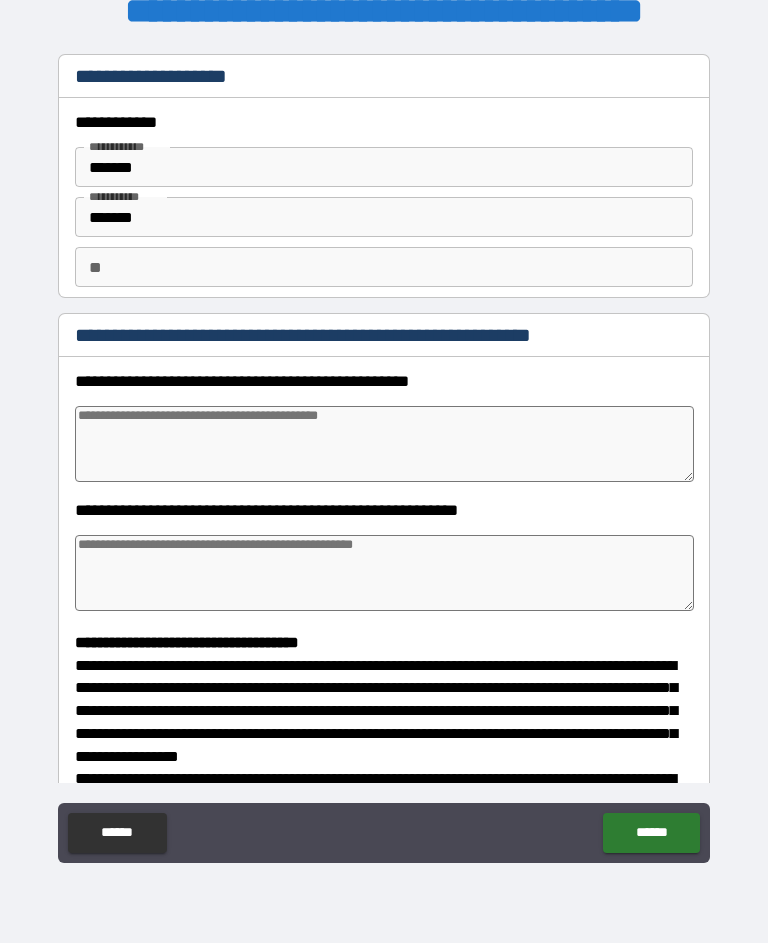 click at bounding box center (384, 444) 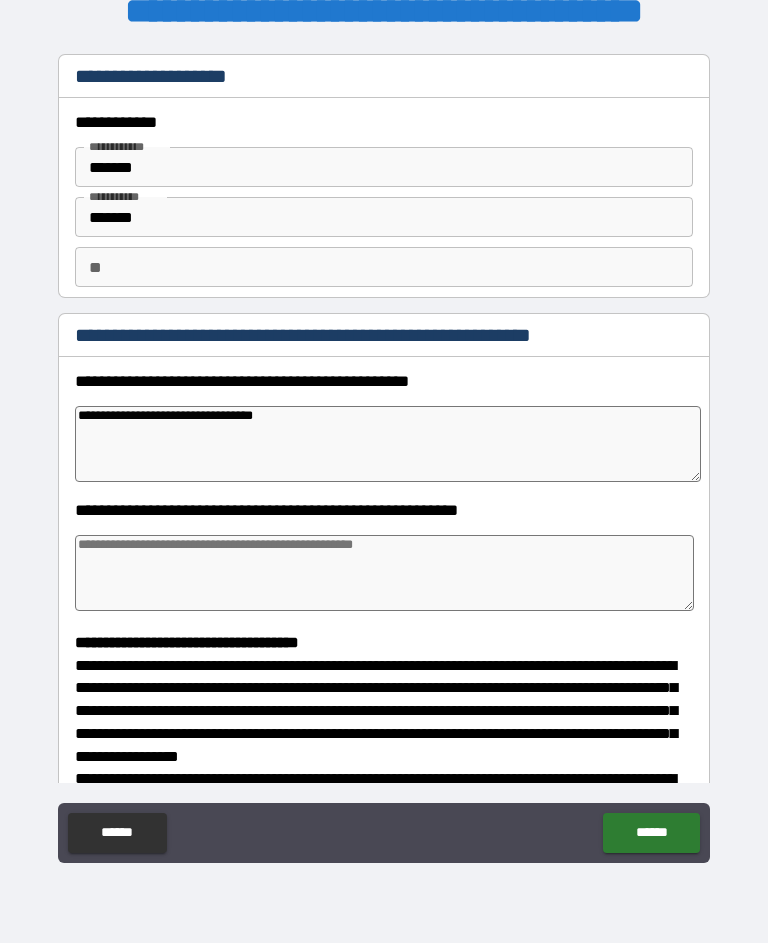 click at bounding box center (384, 573) 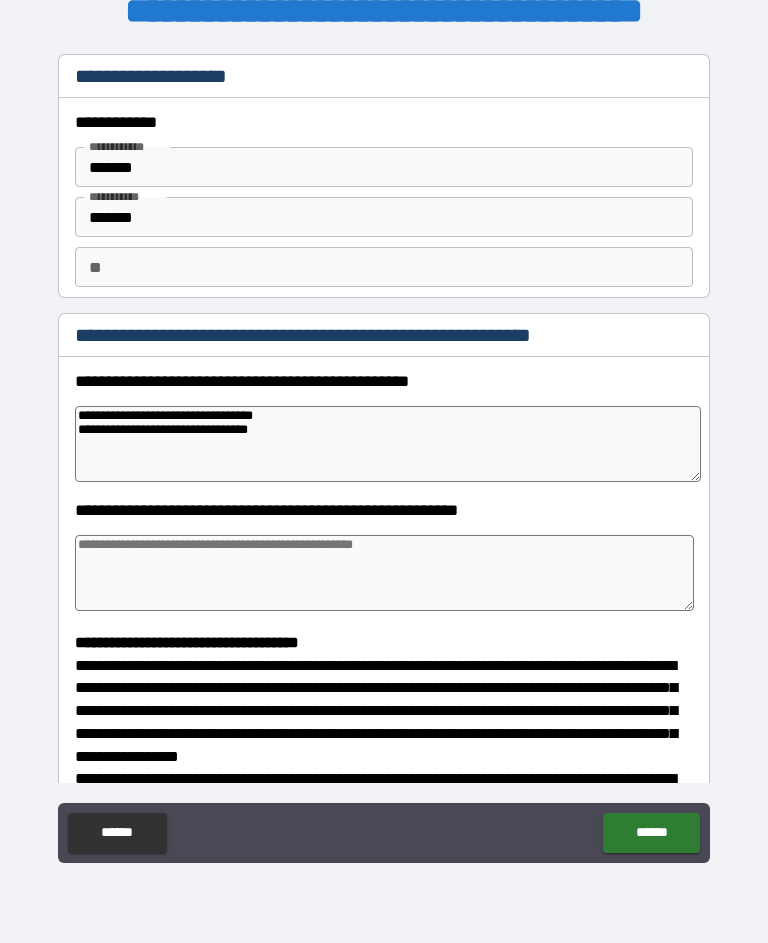 click at bounding box center (384, 573) 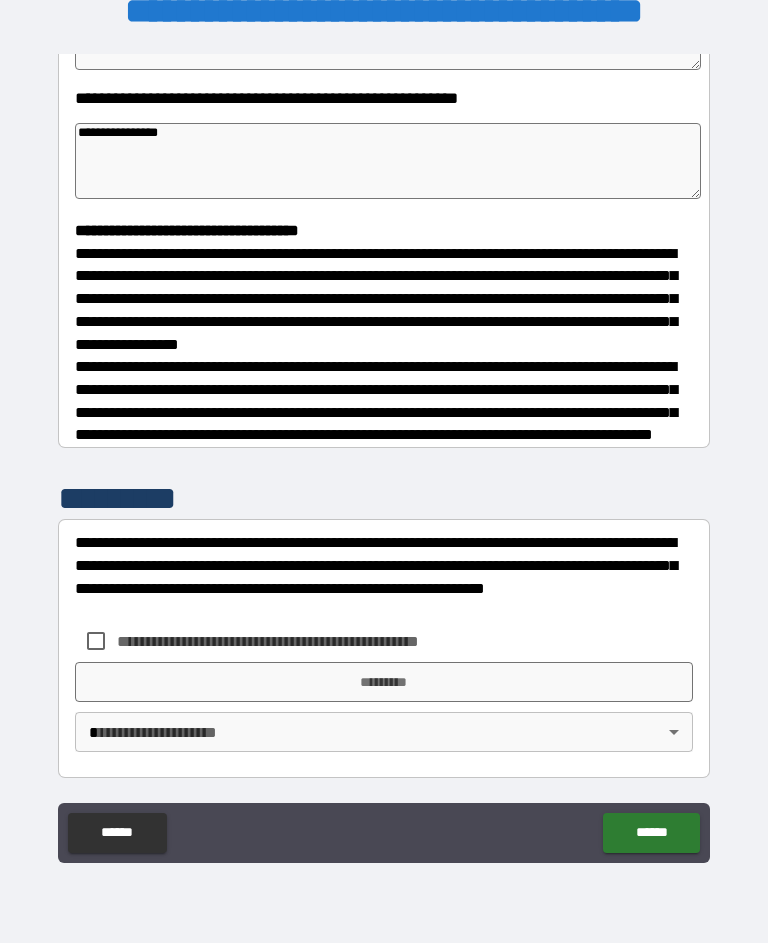 scroll, scrollTop: 427, scrollLeft: 0, axis: vertical 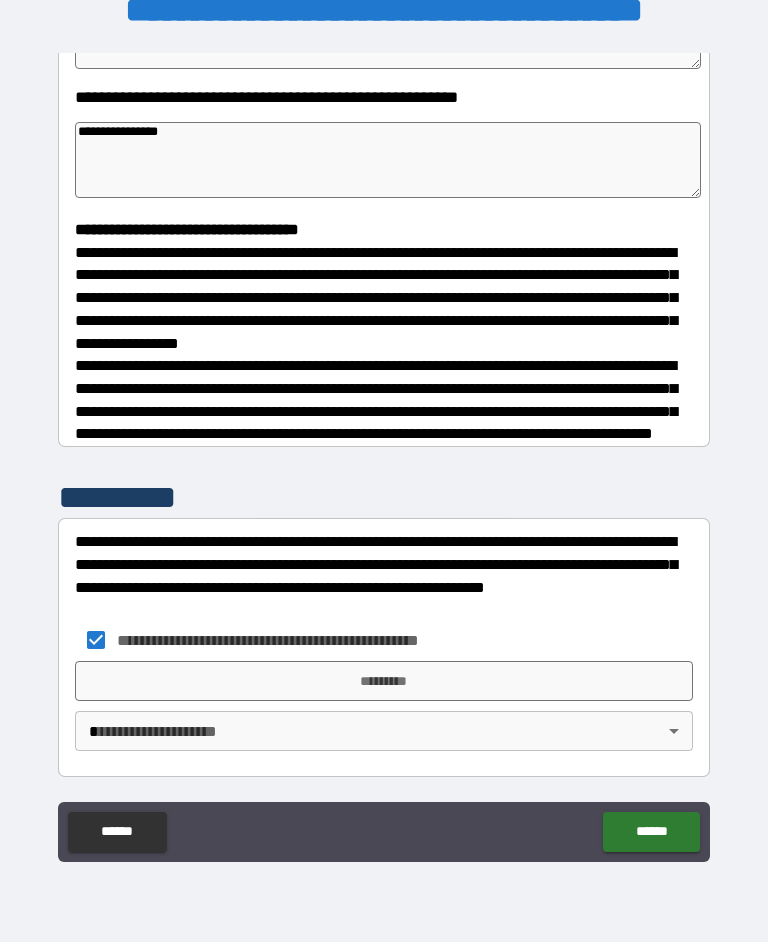 click on "*********" at bounding box center (384, 682) 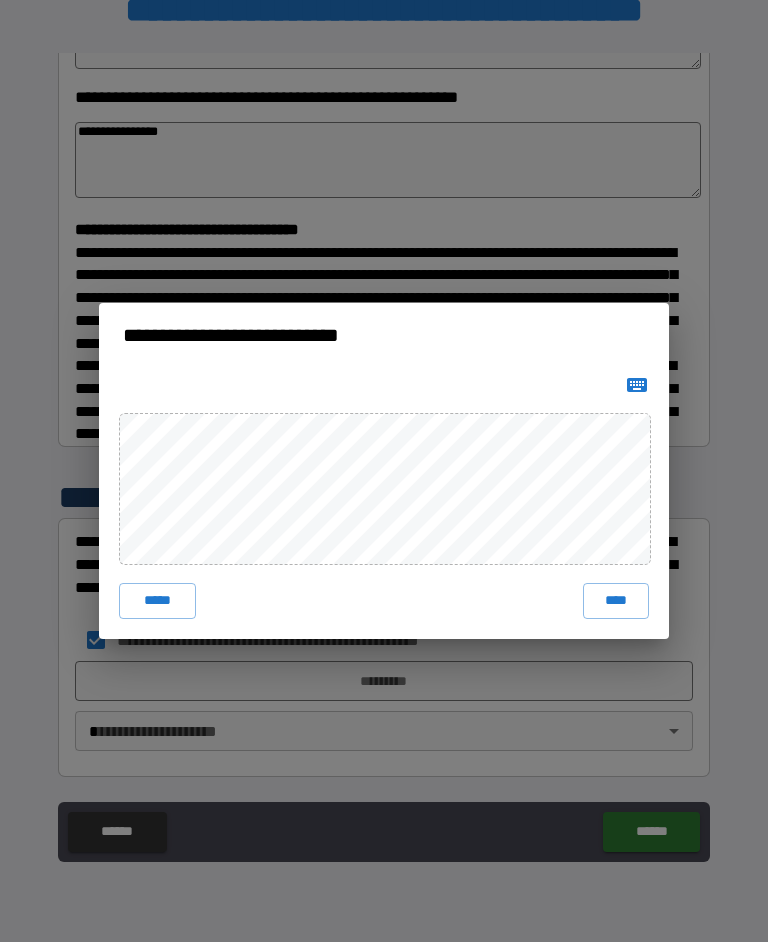 click on "****" at bounding box center (616, 602) 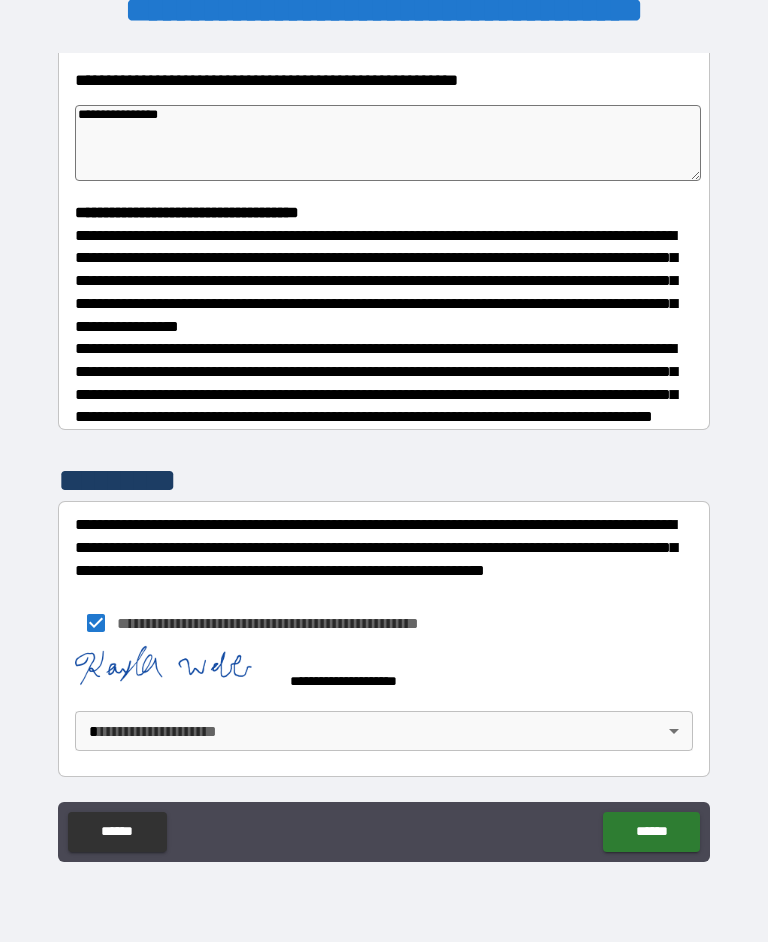scroll, scrollTop: 444, scrollLeft: 0, axis: vertical 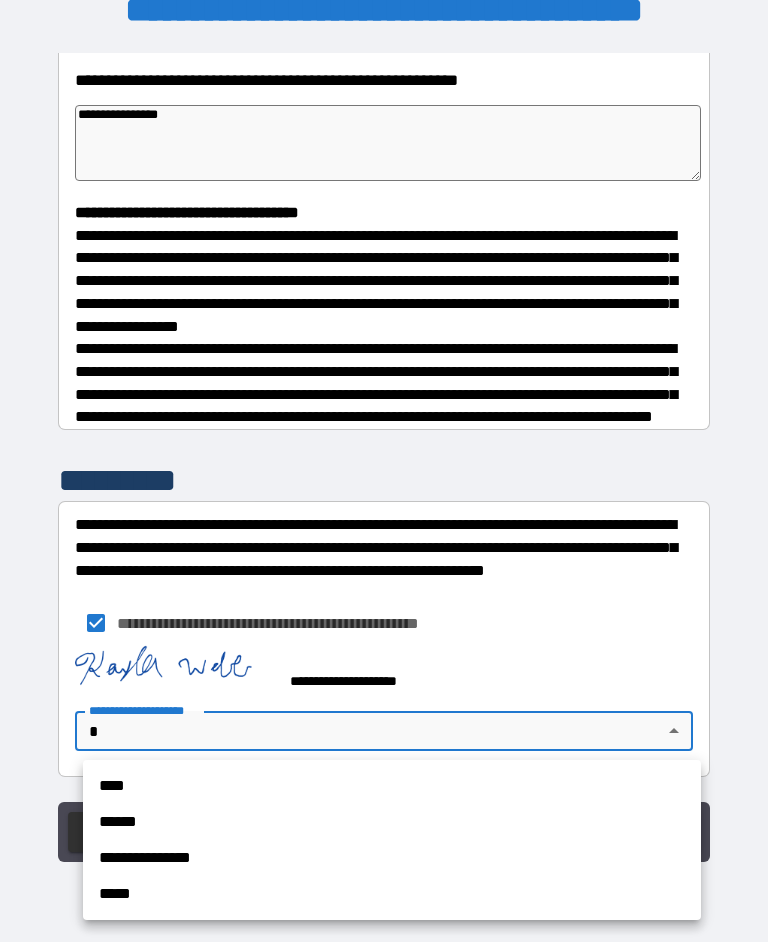 click on "**********" at bounding box center [392, 859] 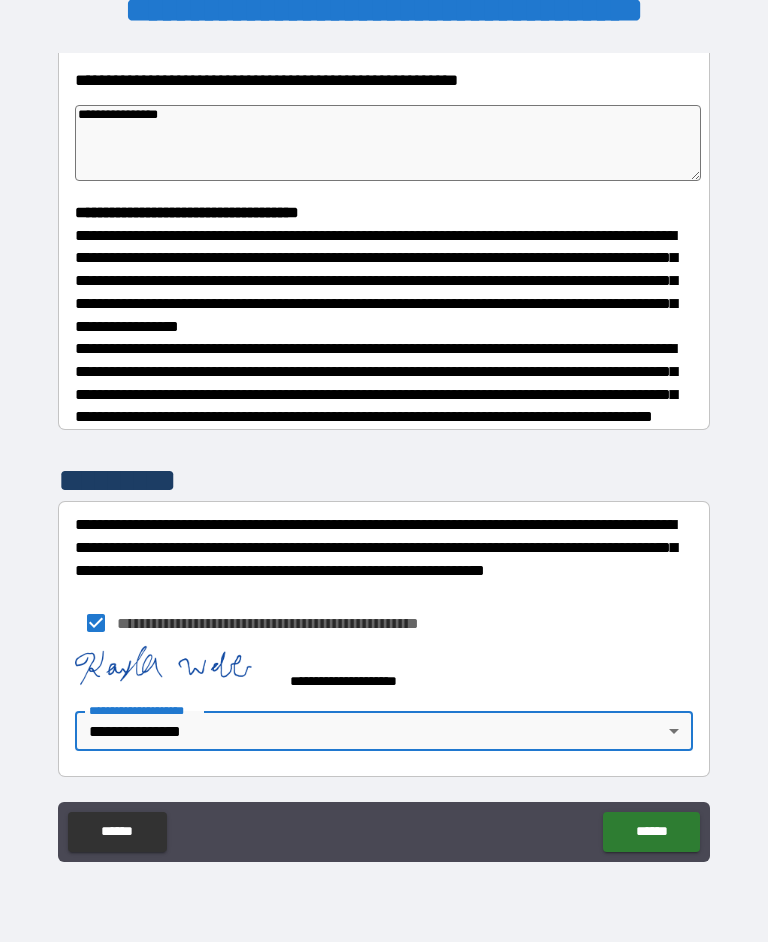 click on "******" at bounding box center (651, 833) 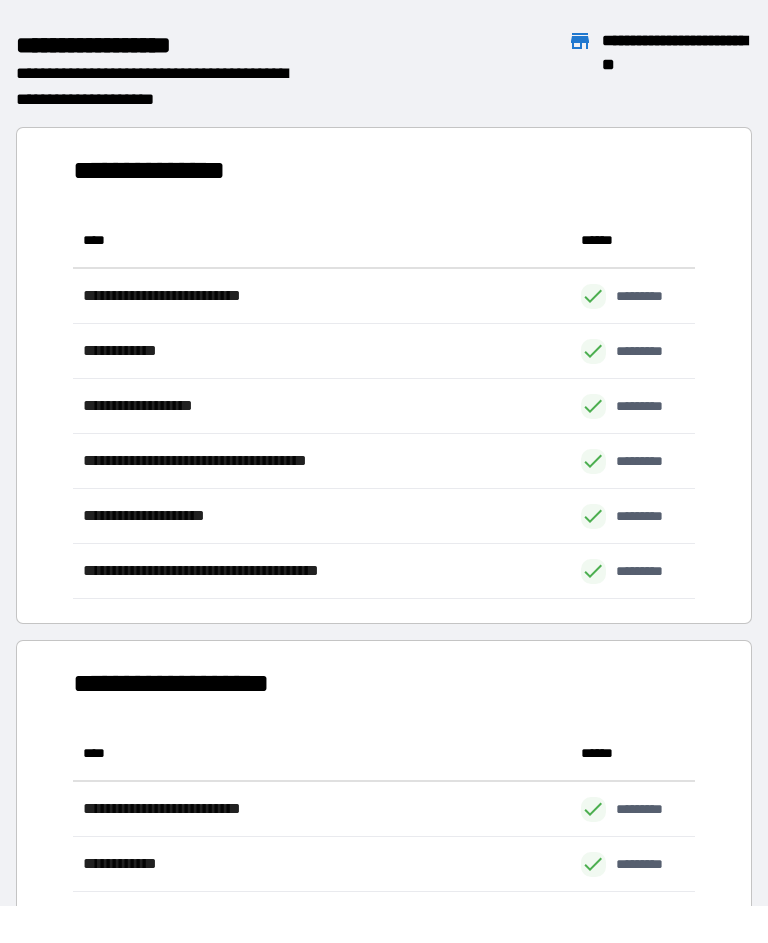 scroll, scrollTop: 1, scrollLeft: 1, axis: both 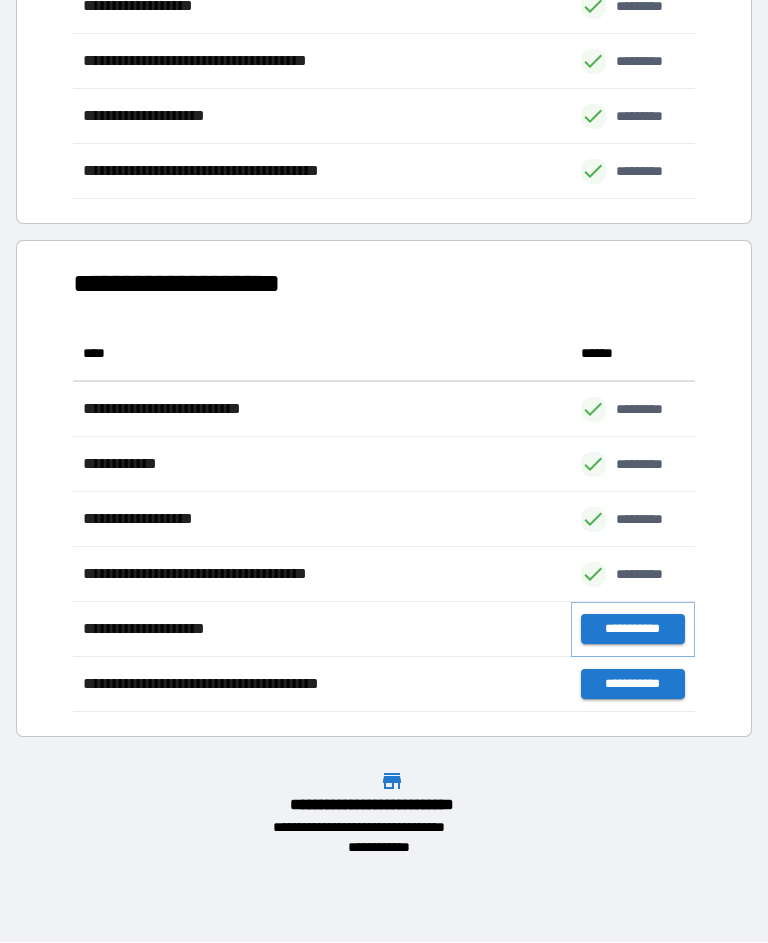 click on "**********" at bounding box center (633, 630) 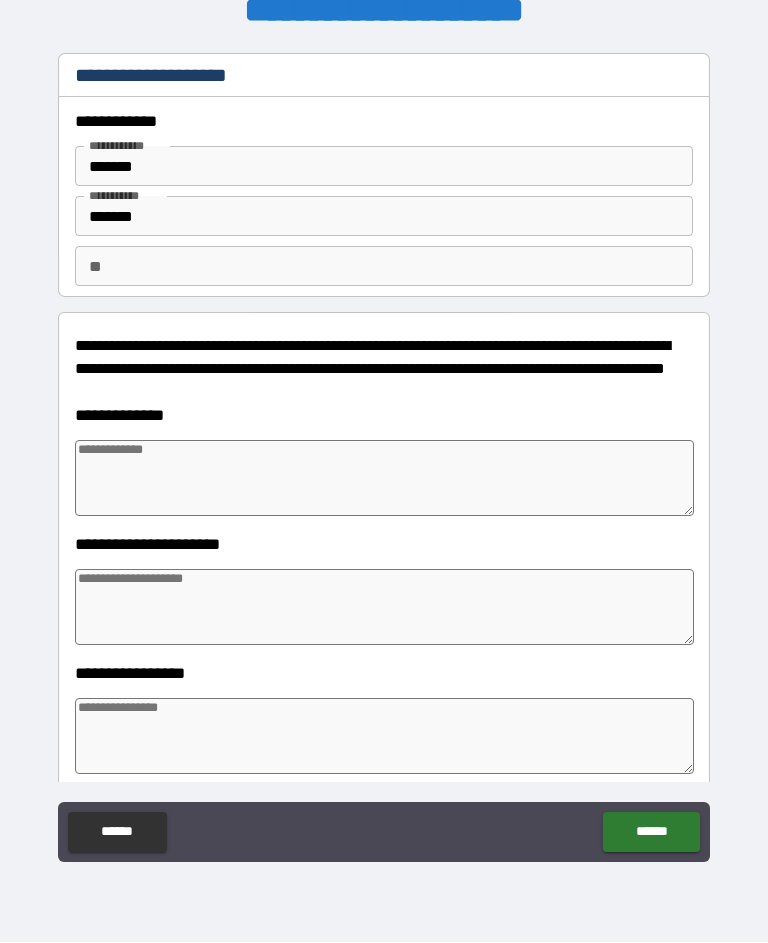 click at bounding box center [384, 479] 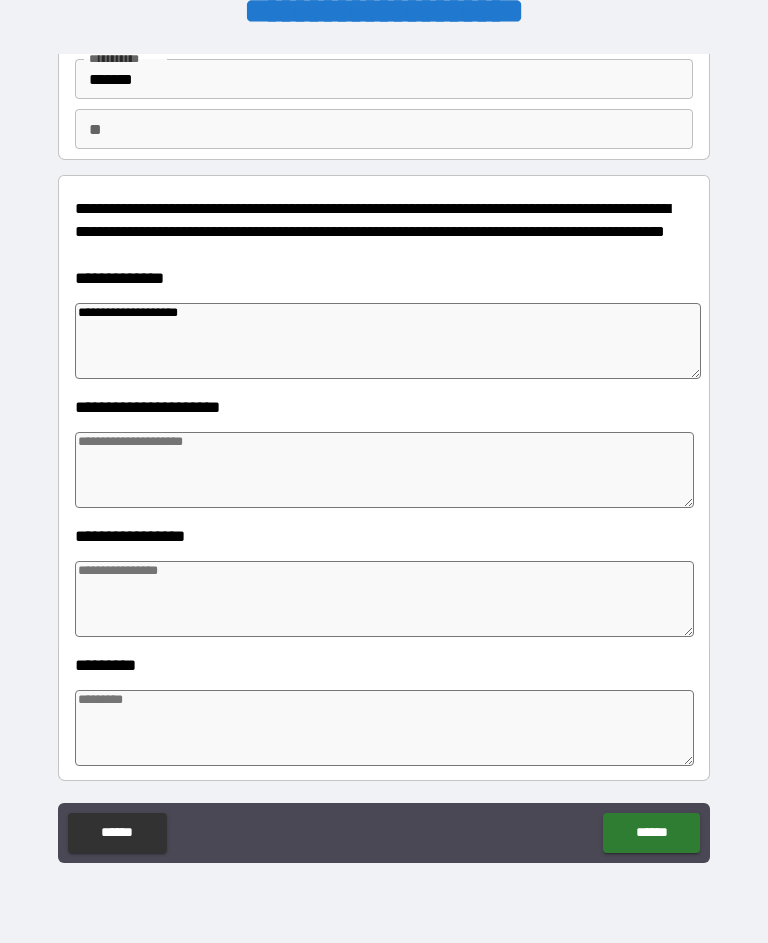 scroll, scrollTop: 173, scrollLeft: 0, axis: vertical 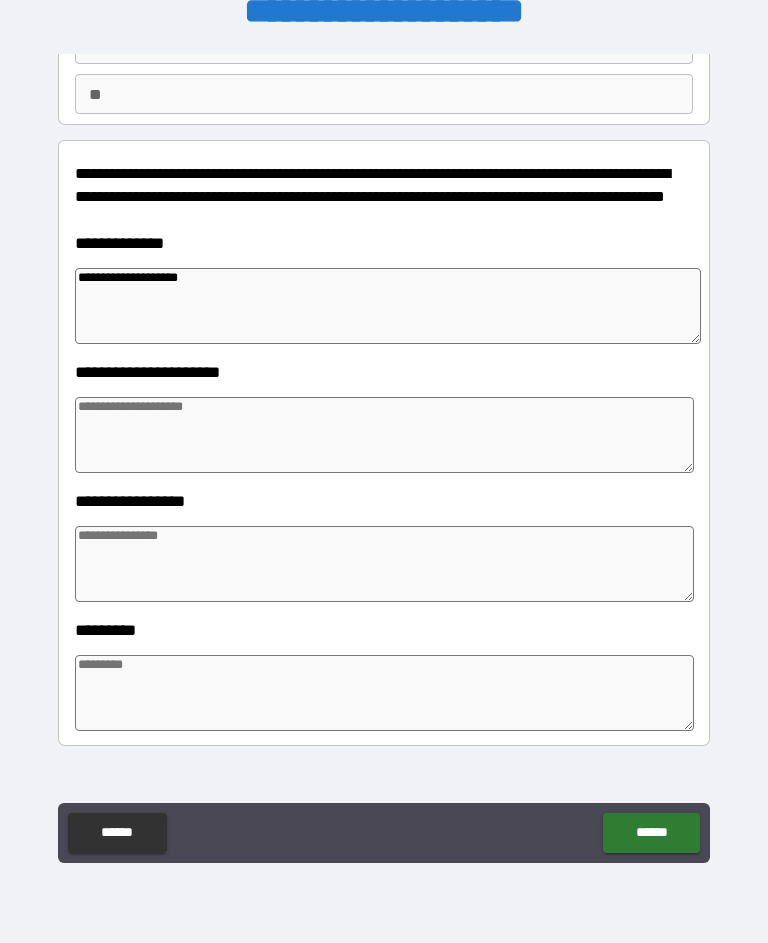 click at bounding box center [384, 564] 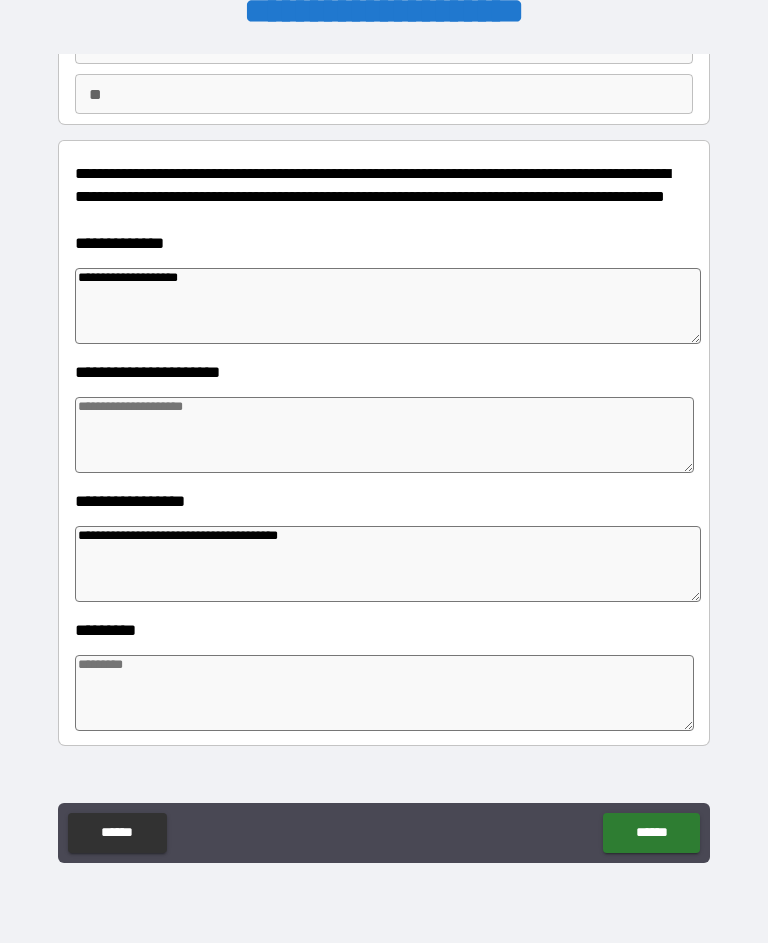 click at bounding box center (384, 435) 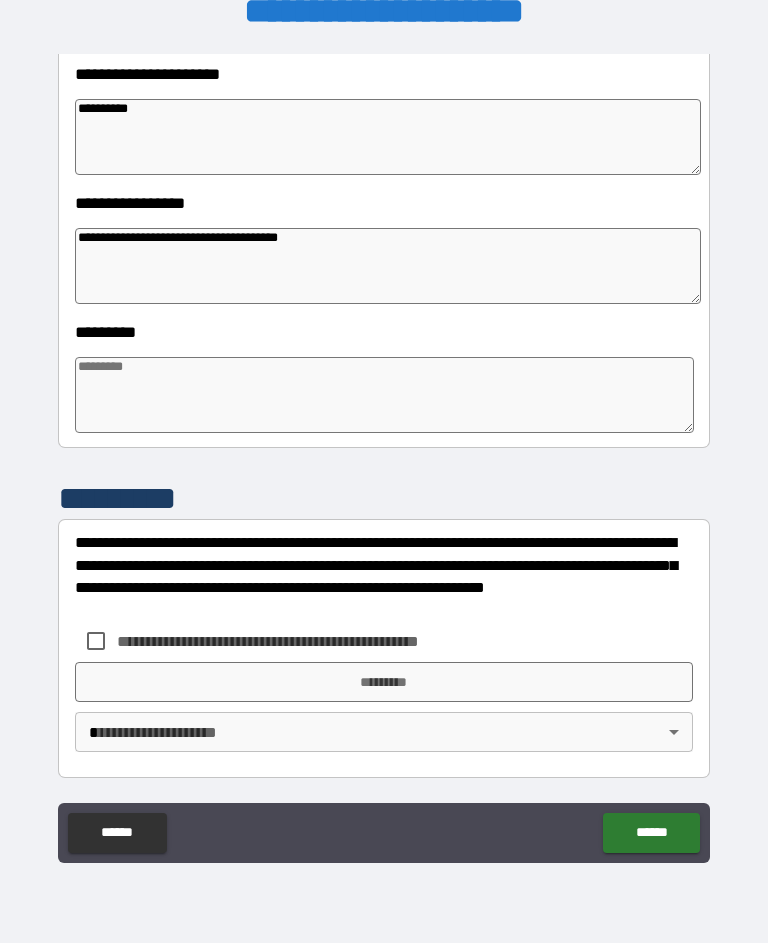 scroll, scrollTop: 471, scrollLeft: 0, axis: vertical 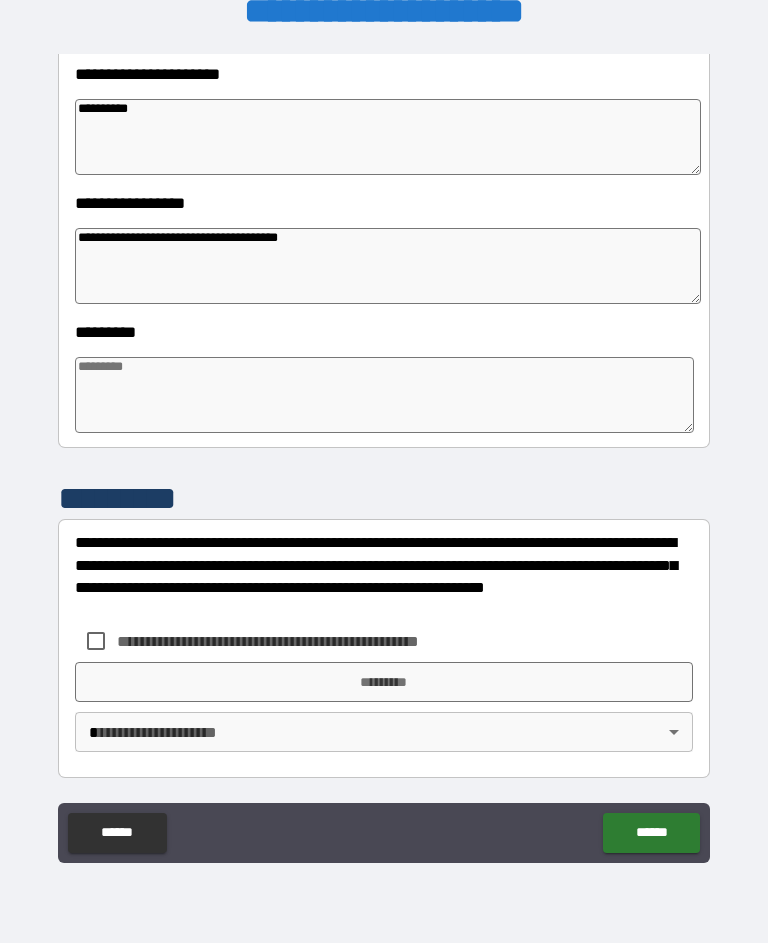 click at bounding box center [384, 395] 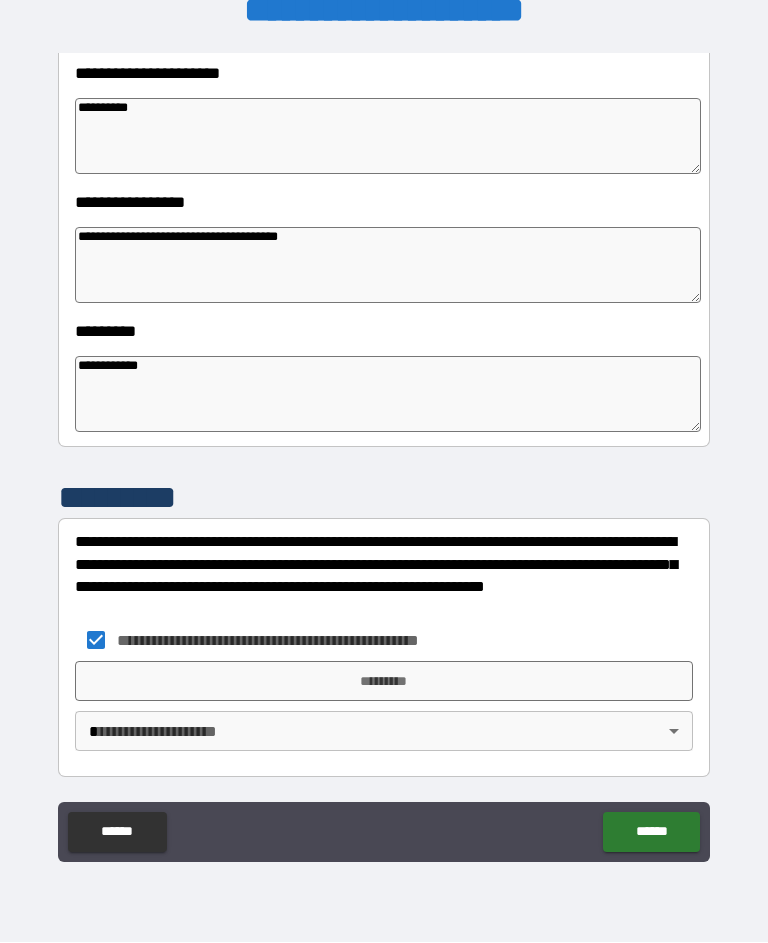 click on "*********" at bounding box center (384, 682) 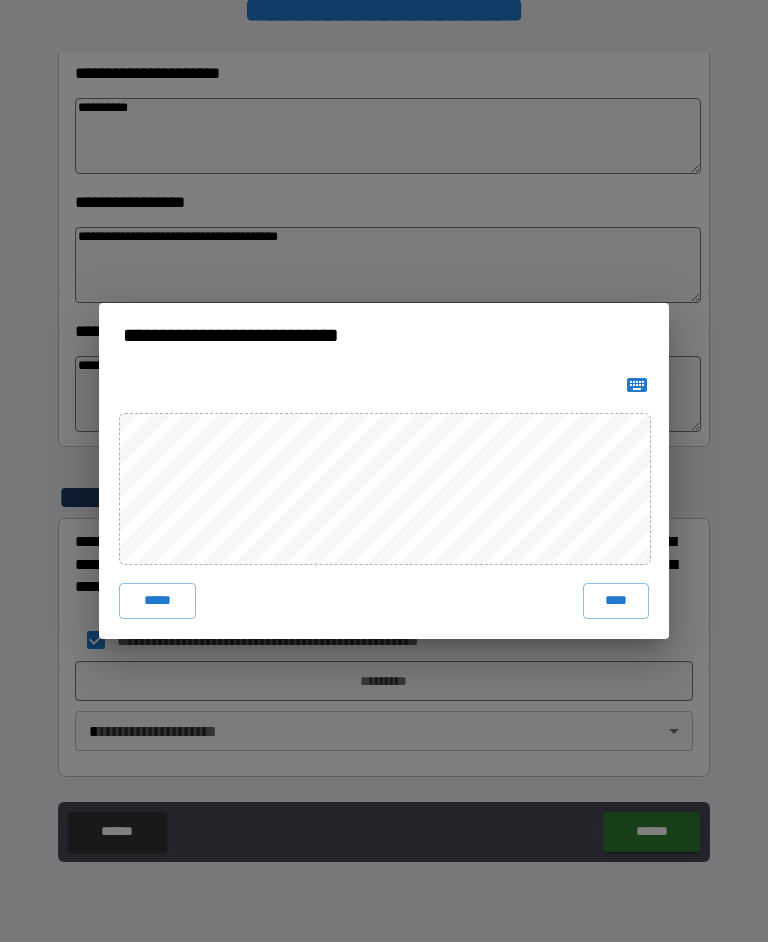 click on "****" at bounding box center [616, 602] 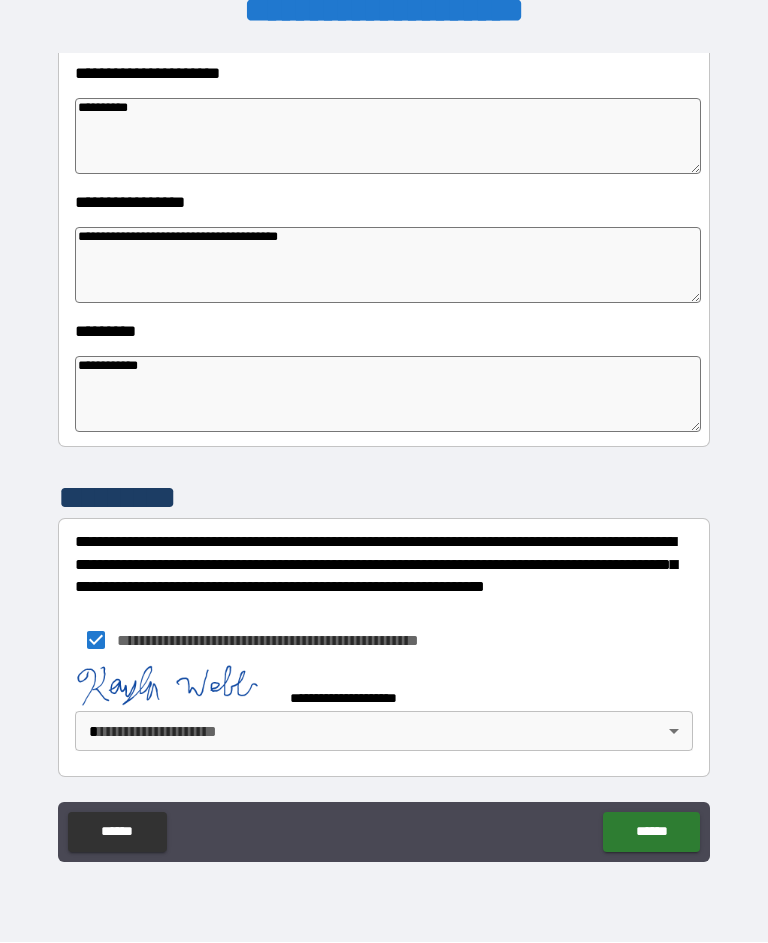 scroll, scrollTop: 461, scrollLeft: 0, axis: vertical 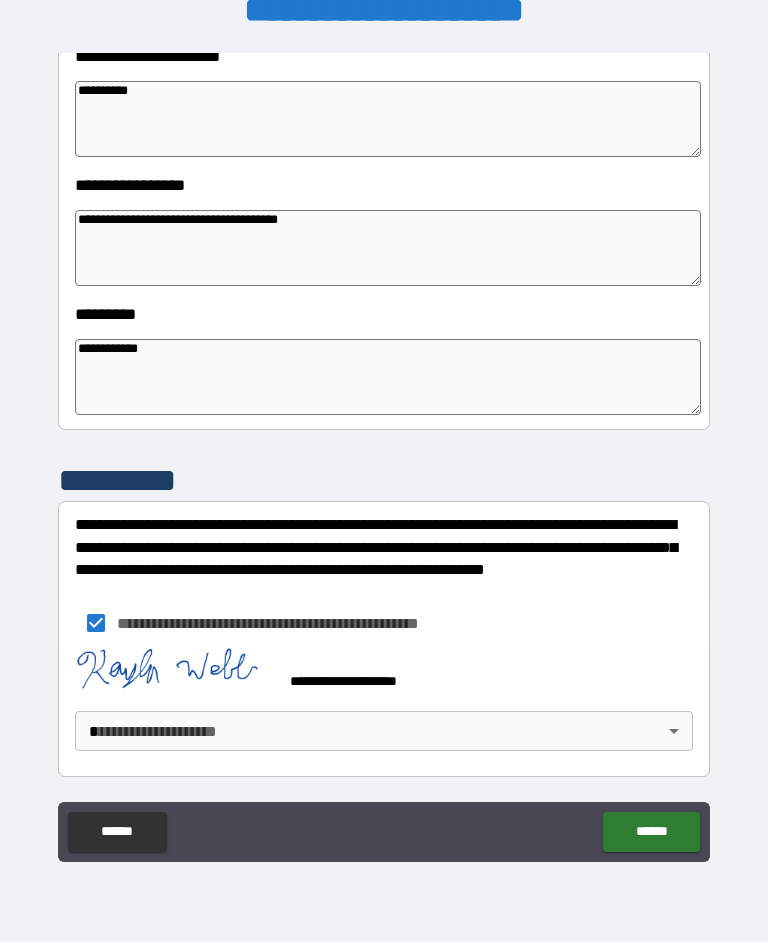 click on "**********" at bounding box center [384, 453] 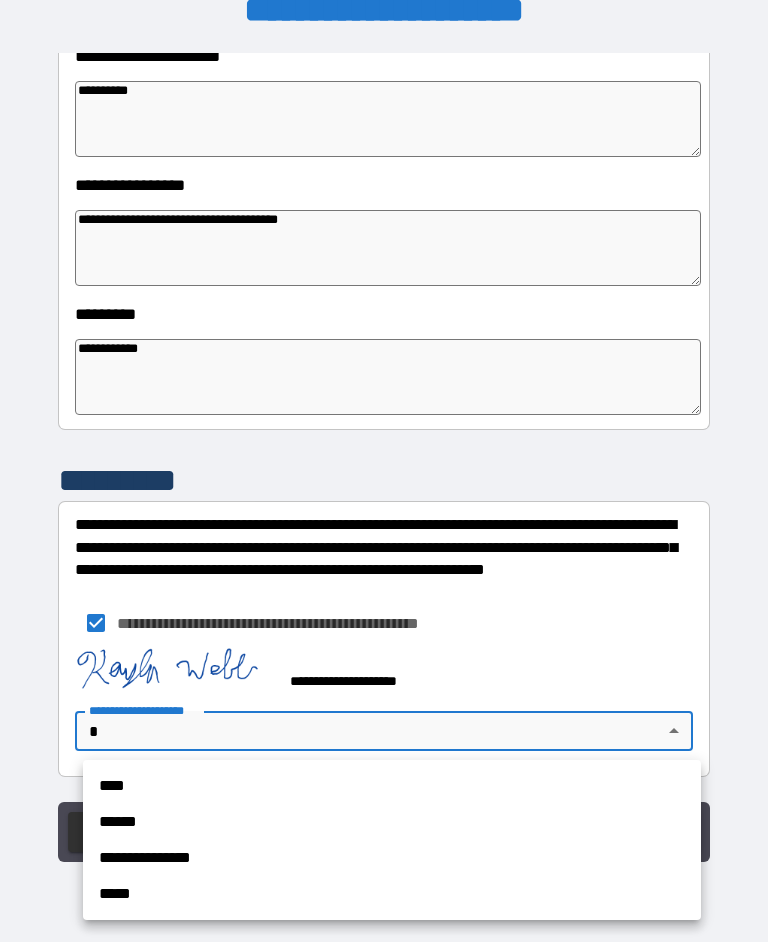 click on "**********" at bounding box center [392, 859] 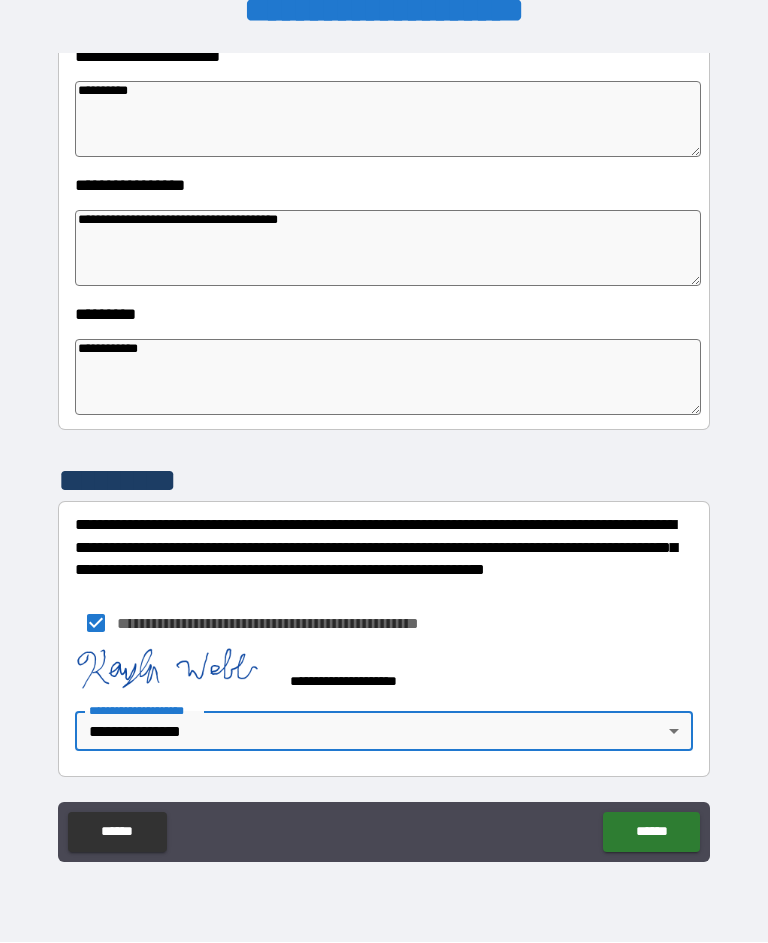 click on "******" at bounding box center (651, 833) 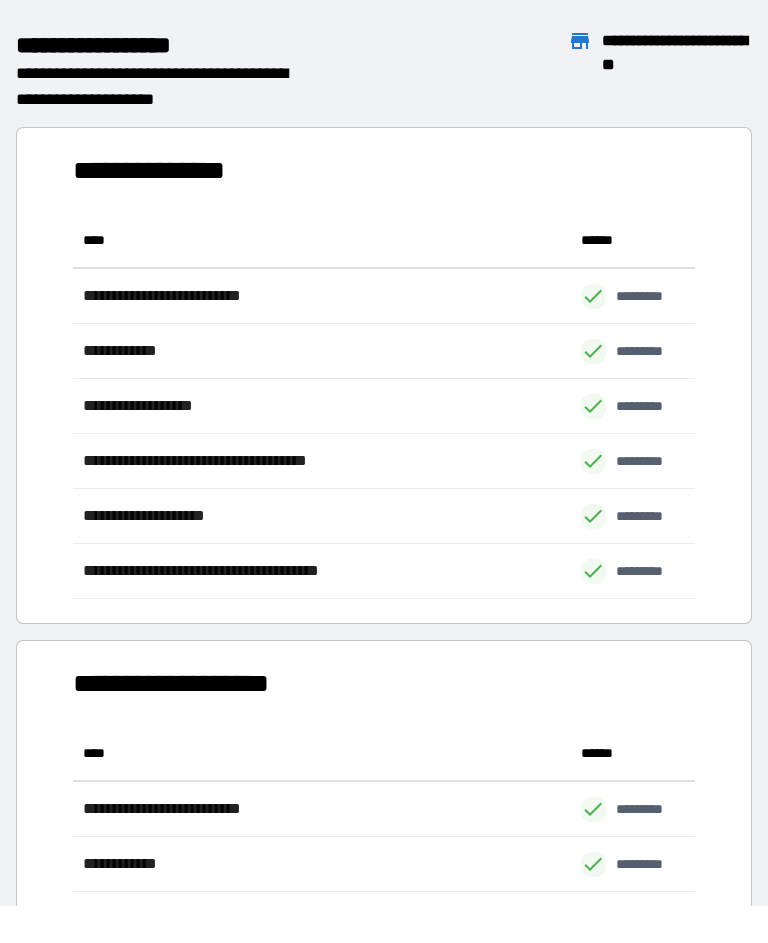 scroll, scrollTop: 386, scrollLeft: 622, axis: both 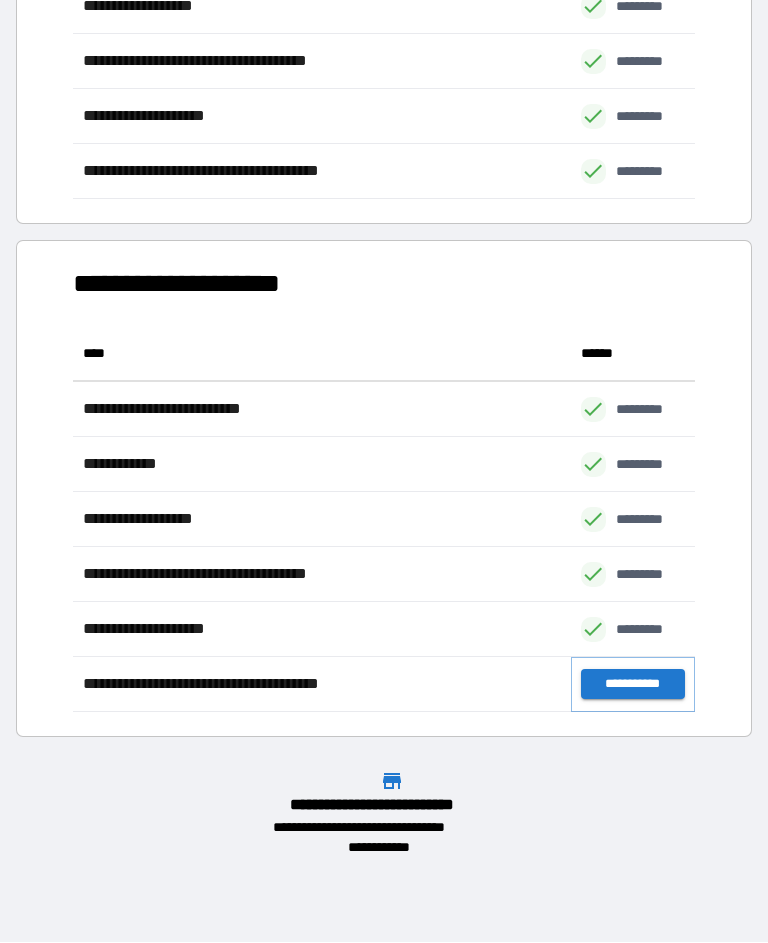 click on "**********" at bounding box center (633, 685) 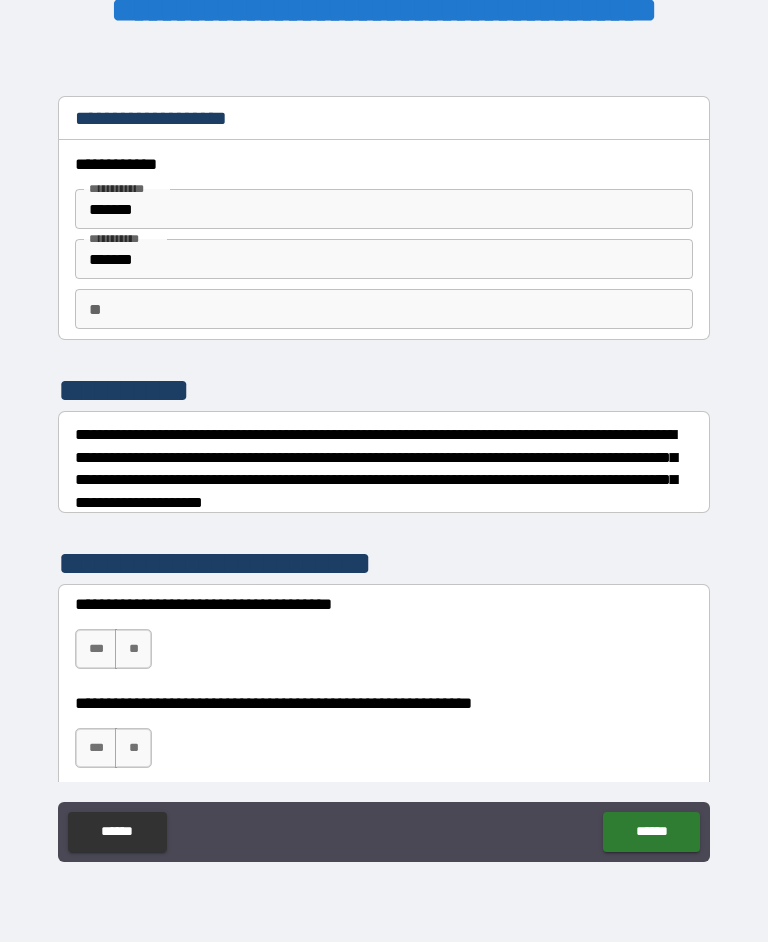 click on "**" at bounding box center [384, 310] 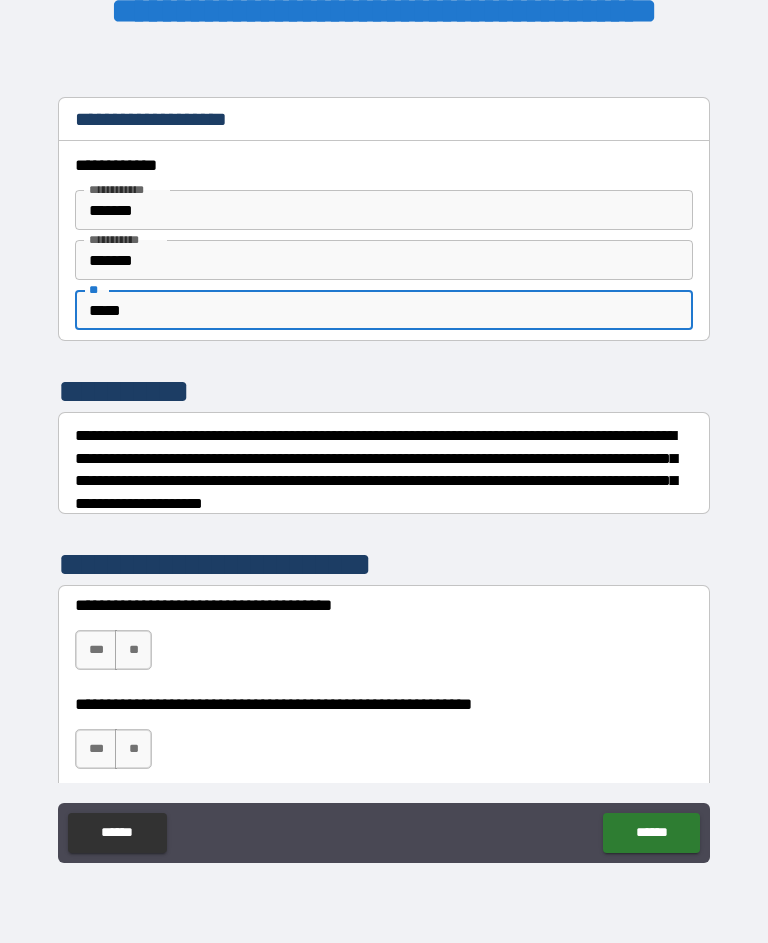 click on "**********" at bounding box center [384, 456] 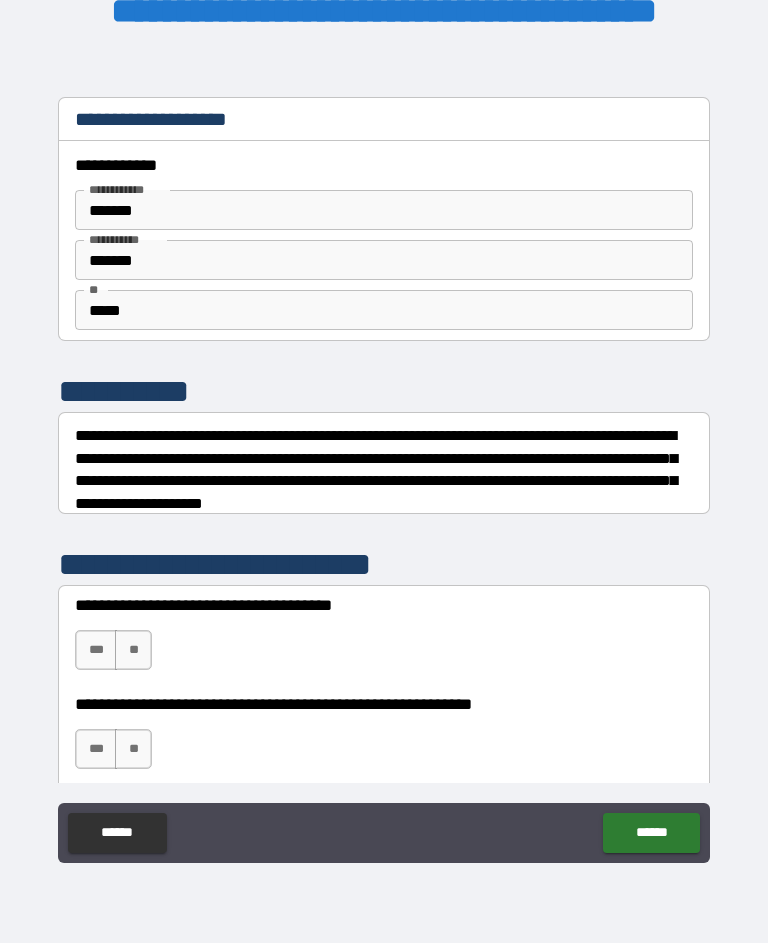 click on "***" at bounding box center [96, 650] 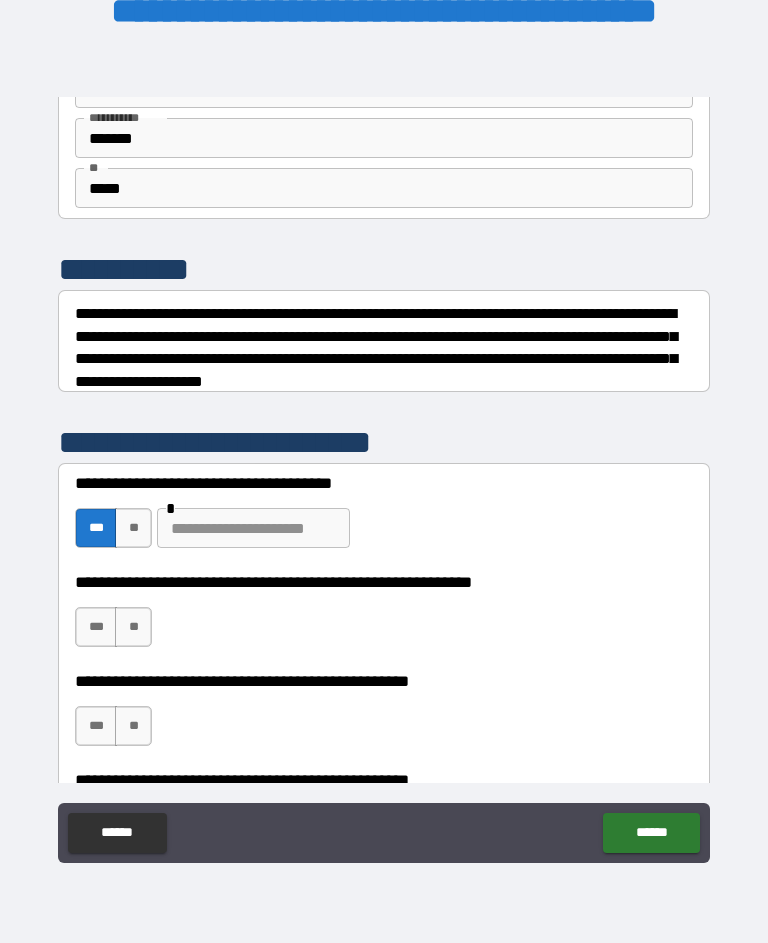 scroll, scrollTop: 123, scrollLeft: 0, axis: vertical 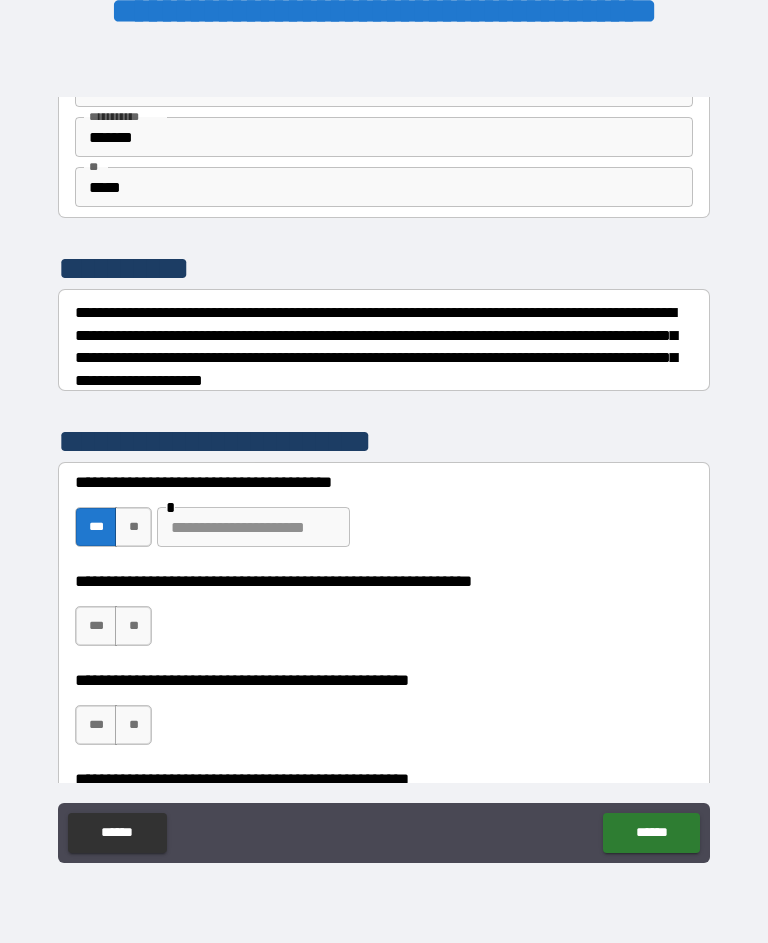 click on "**" at bounding box center [133, 626] 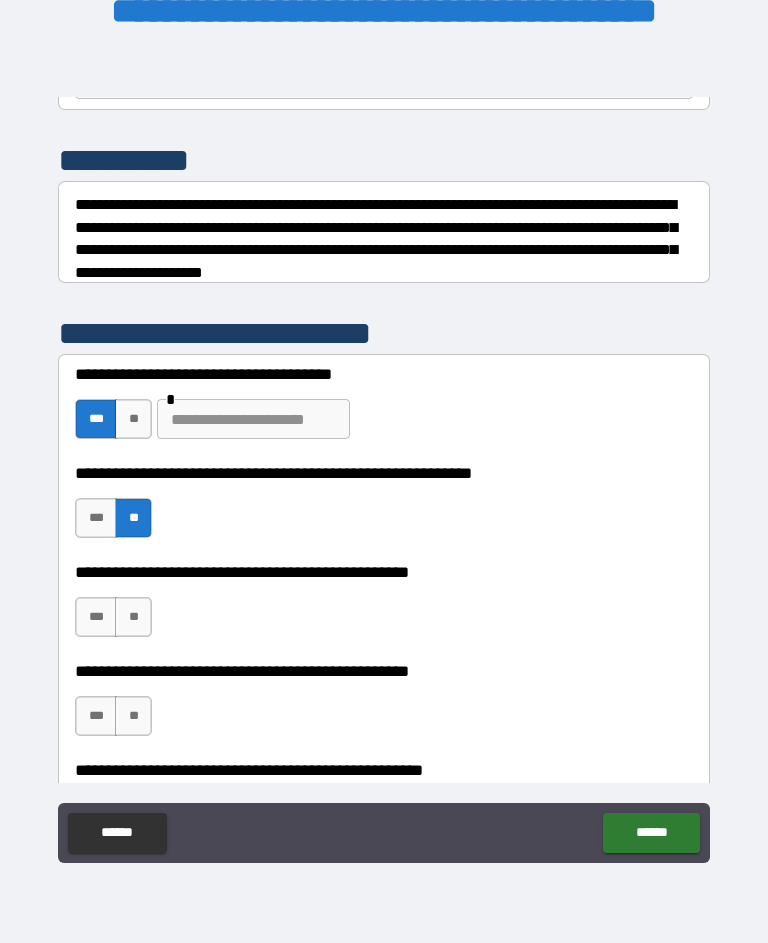 scroll, scrollTop: 234, scrollLeft: 0, axis: vertical 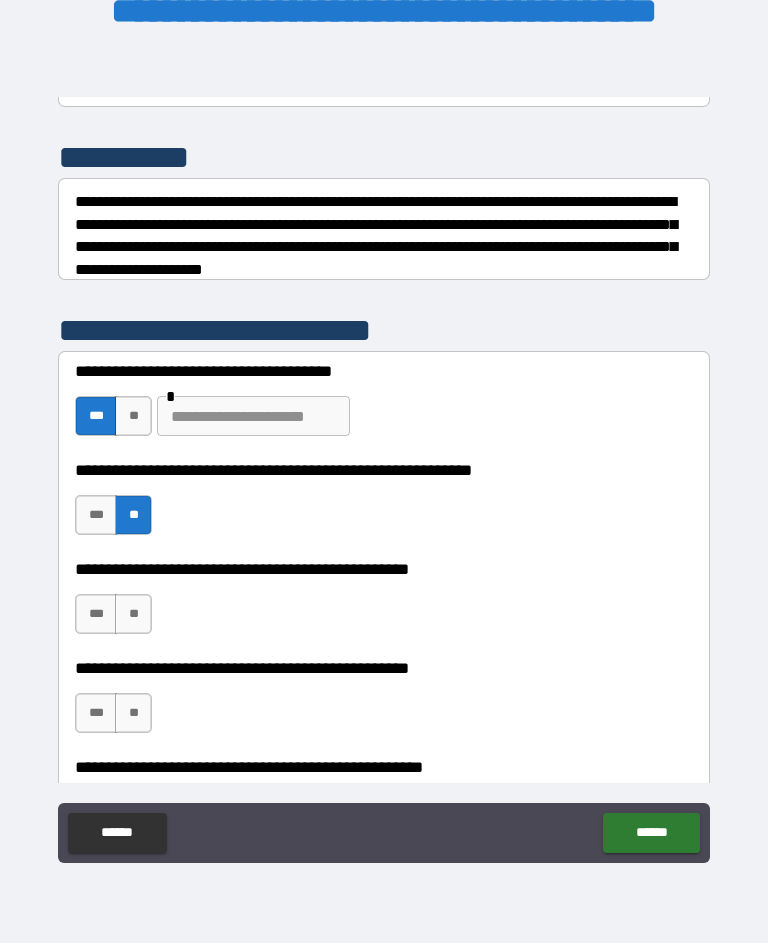 click on "**" at bounding box center (133, 614) 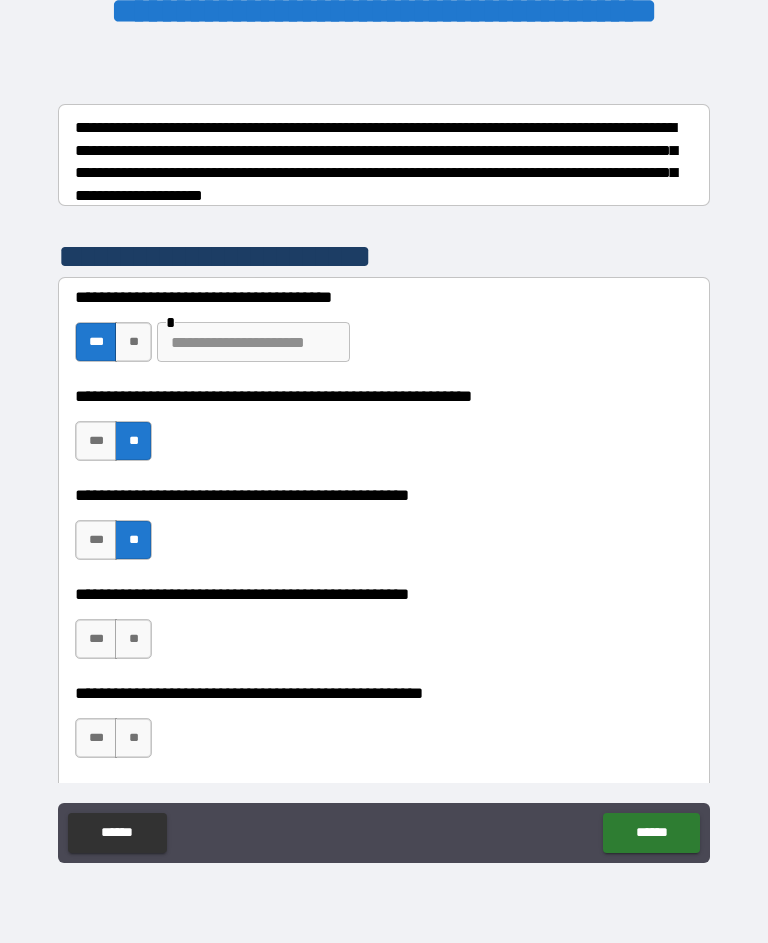 scroll, scrollTop: 308, scrollLeft: 0, axis: vertical 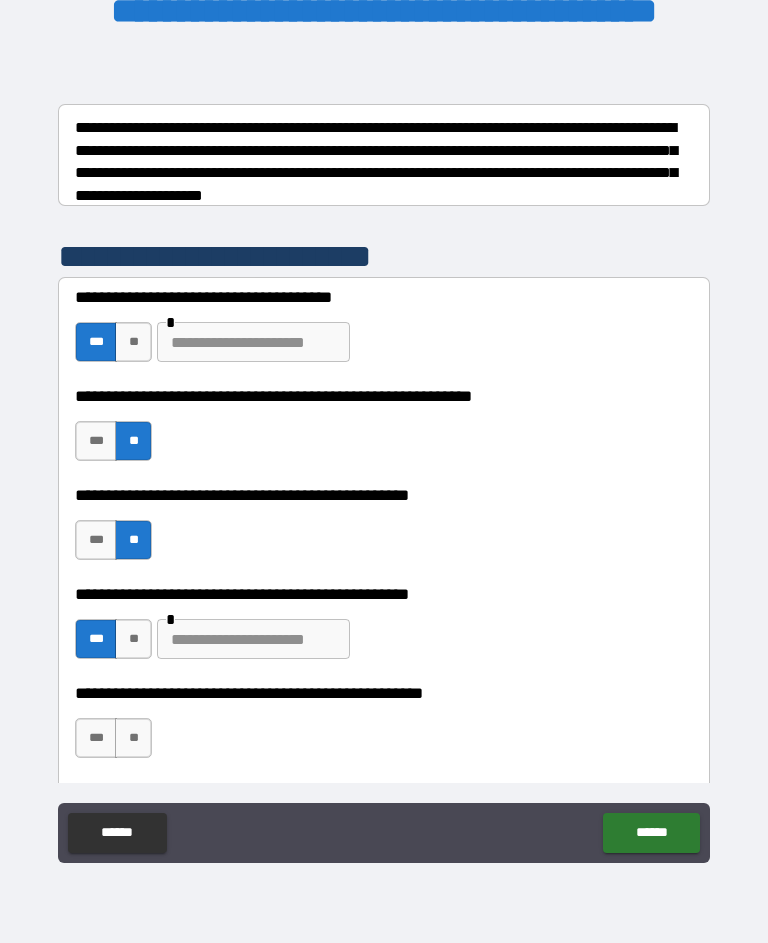 click at bounding box center [253, 639] 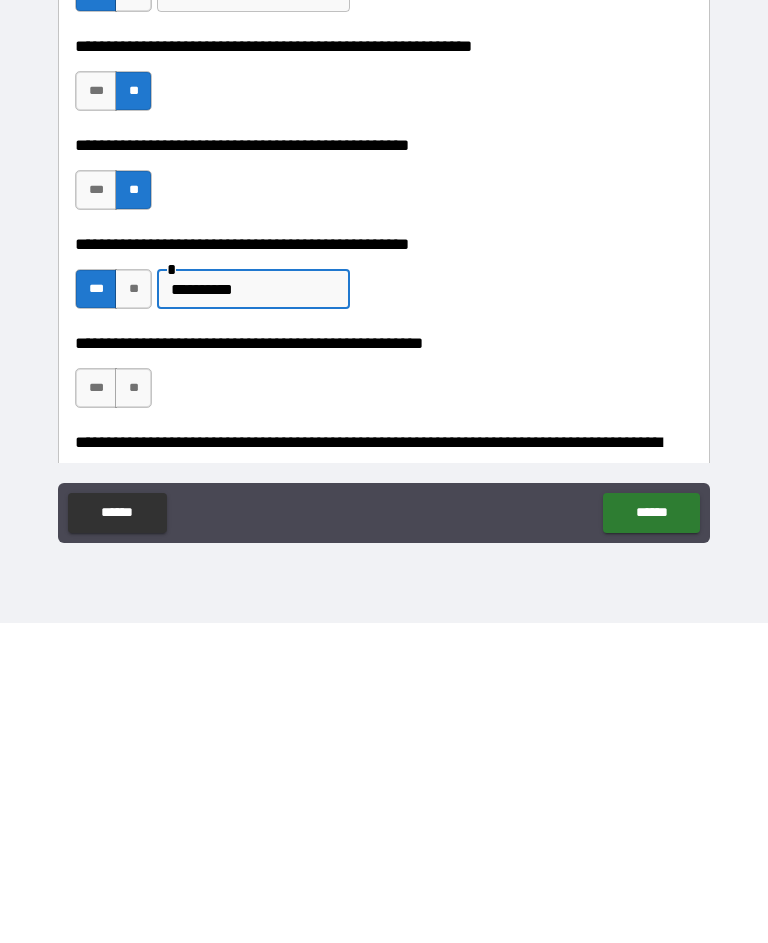 scroll, scrollTop: 338, scrollLeft: 0, axis: vertical 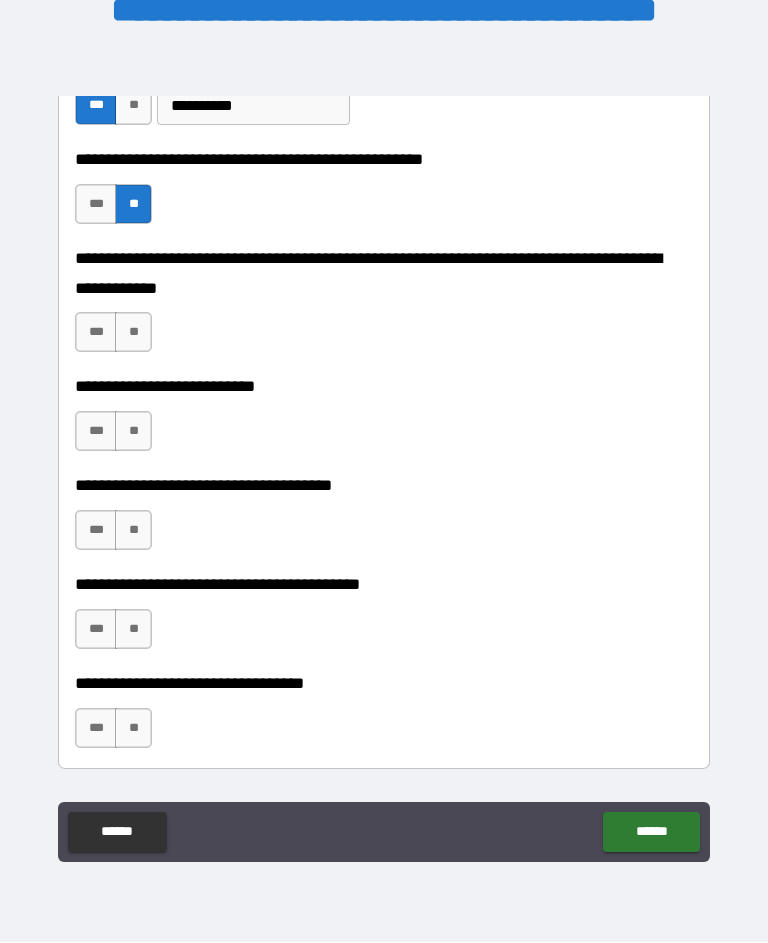 click on "**" at bounding box center [133, 333] 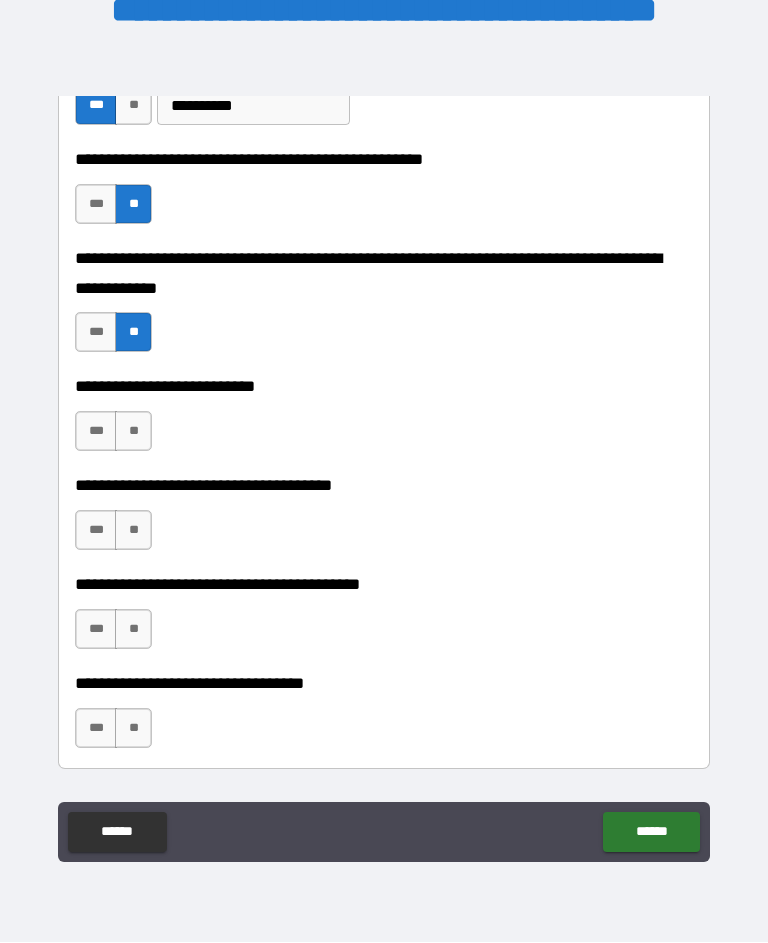 scroll, scrollTop: 920, scrollLeft: 0, axis: vertical 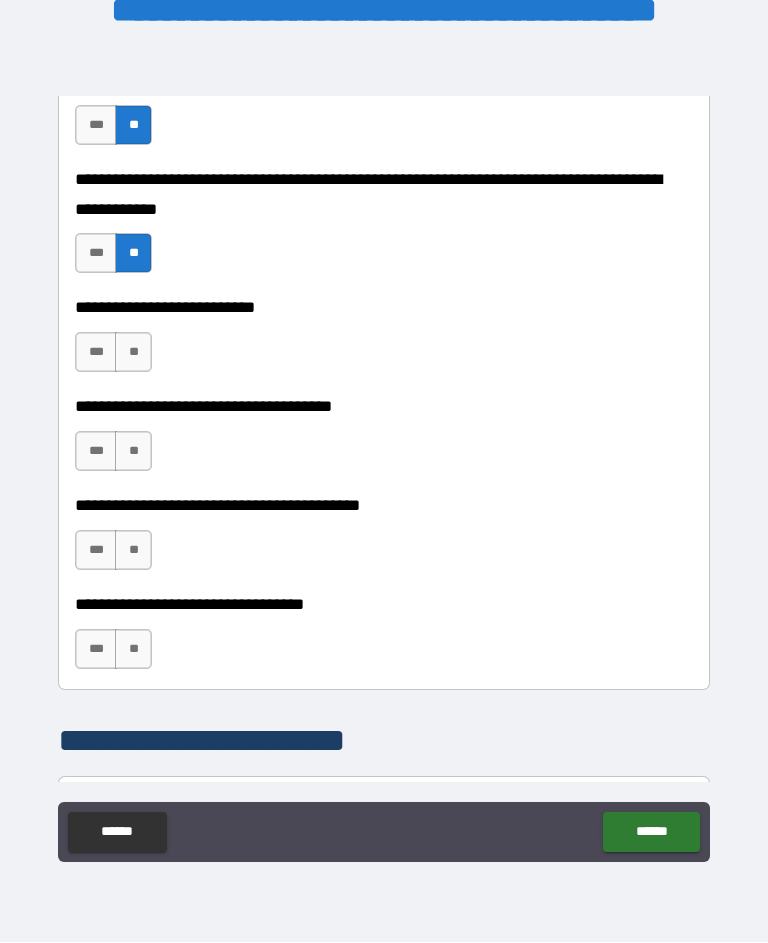 click on "**" at bounding box center [133, 353] 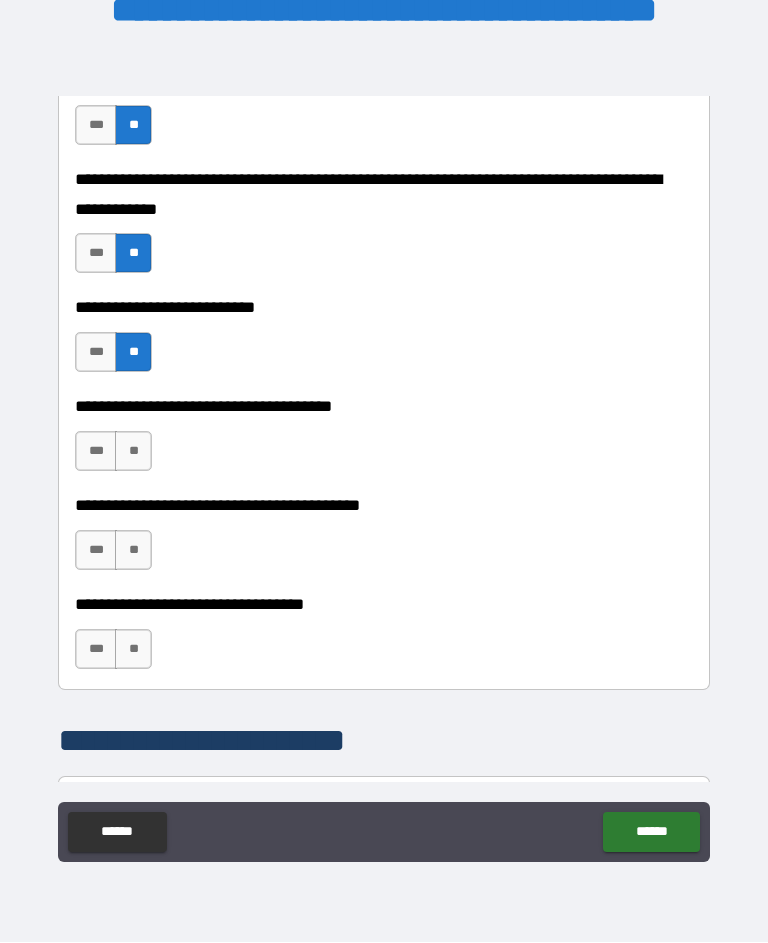 click on "**" at bounding box center [133, 452] 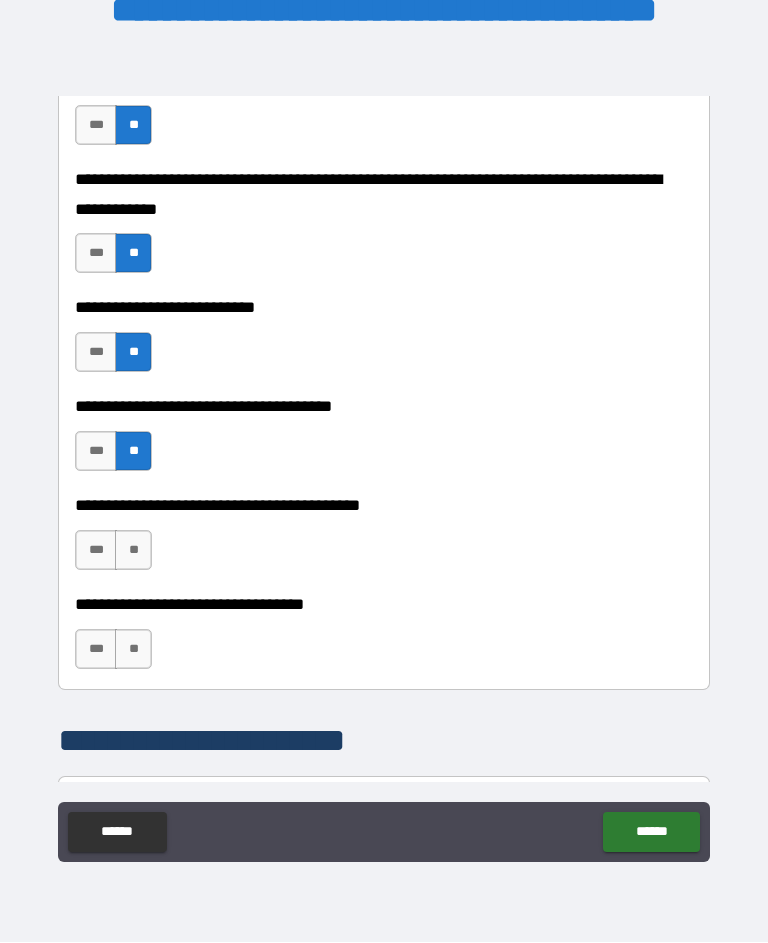 click on "**" at bounding box center [133, 551] 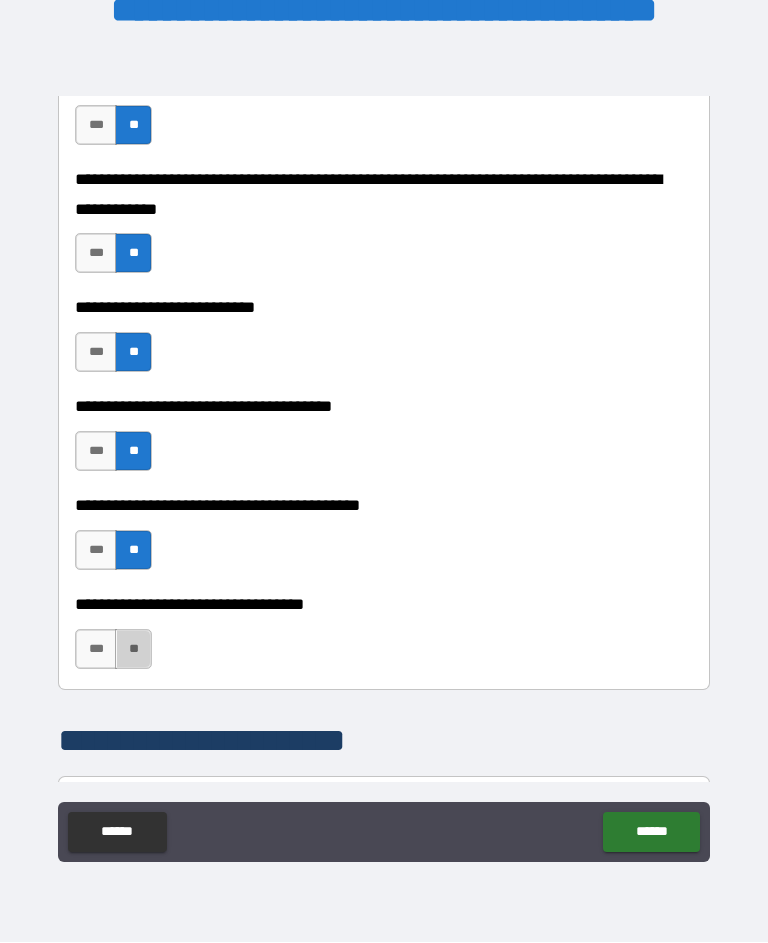 click on "**" at bounding box center [133, 650] 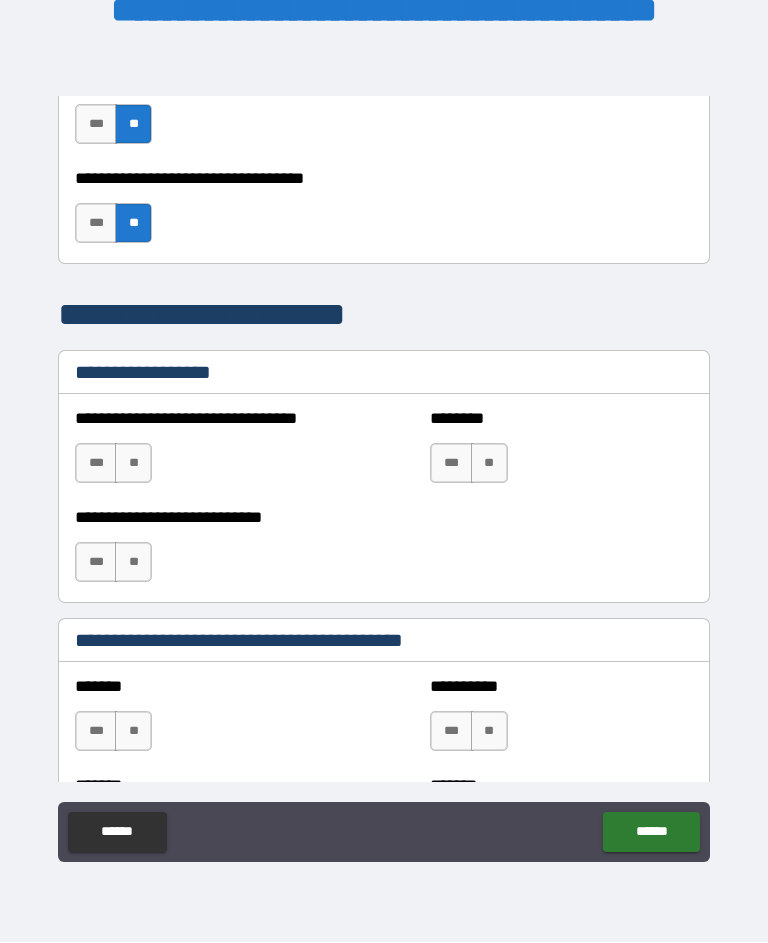 scroll, scrollTop: 1358, scrollLeft: 0, axis: vertical 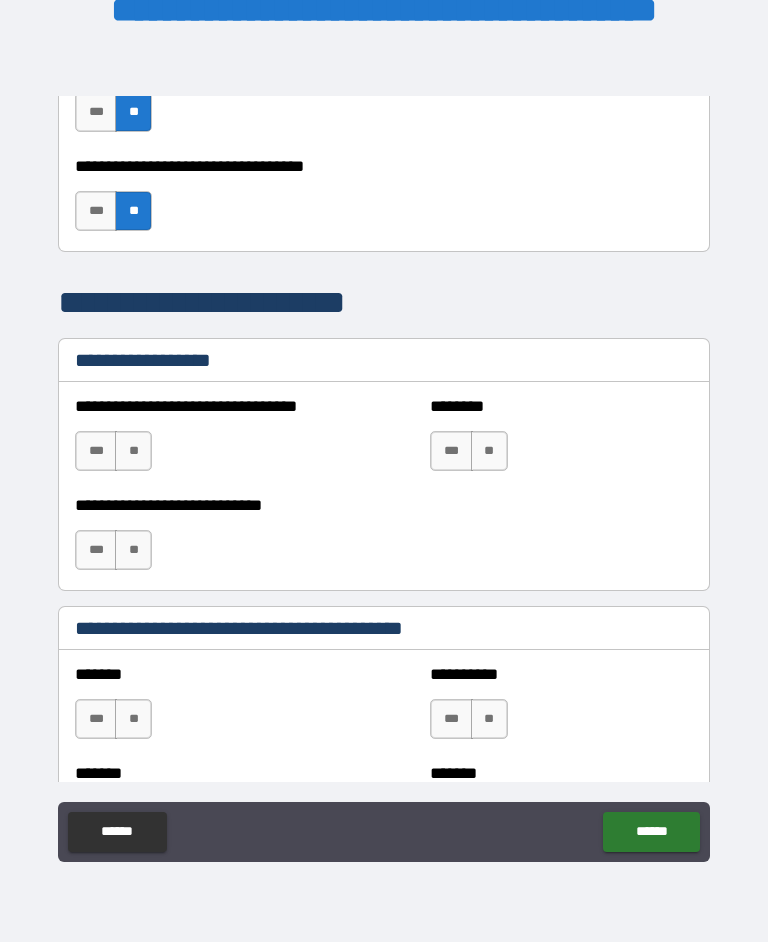 click on "**" at bounding box center [133, 452] 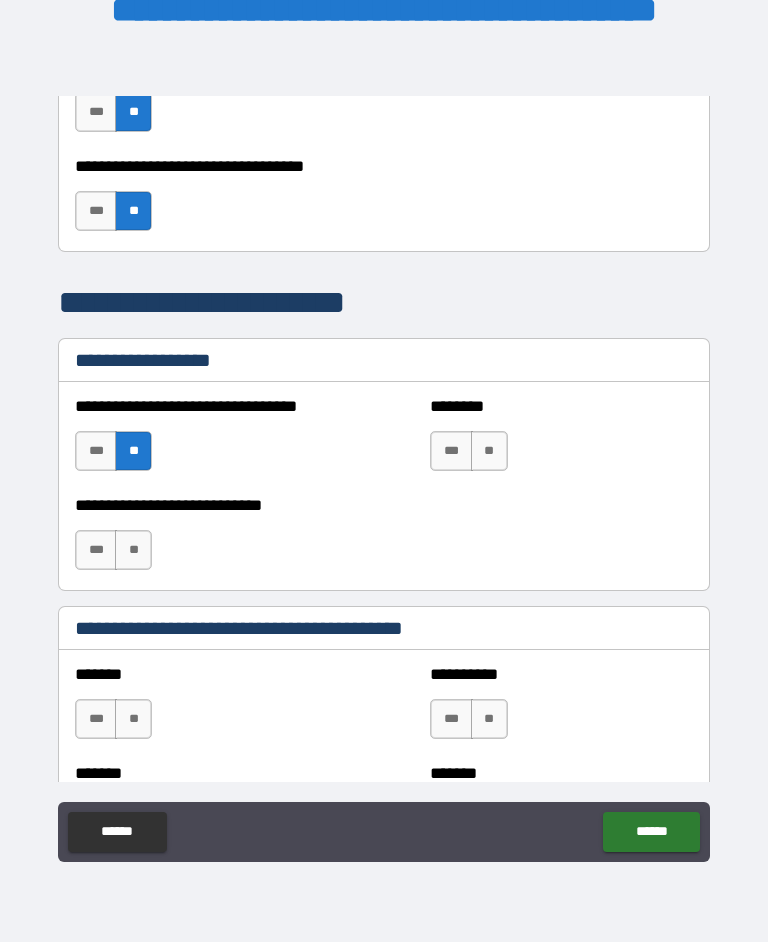 click on "**" at bounding box center [489, 452] 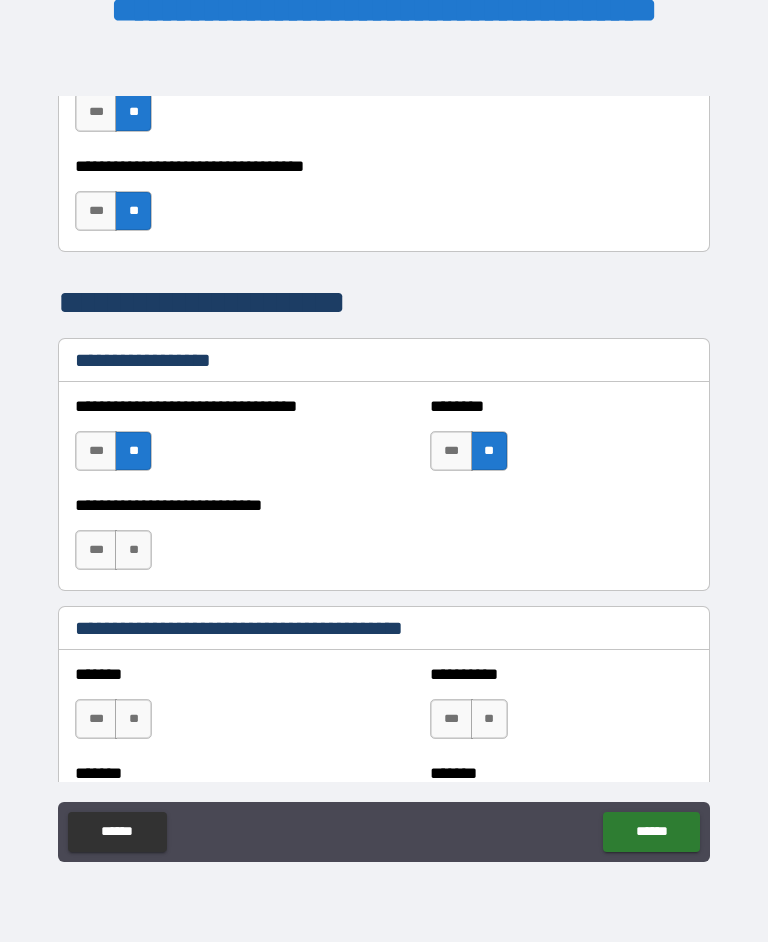 click on "**" at bounding box center [133, 551] 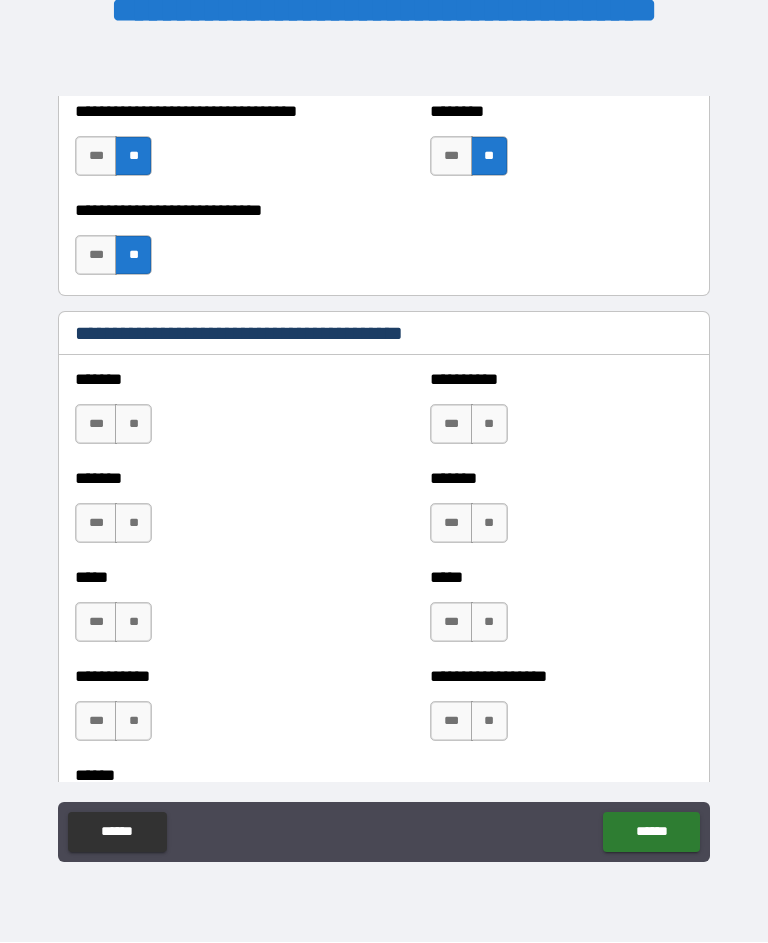 scroll, scrollTop: 1654, scrollLeft: 0, axis: vertical 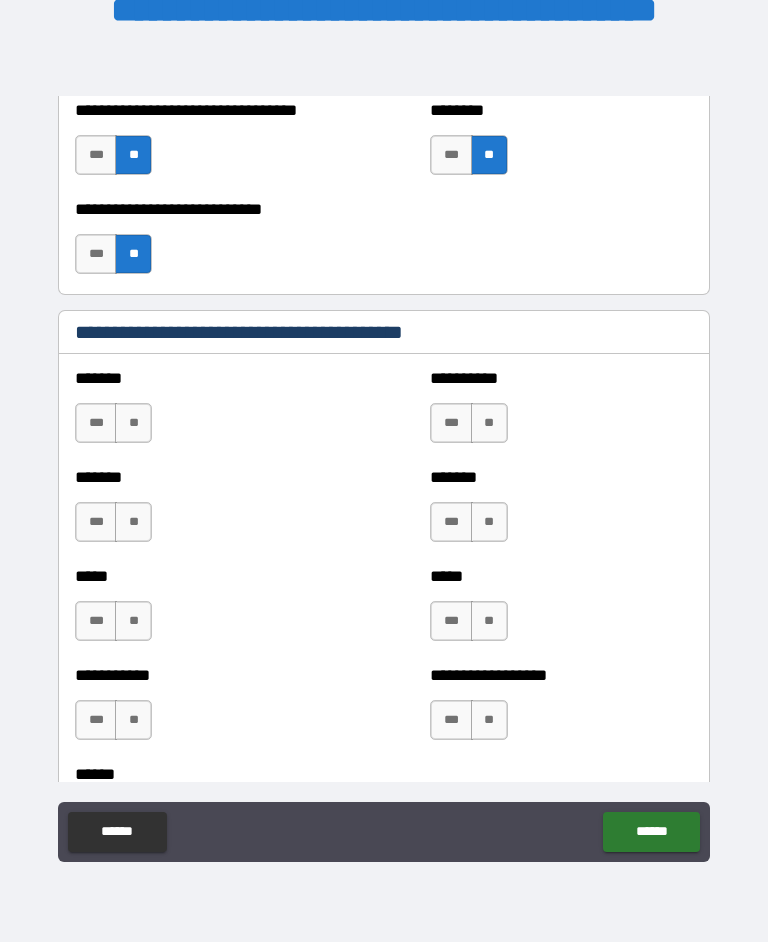 click on "**" at bounding box center (133, 424) 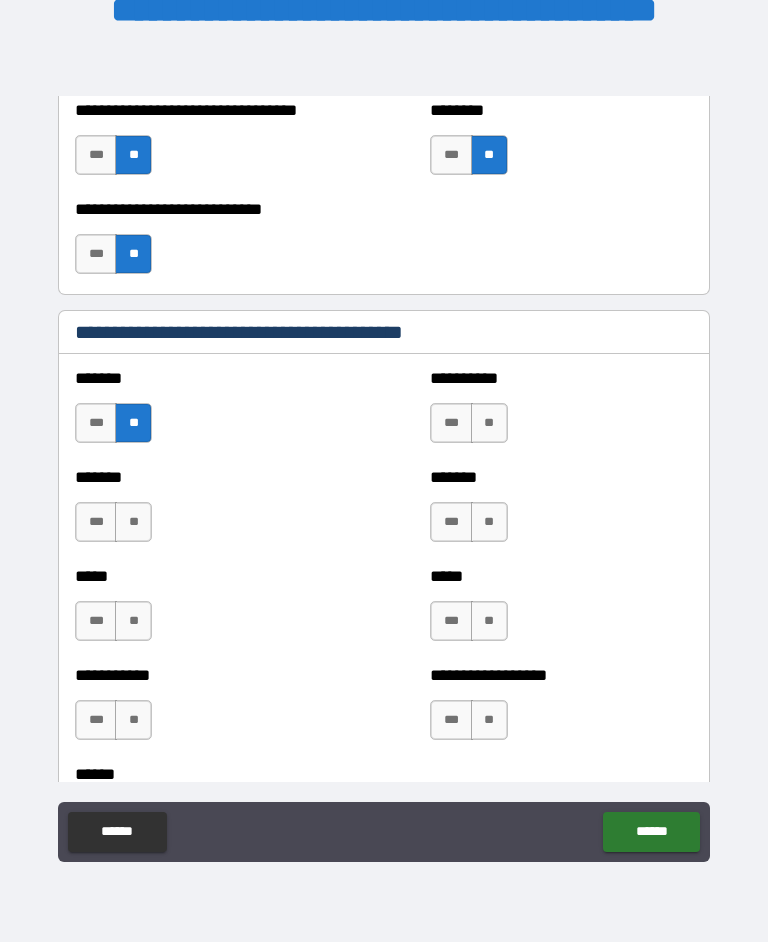 click on "**" at bounding box center [133, 523] 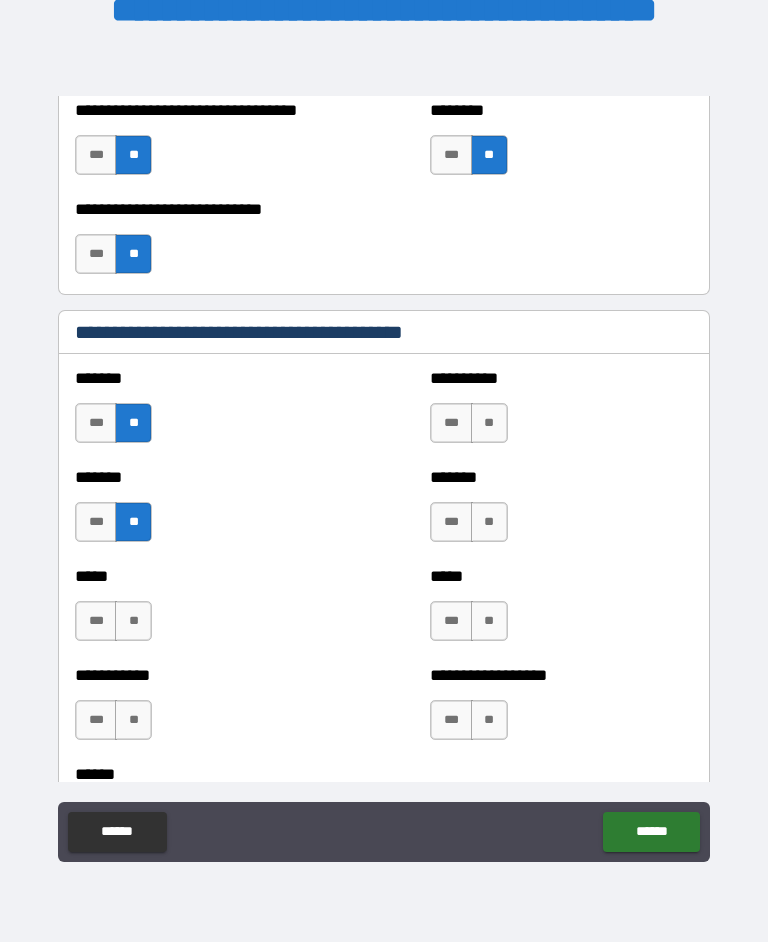 click on "**" at bounding box center [133, 622] 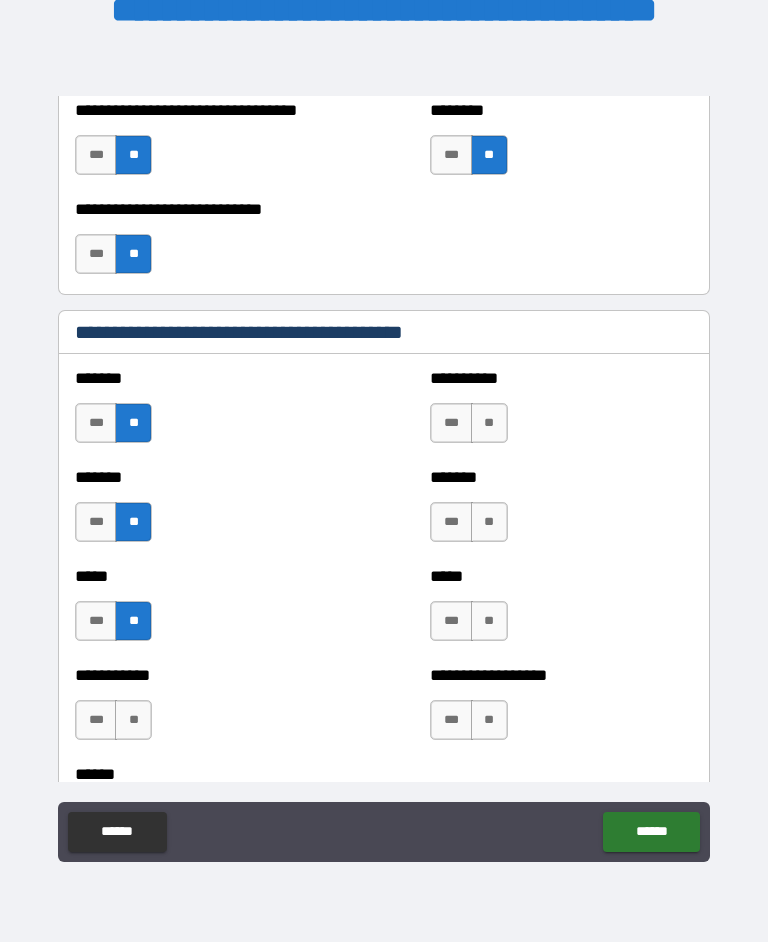 click on "**" at bounding box center (133, 721) 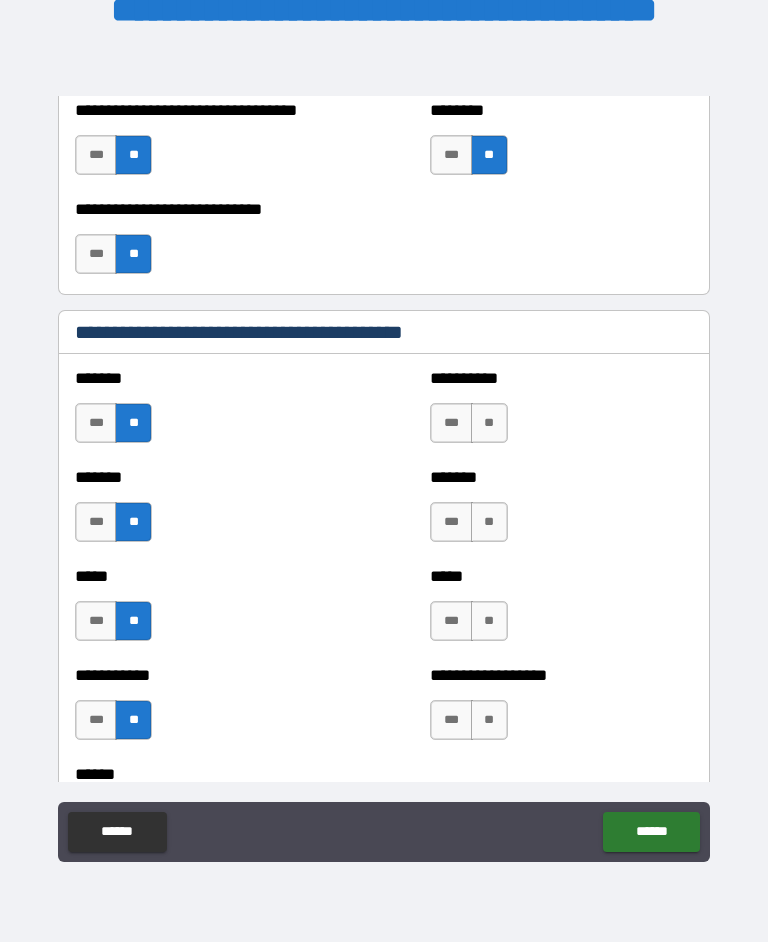 click on "**" at bounding box center [489, 424] 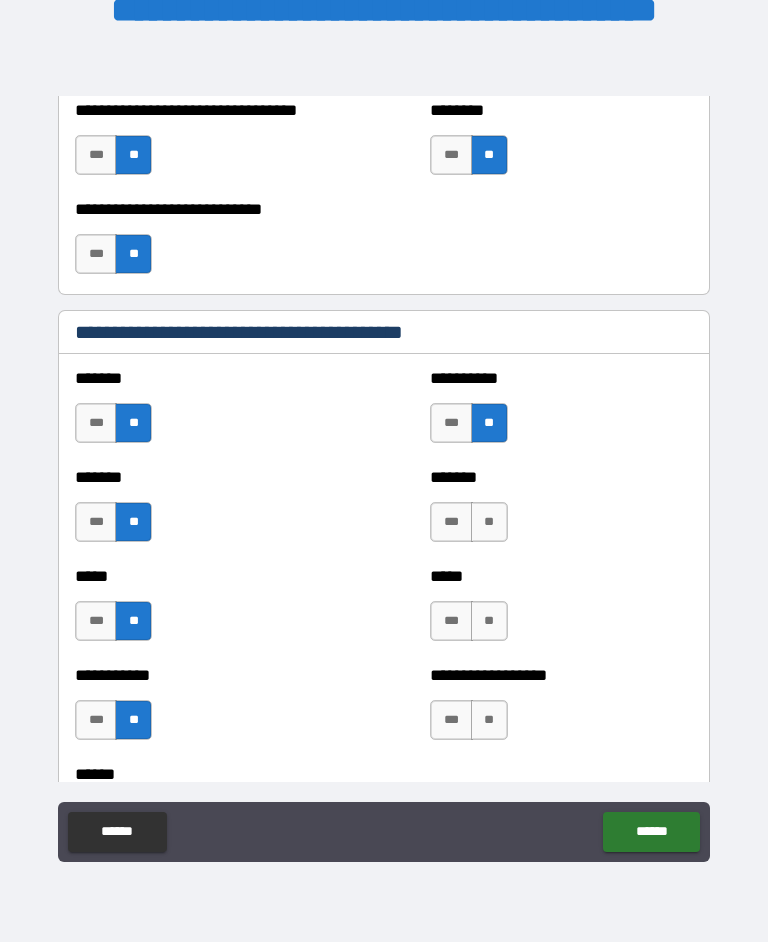 click on "**" at bounding box center (489, 523) 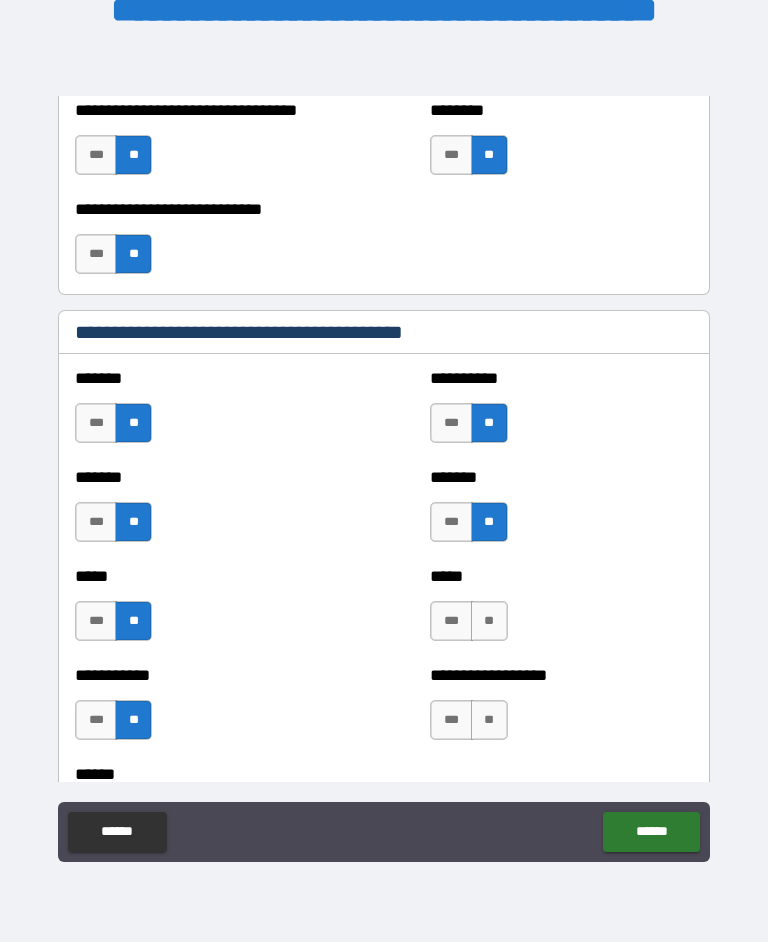 click on "**" at bounding box center (489, 622) 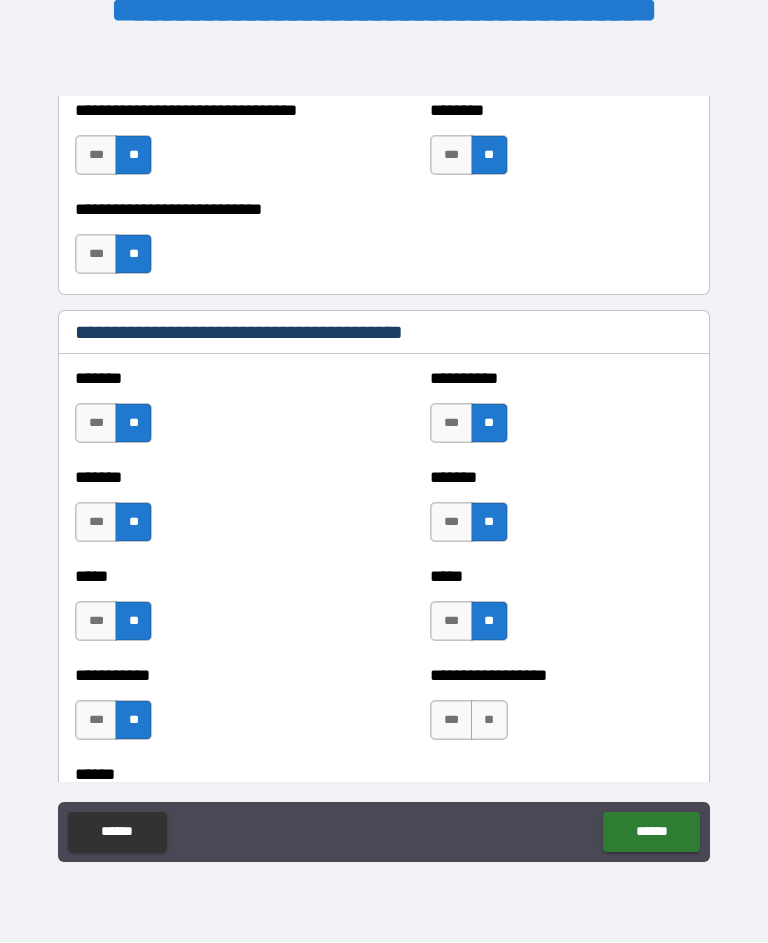 click on "**" at bounding box center (489, 721) 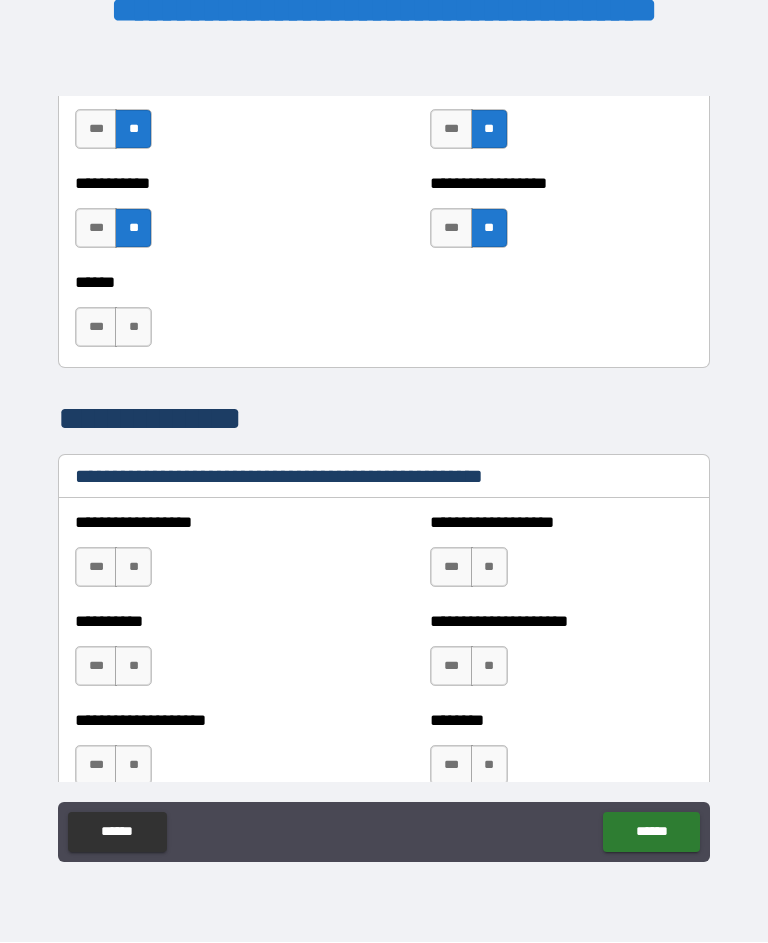scroll, scrollTop: 2155, scrollLeft: 0, axis: vertical 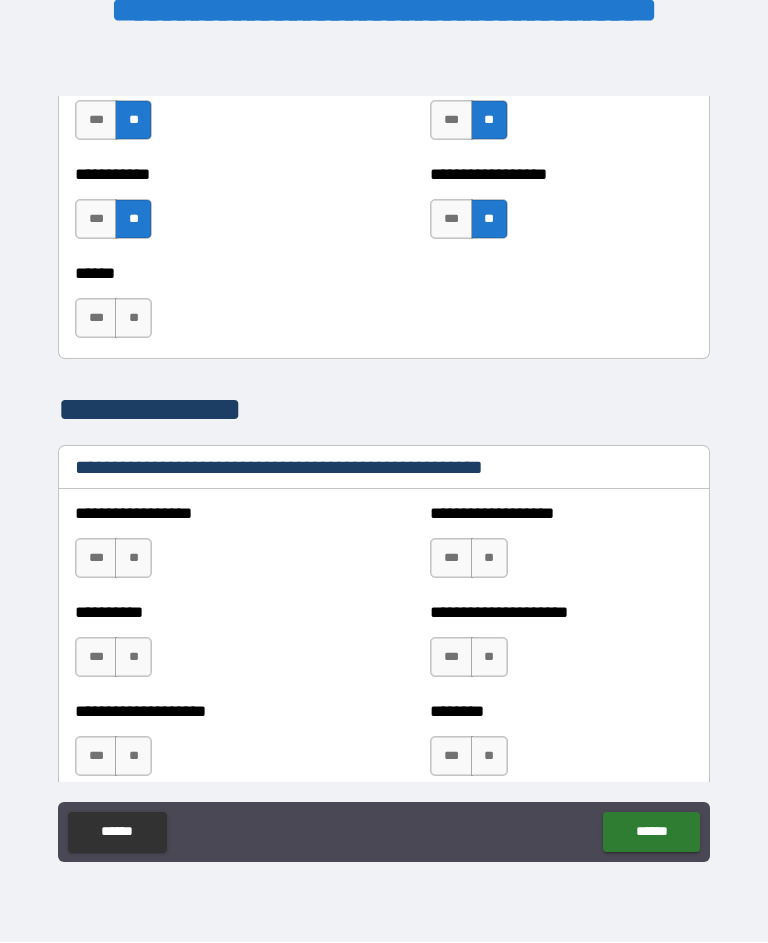 click on "**" at bounding box center (133, 319) 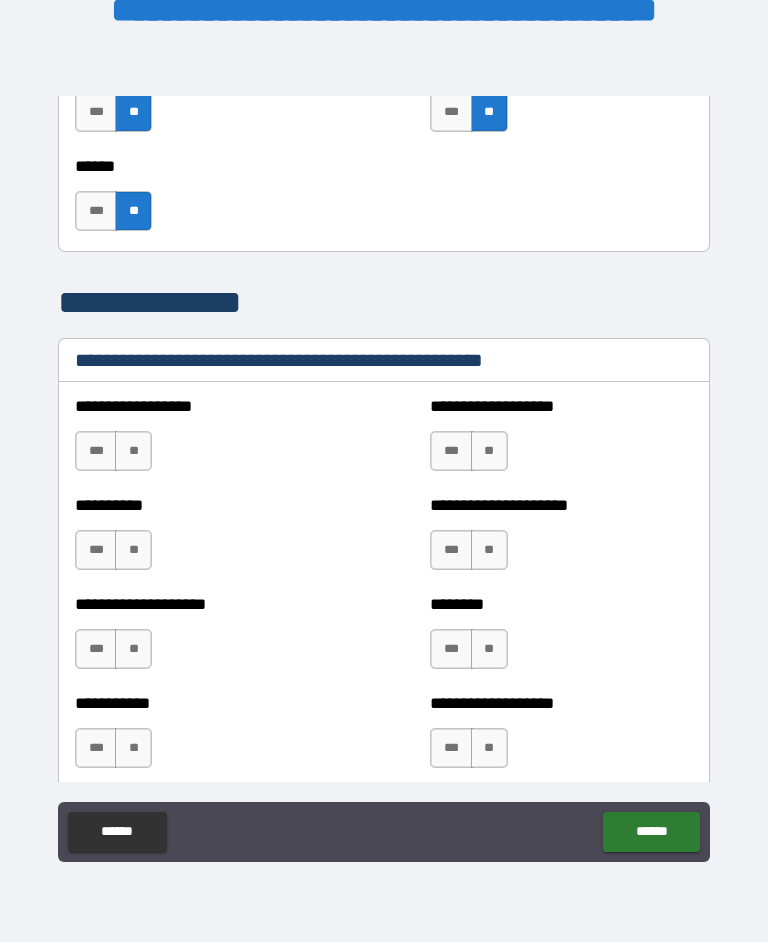 scroll, scrollTop: 2262, scrollLeft: 0, axis: vertical 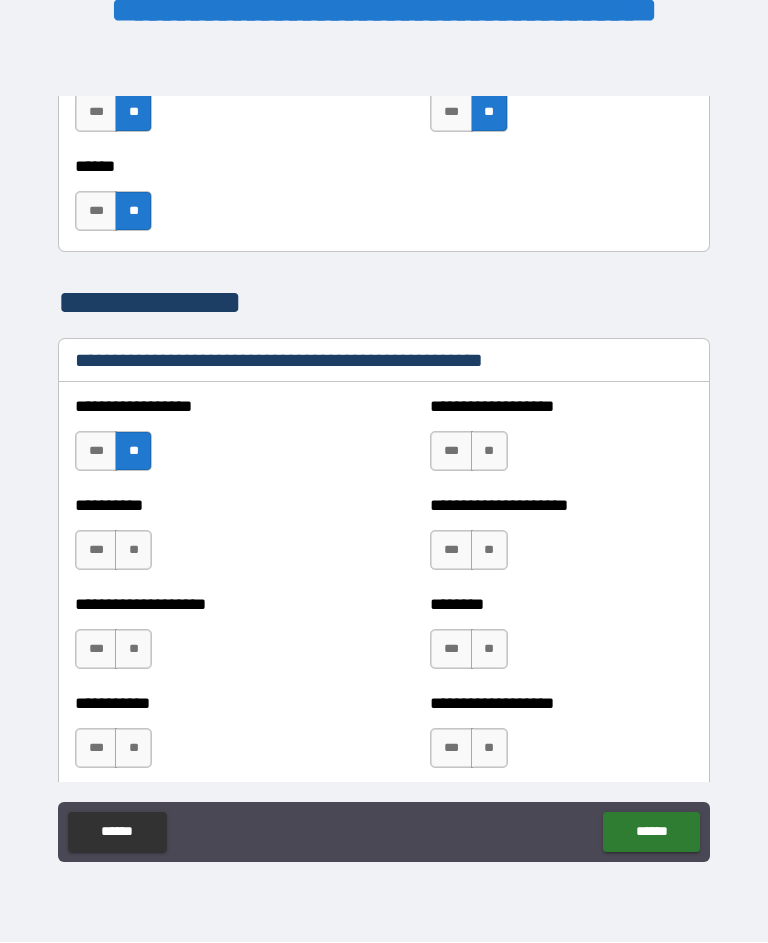 click on "**" at bounding box center (133, 551) 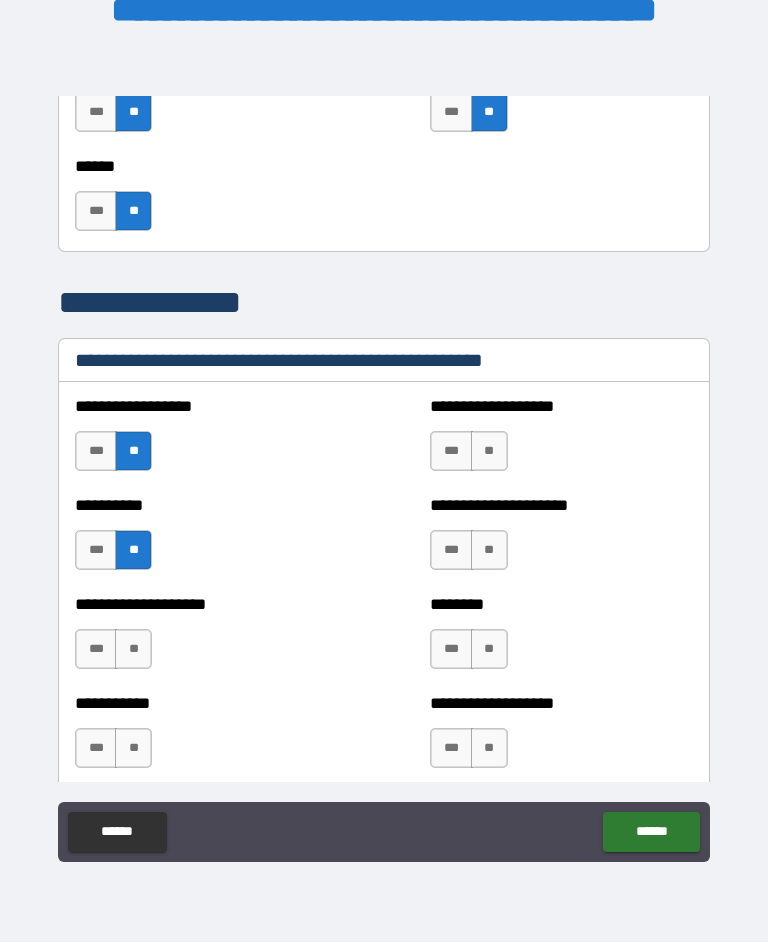 click on "**" at bounding box center [489, 452] 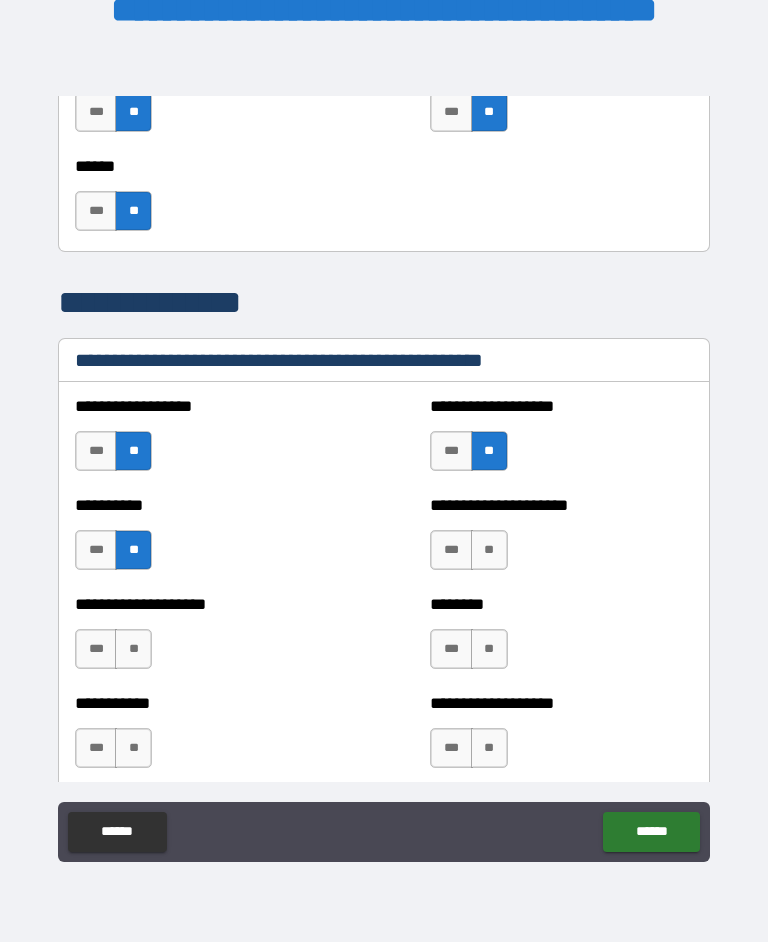 click on "**" at bounding box center (489, 551) 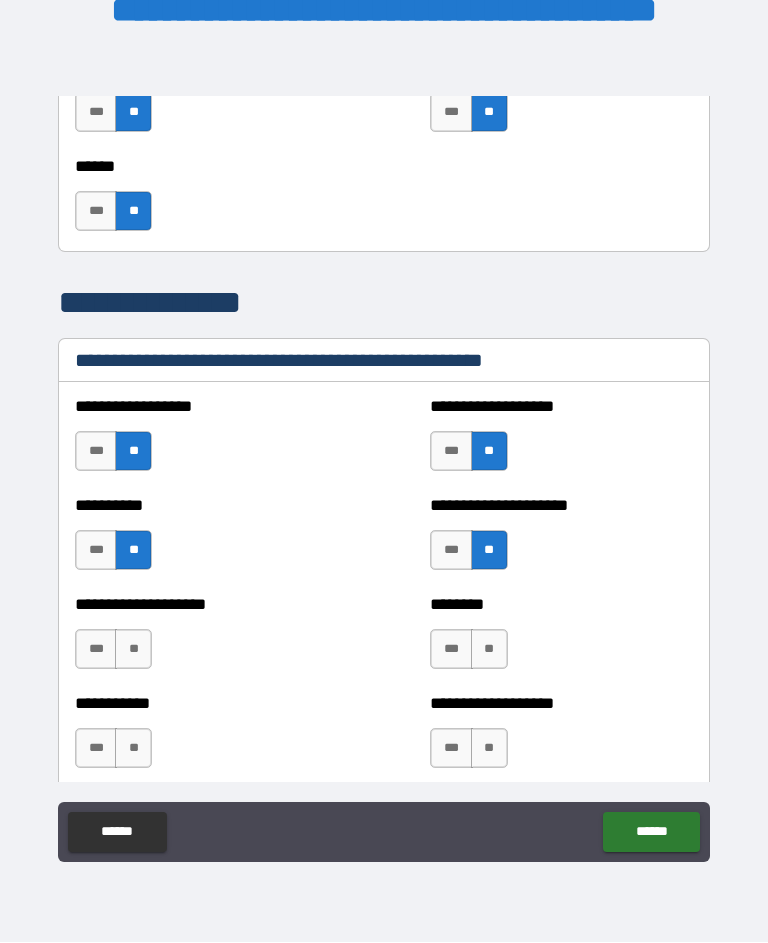 click on "**" at bounding box center [489, 650] 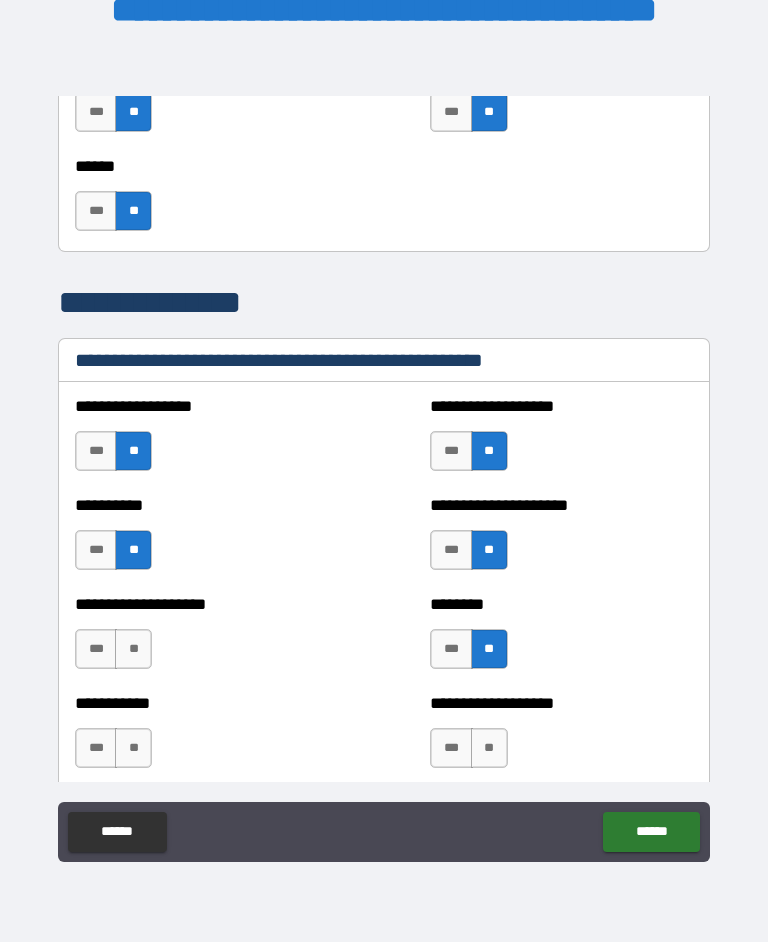 click on "**" at bounding box center (133, 650) 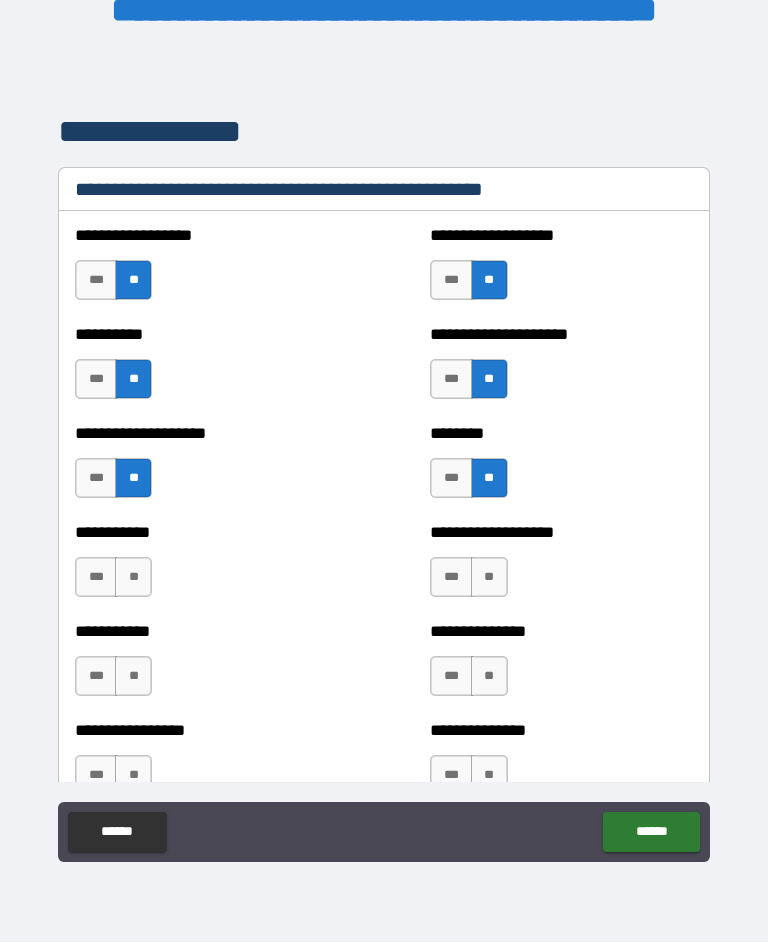 scroll, scrollTop: 2492, scrollLeft: 0, axis: vertical 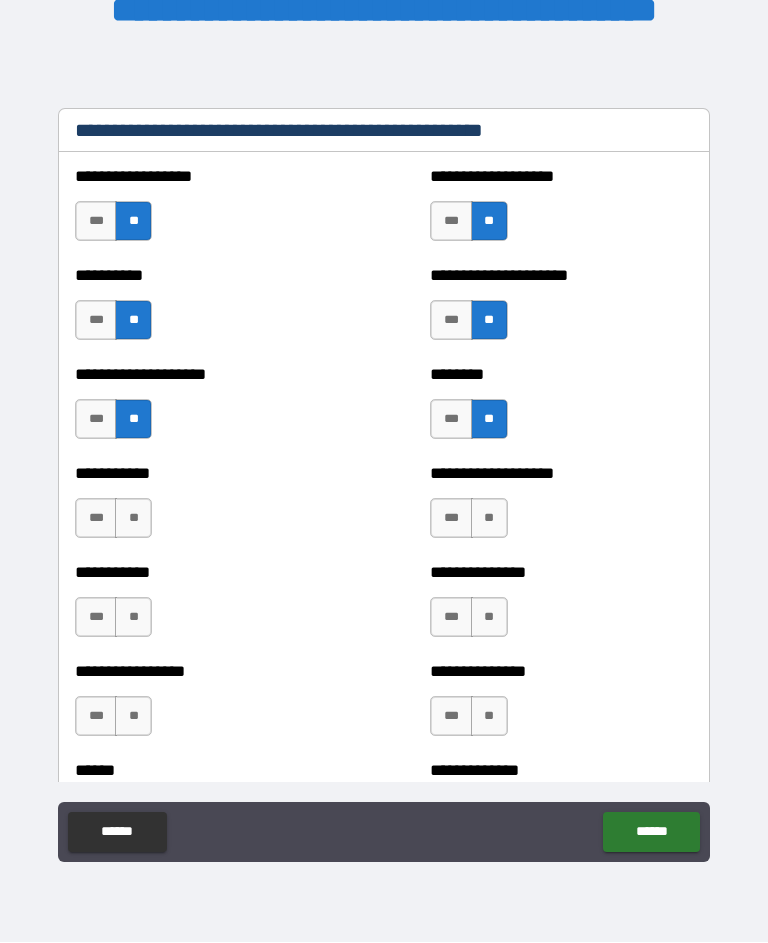 click on "**" at bounding box center [133, 519] 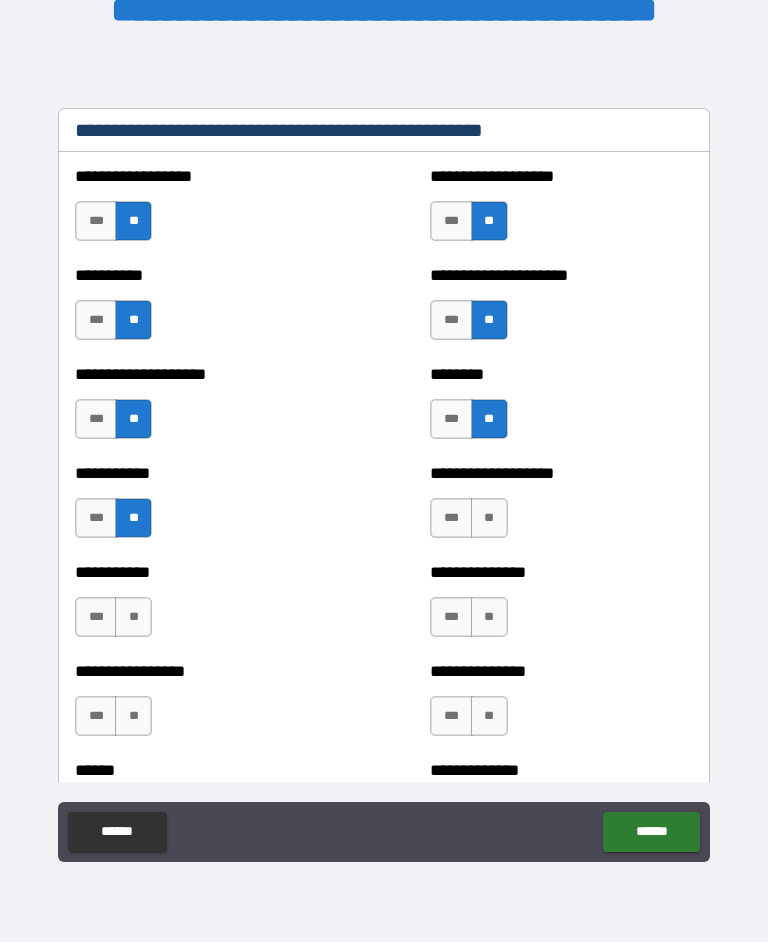 click on "**" at bounding box center [133, 618] 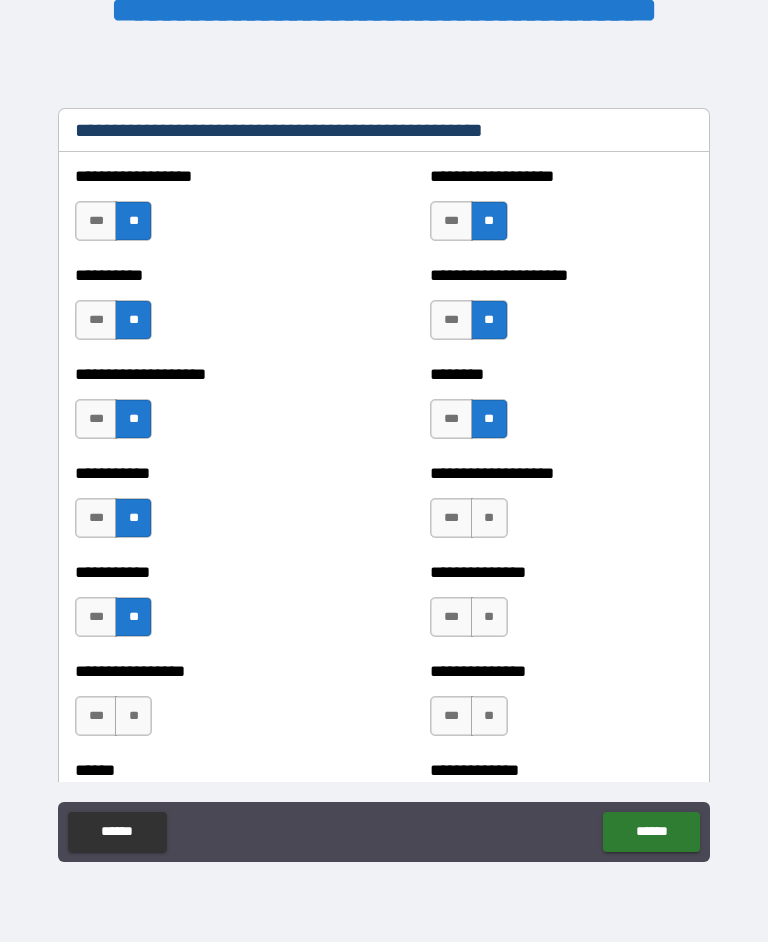 click on "**" at bounding box center (489, 519) 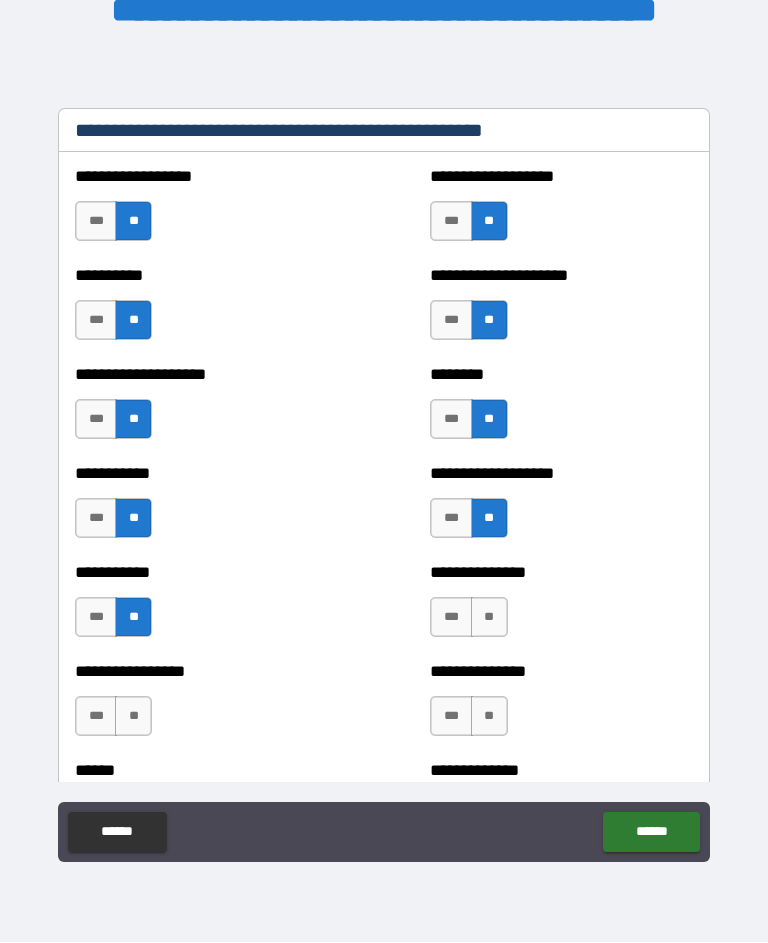 click on "**" at bounding box center [489, 618] 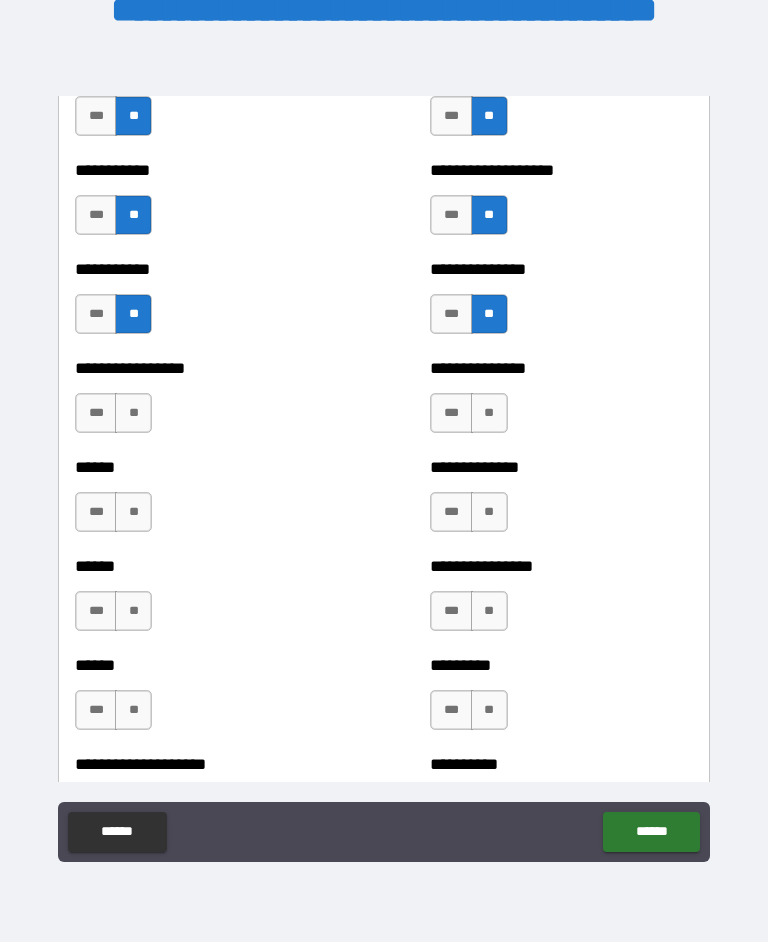 scroll, scrollTop: 2795, scrollLeft: 0, axis: vertical 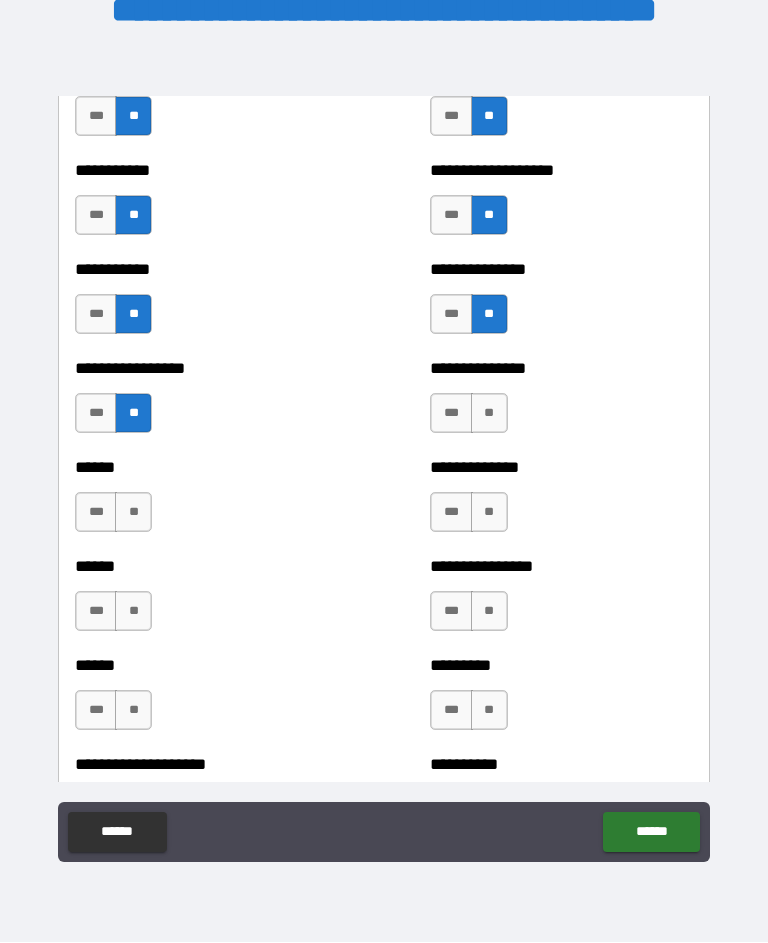 click on "**" at bounding box center [133, 513] 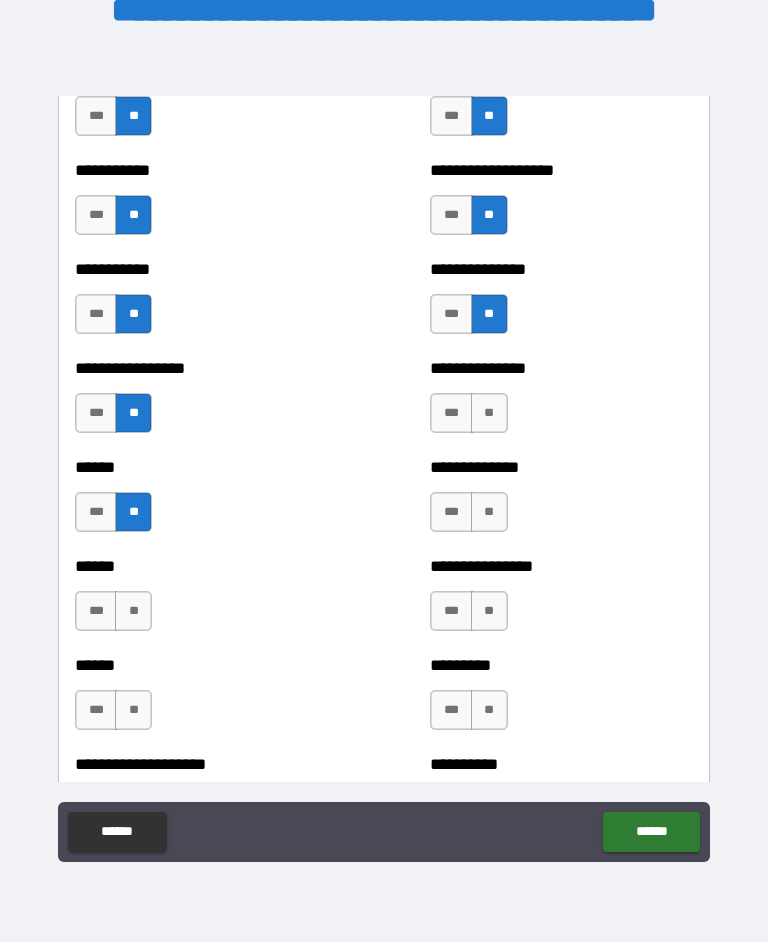click on "**" at bounding box center (489, 414) 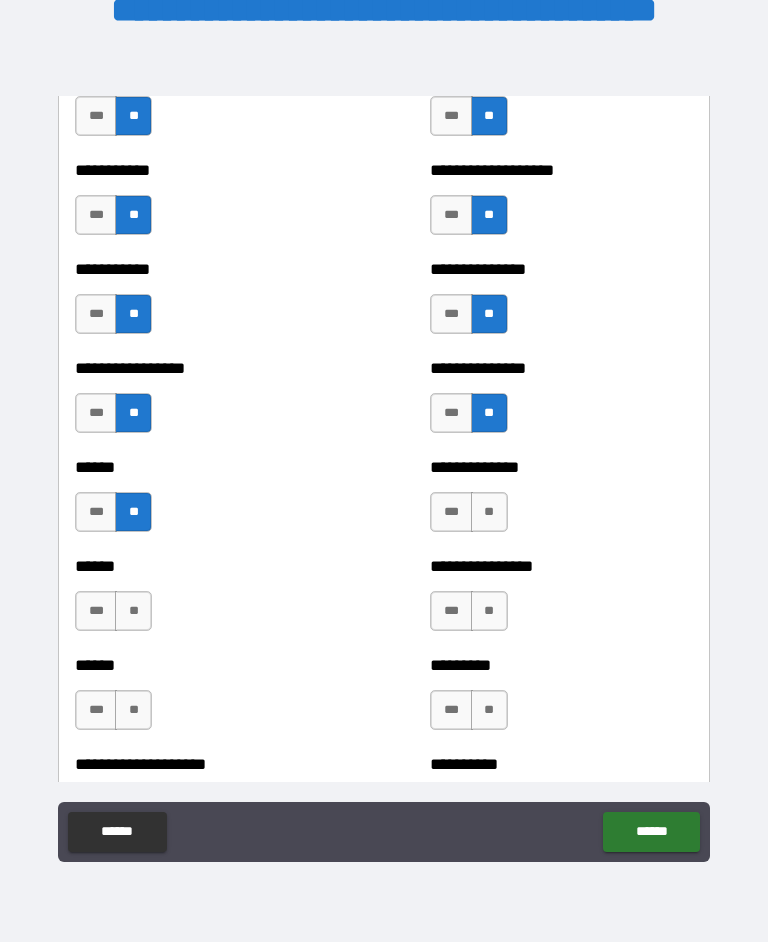 click on "**" at bounding box center [489, 513] 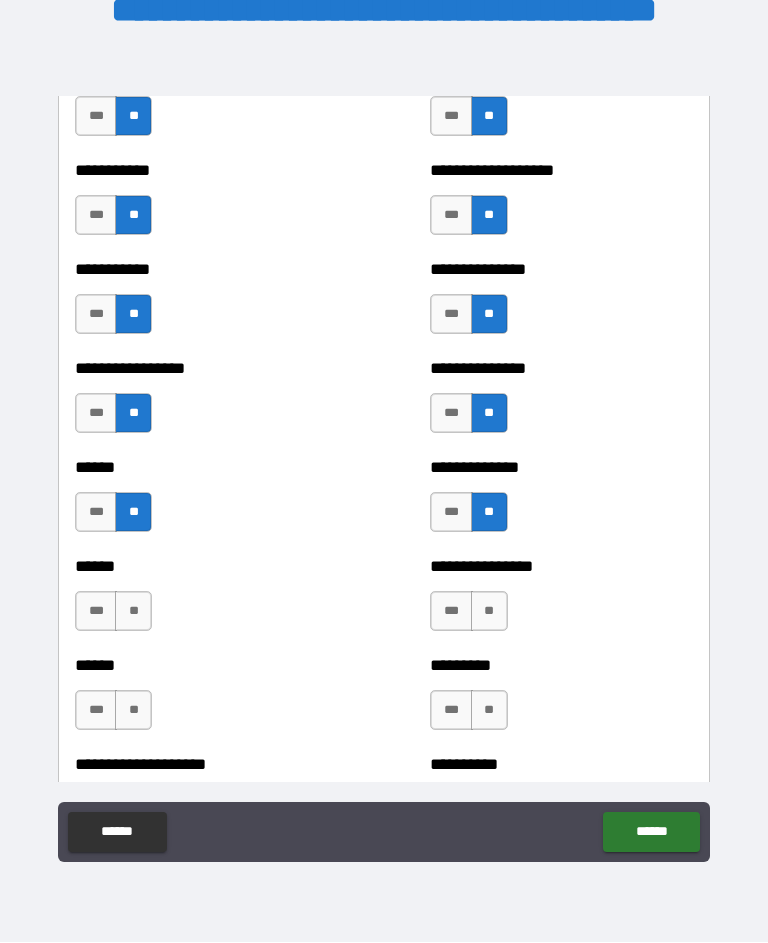 click on "**" at bounding box center [489, 612] 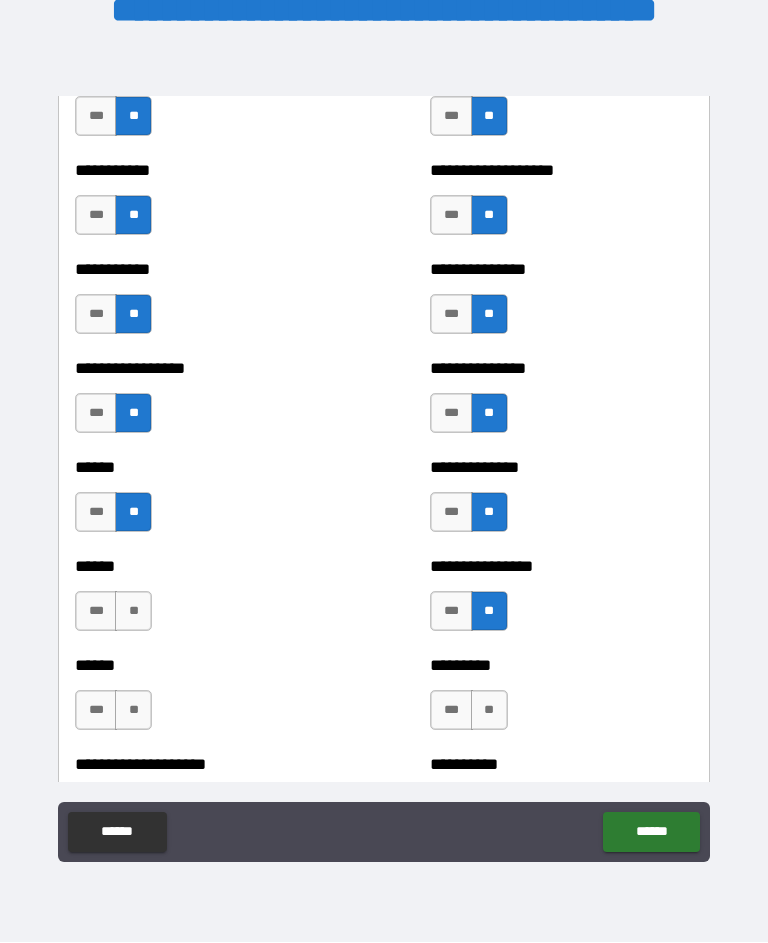 click on "**" at bounding box center [133, 612] 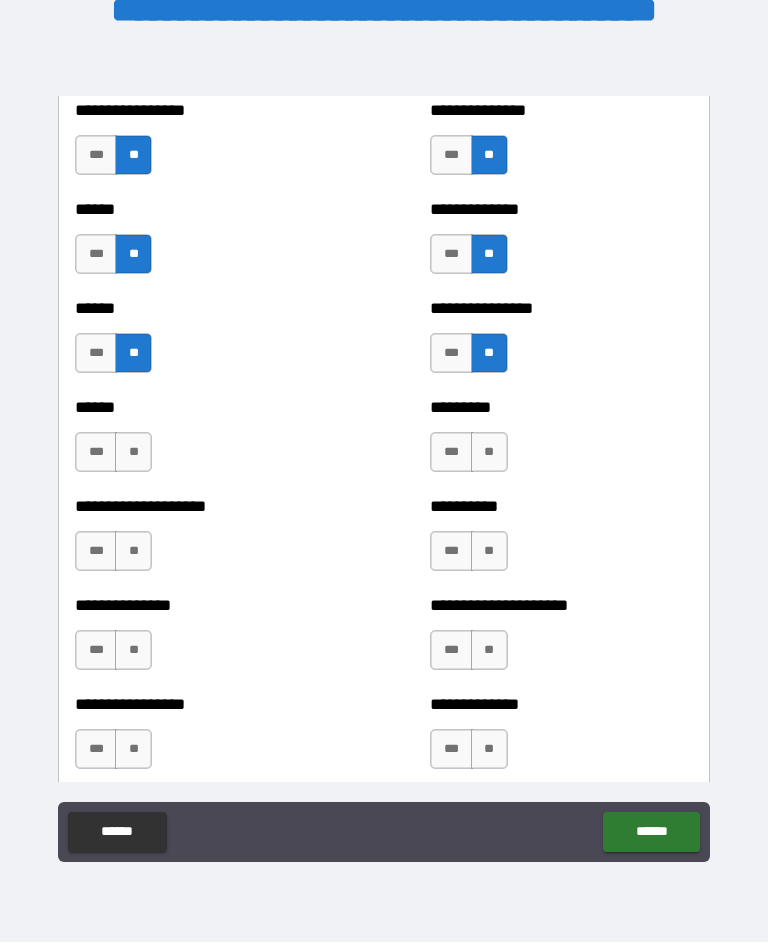 scroll, scrollTop: 3056, scrollLeft: 0, axis: vertical 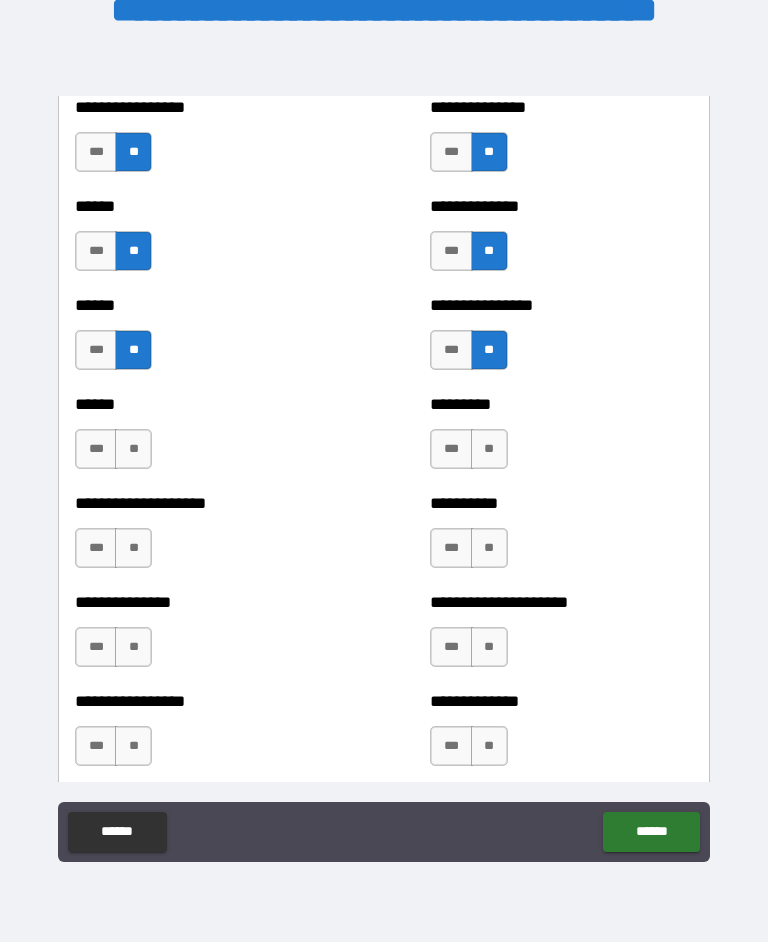 click on "**" at bounding box center (133, 450) 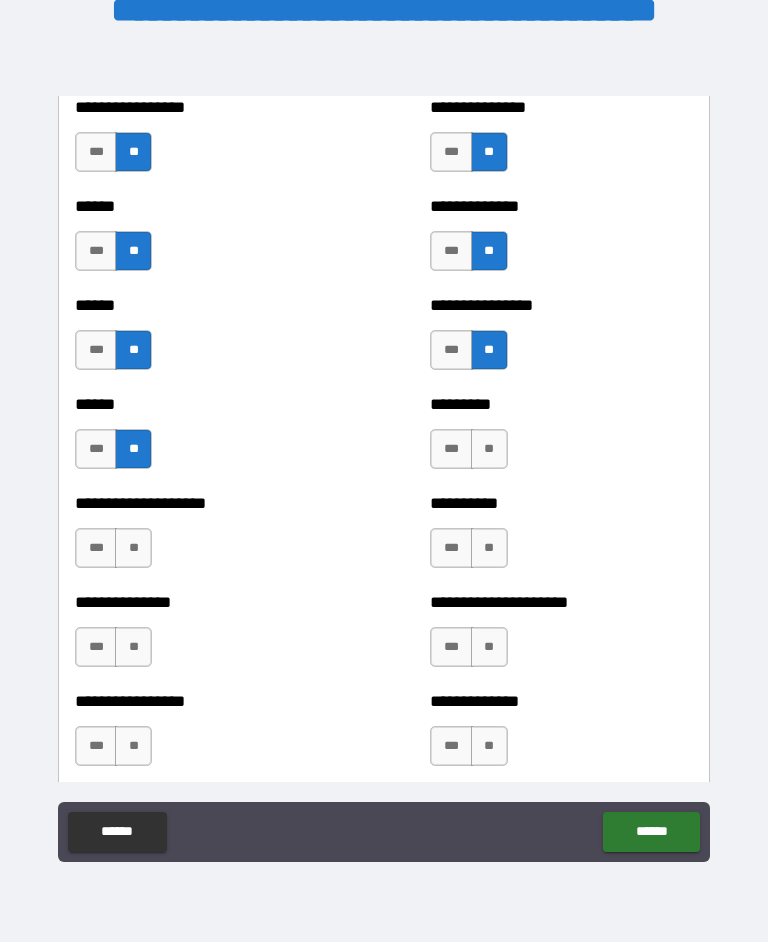 click on "**" at bounding box center [133, 549] 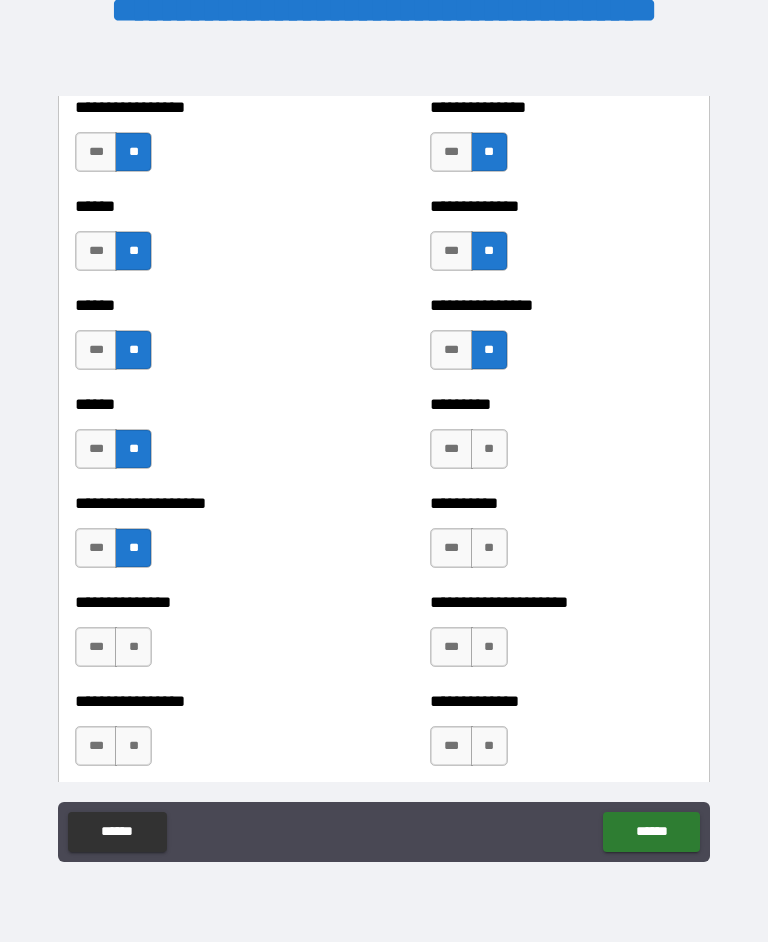 click on "**" at bounding box center [489, 450] 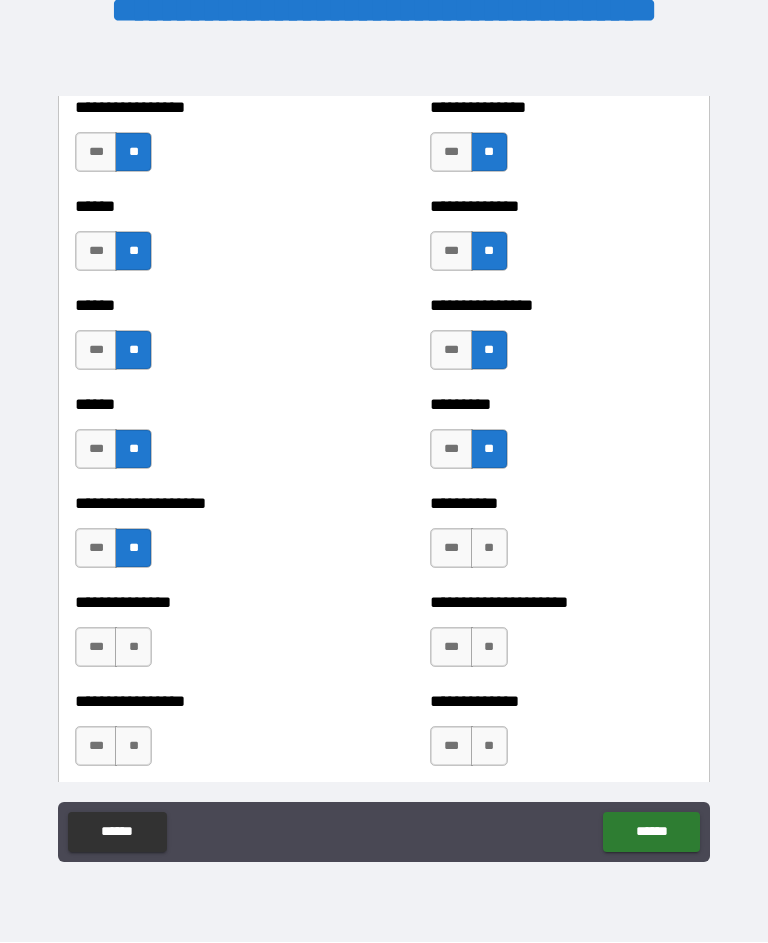click on "**" at bounding box center (489, 549) 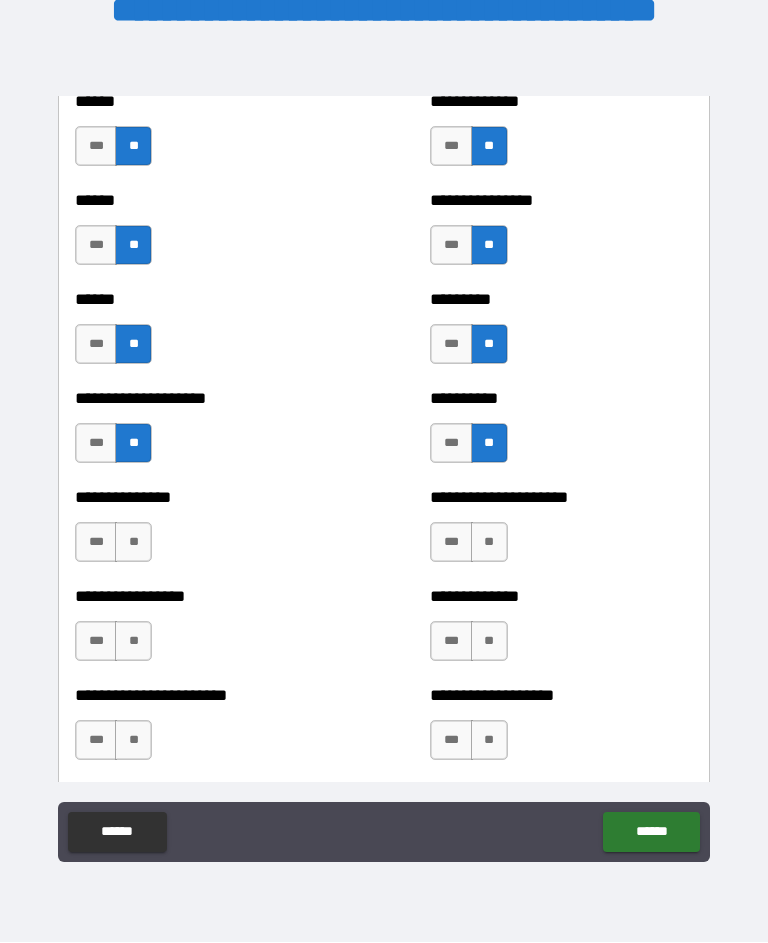 scroll, scrollTop: 3162, scrollLeft: 0, axis: vertical 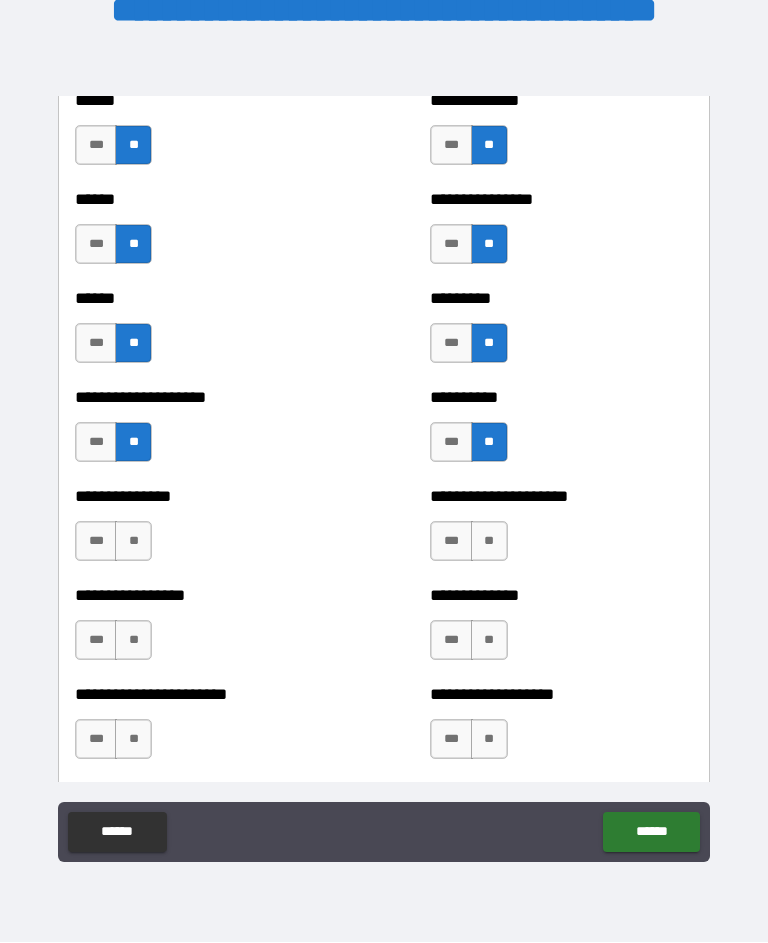 click on "**" at bounding box center [133, 542] 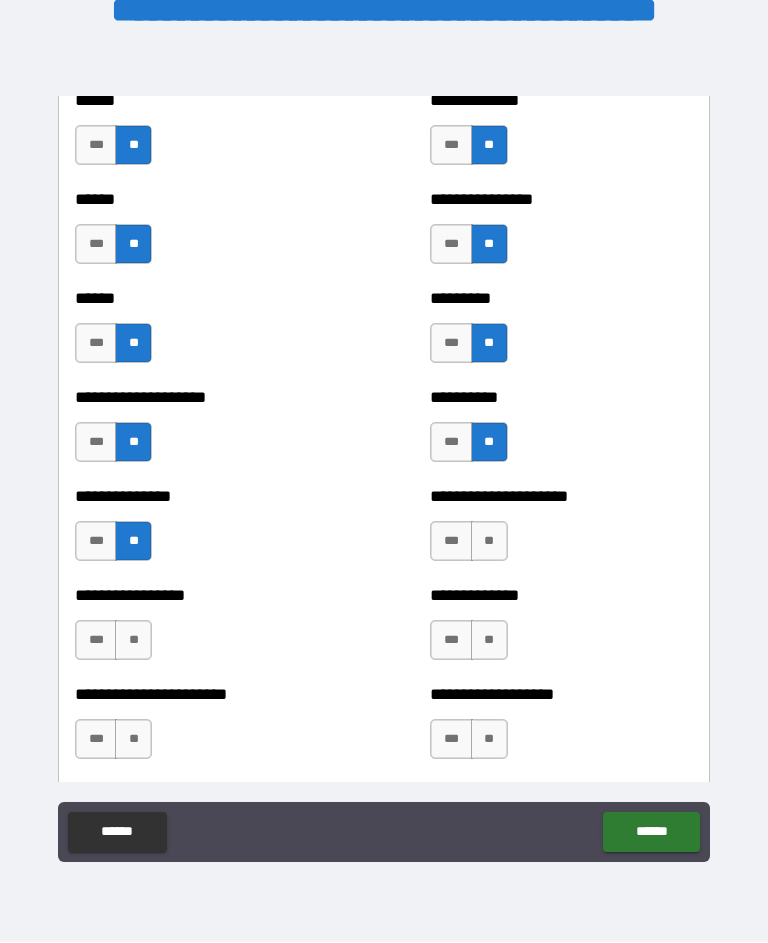 click on "**" at bounding box center (133, 641) 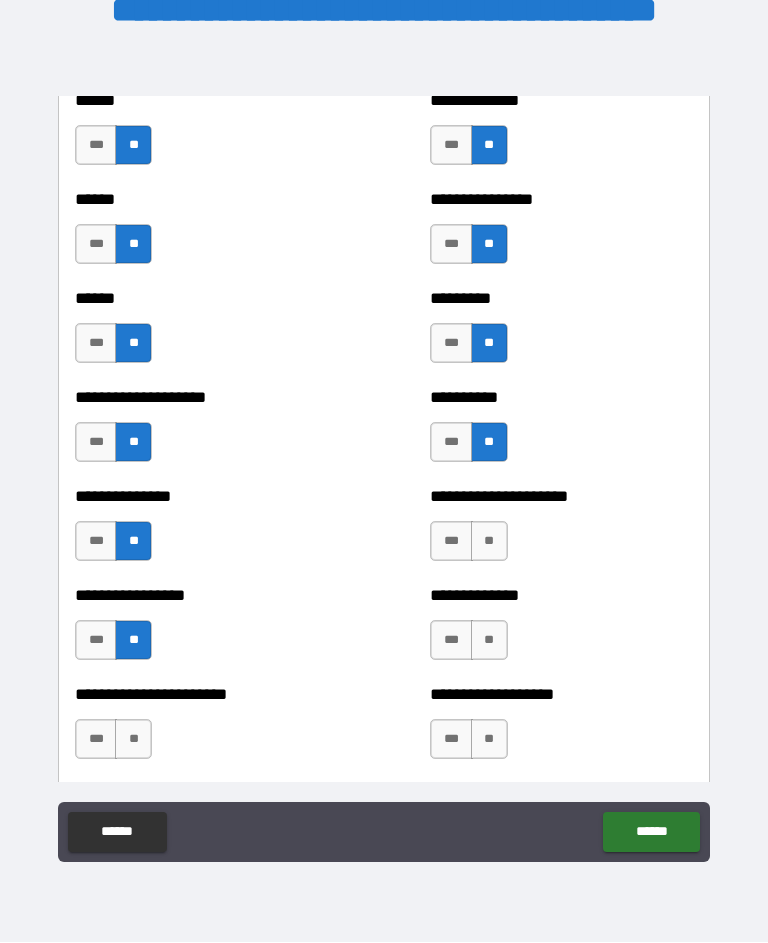 click on "**" at bounding box center [133, 740] 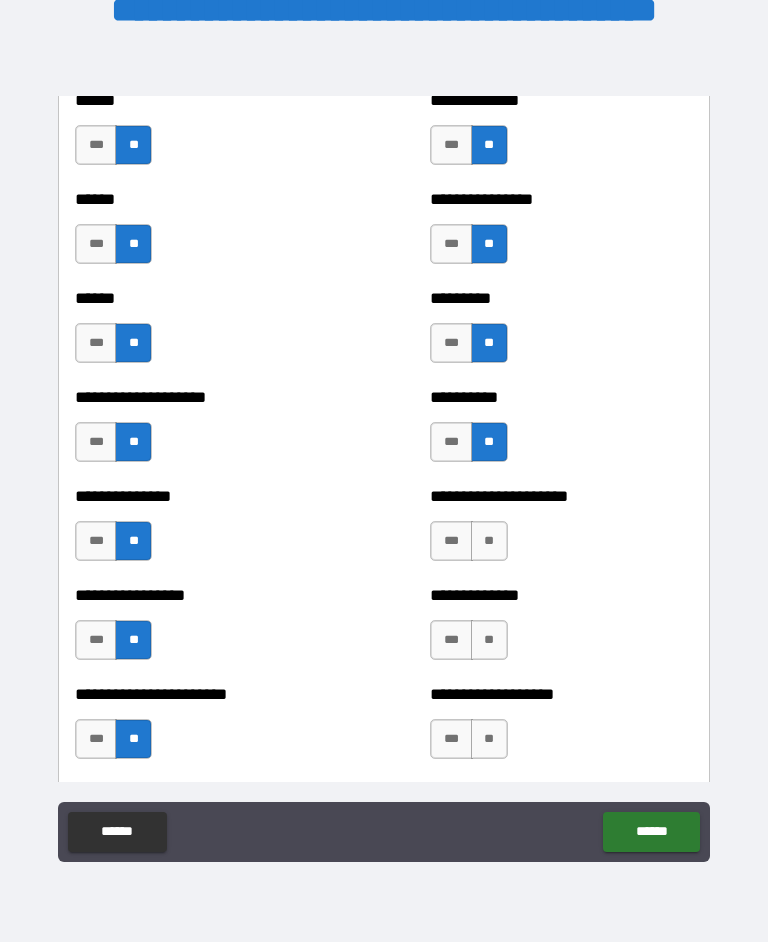 click on "**" at bounding box center (489, 542) 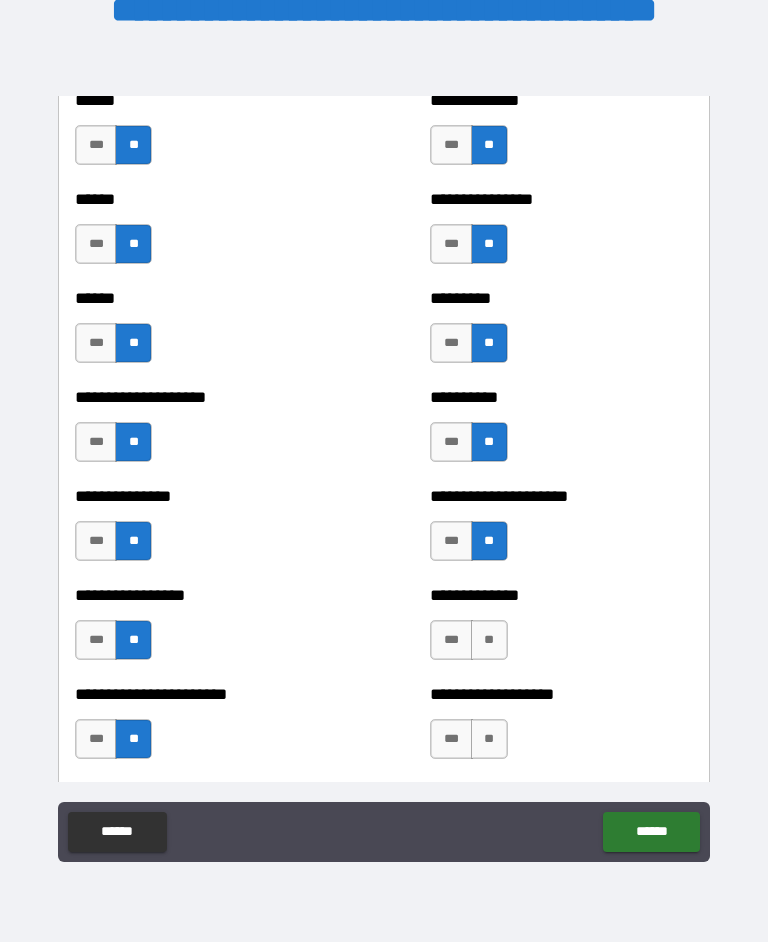 click on "**" at bounding box center (489, 641) 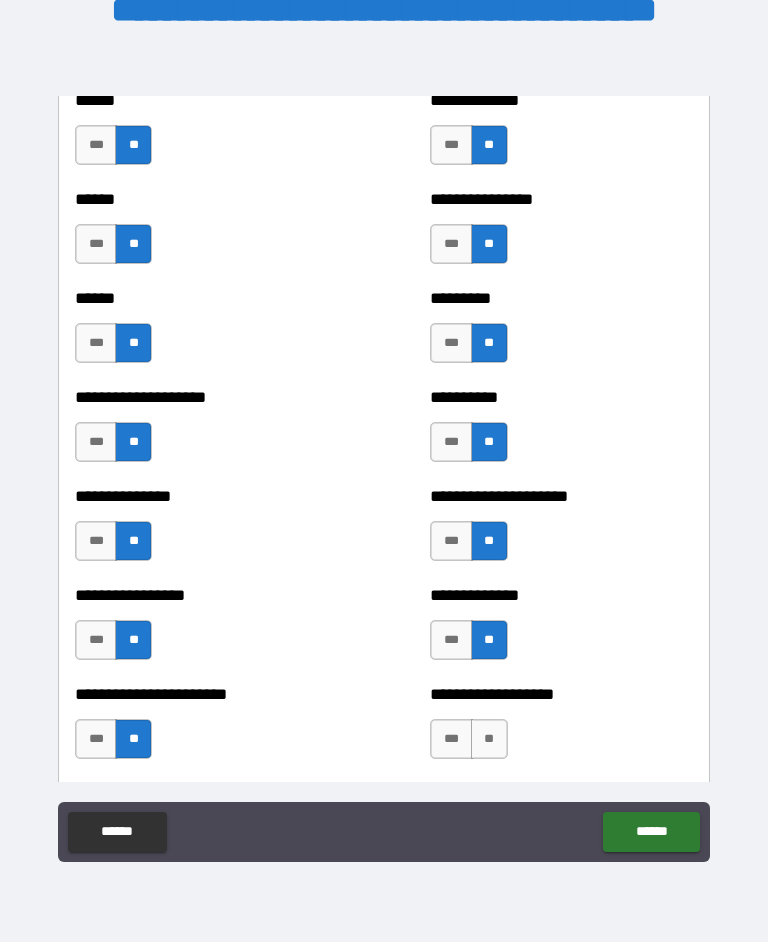 click on "**" at bounding box center (489, 740) 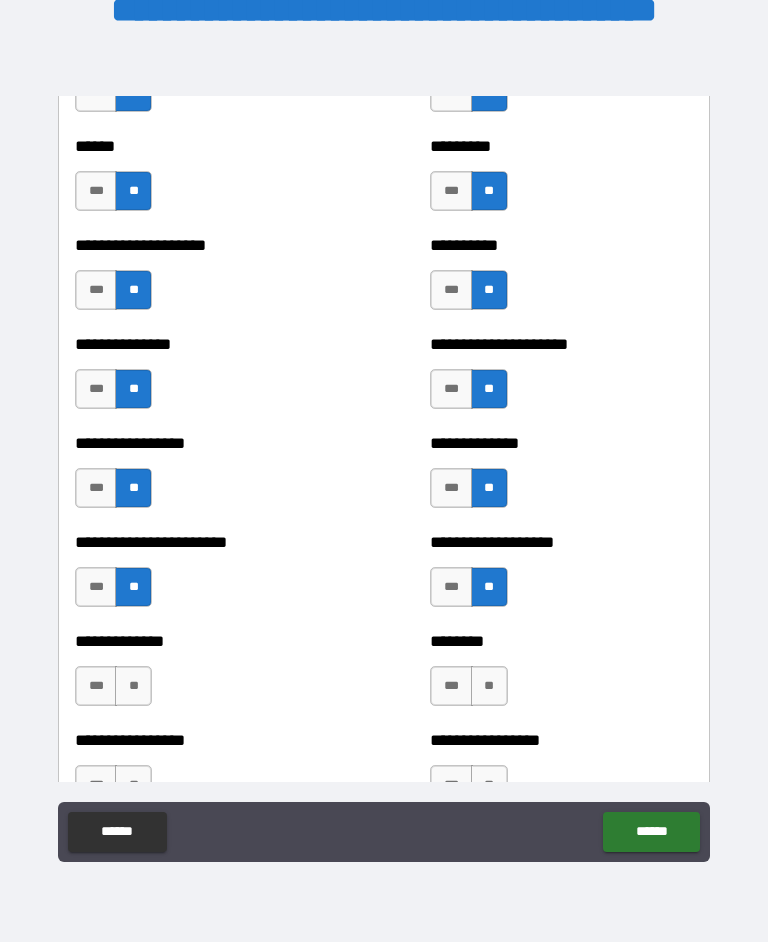 scroll, scrollTop: 3440, scrollLeft: 0, axis: vertical 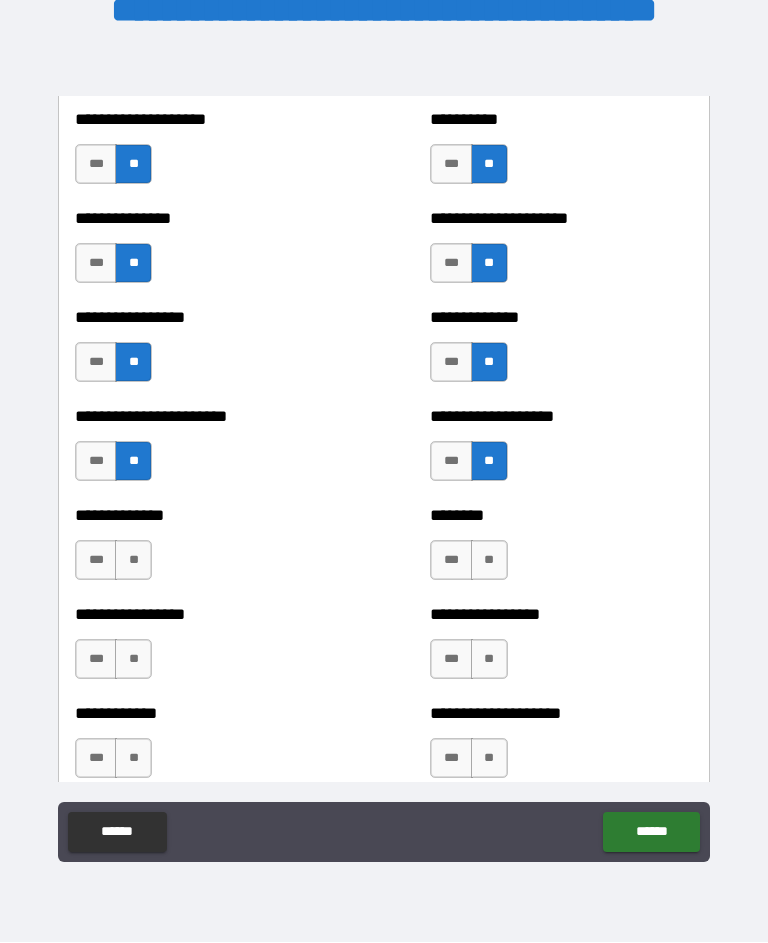 click on "**" at bounding box center (133, 561) 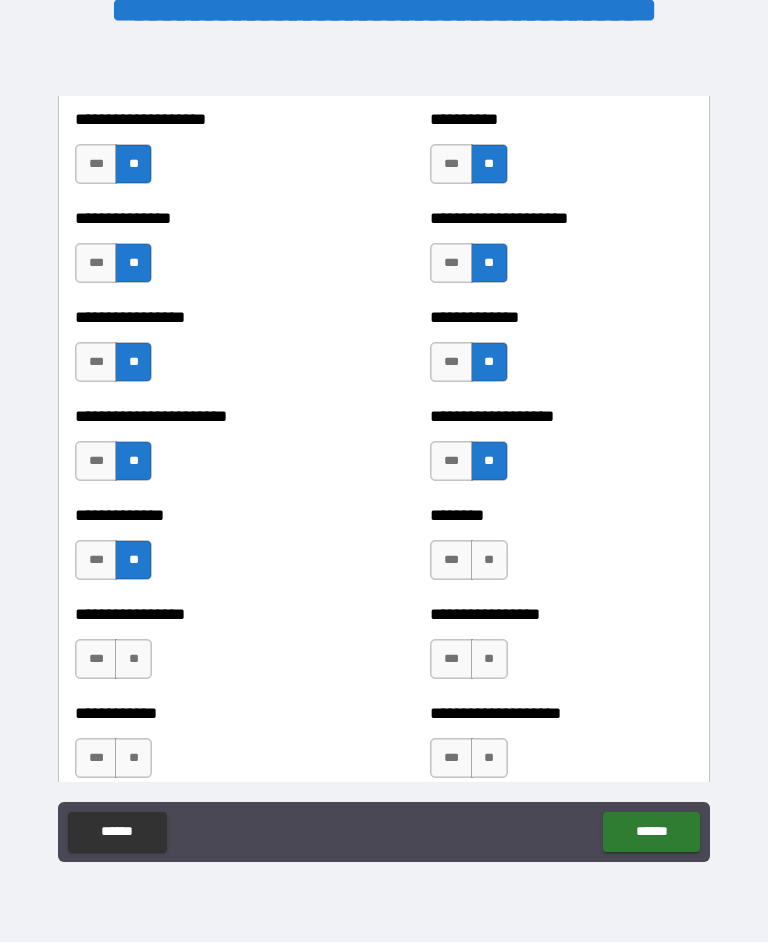 click on "**" at bounding box center (133, 660) 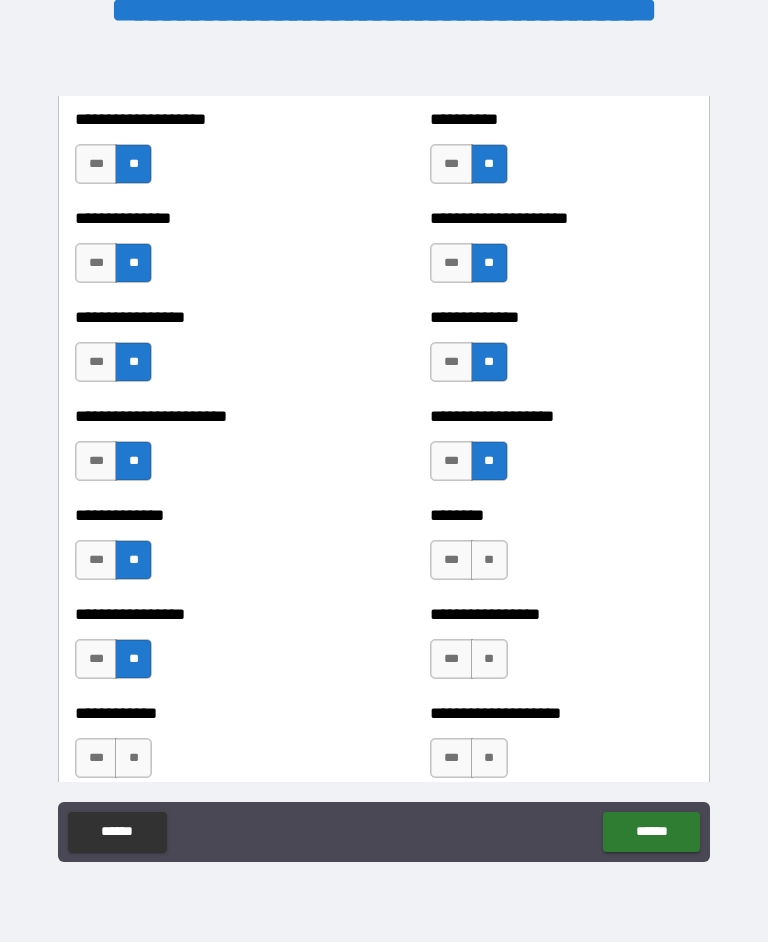 click on "**" at bounding box center (133, 759) 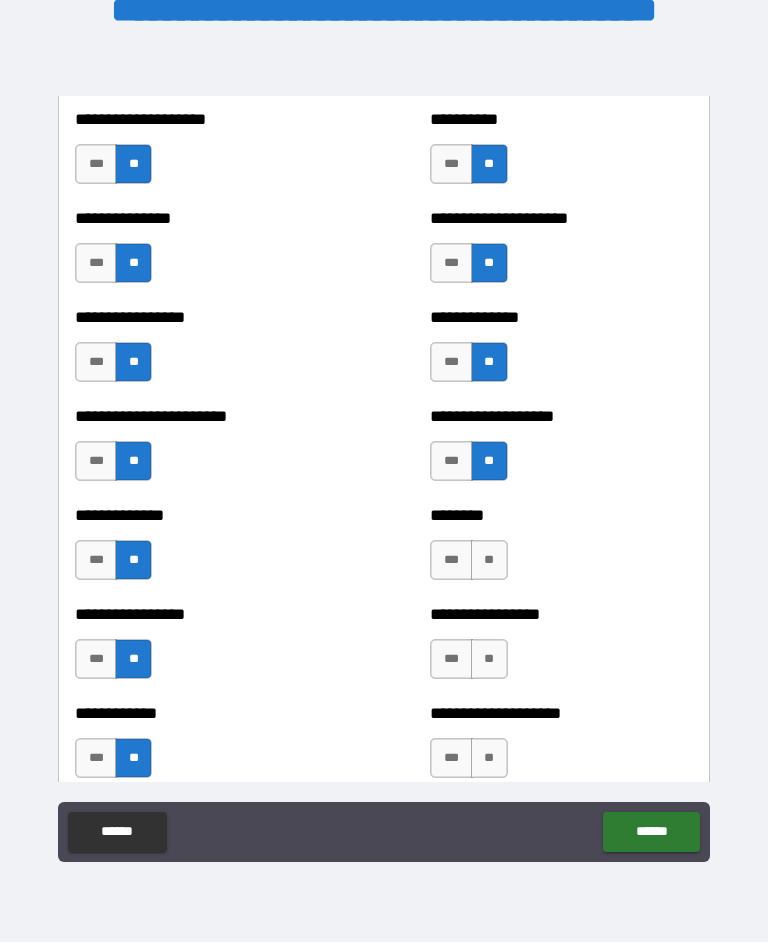 click on "**" at bounding box center [489, 561] 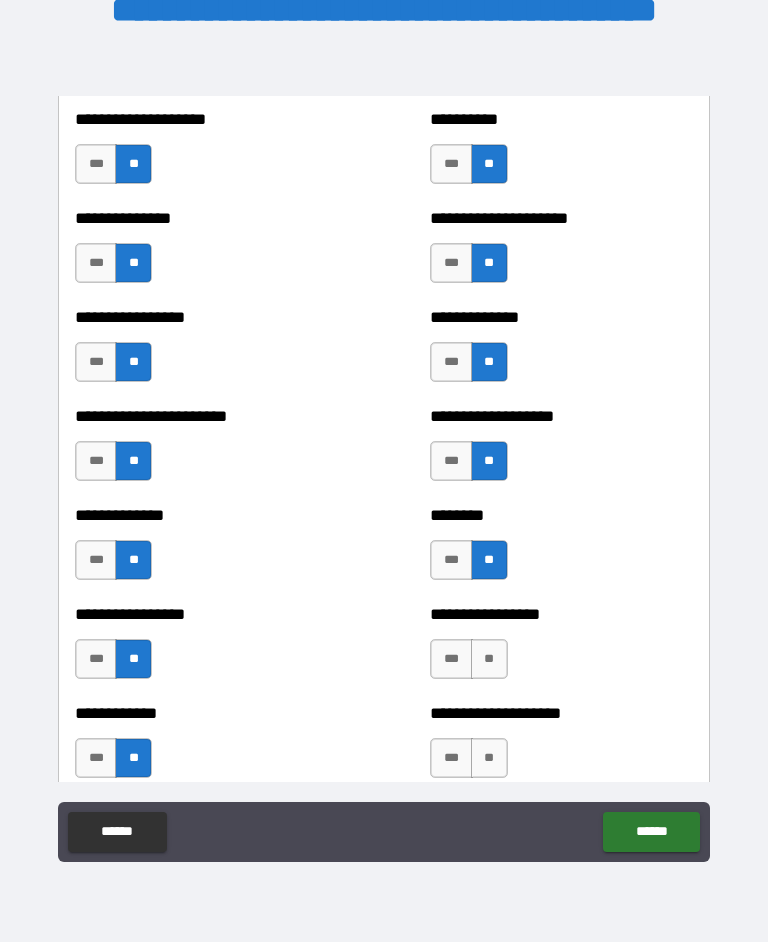 click on "**" at bounding box center (489, 660) 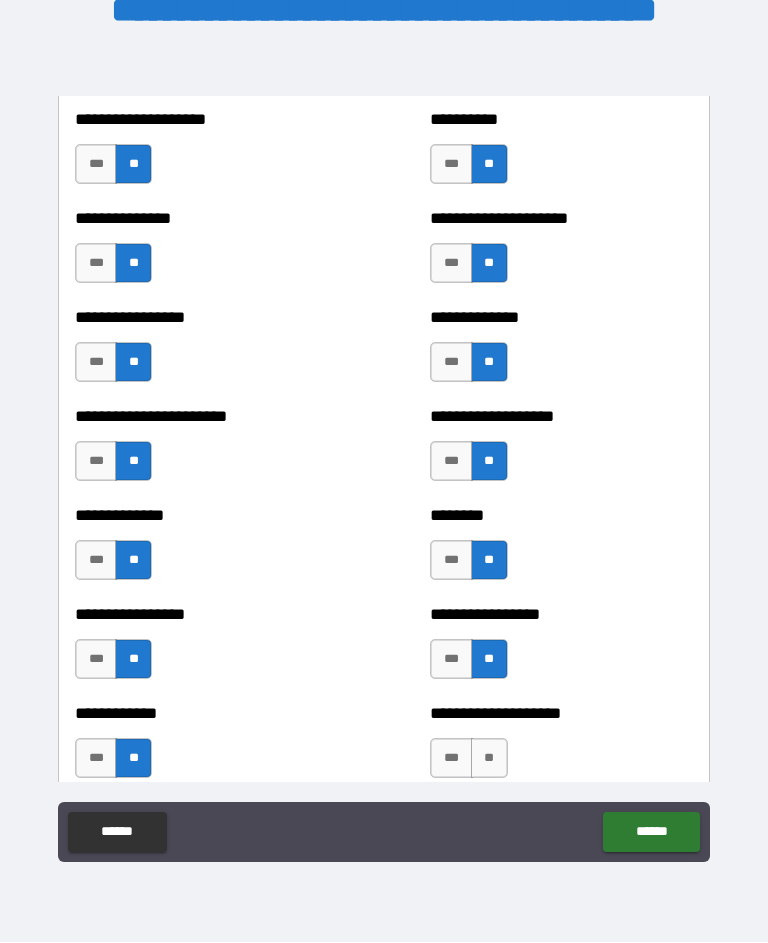 click on "**" at bounding box center (489, 759) 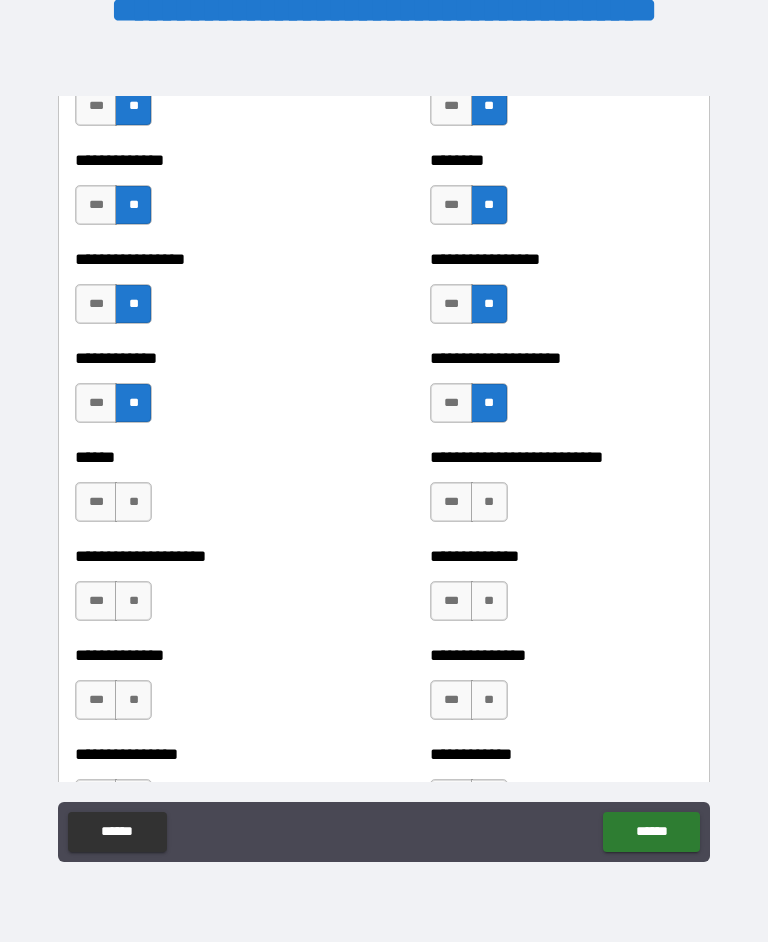 scroll, scrollTop: 3805, scrollLeft: 0, axis: vertical 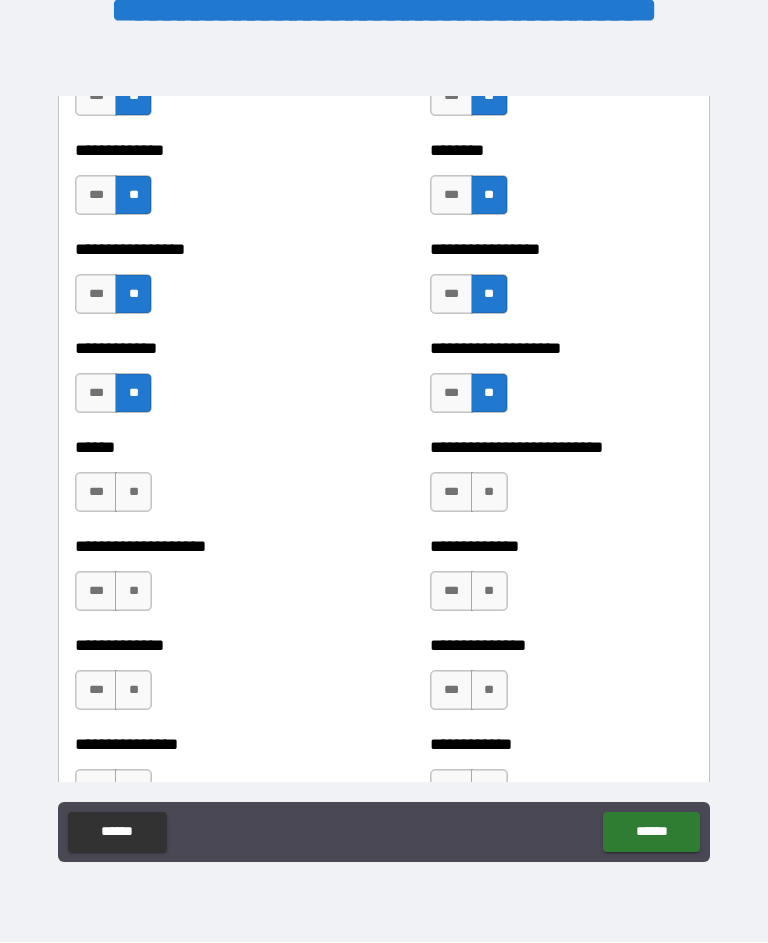 click on "**" at bounding box center [133, 493] 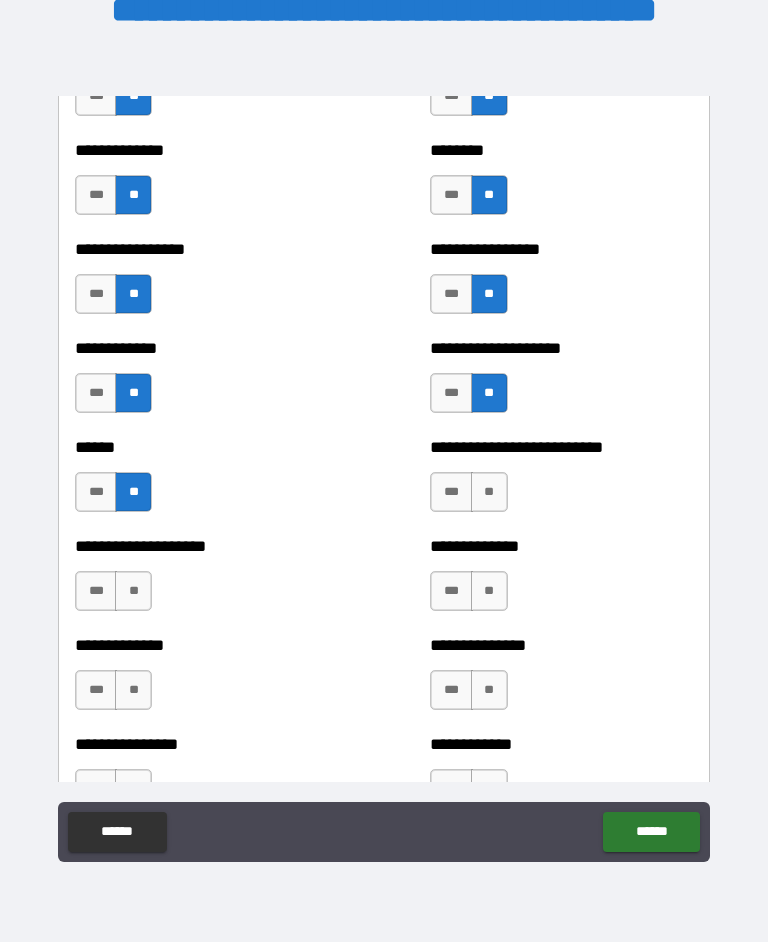 click on "**" at bounding box center [133, 592] 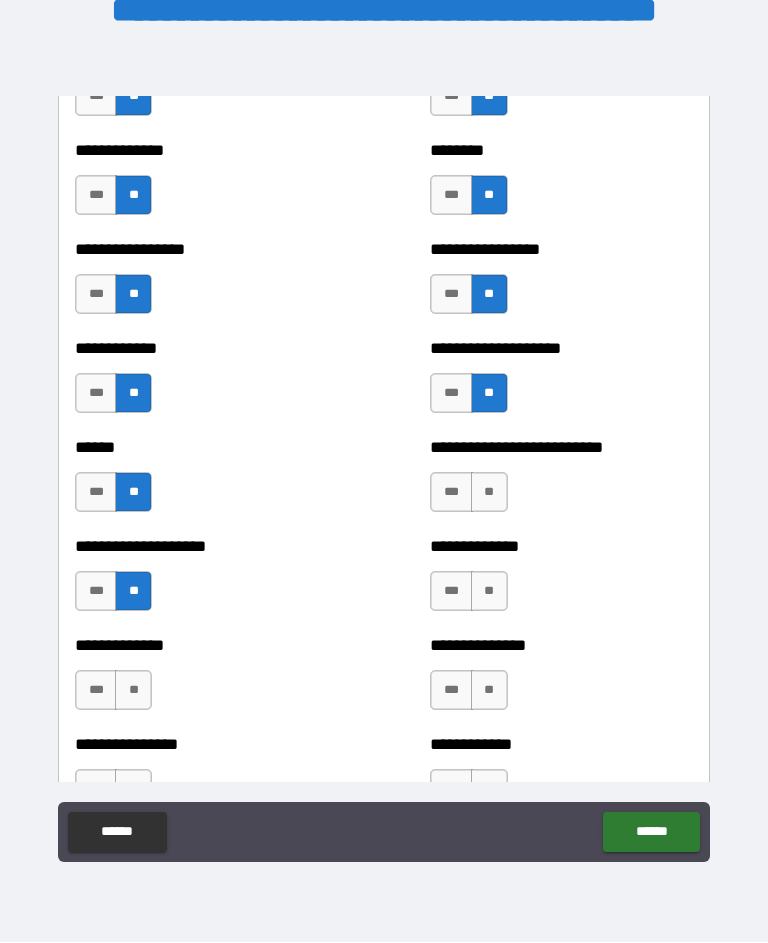 click on "**" at bounding box center (489, 493) 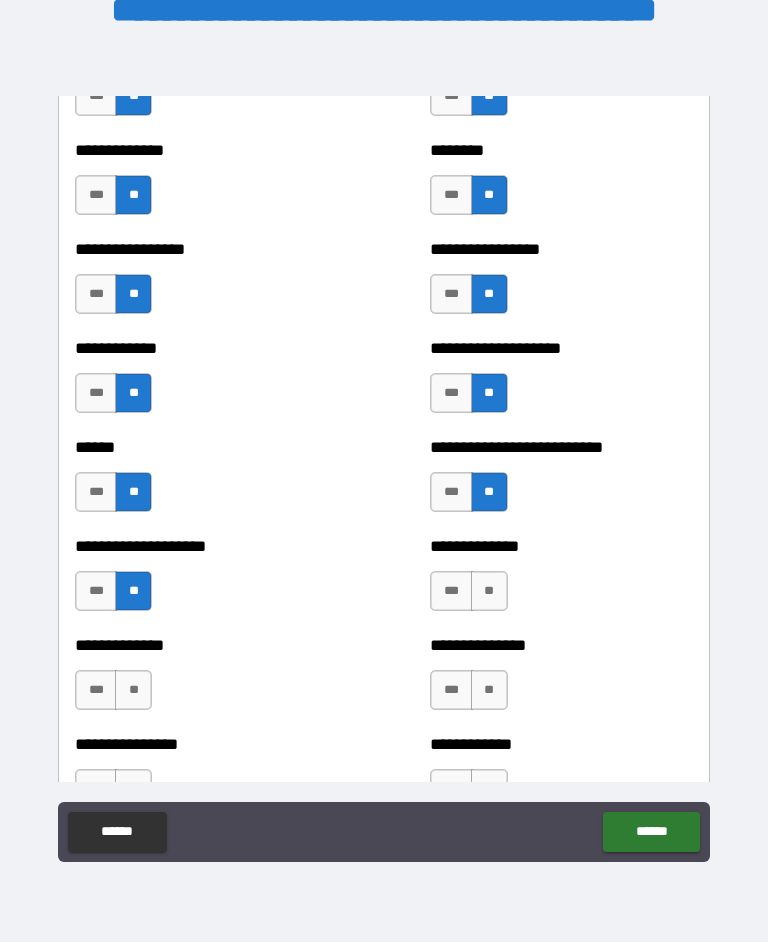 click on "**" at bounding box center (489, 592) 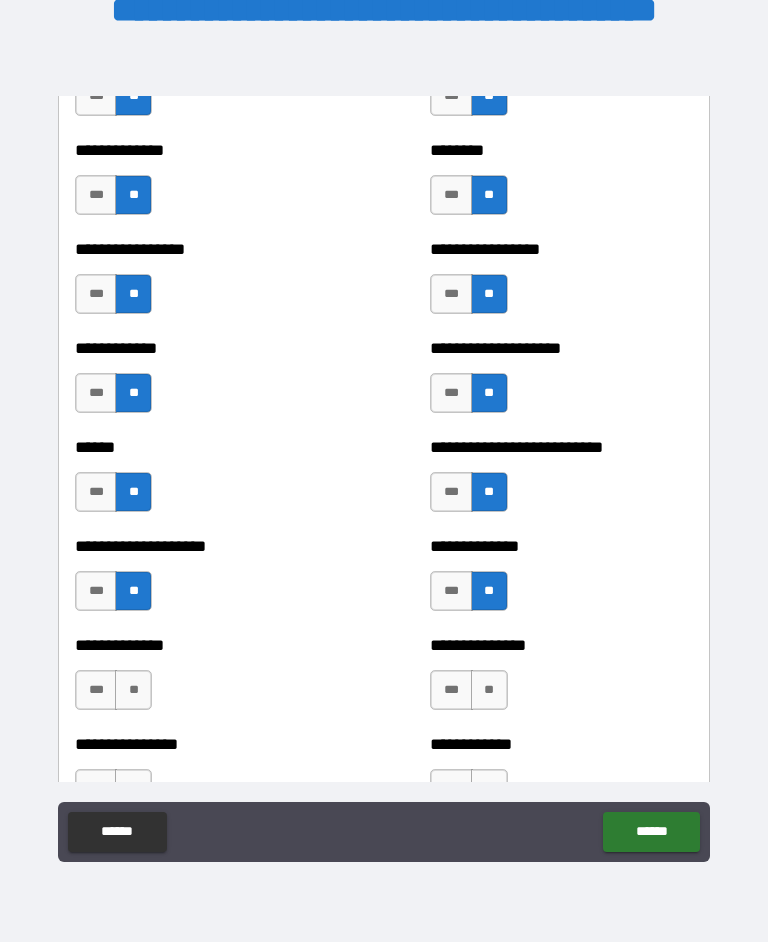 click on "**" at bounding box center (489, 691) 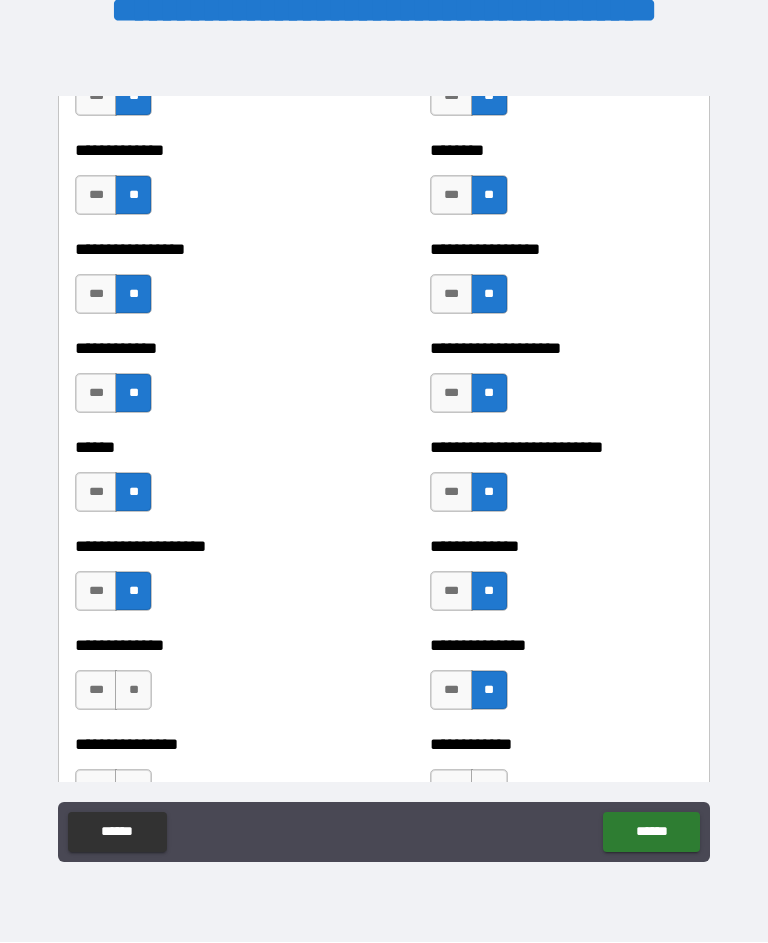 click on "**" at bounding box center (133, 691) 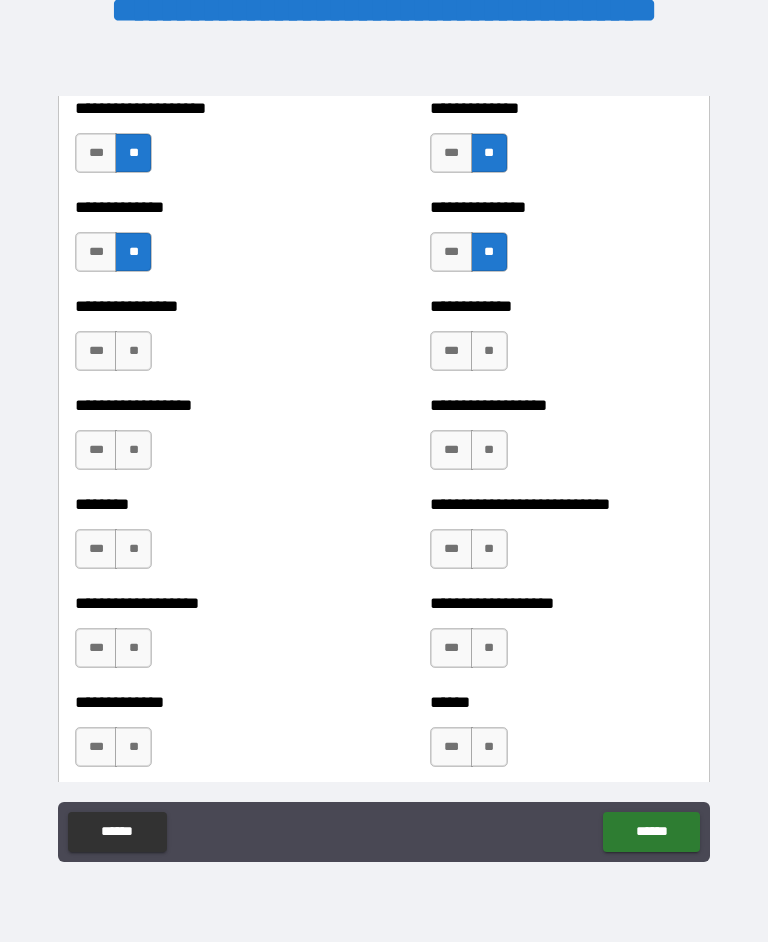 scroll, scrollTop: 4250, scrollLeft: 0, axis: vertical 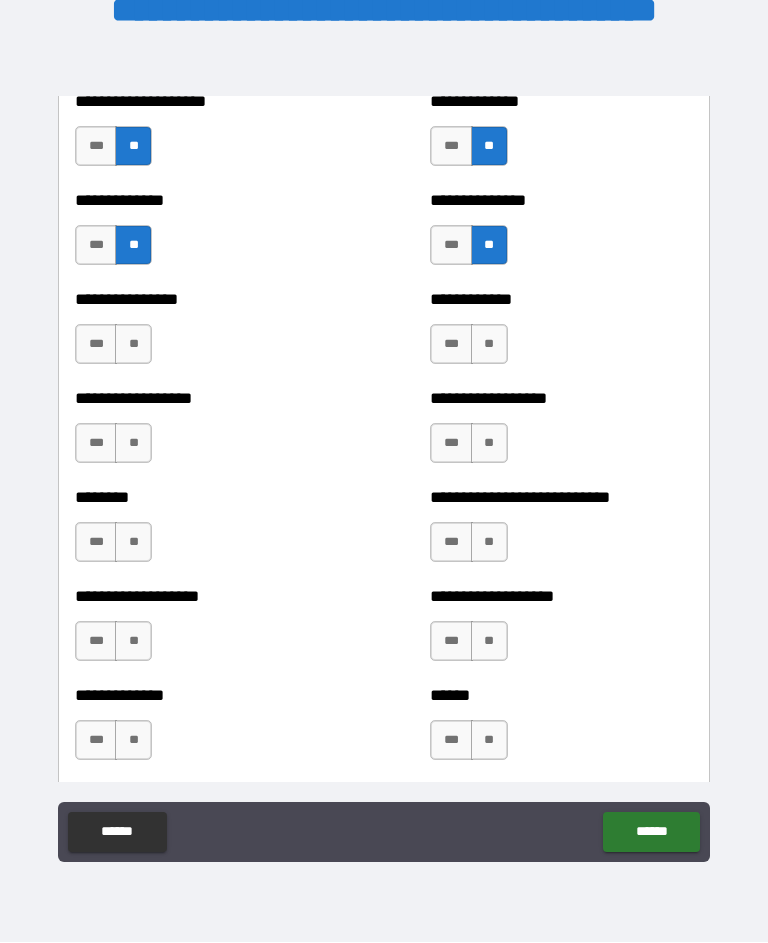 click on "**" at bounding box center [133, 345] 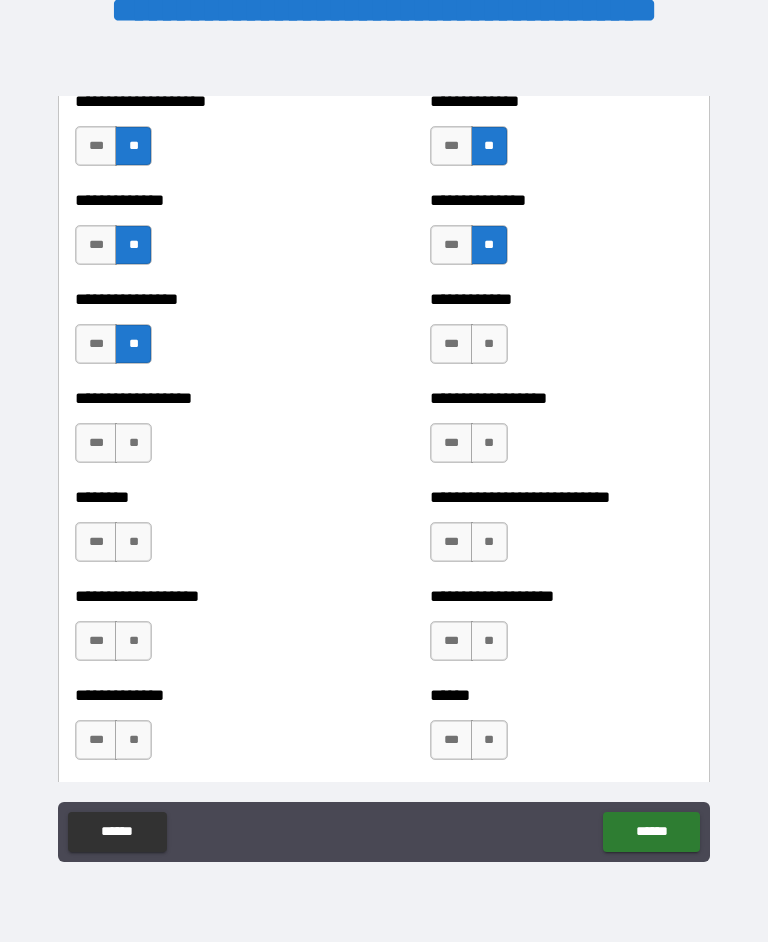 click on "**" at bounding box center [489, 345] 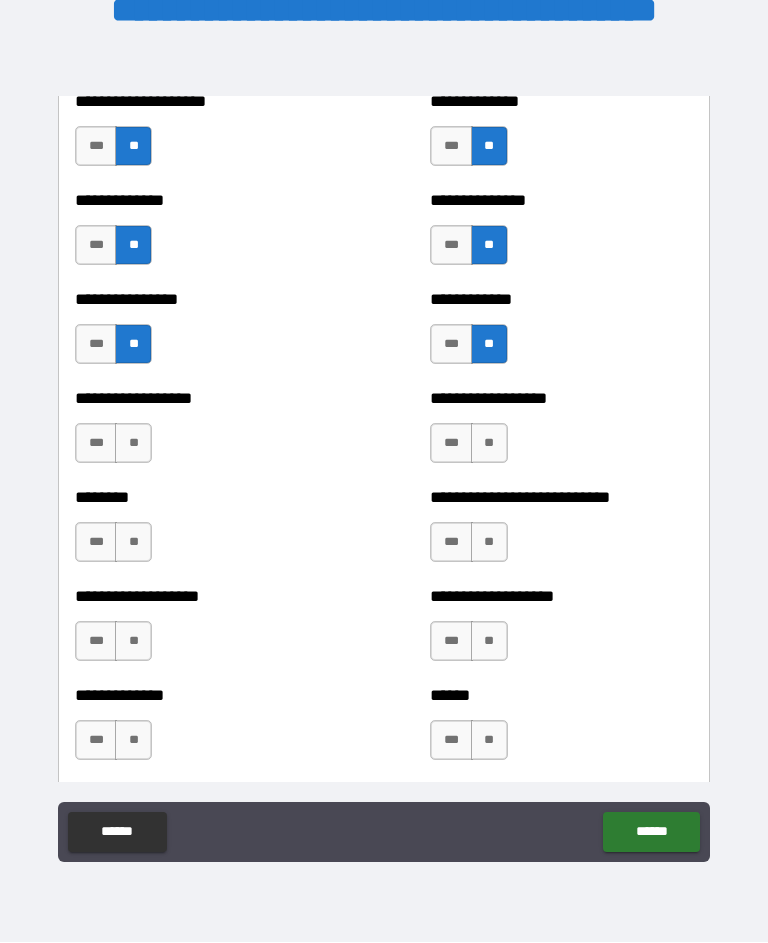 click on "**" at bounding box center [489, 444] 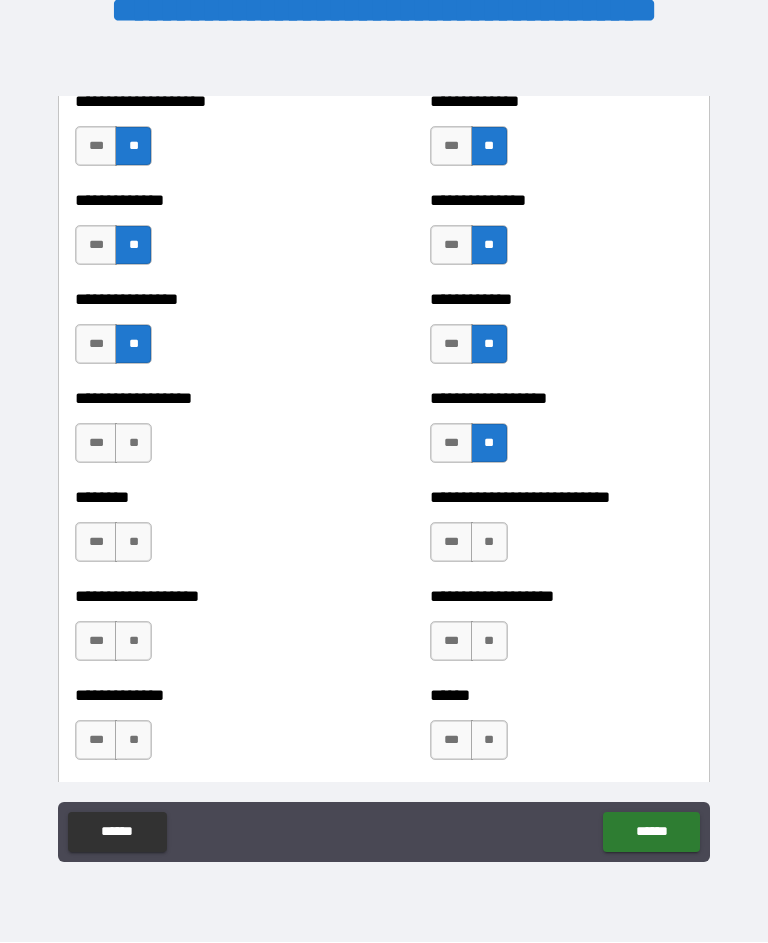 click on "**" at bounding box center [133, 444] 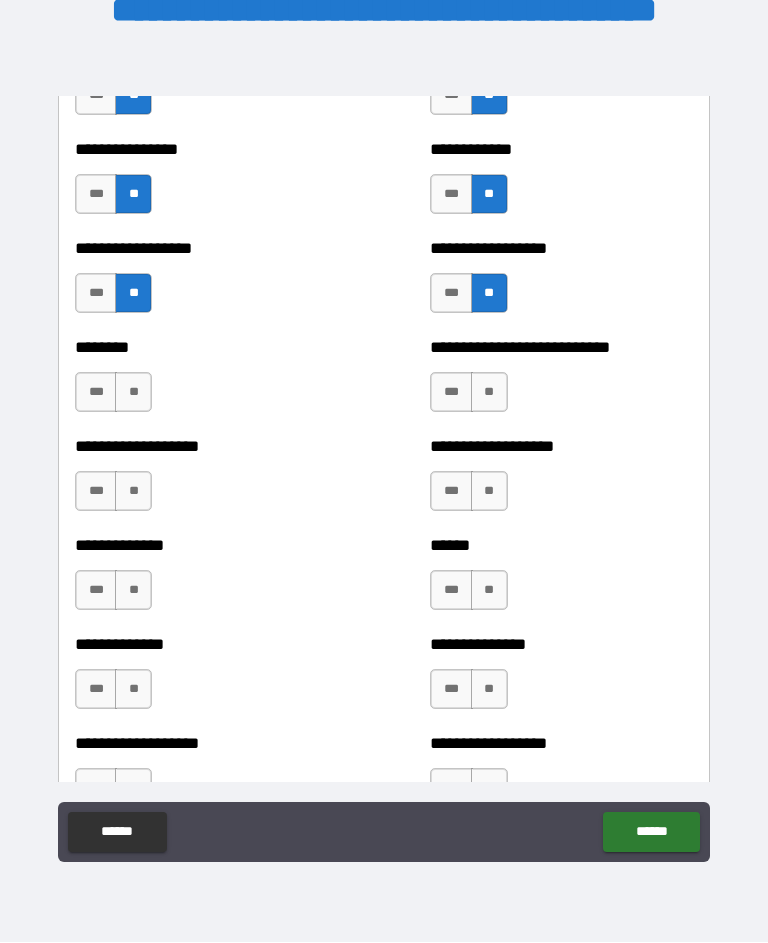 scroll, scrollTop: 4401, scrollLeft: 0, axis: vertical 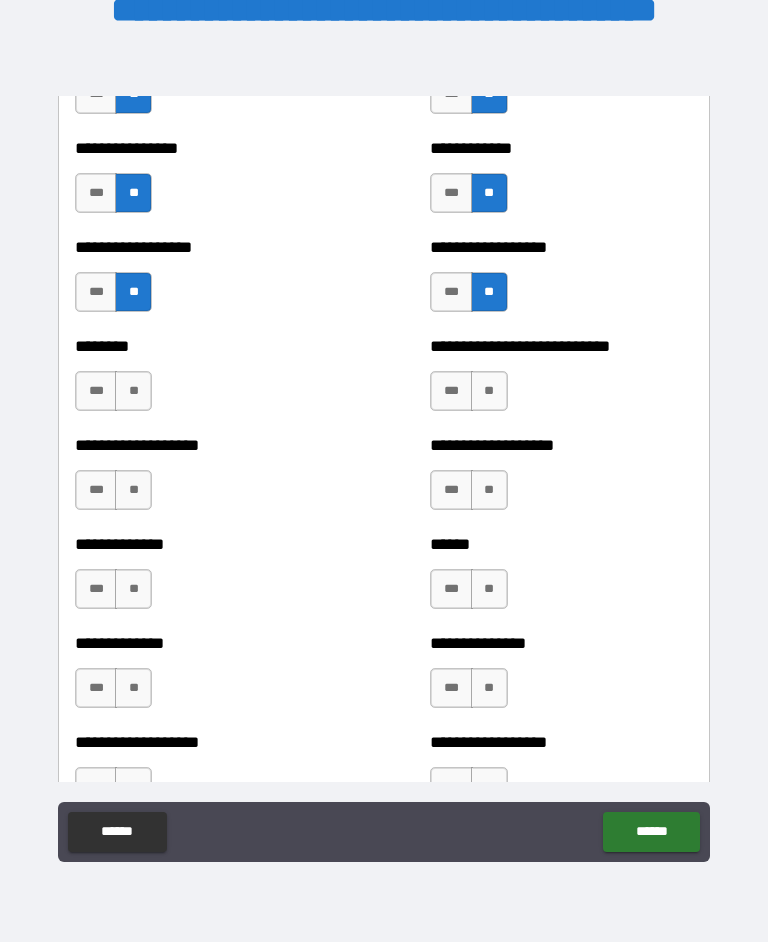 click on "**" at bounding box center (133, 392) 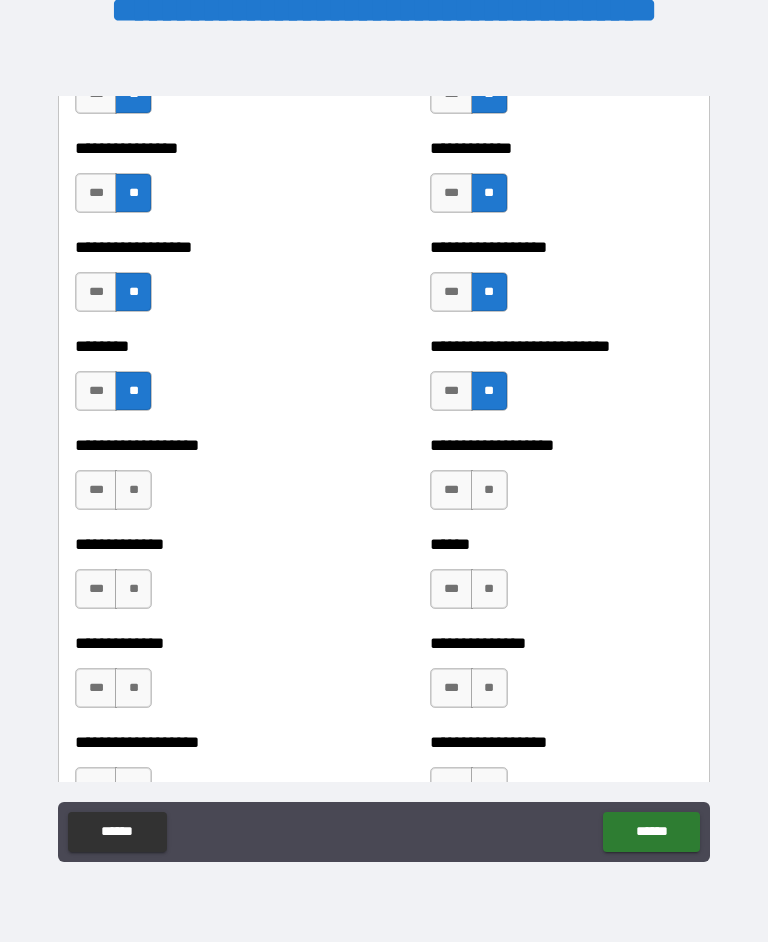 click on "**" at bounding box center [489, 491] 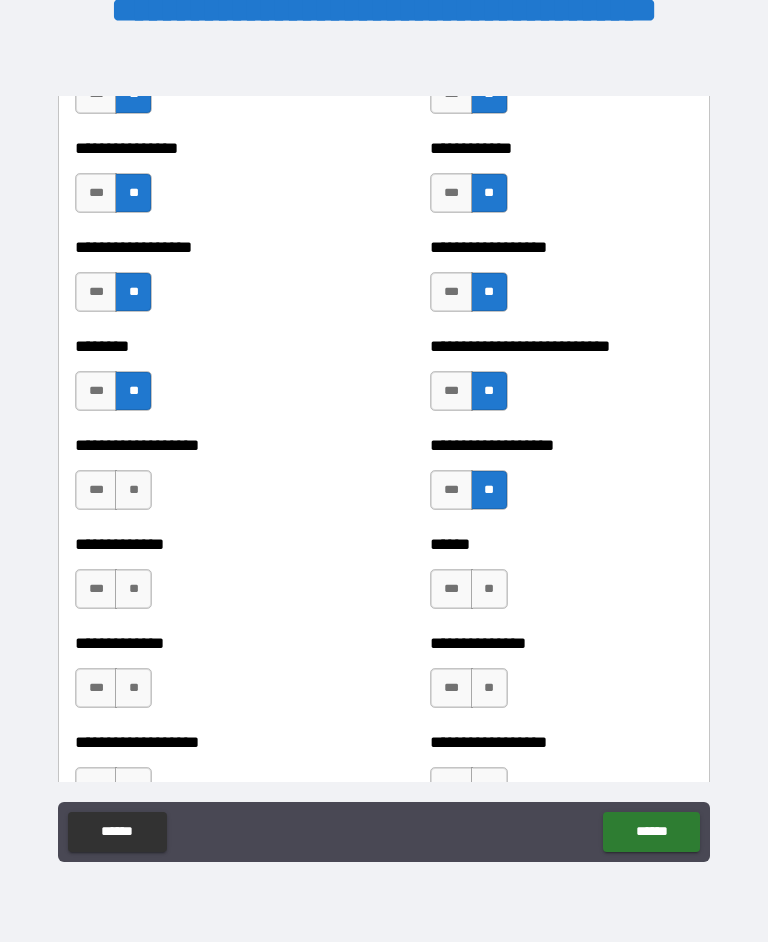 click on "**" at bounding box center [133, 491] 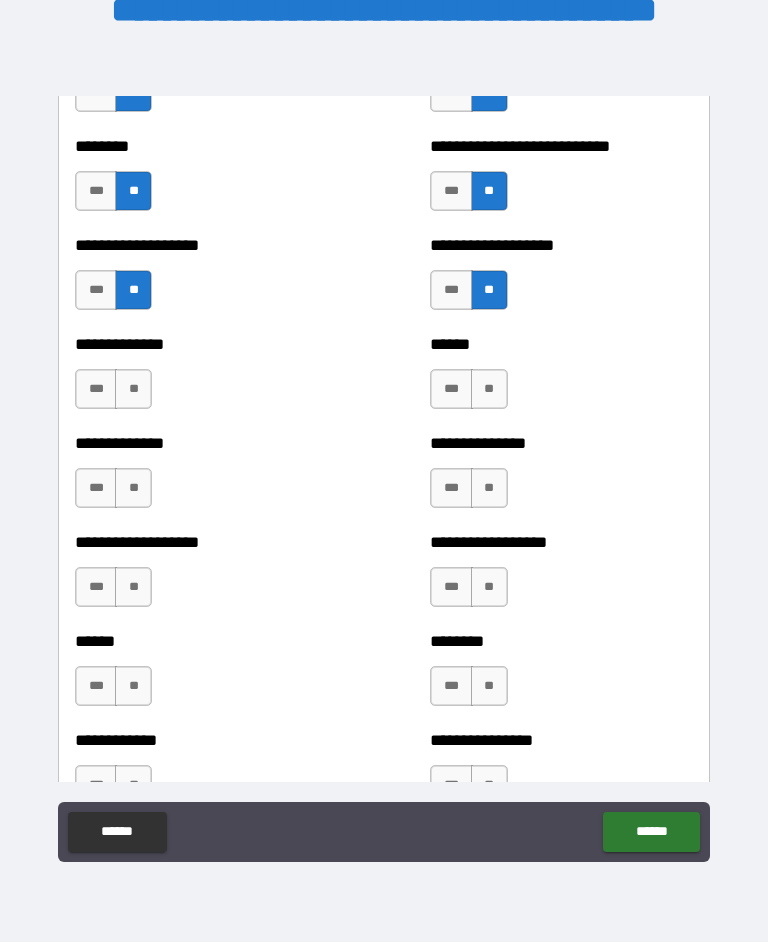 scroll, scrollTop: 4606, scrollLeft: 0, axis: vertical 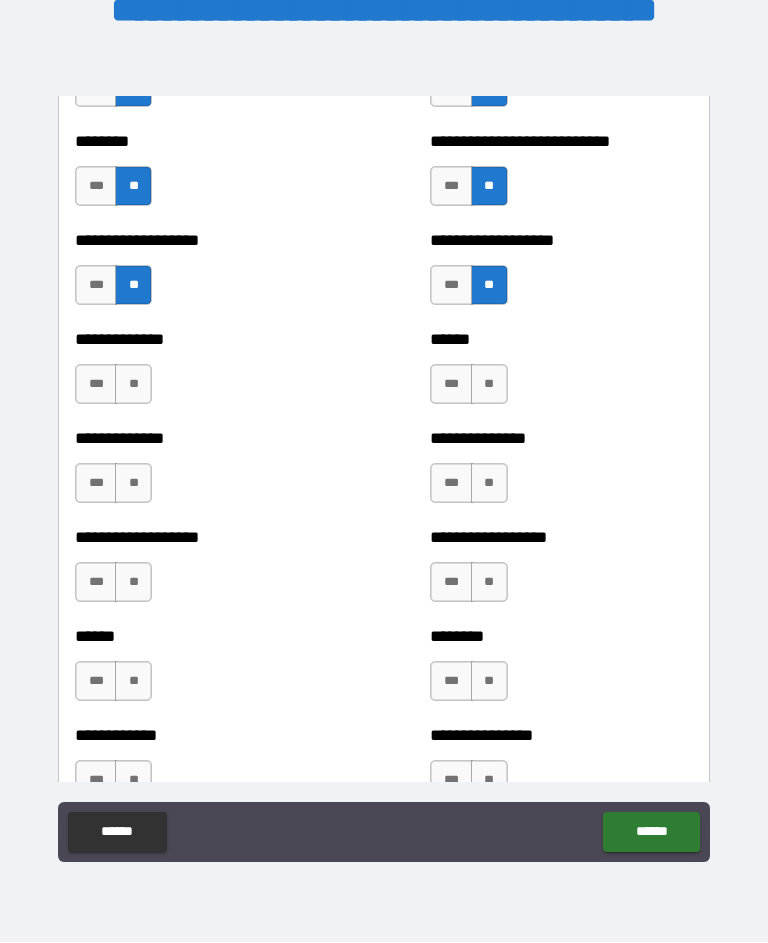 click on "**" at bounding box center (133, 385) 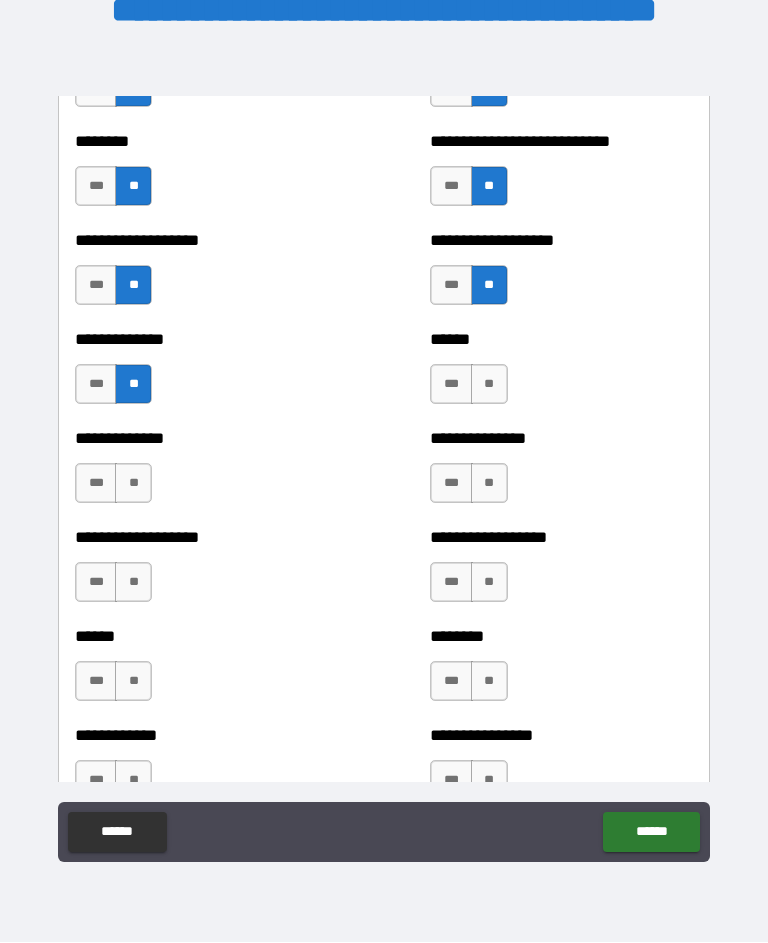click on "**" at bounding box center [489, 385] 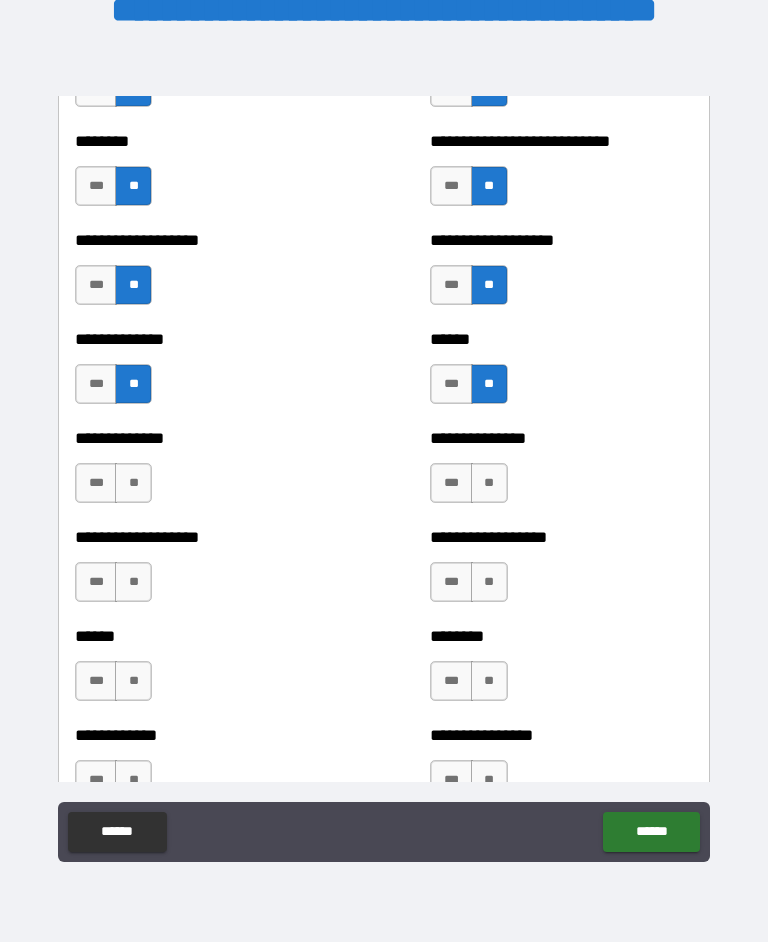 click on "**" at bounding box center (489, 484) 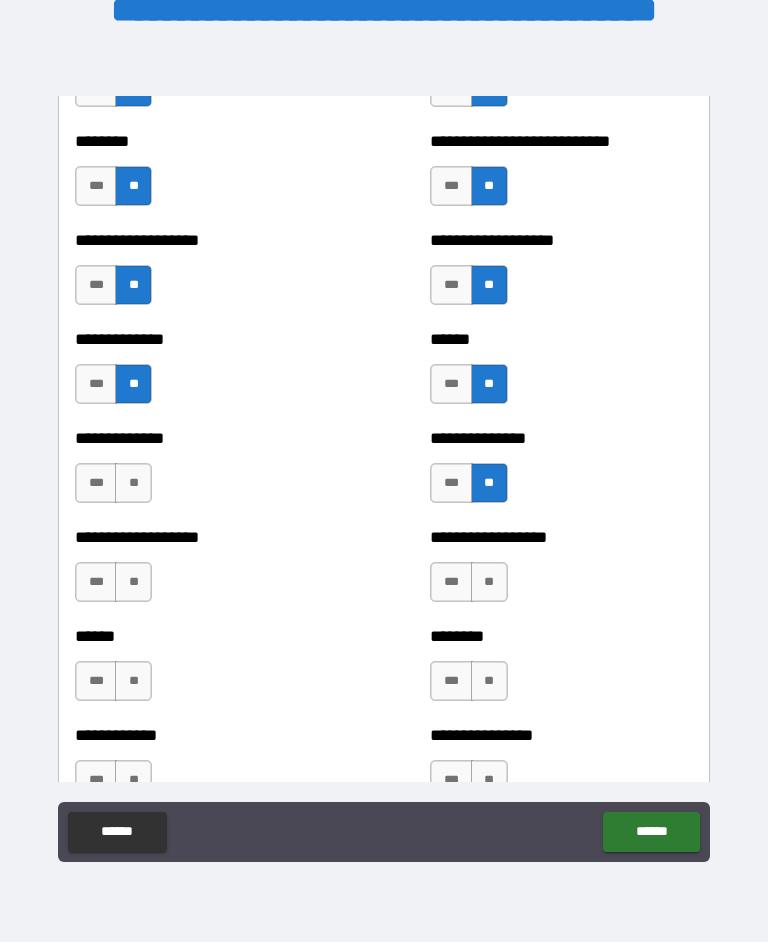 click on "**" at bounding box center (133, 484) 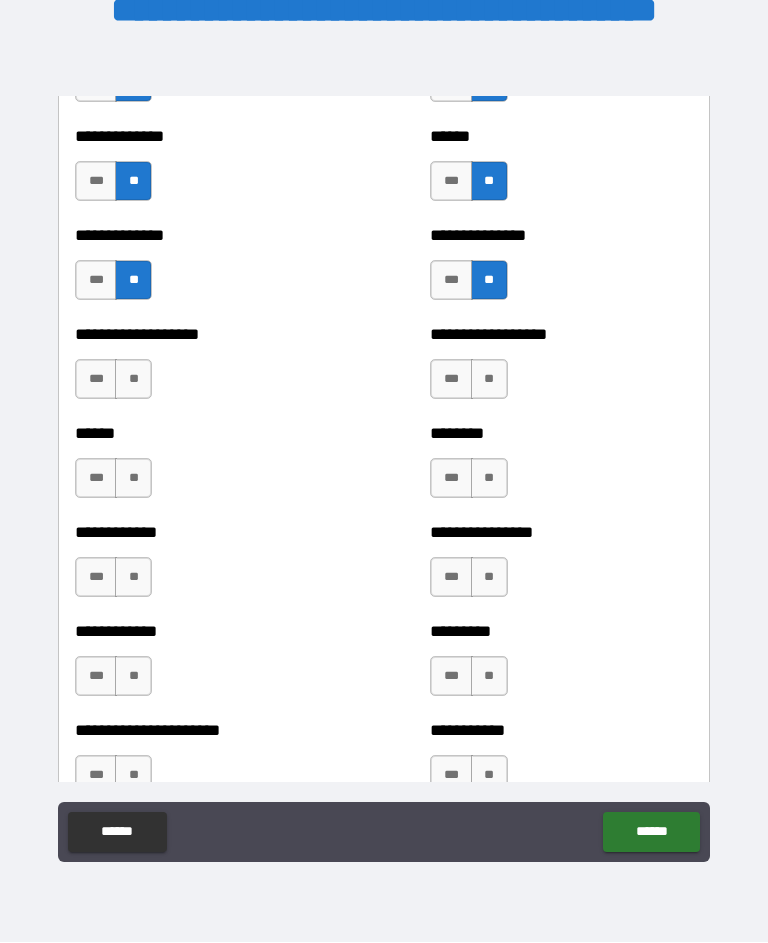 scroll, scrollTop: 4805, scrollLeft: 0, axis: vertical 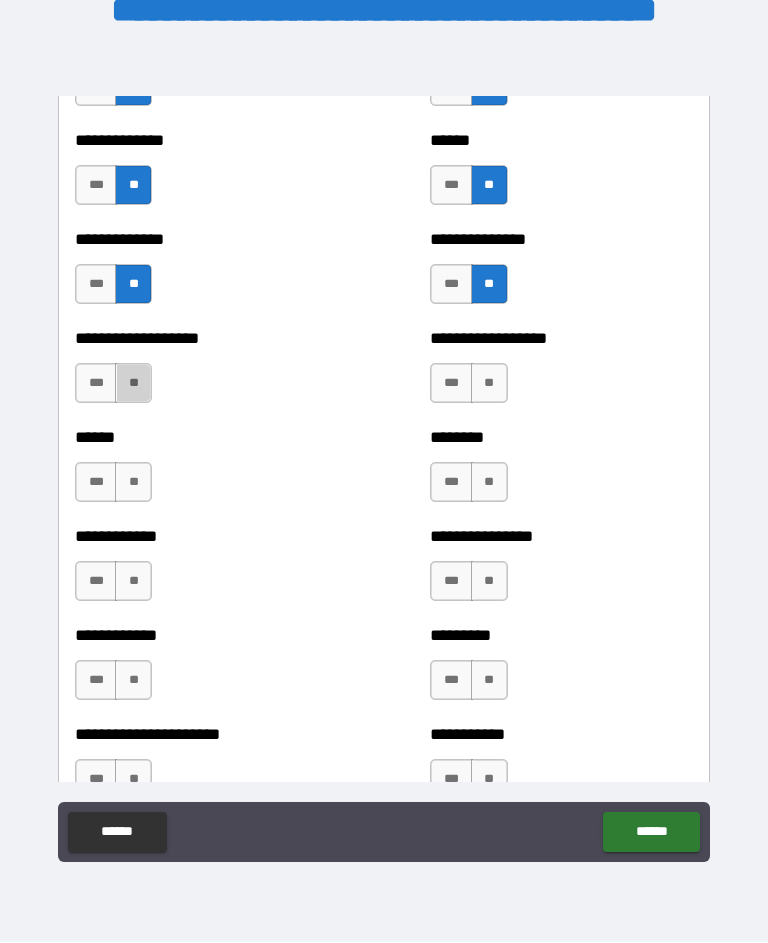 click on "**" at bounding box center (133, 384) 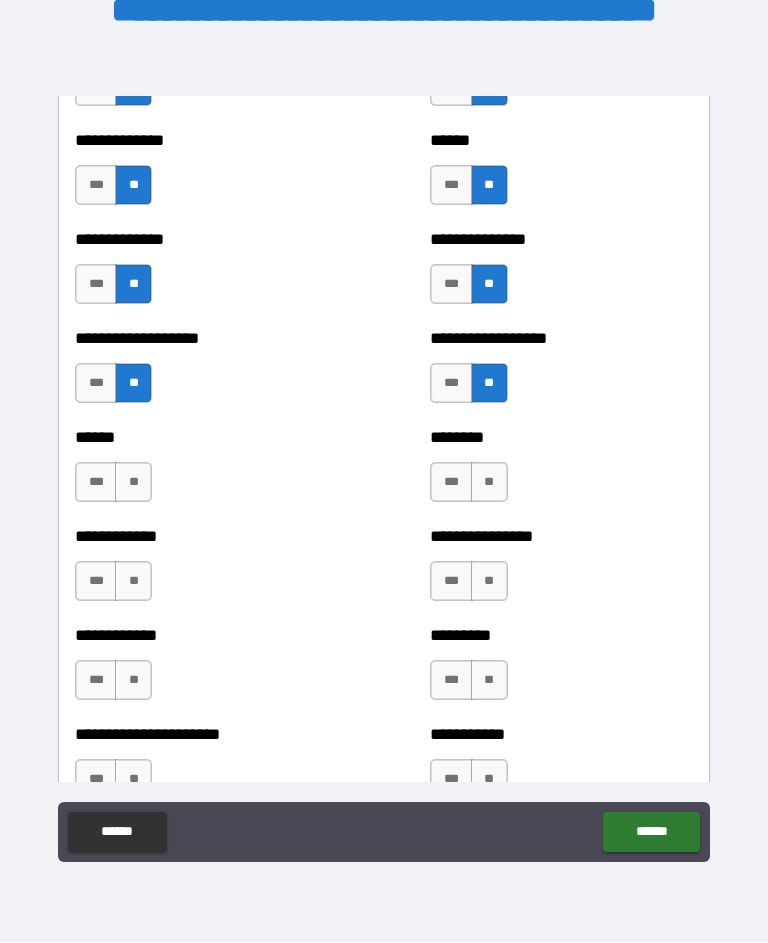 click on "**" at bounding box center [489, 483] 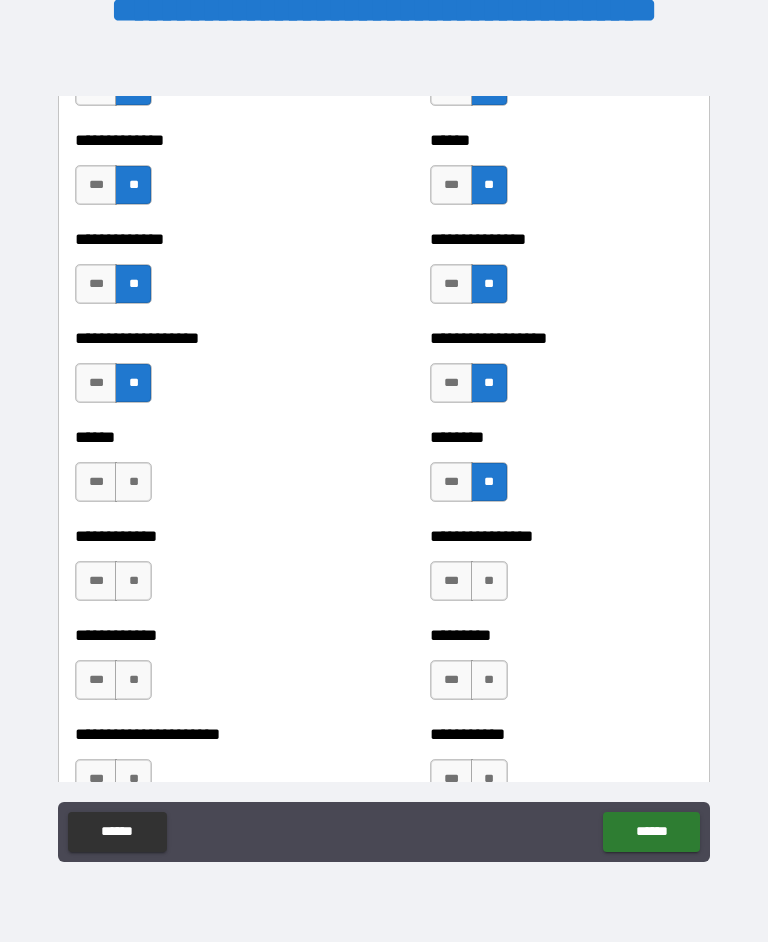 click on "**" at bounding box center [133, 483] 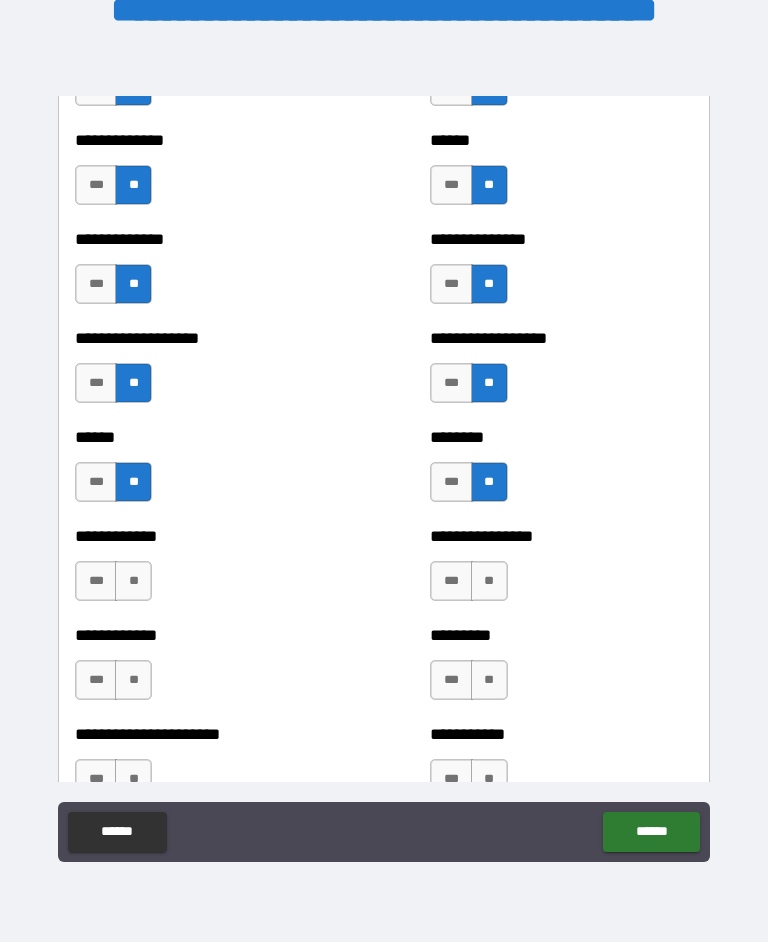 scroll, scrollTop: 5056, scrollLeft: 0, axis: vertical 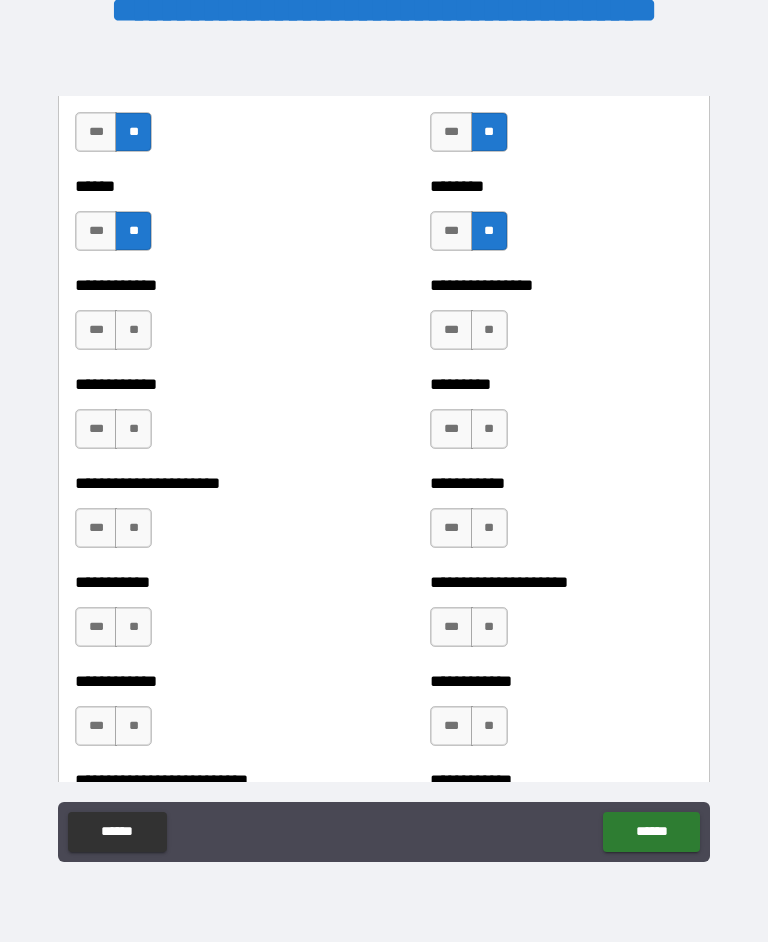 click on "**" at bounding box center (133, 331) 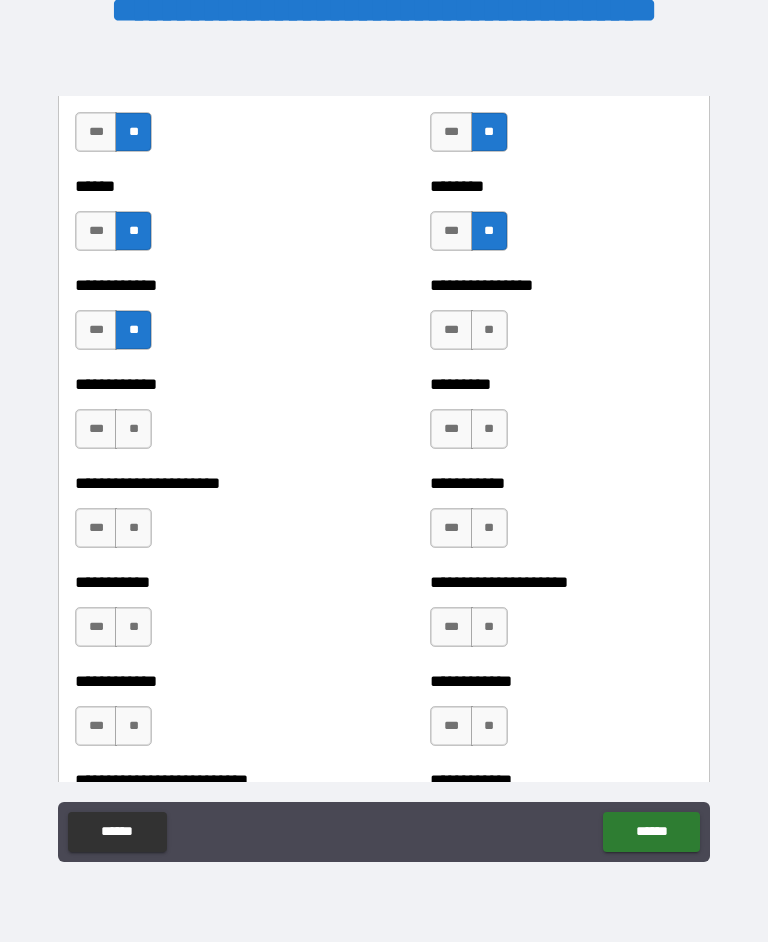 click on "**" at bounding box center [489, 331] 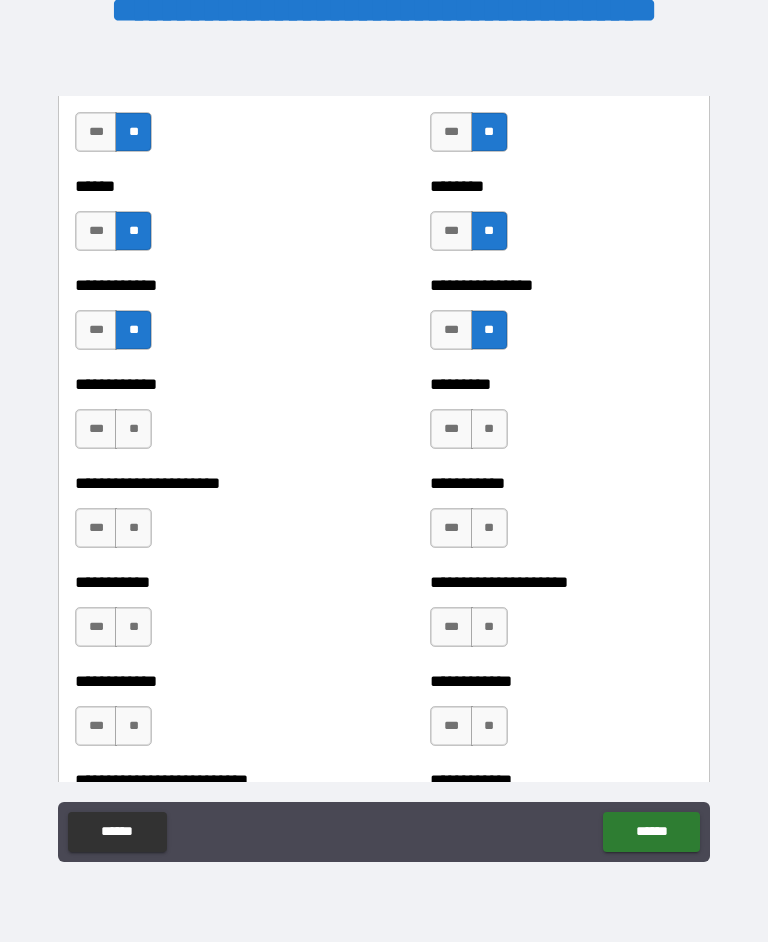 click on "**" at bounding box center (489, 430) 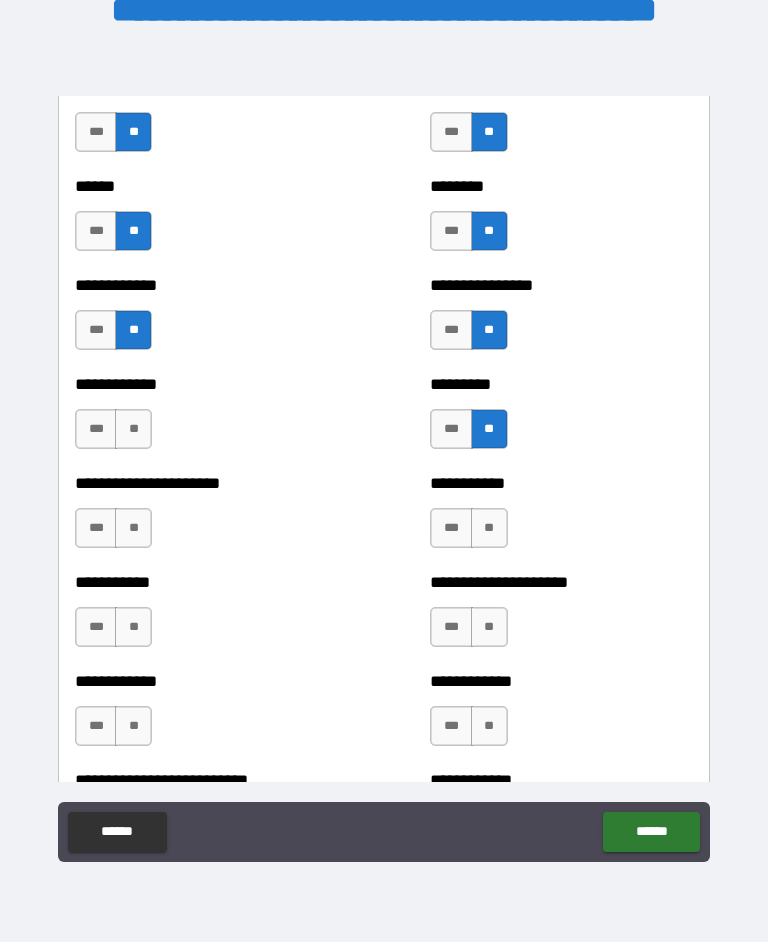 click on "**" at bounding box center (133, 430) 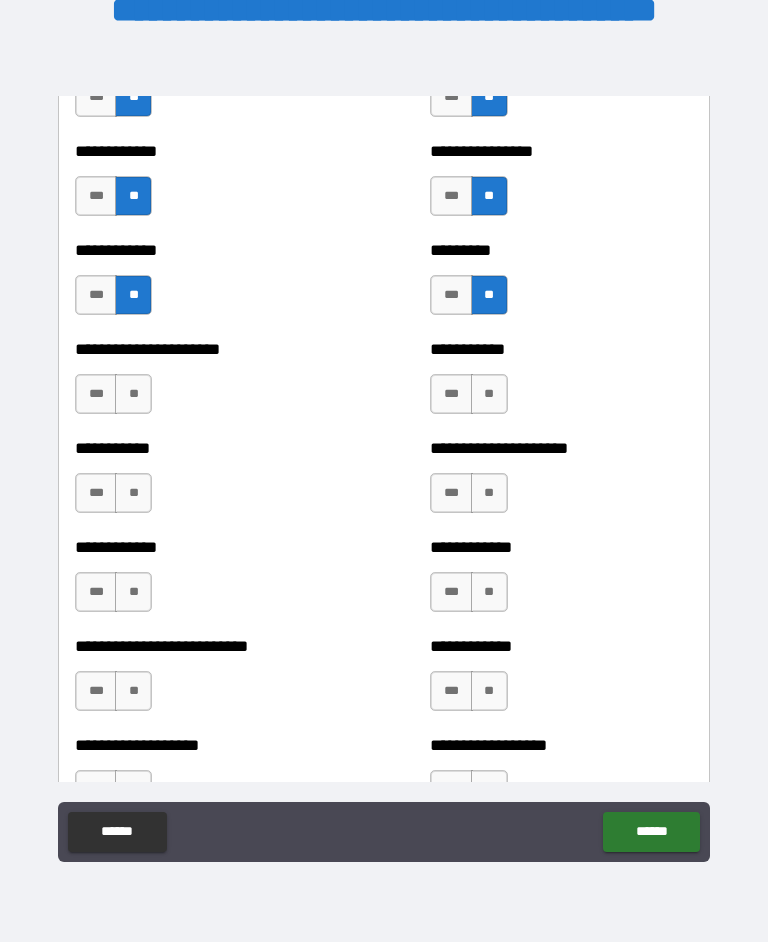 scroll, scrollTop: 5205, scrollLeft: 0, axis: vertical 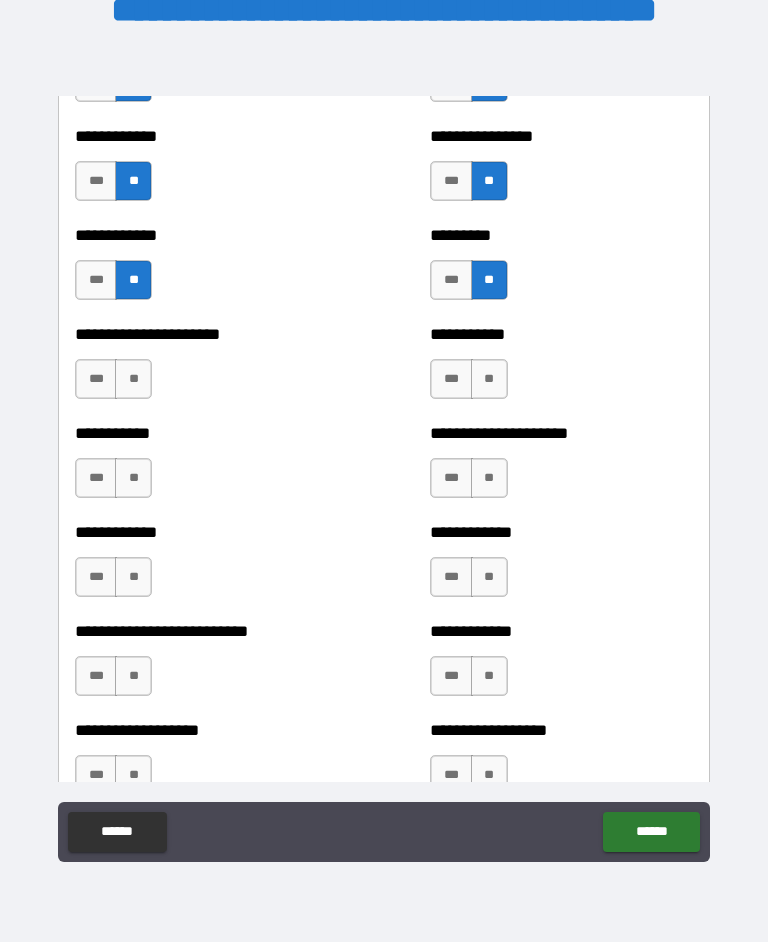 click on "**" at bounding box center (133, 380) 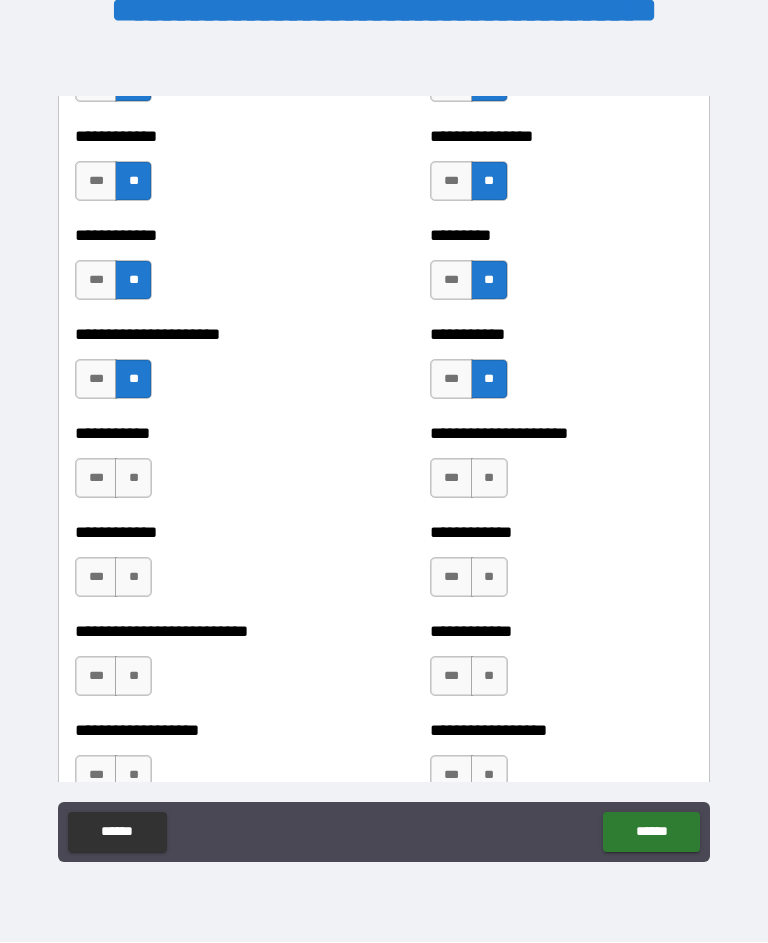 click on "**" at bounding box center (489, 479) 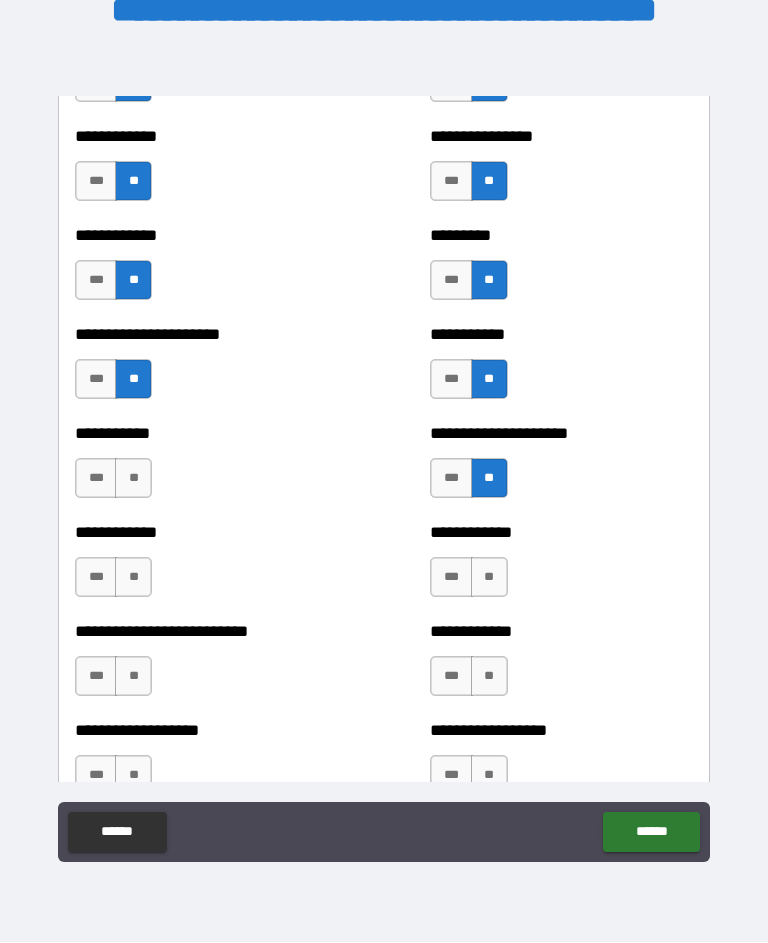 click on "**" at bounding box center [133, 479] 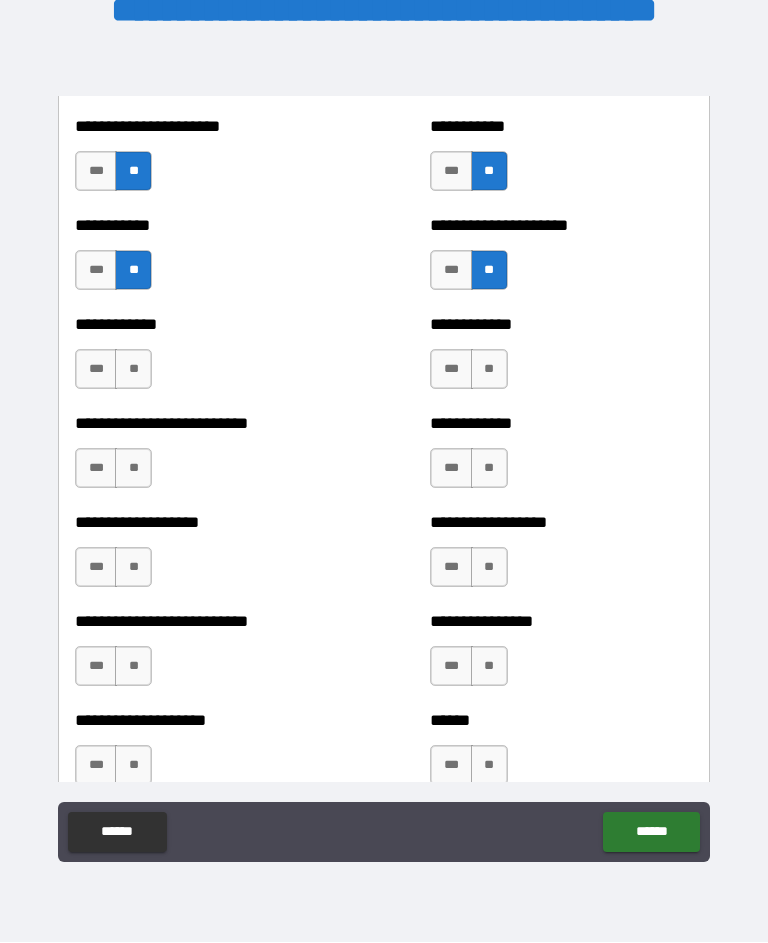 scroll, scrollTop: 5414, scrollLeft: 0, axis: vertical 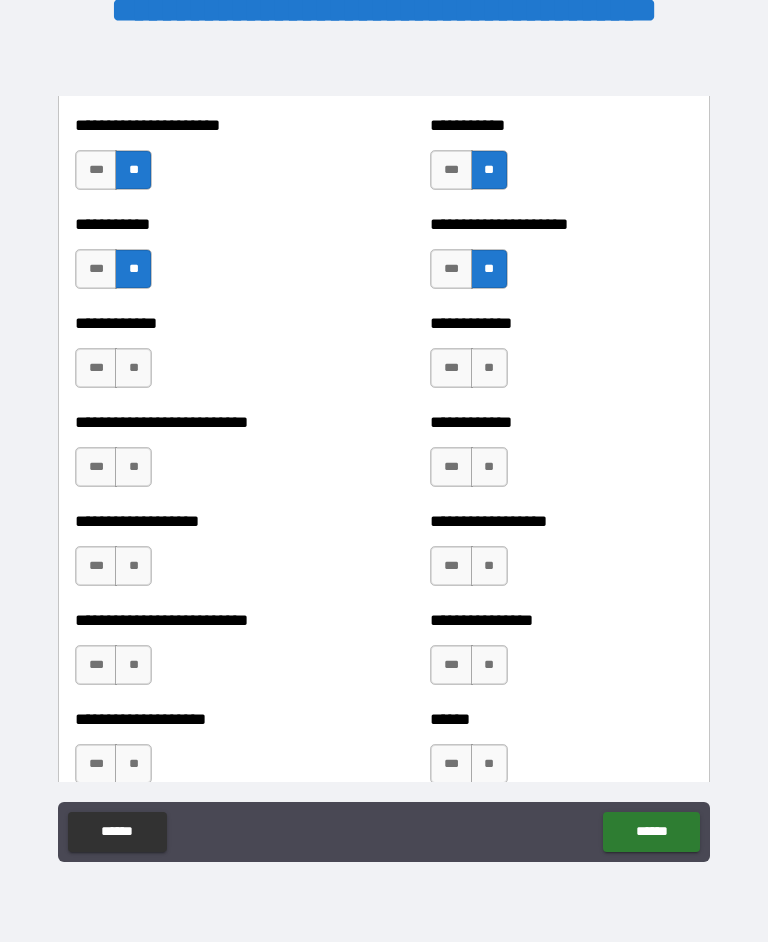 click on "**" at bounding box center (133, 369) 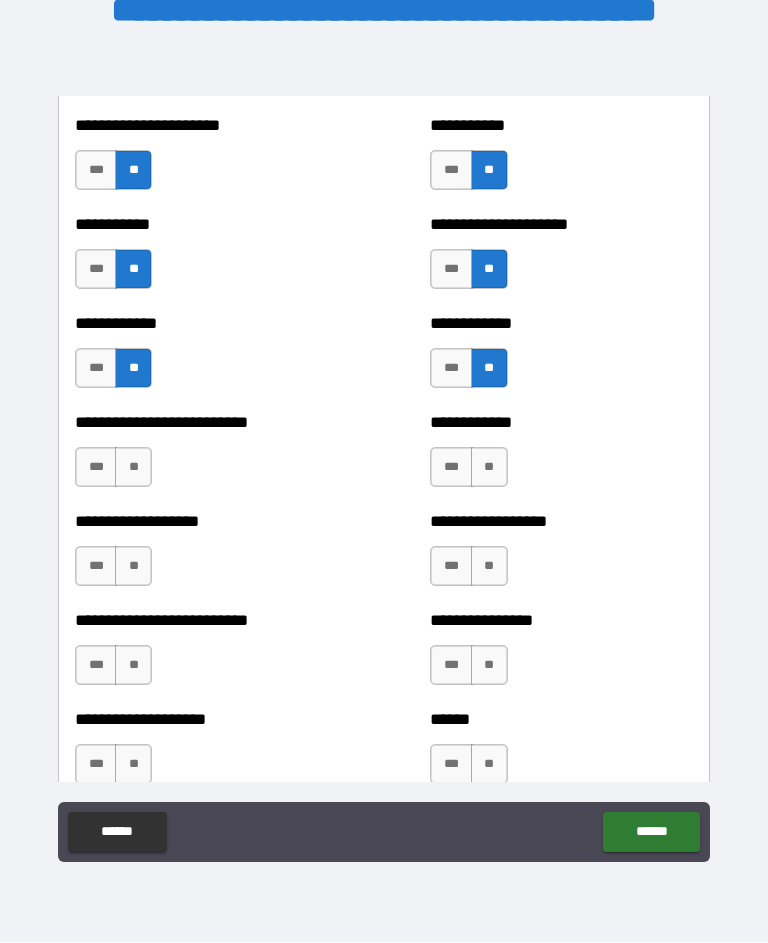 click on "**" at bounding box center [489, 468] 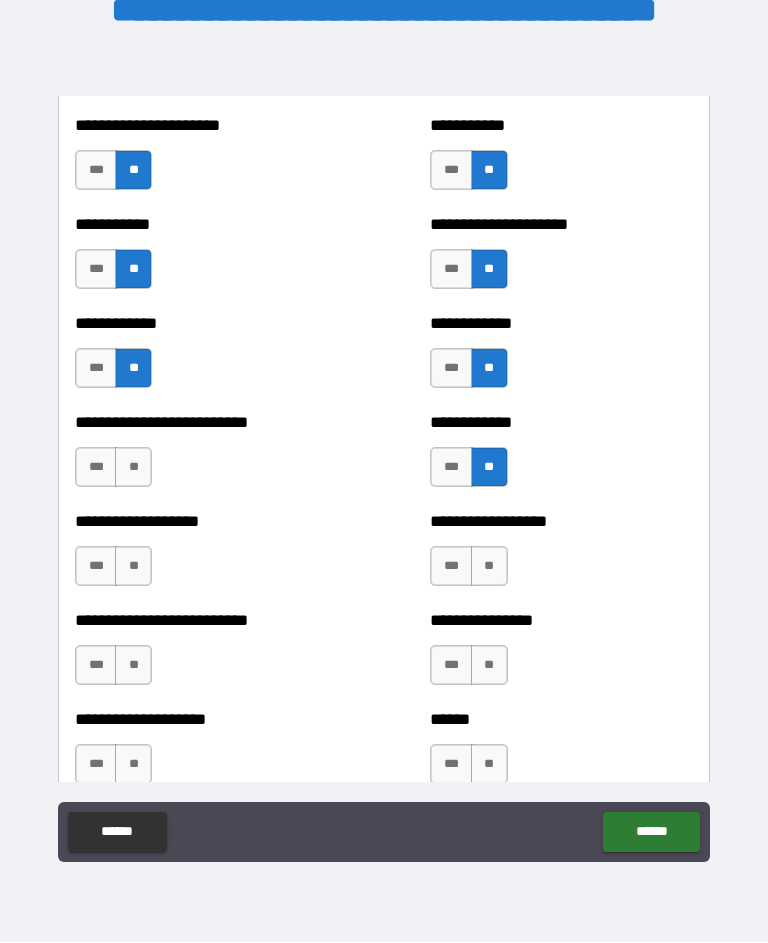 click on "**" at bounding box center [133, 468] 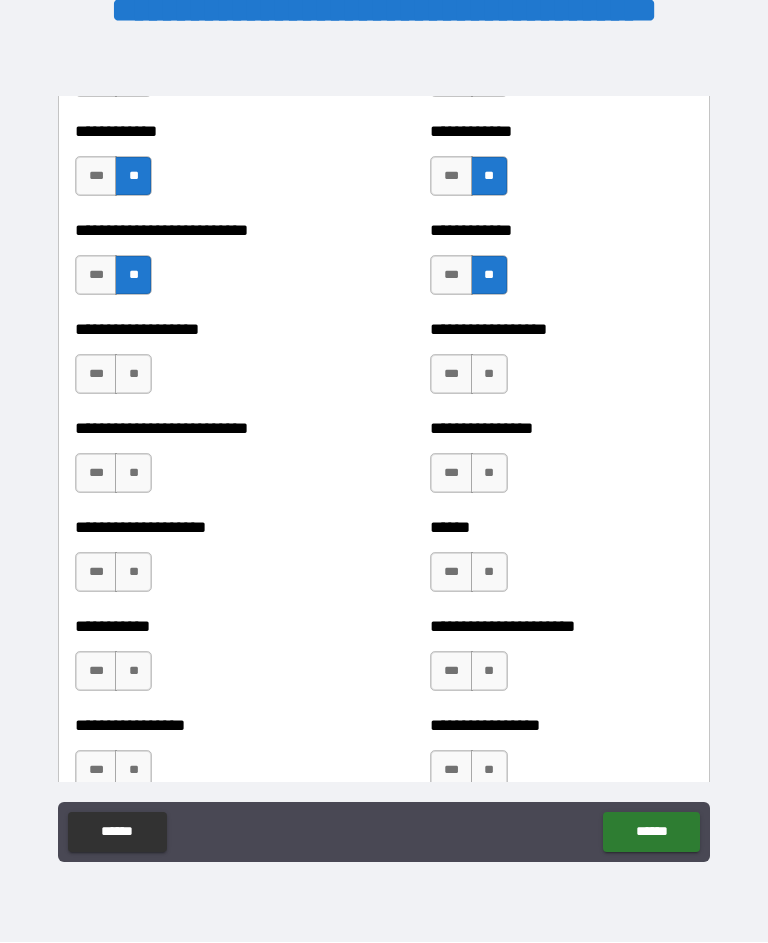 scroll, scrollTop: 5608, scrollLeft: 0, axis: vertical 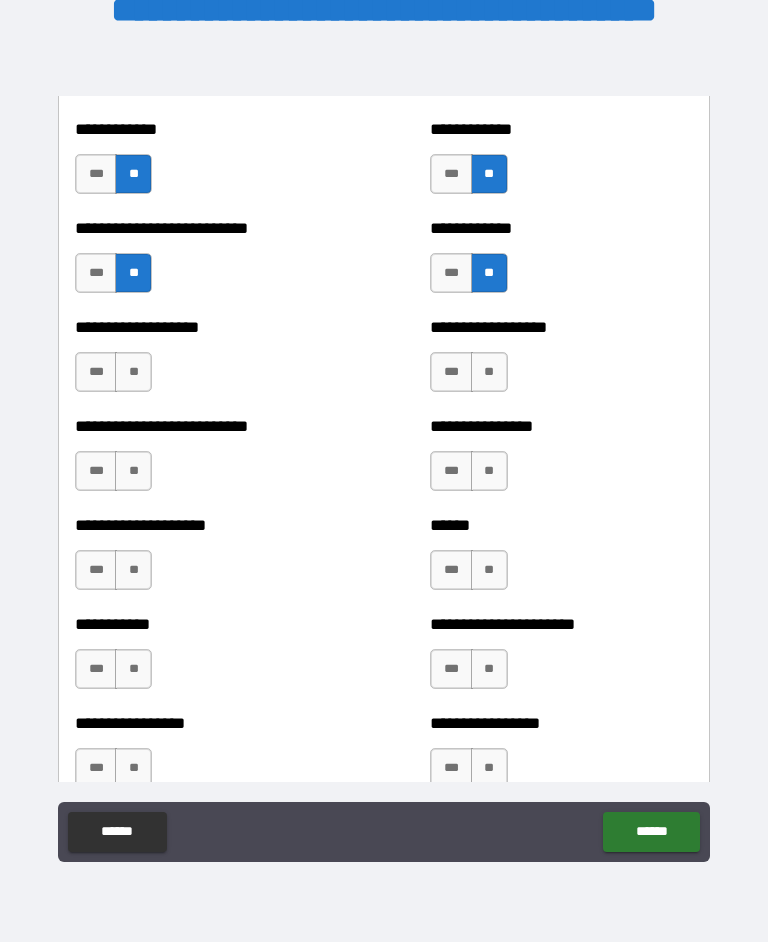 click on "**" at bounding box center (133, 373) 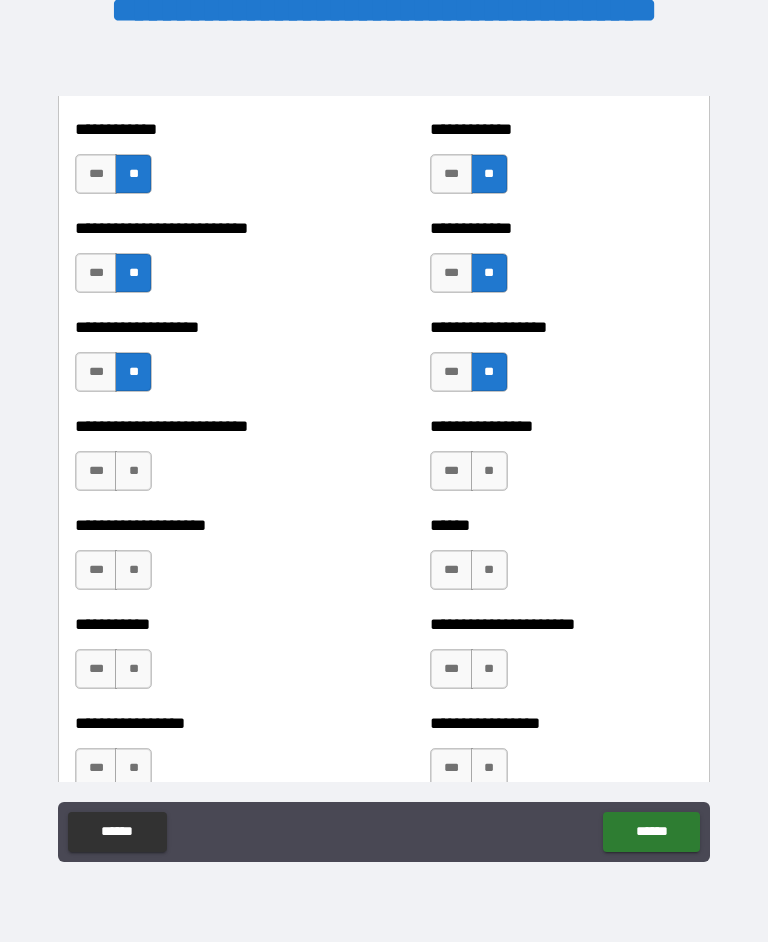 click on "**" at bounding box center [489, 472] 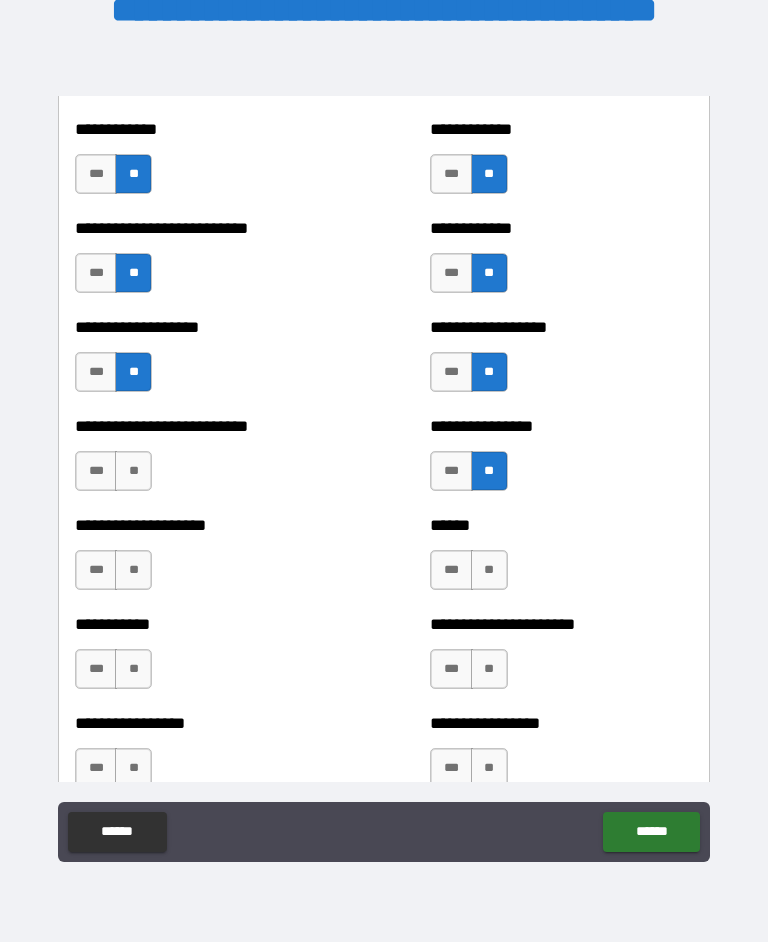 click on "**" at bounding box center [133, 472] 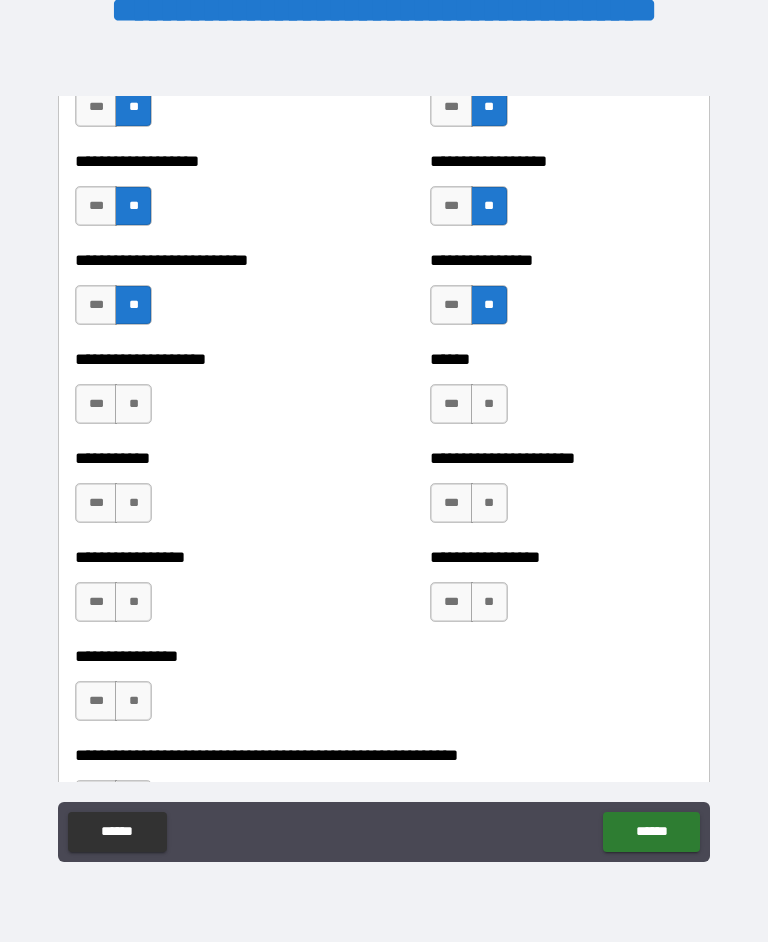 scroll, scrollTop: 5802, scrollLeft: 0, axis: vertical 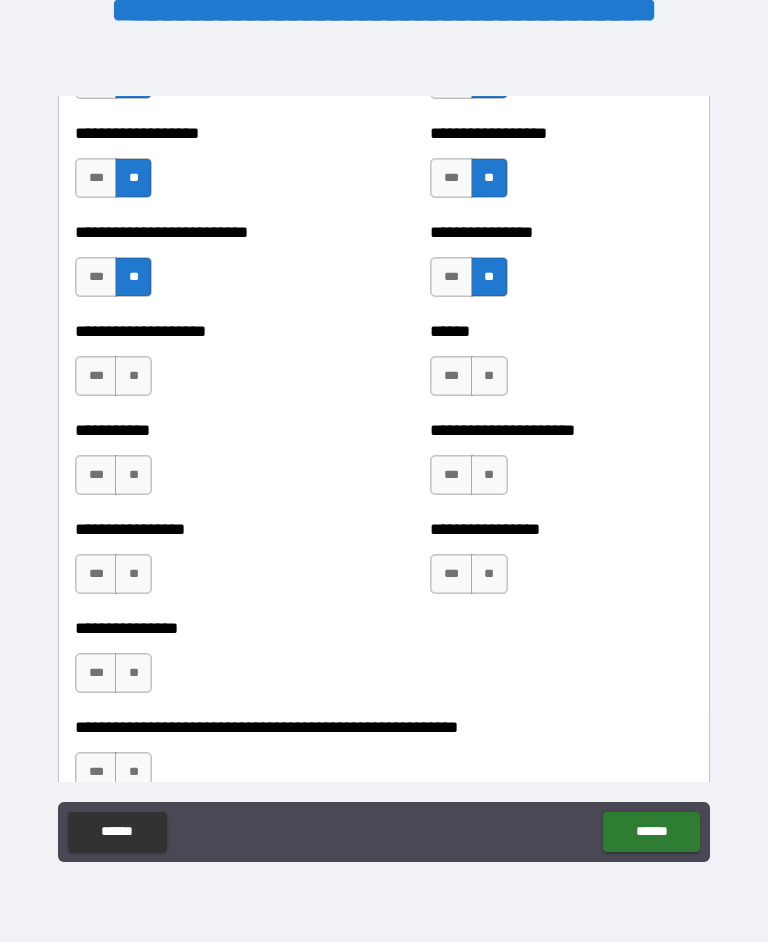 click on "**" at bounding box center [133, 377] 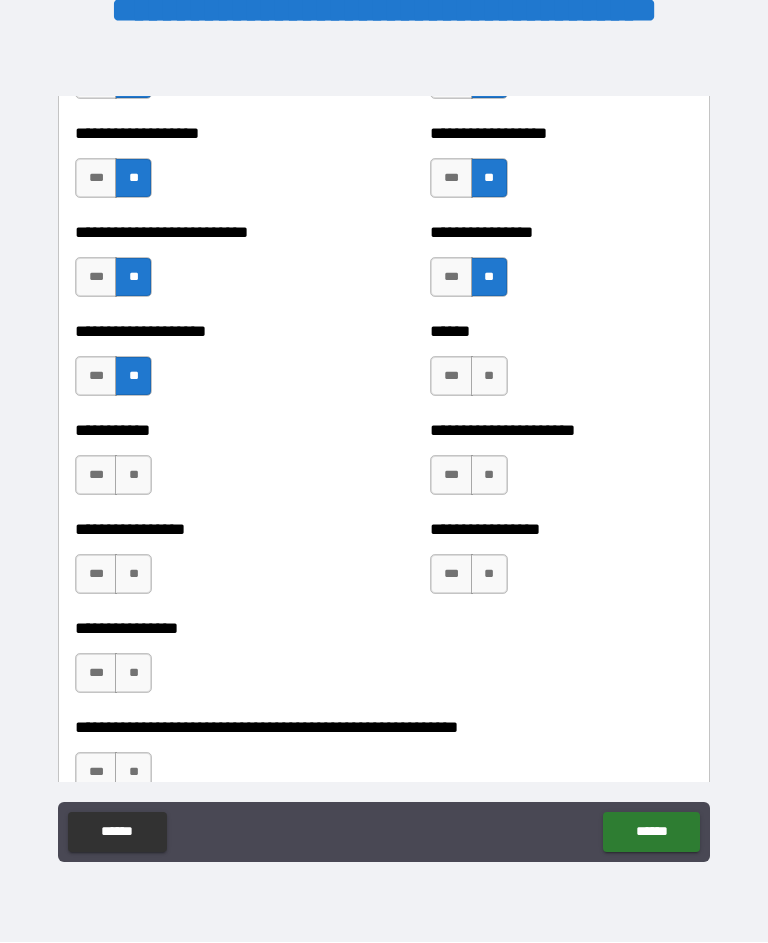 click on "**" at bounding box center (489, 377) 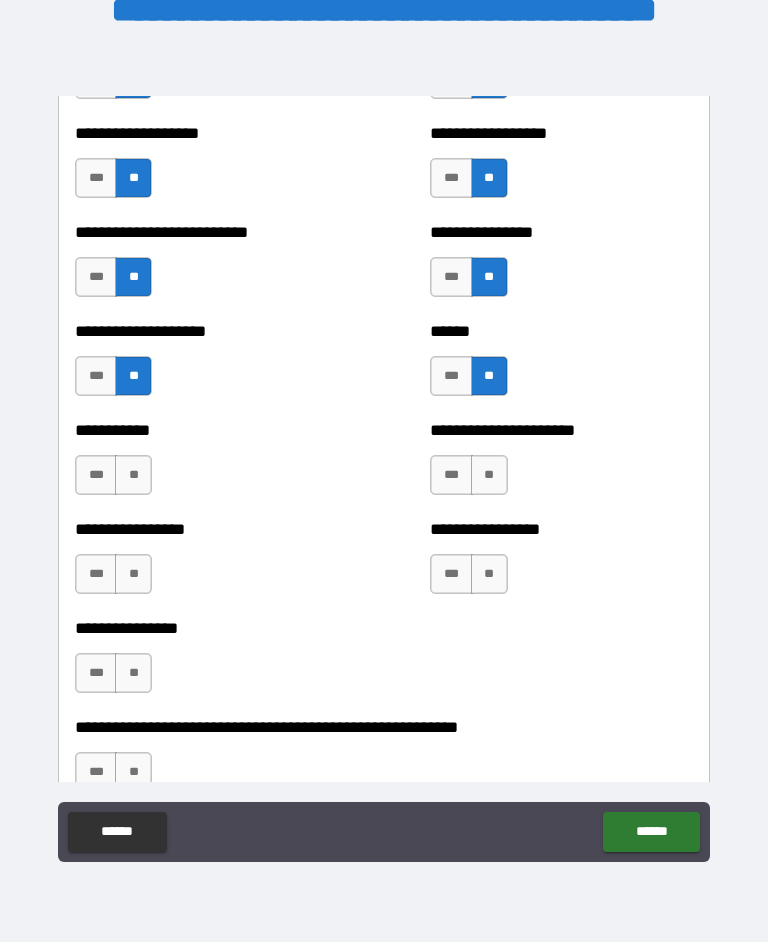click on "**" at bounding box center [489, 476] 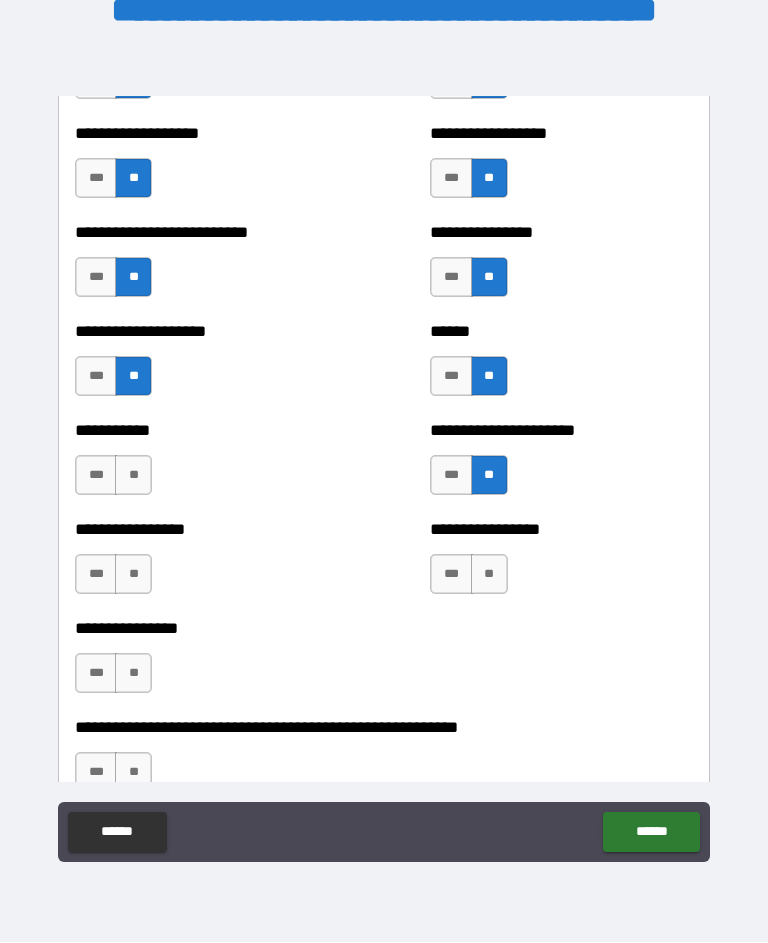 click on "**" at bounding box center [133, 476] 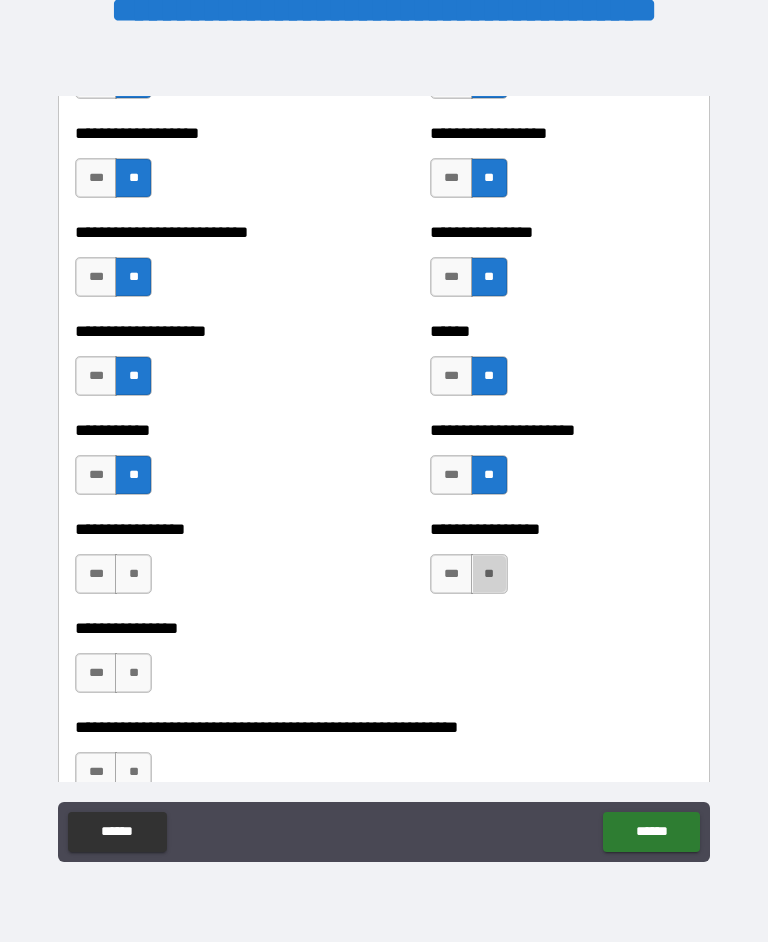 click on "**" at bounding box center (489, 575) 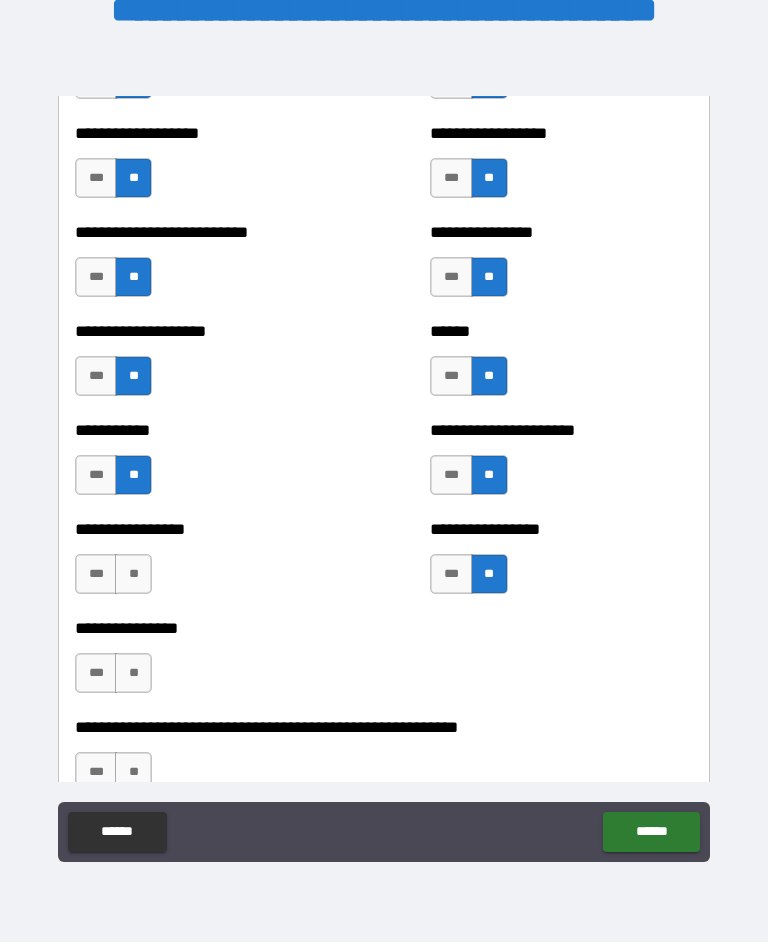 click on "**" at bounding box center [133, 575] 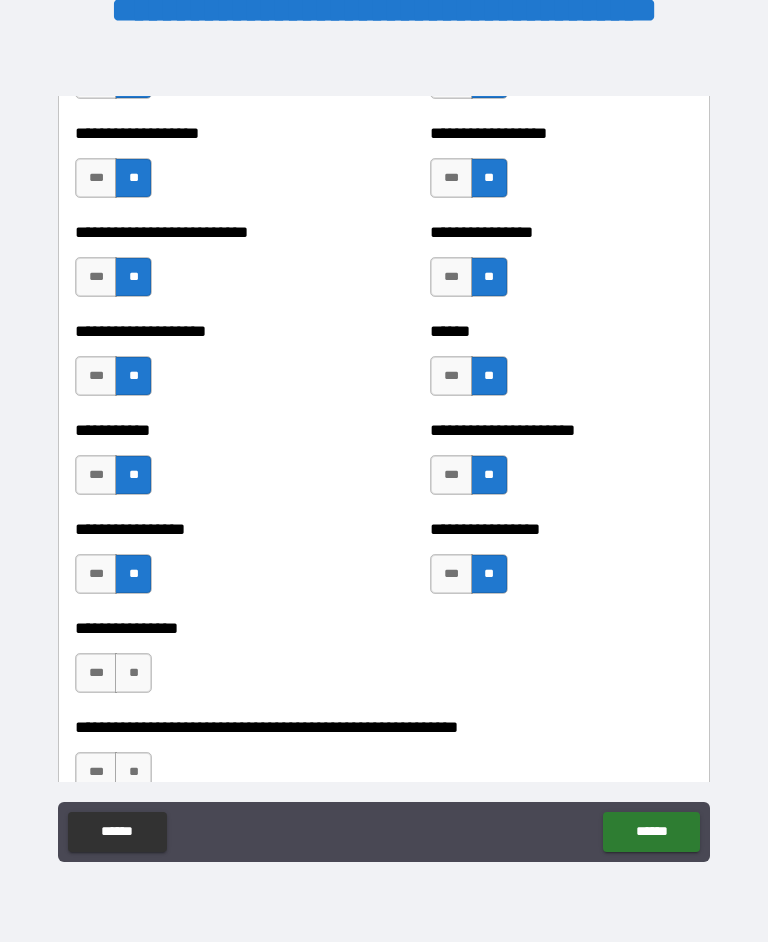 click on "**" at bounding box center [133, 674] 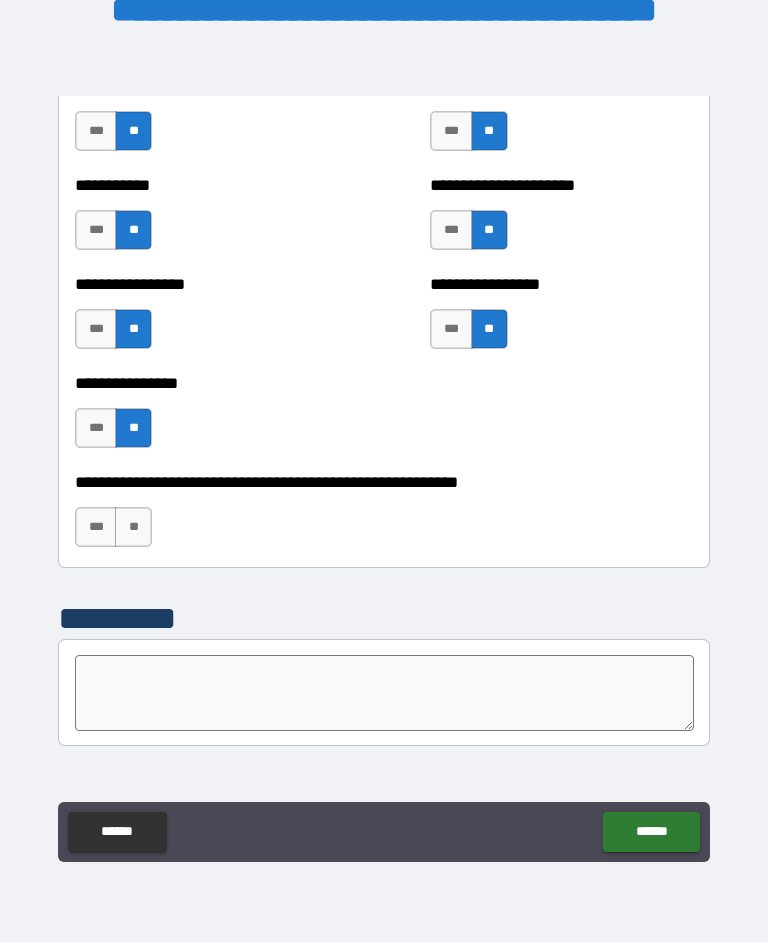 scroll, scrollTop: 6053, scrollLeft: 0, axis: vertical 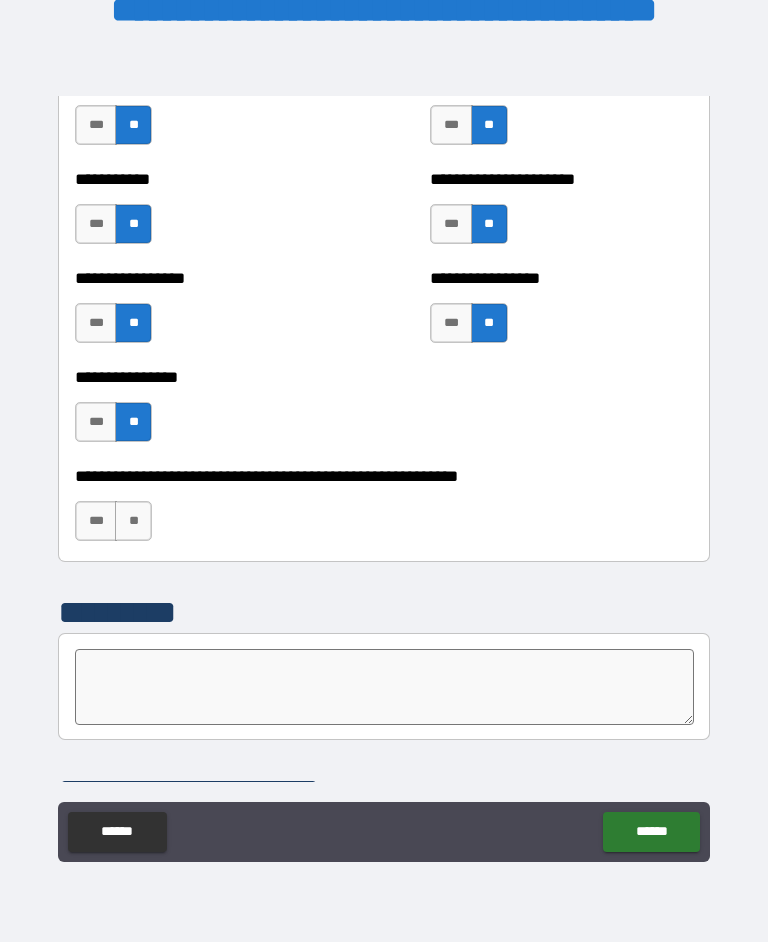 click on "**" at bounding box center (133, 522) 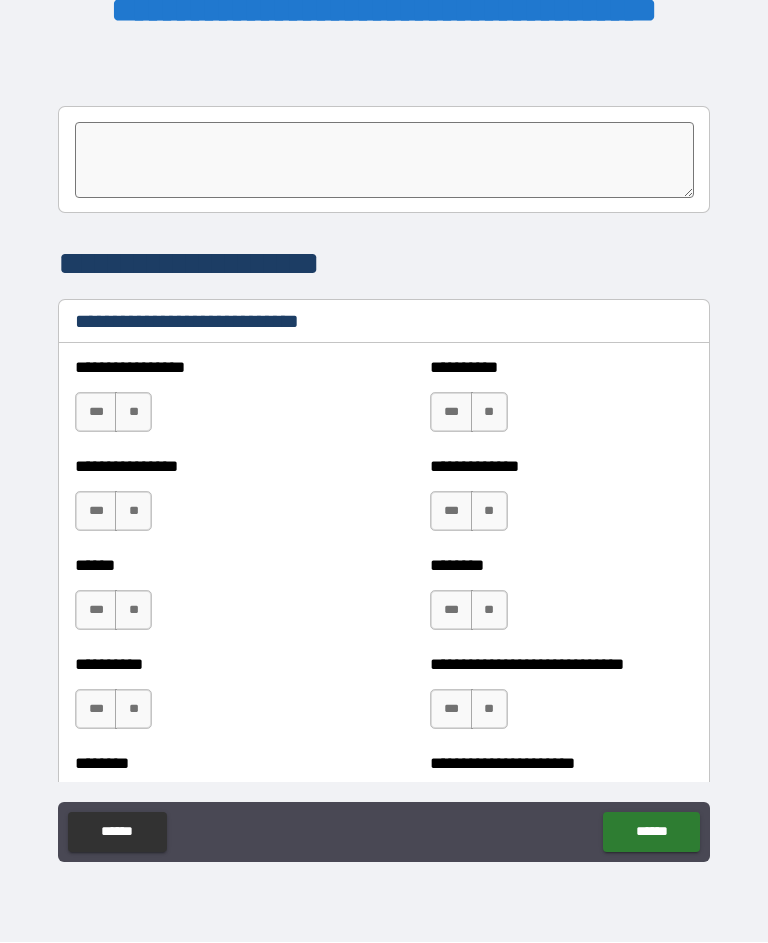 scroll, scrollTop: 6675, scrollLeft: 0, axis: vertical 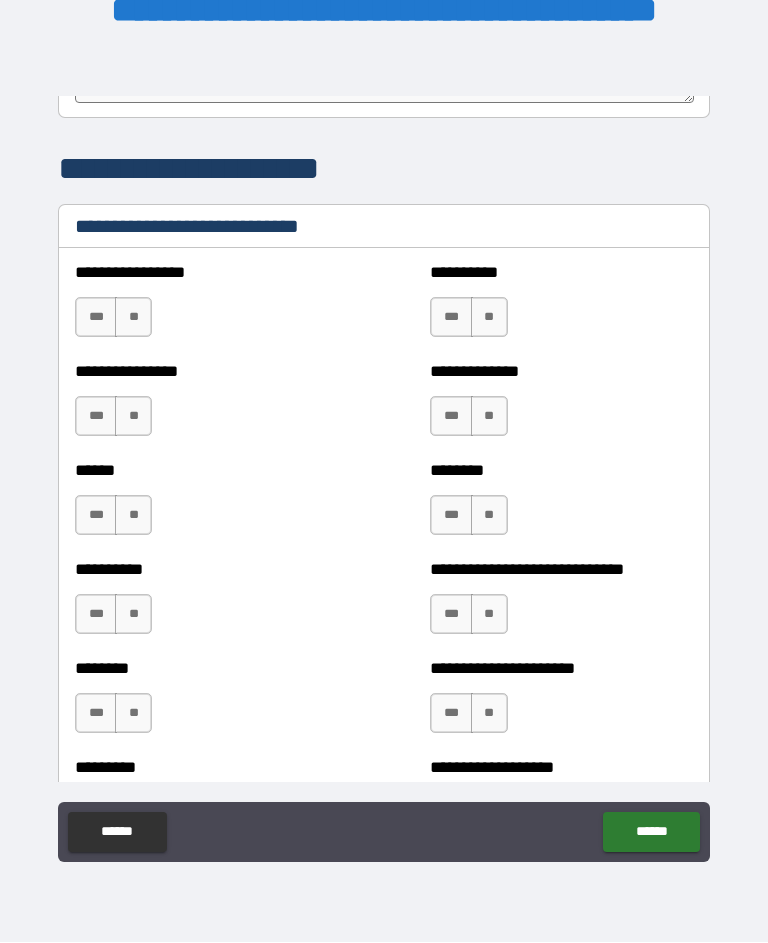 click on "**" at bounding box center [133, 318] 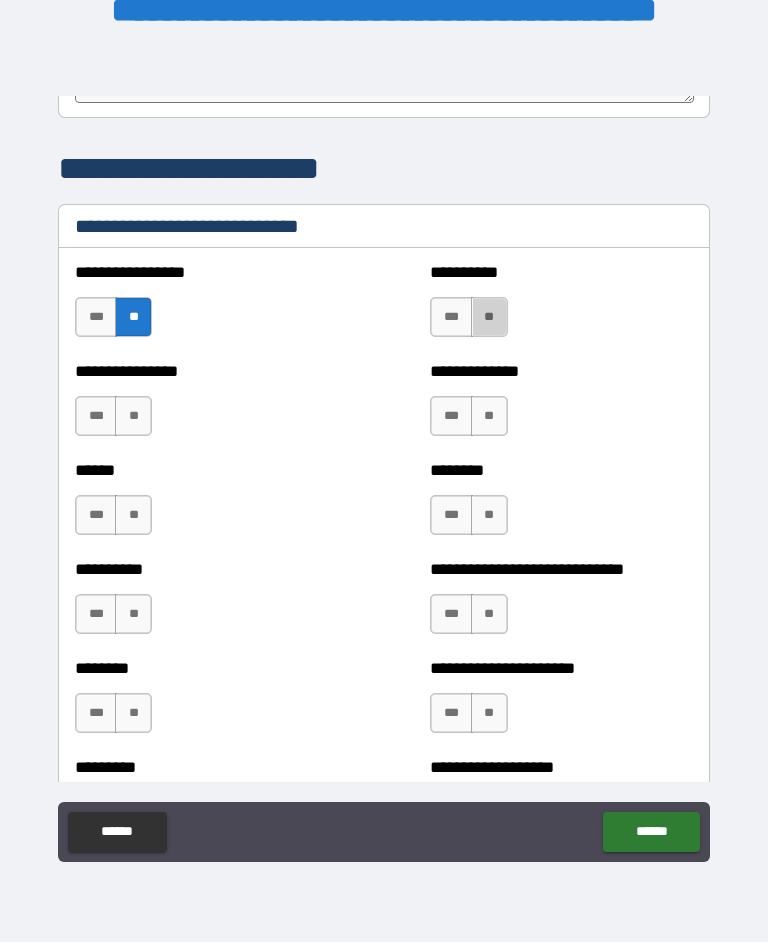 click on "**" at bounding box center (489, 318) 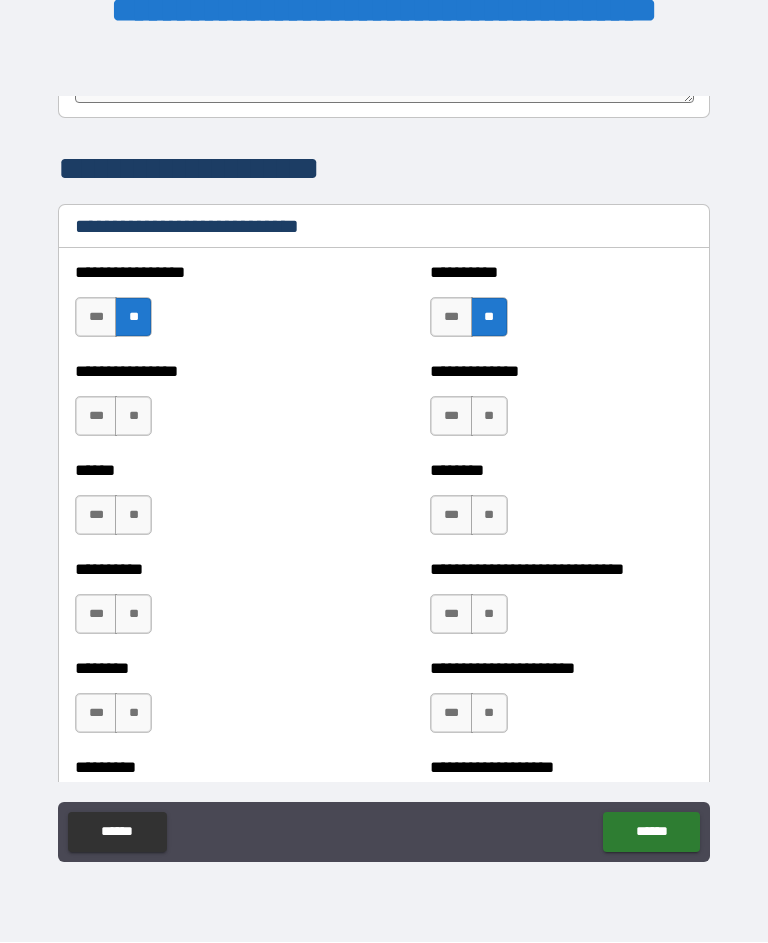 click on "**" at bounding box center [489, 417] 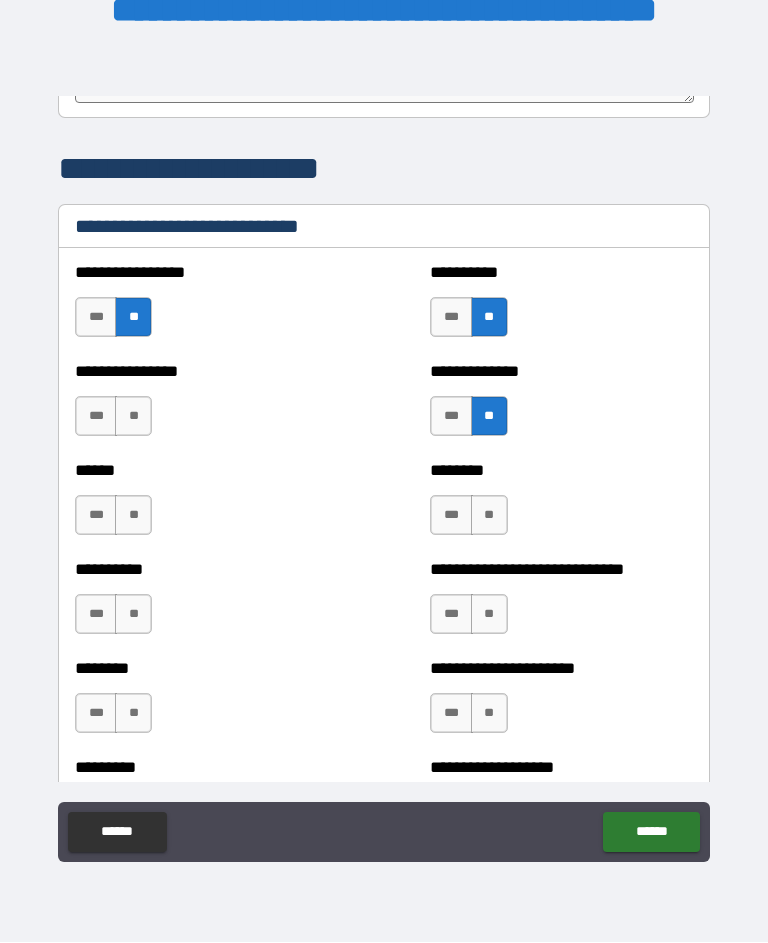 click on "**********" at bounding box center [206, 407] 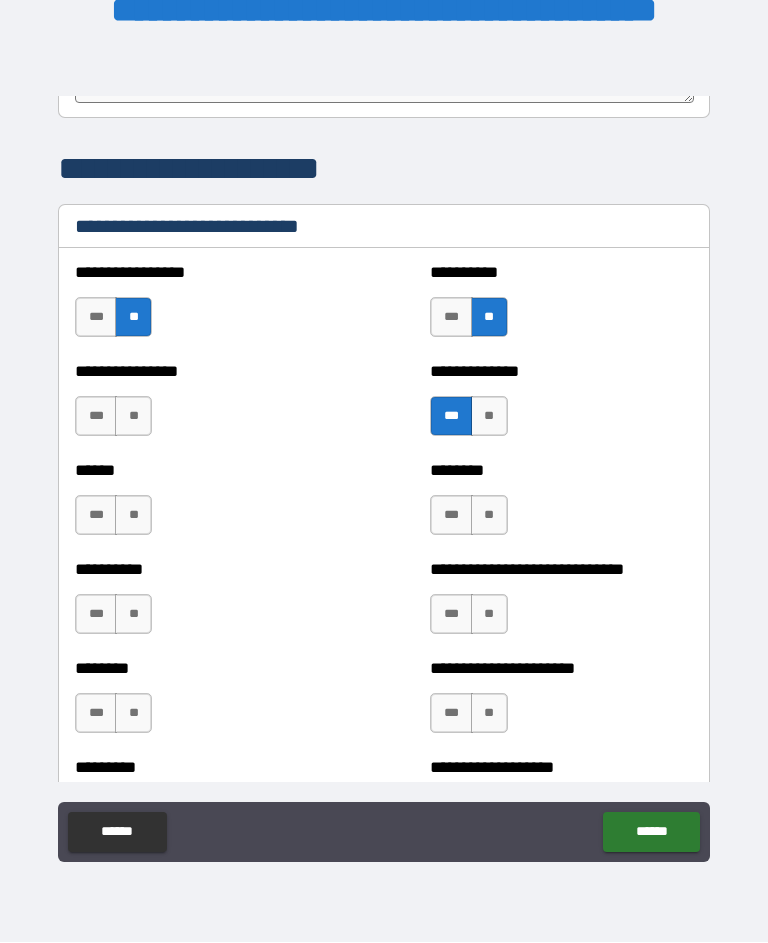 click on "**" at bounding box center [133, 417] 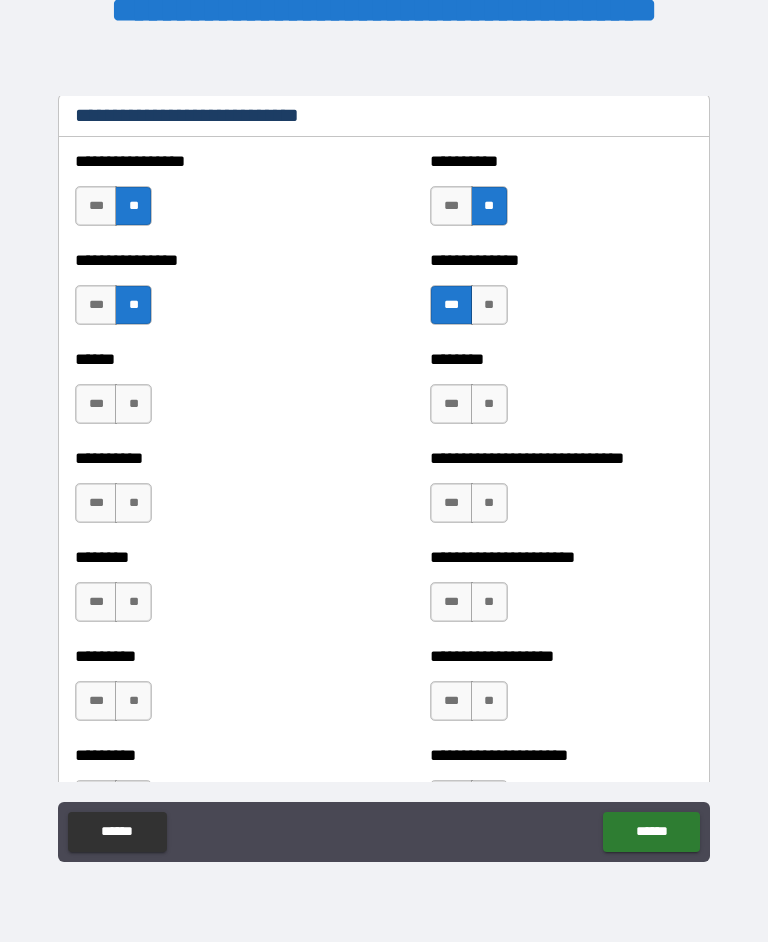 scroll, scrollTop: 6794, scrollLeft: 0, axis: vertical 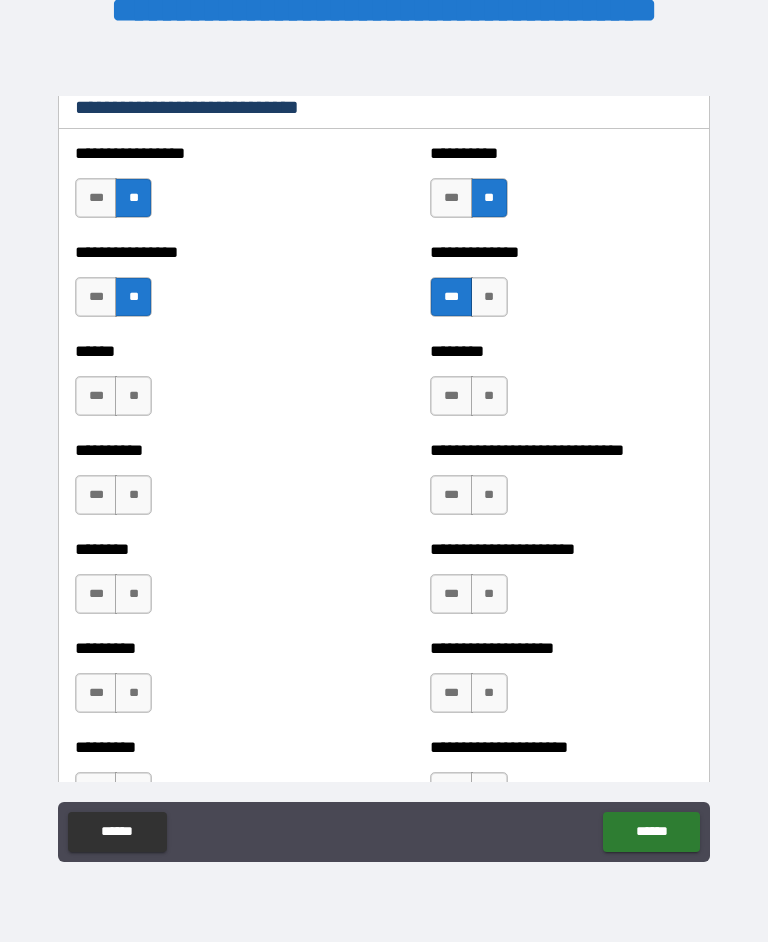 click on "**" at bounding box center (489, 397) 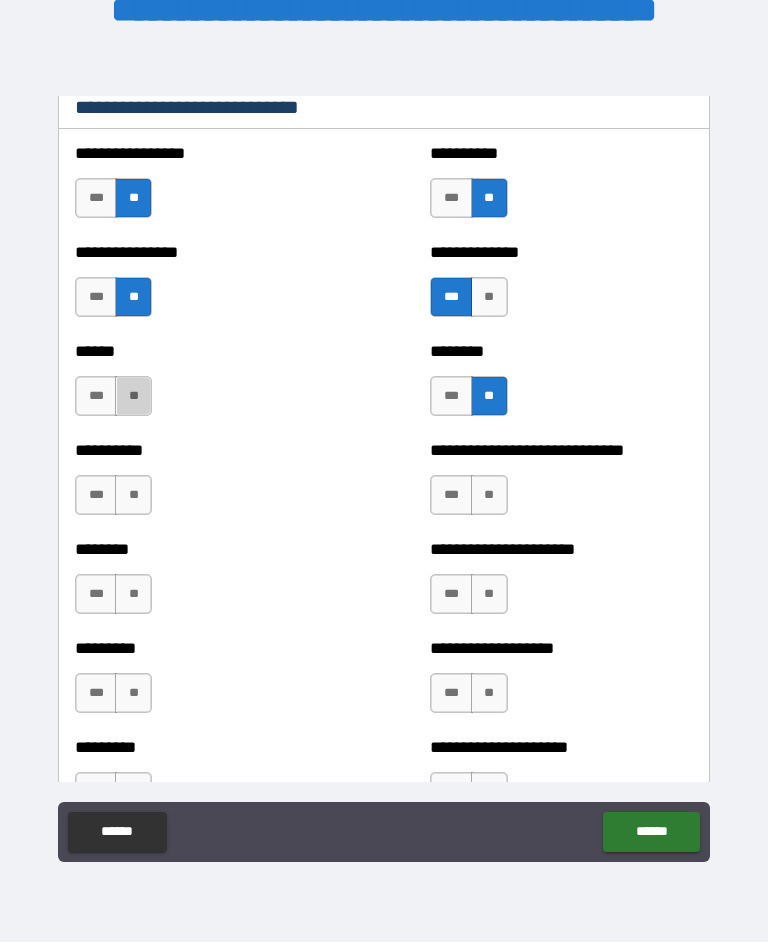 click on "**" at bounding box center (133, 397) 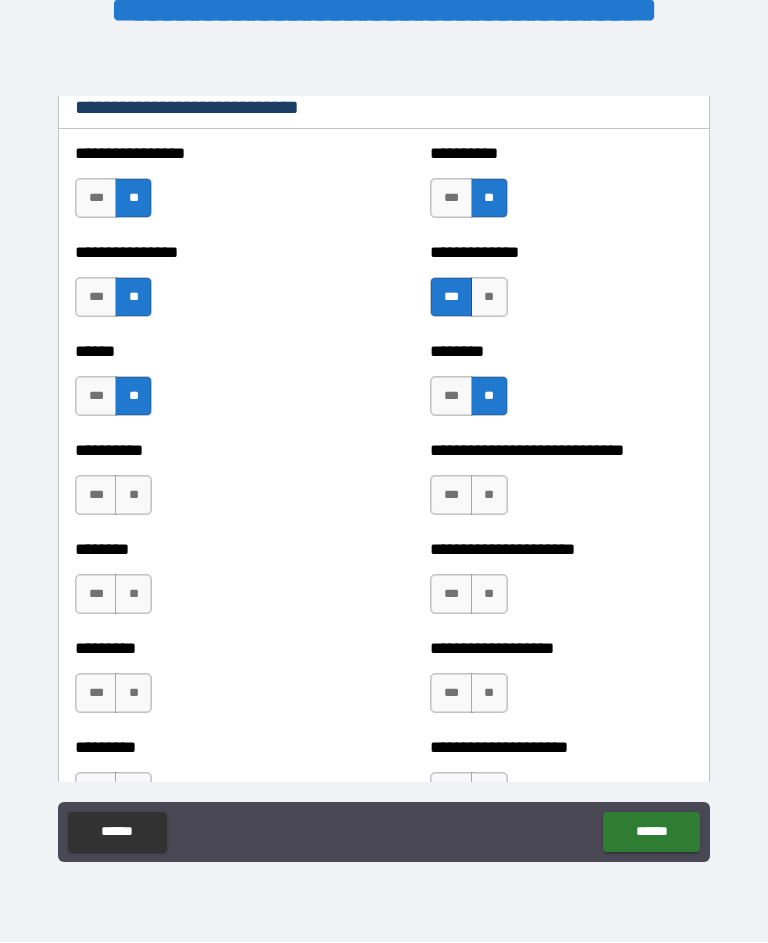 click on "**" at bounding box center (489, 496) 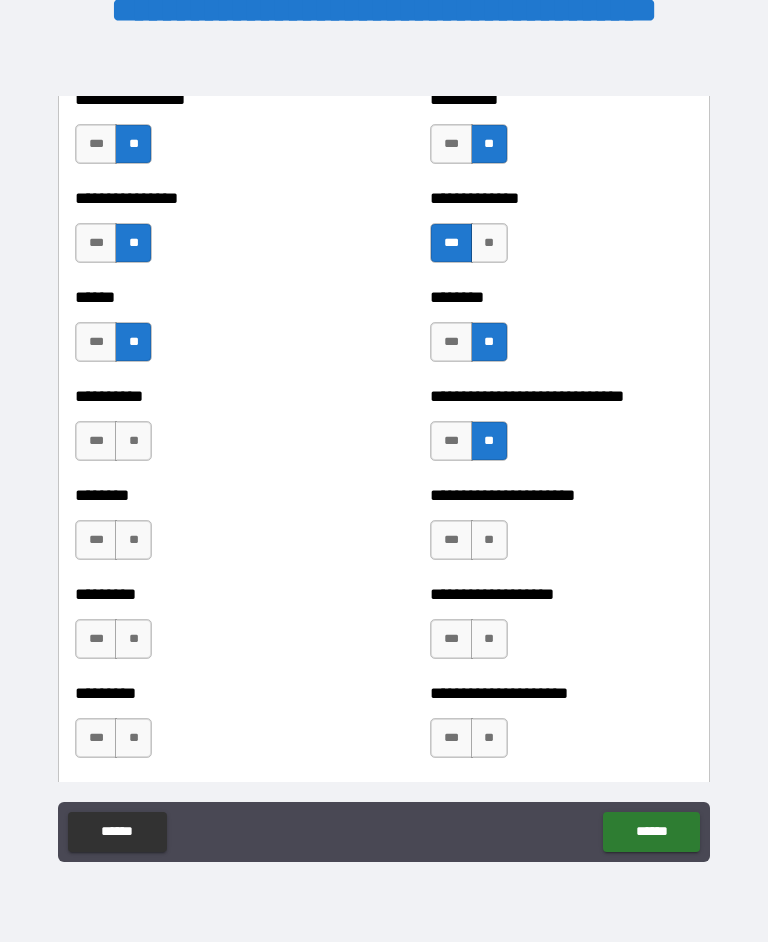 scroll, scrollTop: 6850, scrollLeft: 0, axis: vertical 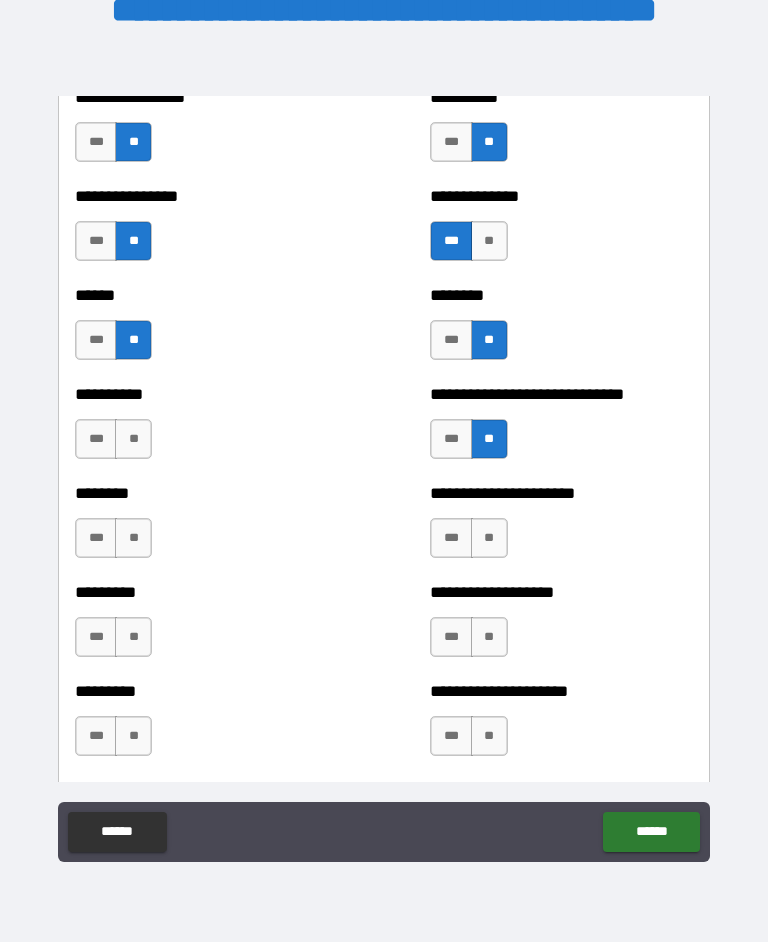 click on "**" at bounding box center [133, 440] 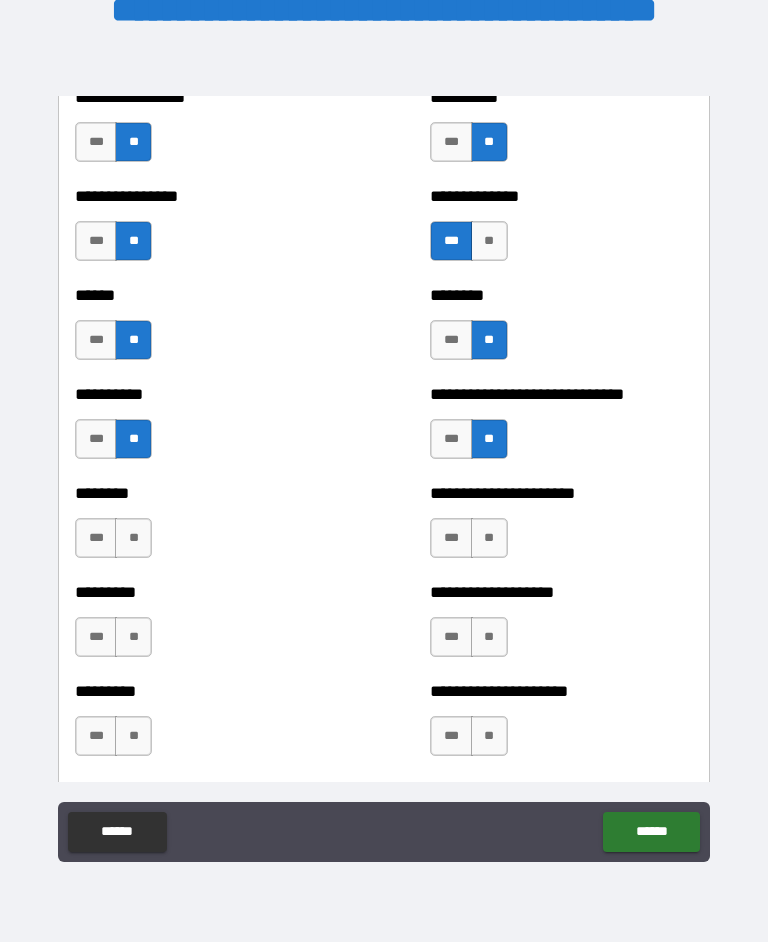 click on "**" at bounding box center (489, 539) 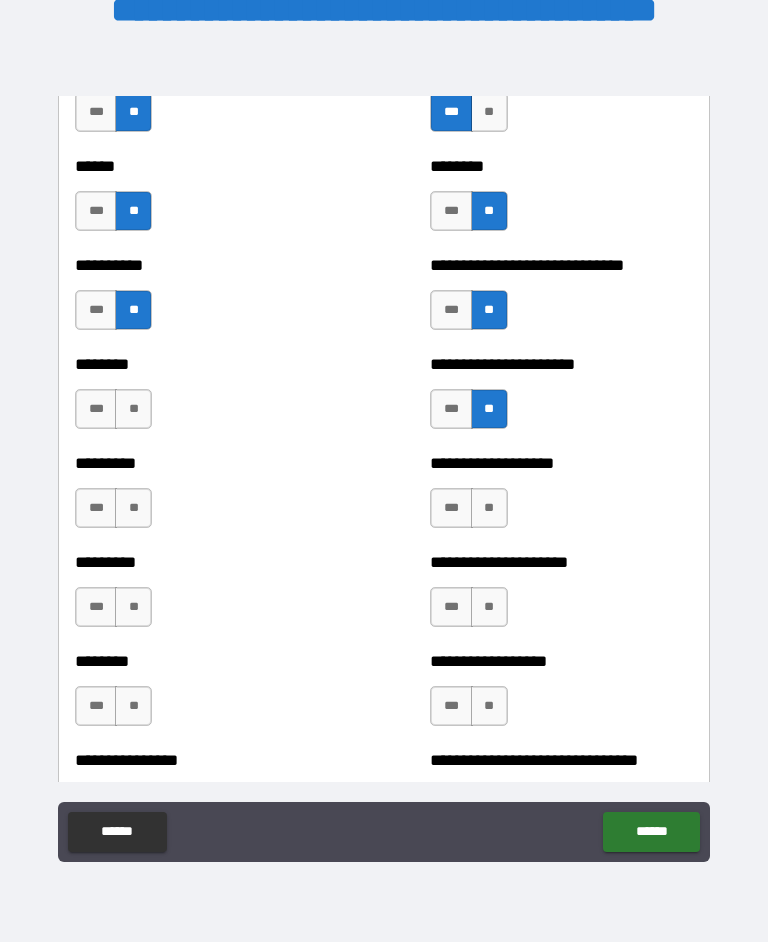 scroll, scrollTop: 6986, scrollLeft: 0, axis: vertical 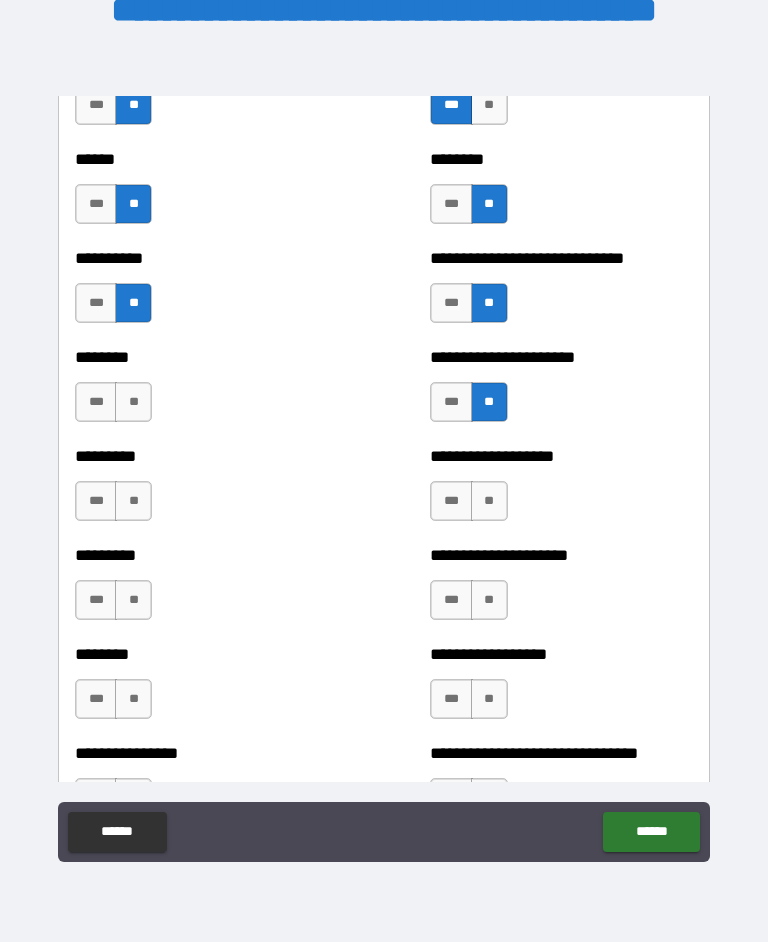 click on "**" at bounding box center [133, 403] 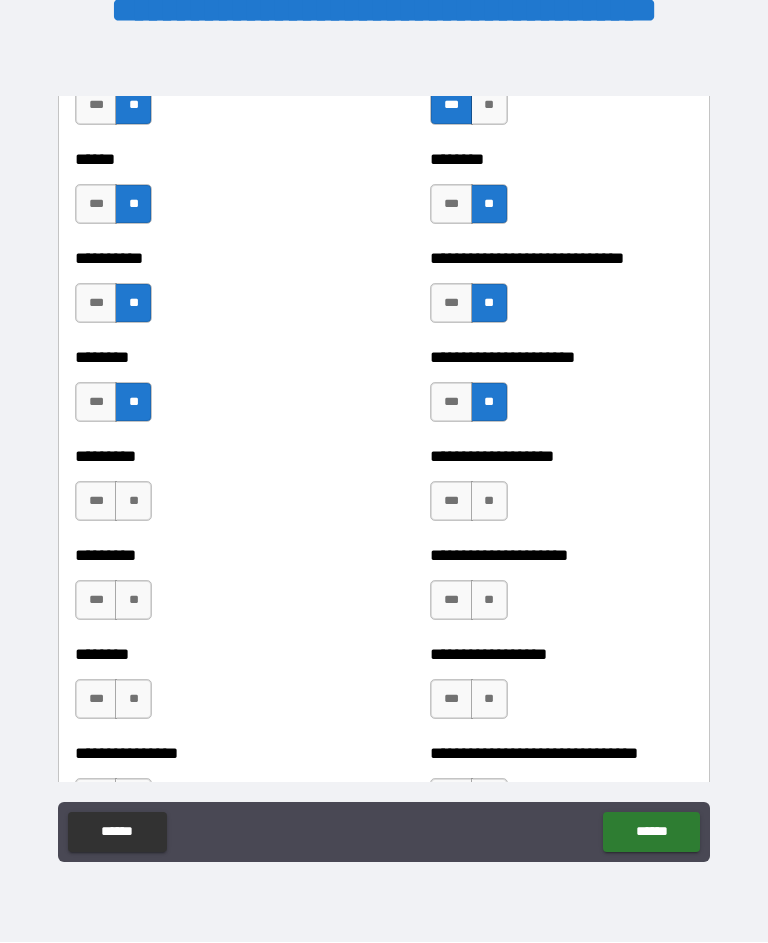 click on "**" at bounding box center (489, 502) 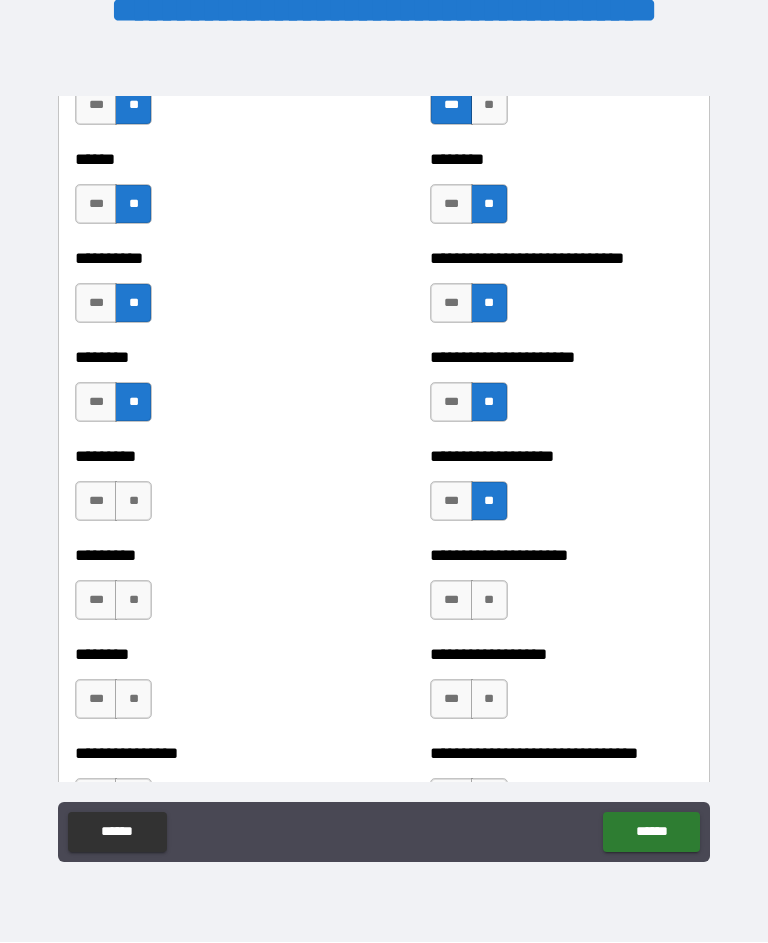 click on "**" at bounding box center [133, 502] 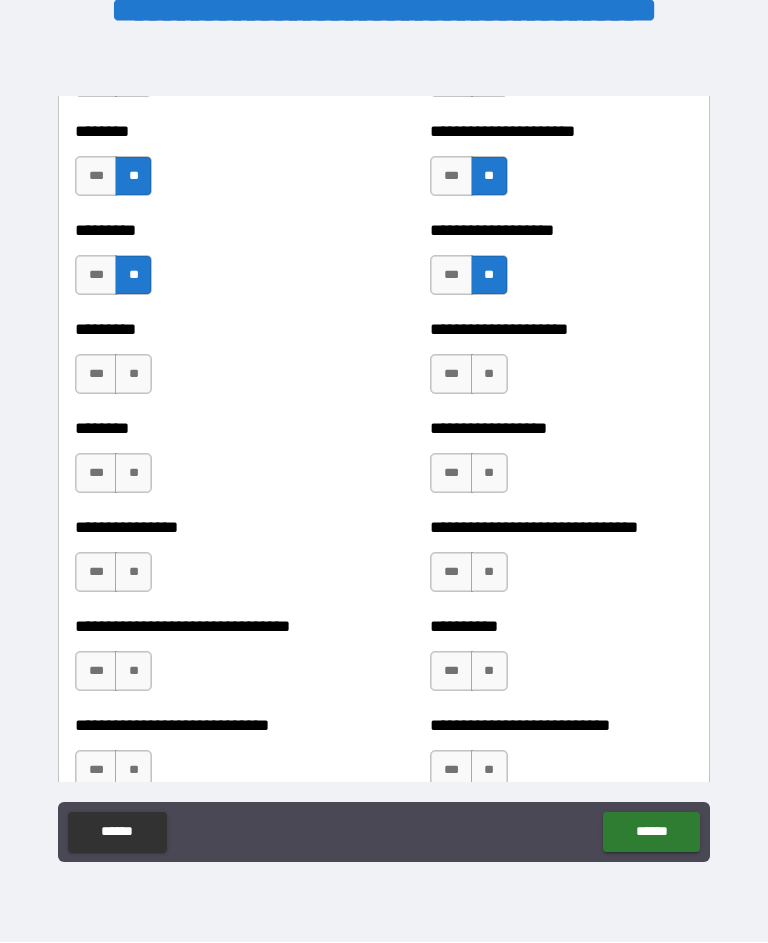 scroll, scrollTop: 7214, scrollLeft: 0, axis: vertical 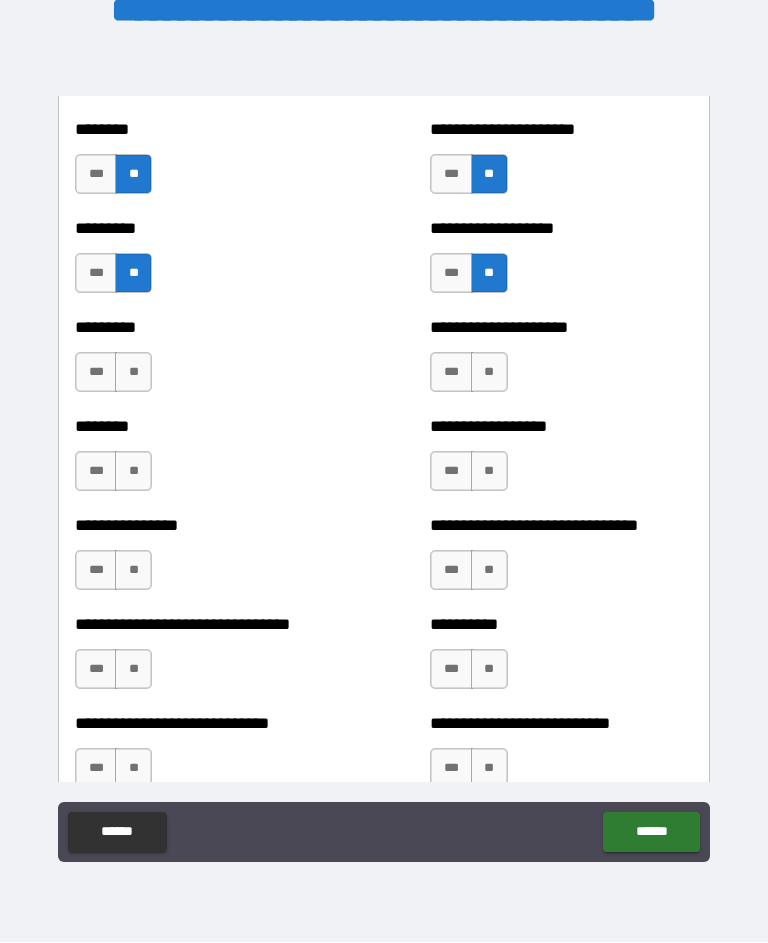 click on "**" at bounding box center (489, 373) 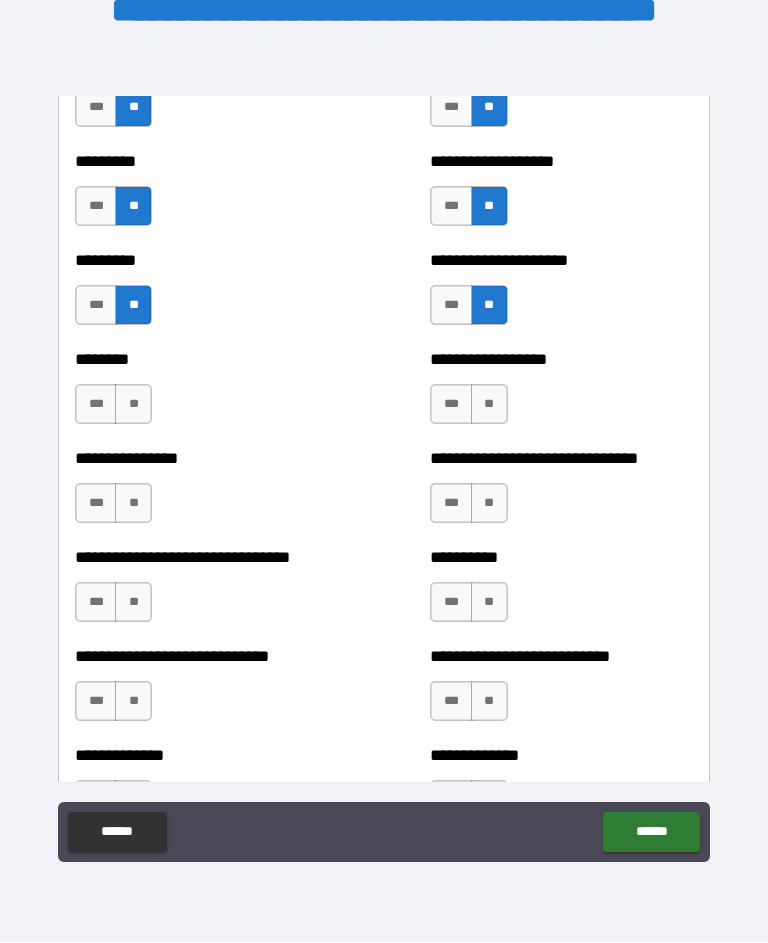 scroll, scrollTop: 7286, scrollLeft: 0, axis: vertical 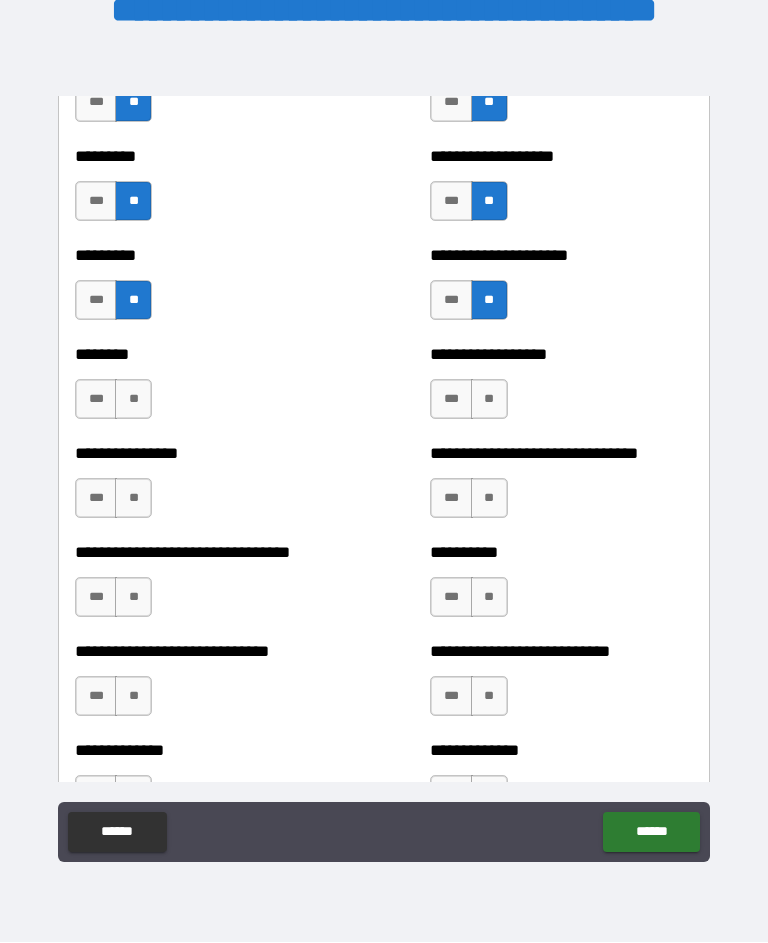 click on "**" at bounding box center [133, 400] 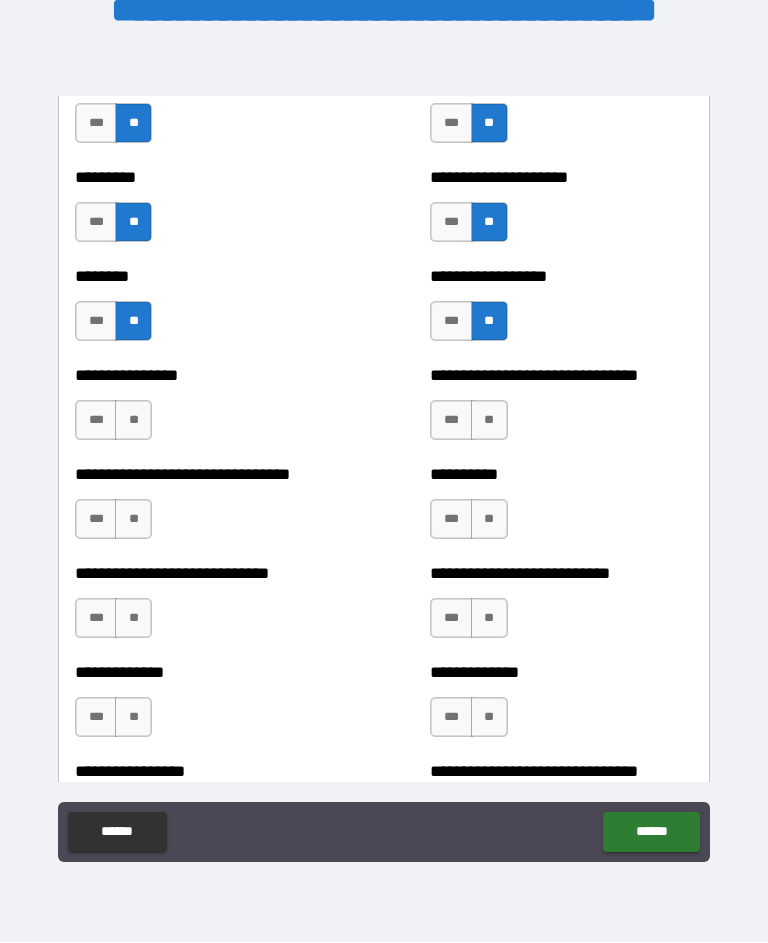 click on "**" at bounding box center [489, 421] 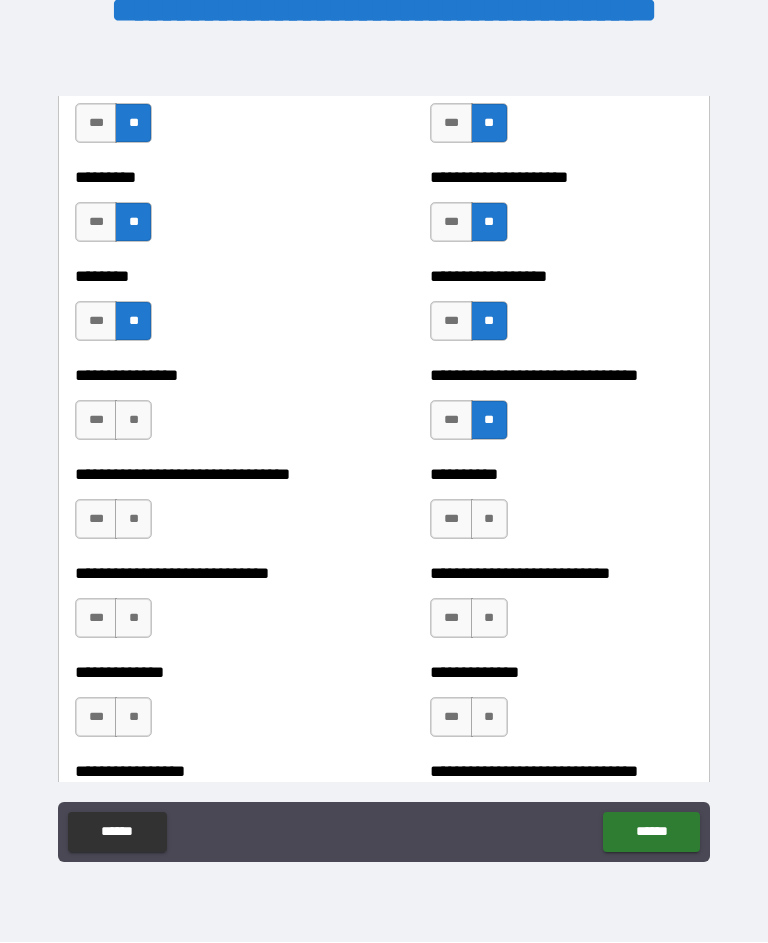 click on "**" at bounding box center (133, 421) 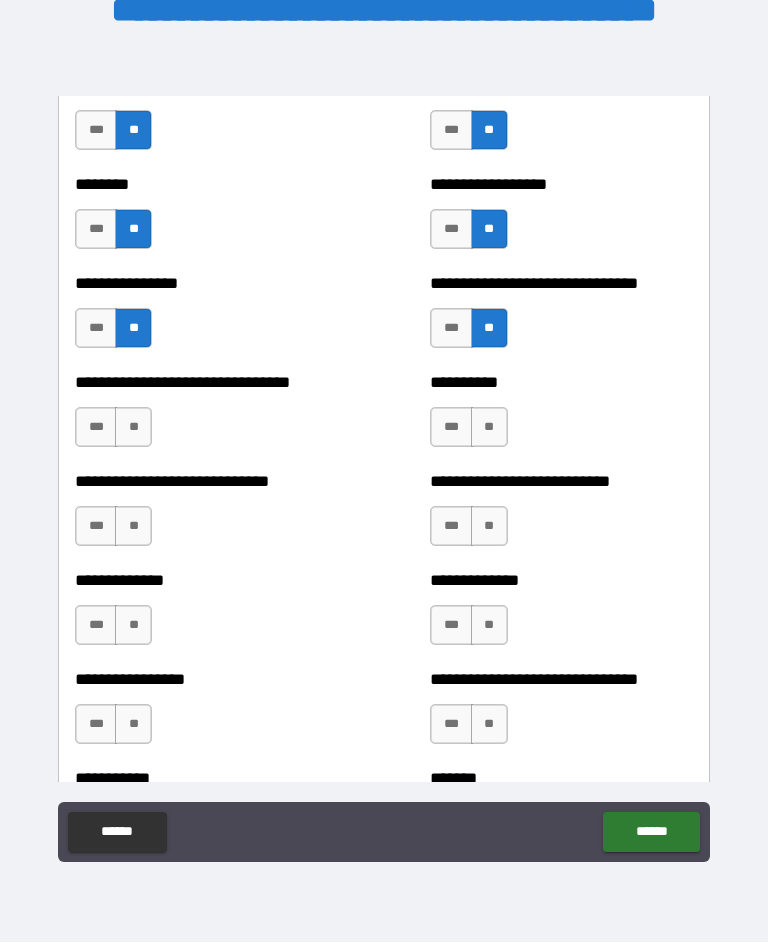 click on "**" at bounding box center [133, 428] 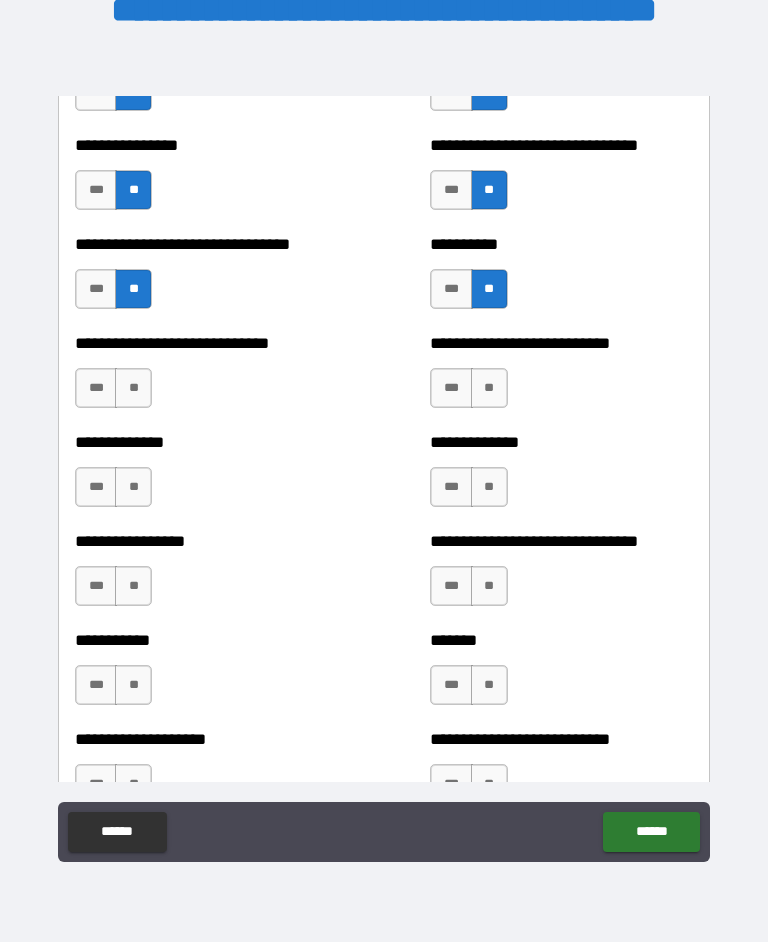 scroll, scrollTop: 7594, scrollLeft: 0, axis: vertical 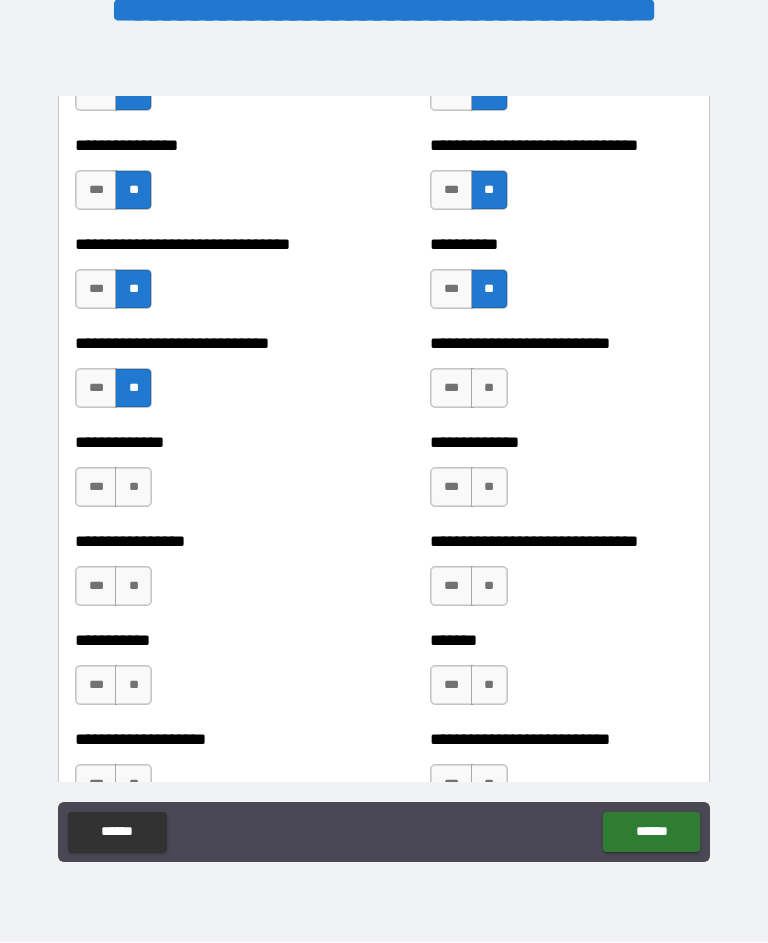 click on "**" at bounding box center (489, 389) 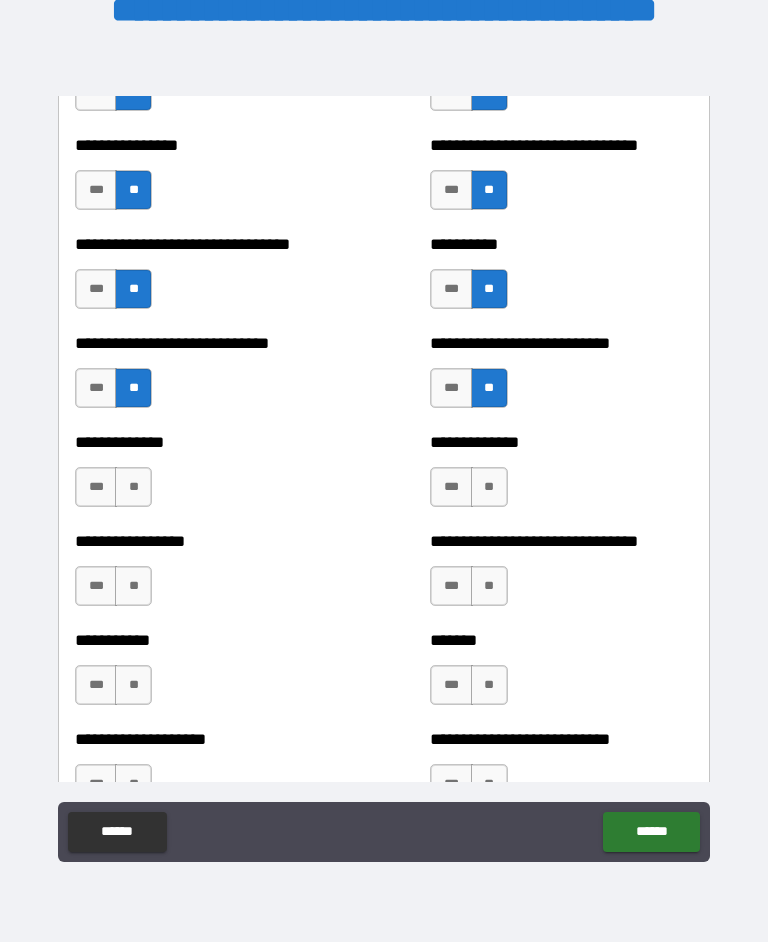 click on "**" at bounding box center (489, 488) 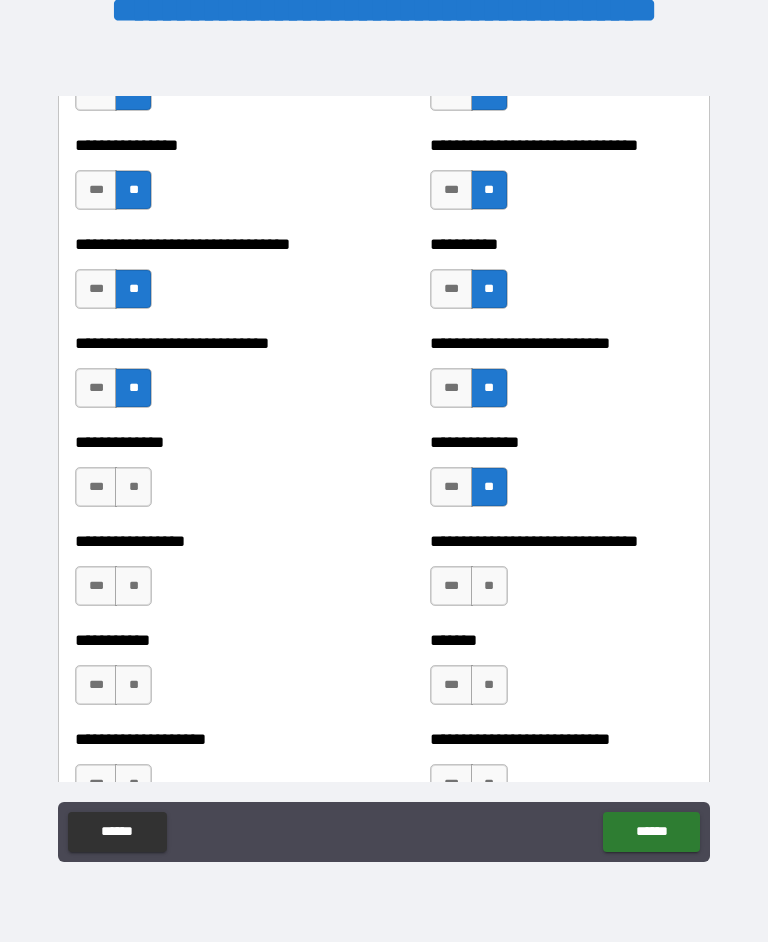 click on "**" at bounding box center [133, 488] 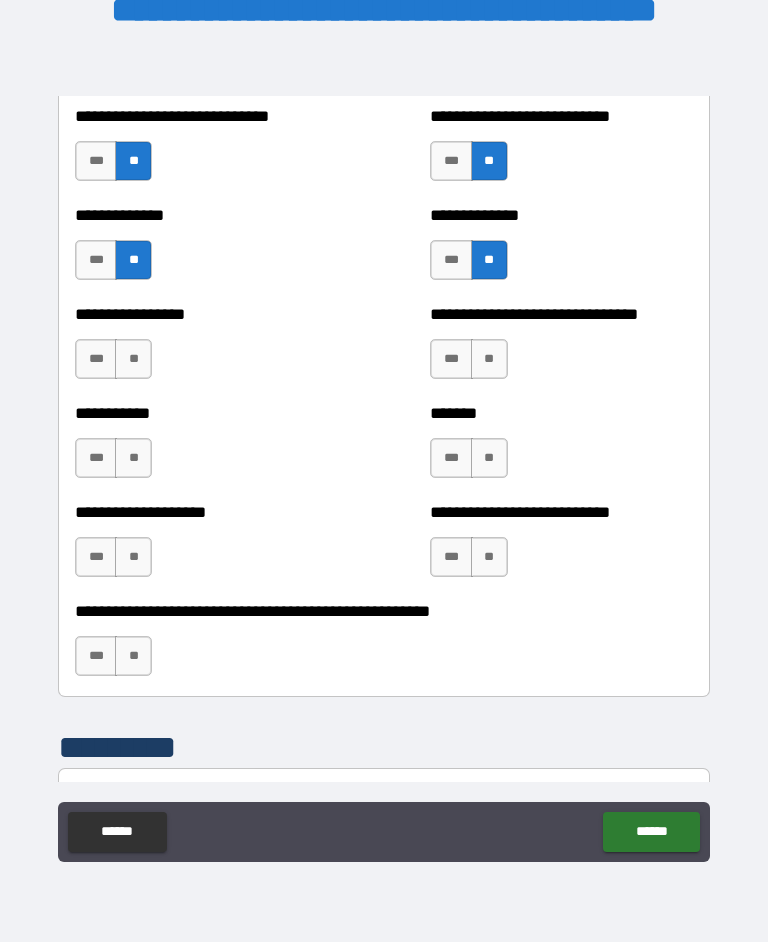 scroll, scrollTop: 7825, scrollLeft: 0, axis: vertical 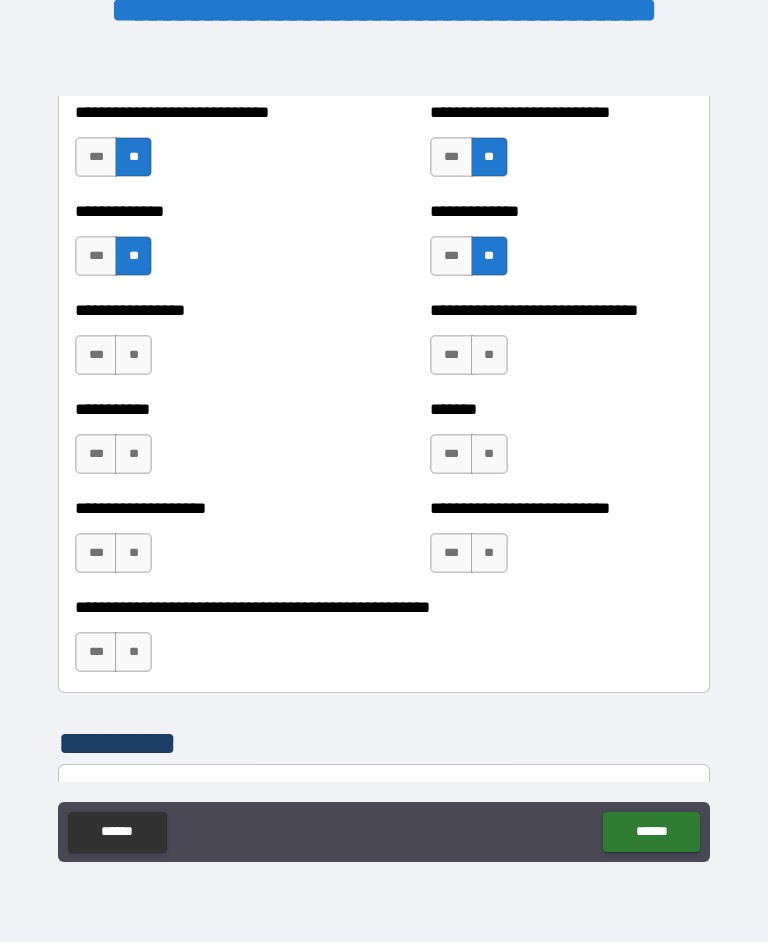 click on "**" at bounding box center (489, 356) 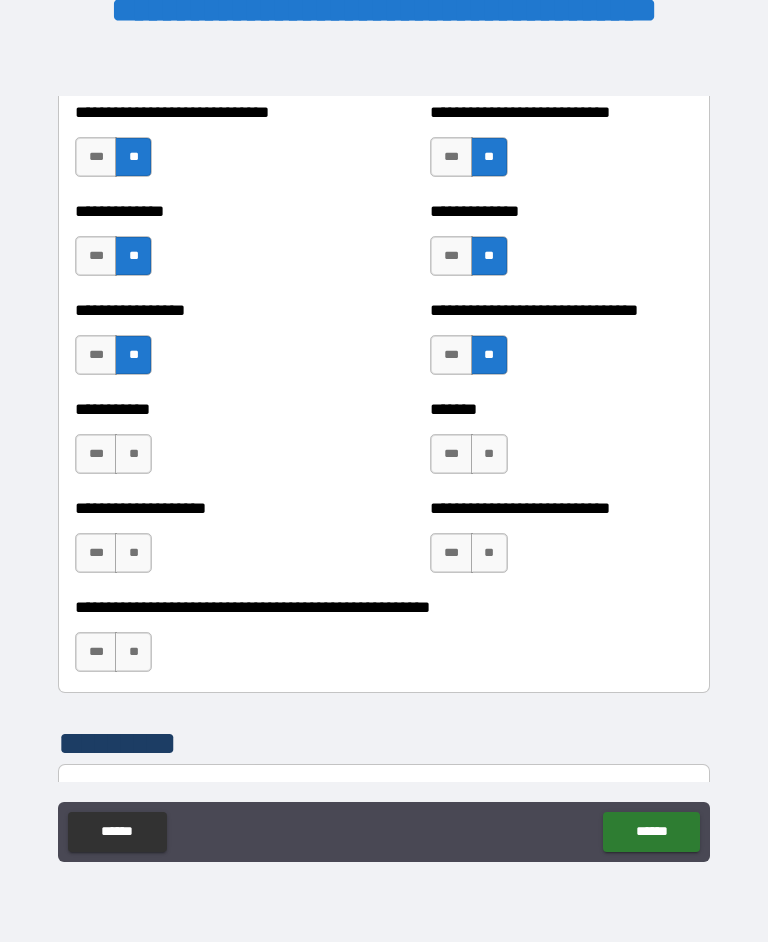 click on "**" at bounding box center [489, 455] 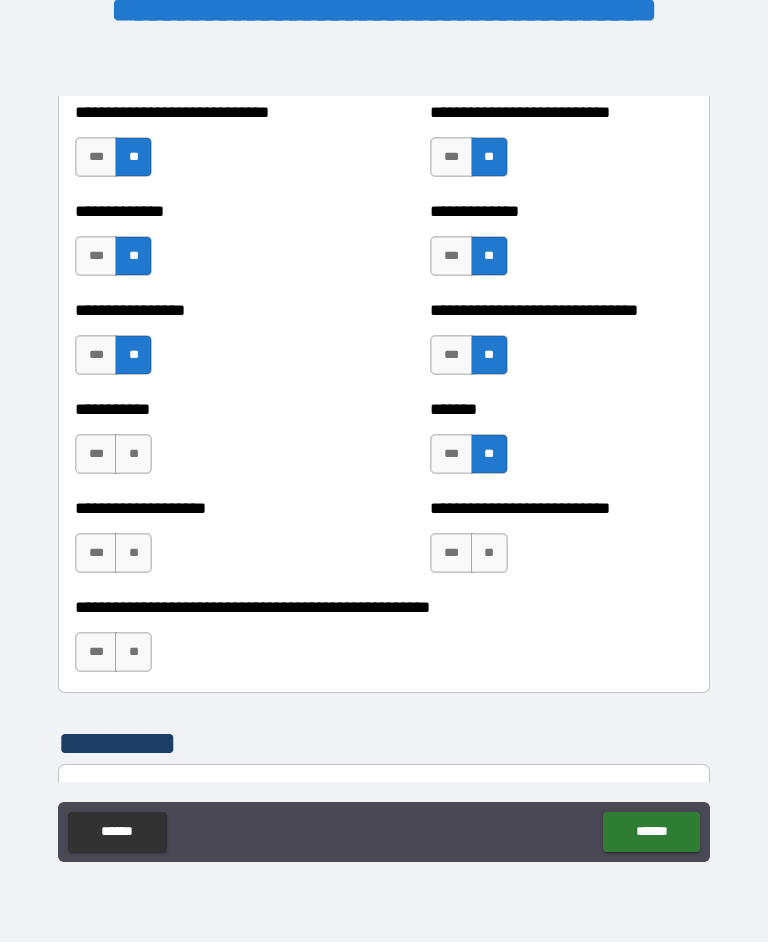 click on "**" at bounding box center (133, 455) 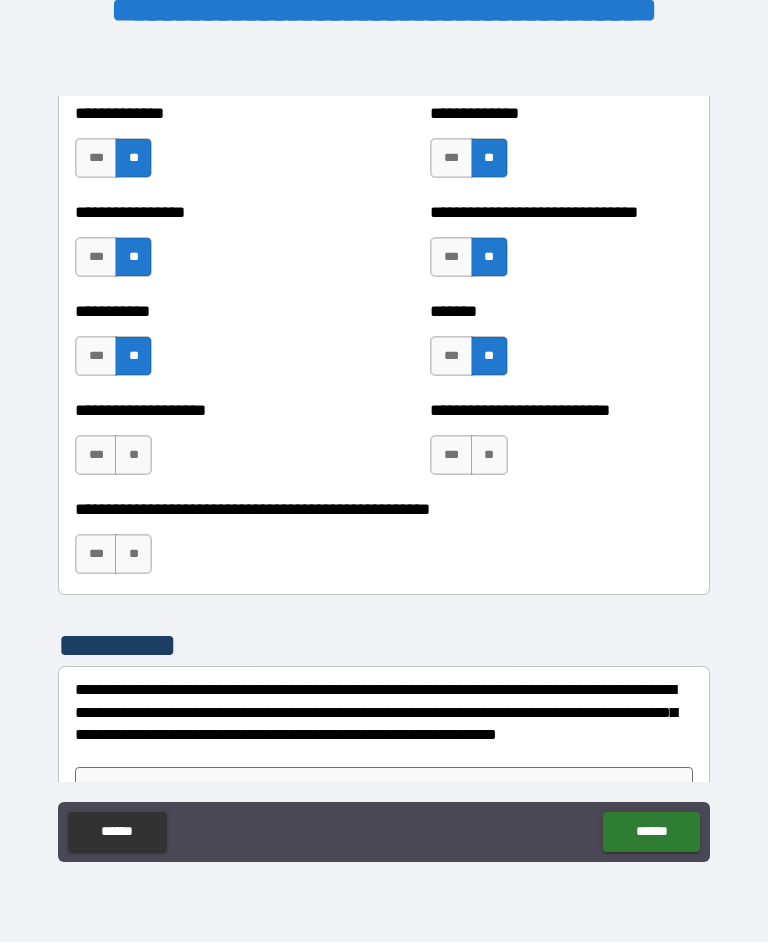scroll, scrollTop: 7929, scrollLeft: 0, axis: vertical 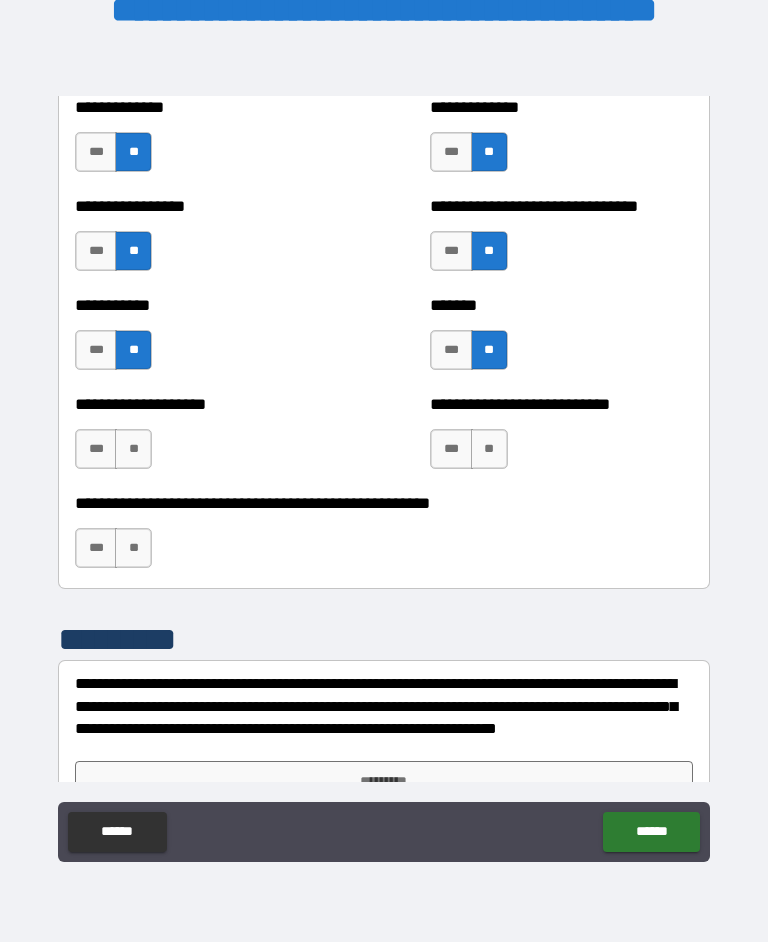 click on "**" at bounding box center [133, 450] 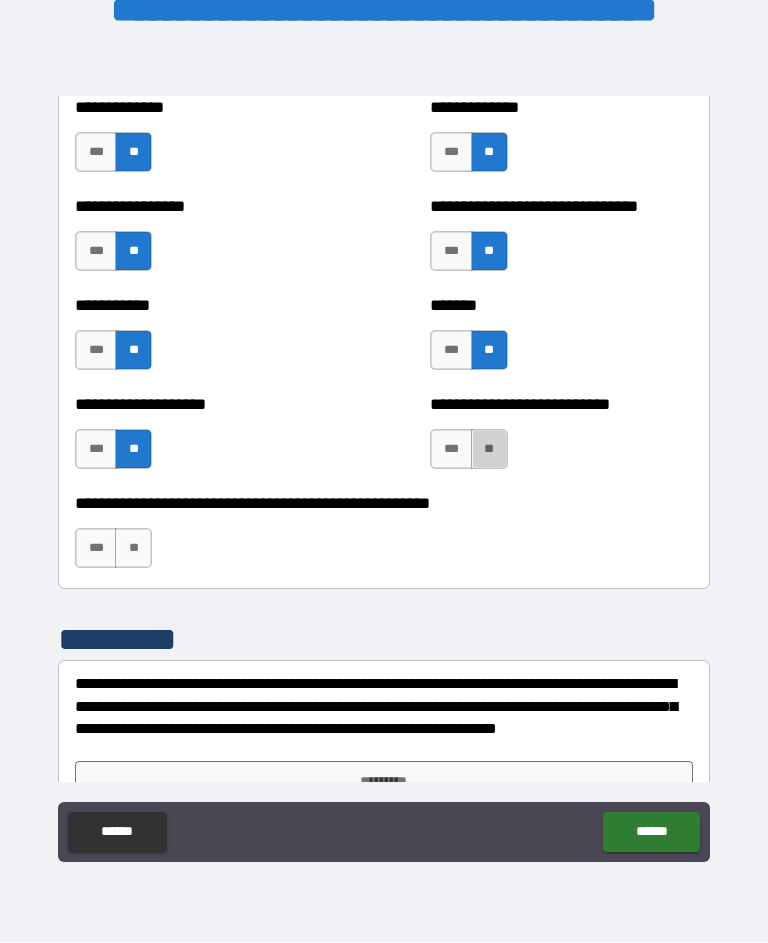 click on "**" at bounding box center [489, 450] 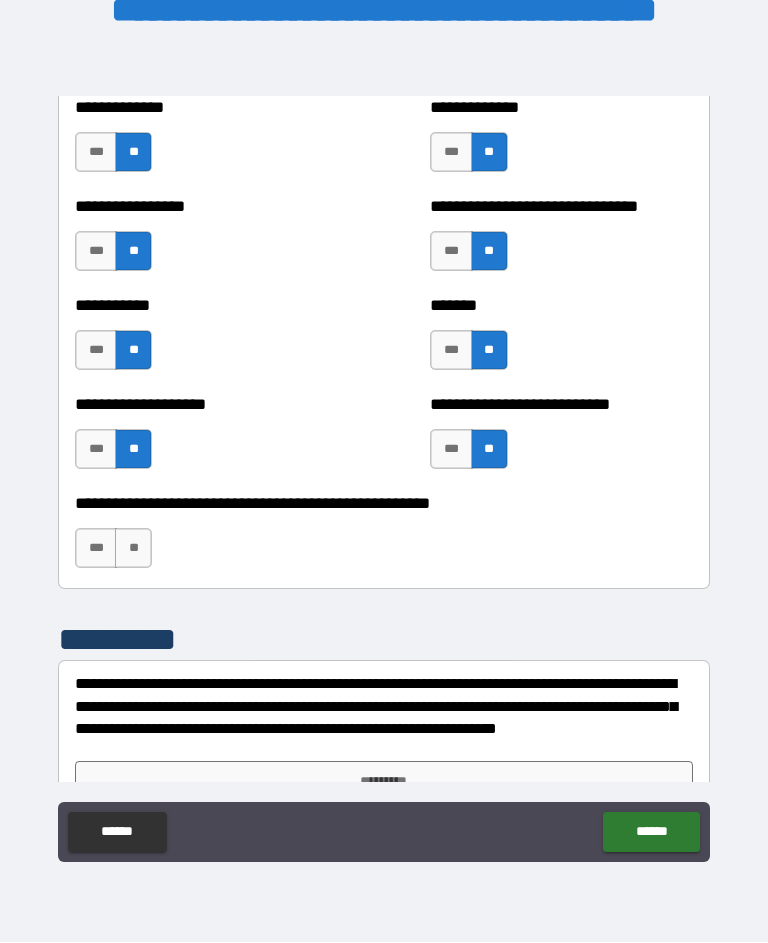click on "**" at bounding box center (133, 549) 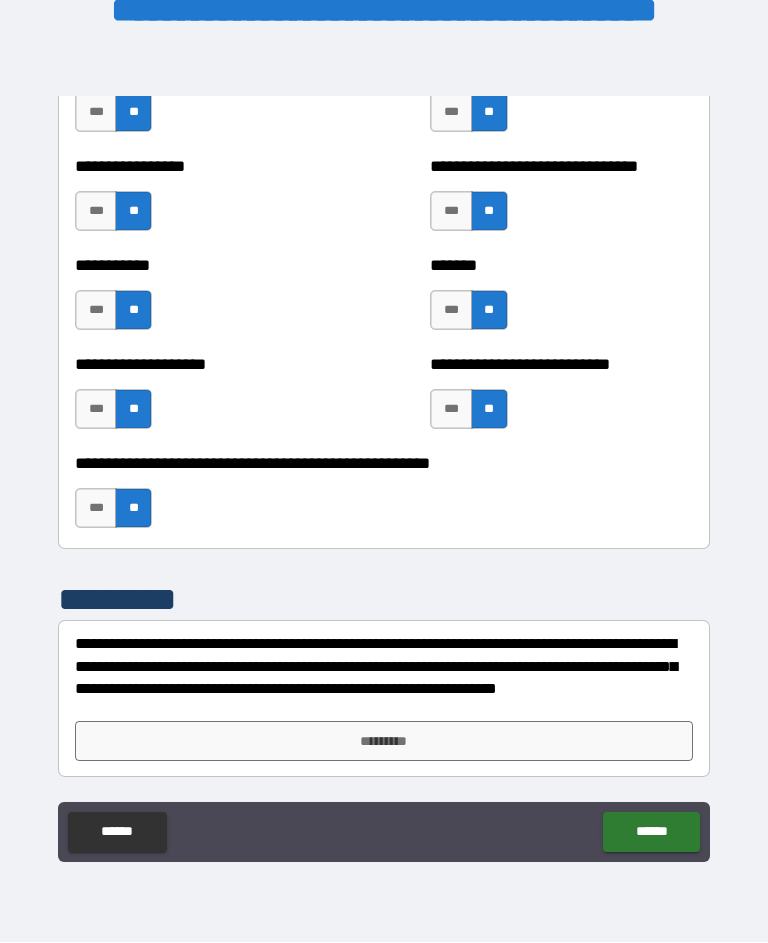 scroll, scrollTop: 7969, scrollLeft: 0, axis: vertical 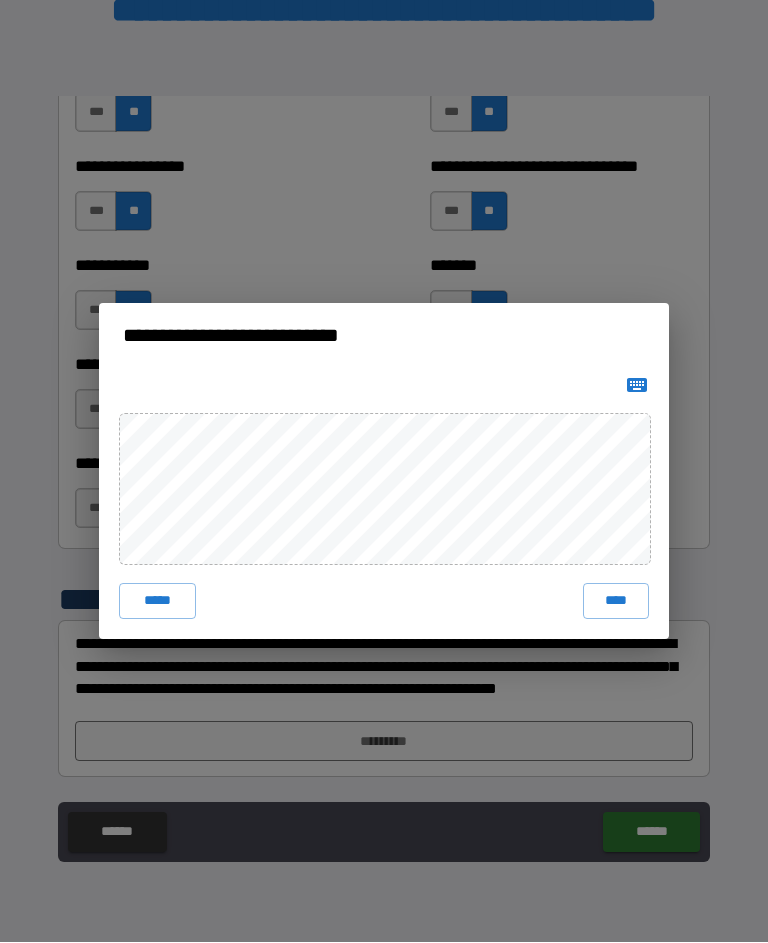 click on "****" at bounding box center (616, 602) 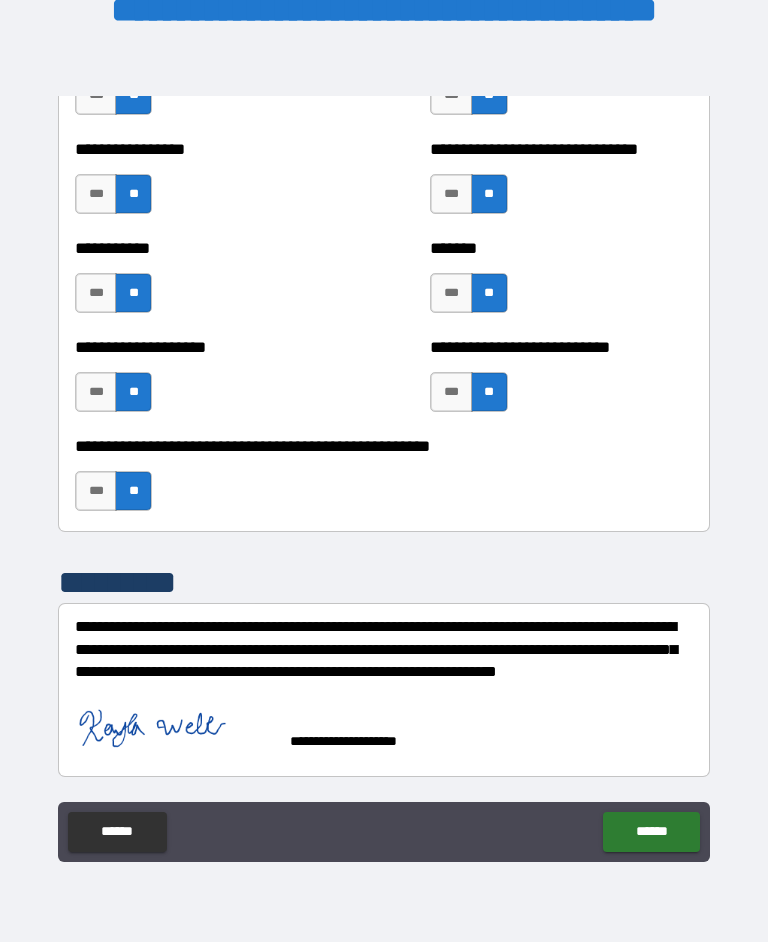 scroll, scrollTop: 7986, scrollLeft: 0, axis: vertical 